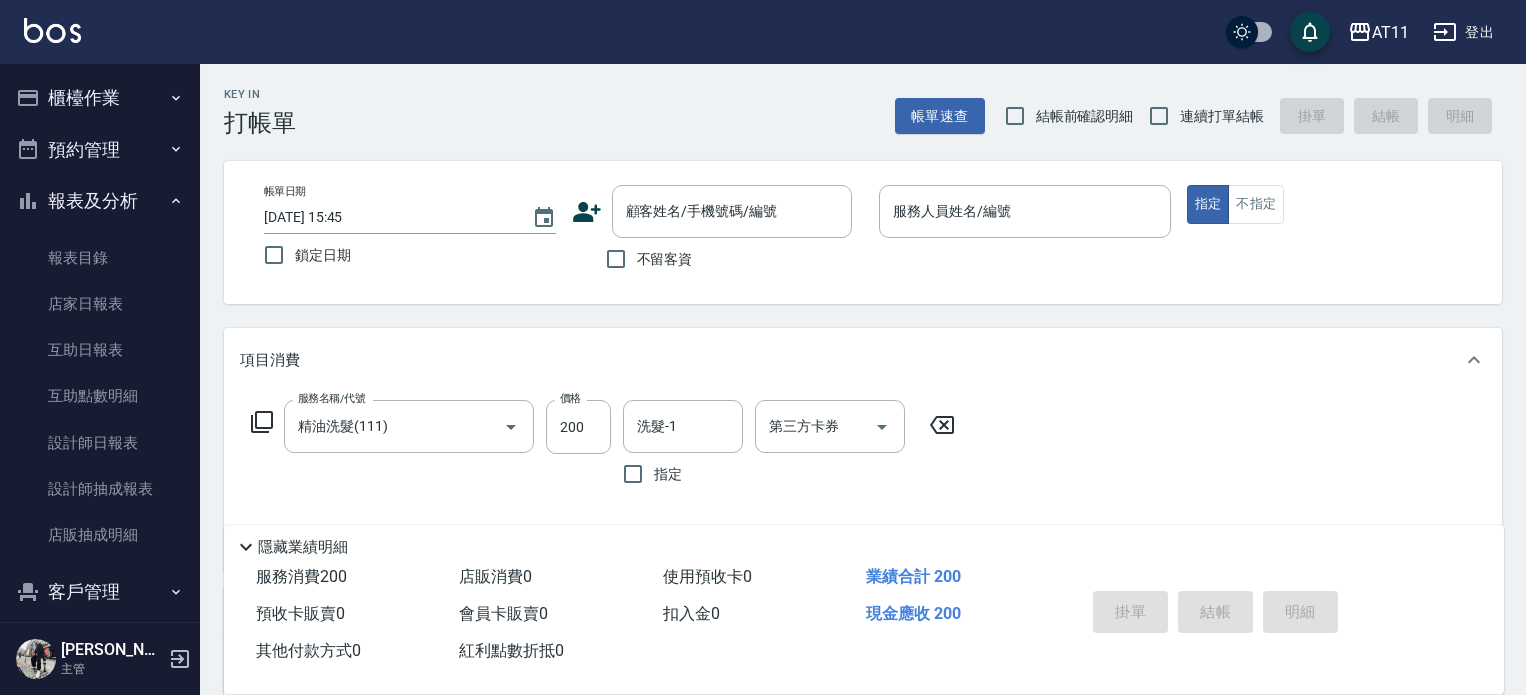 scroll, scrollTop: 0, scrollLeft: 0, axis: both 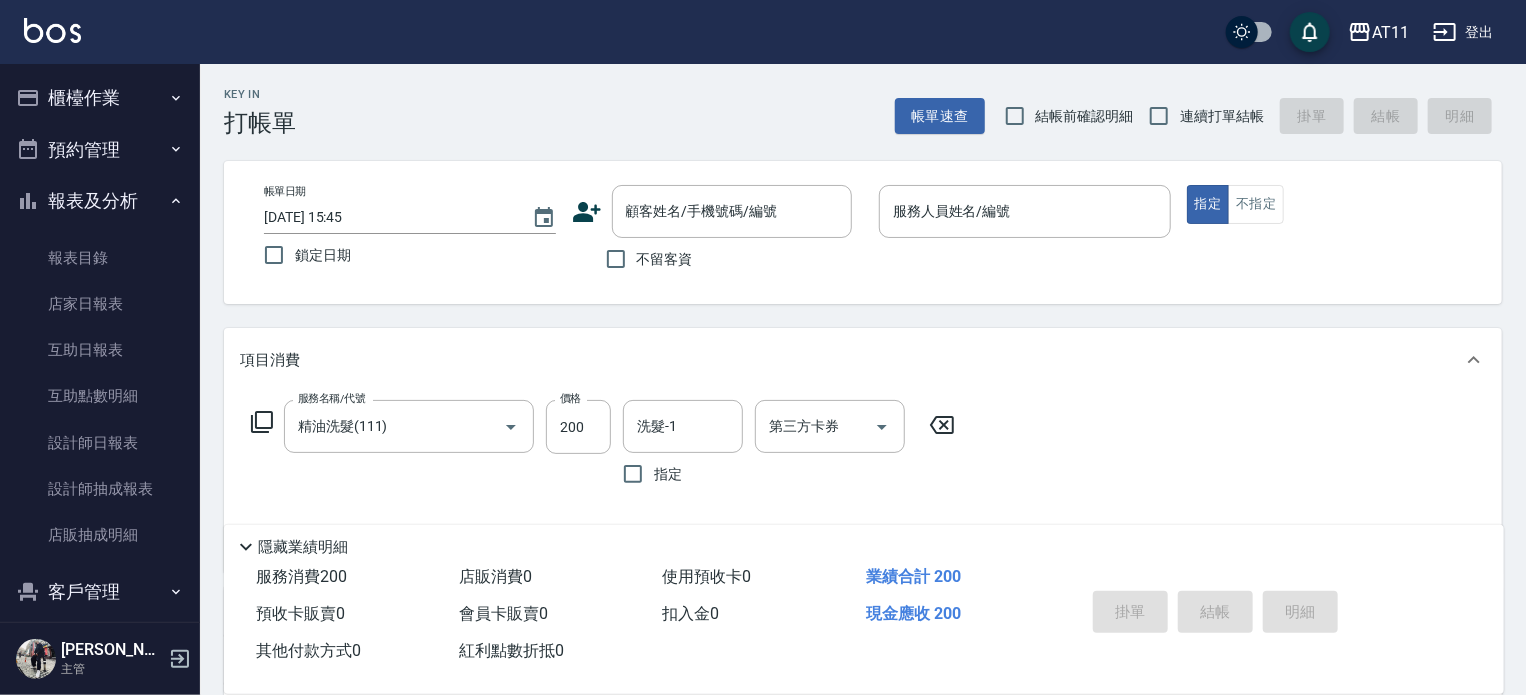 click 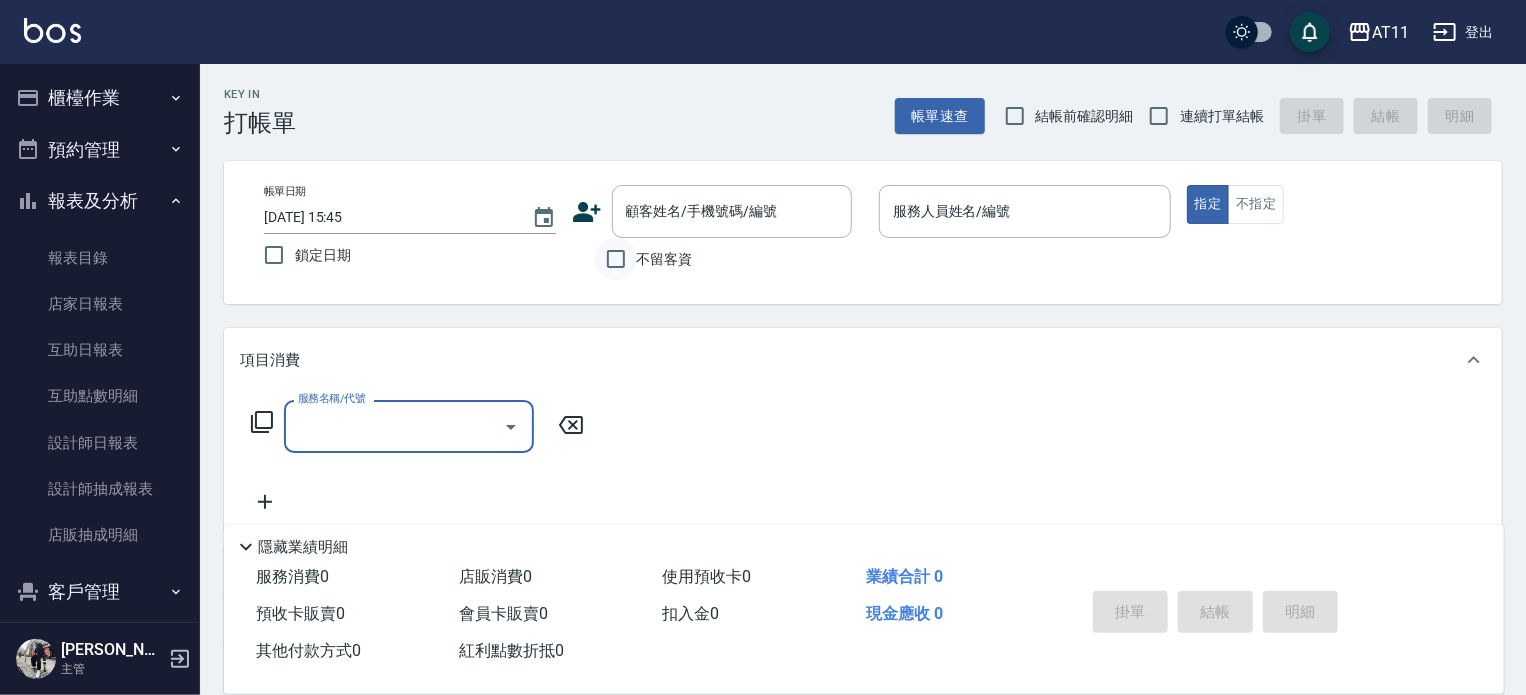 click on "不留客資" at bounding box center (616, 259) 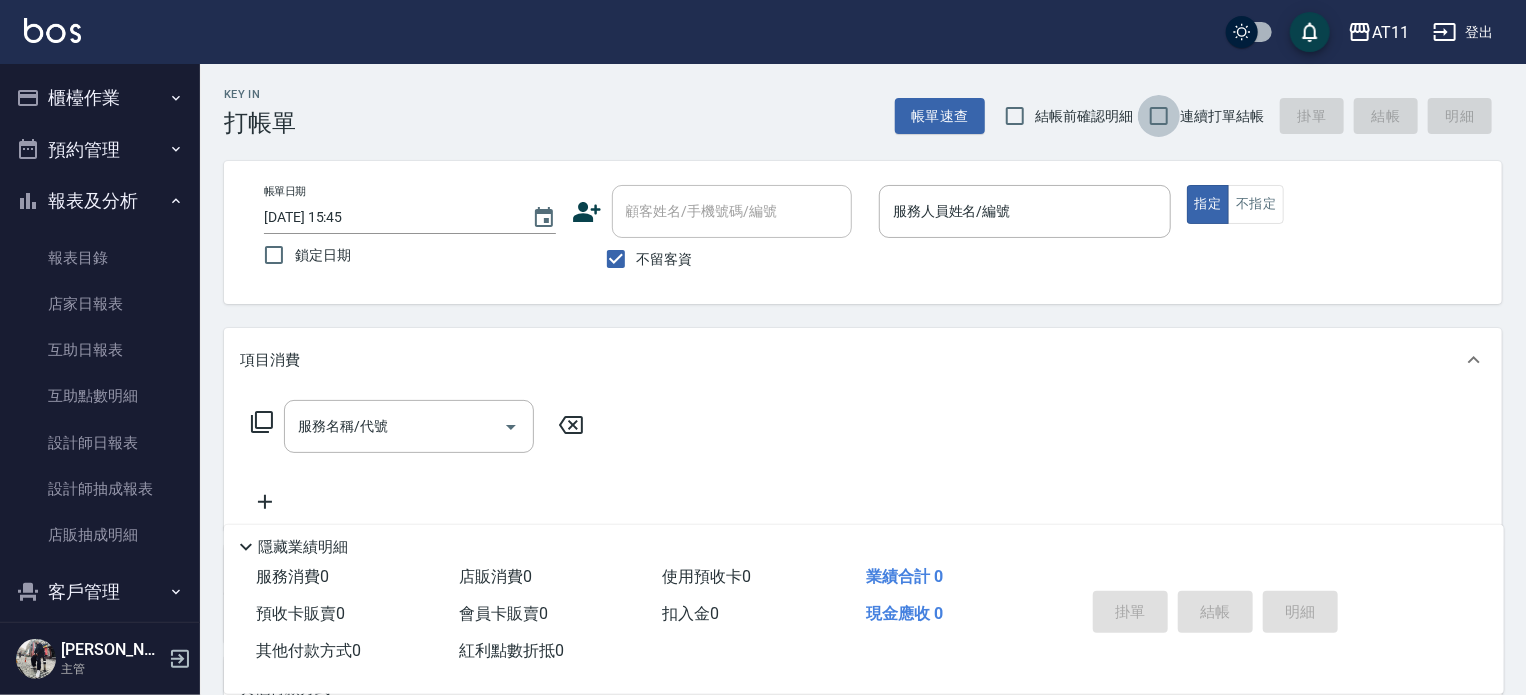 click on "連續打單結帳" at bounding box center [1159, 116] 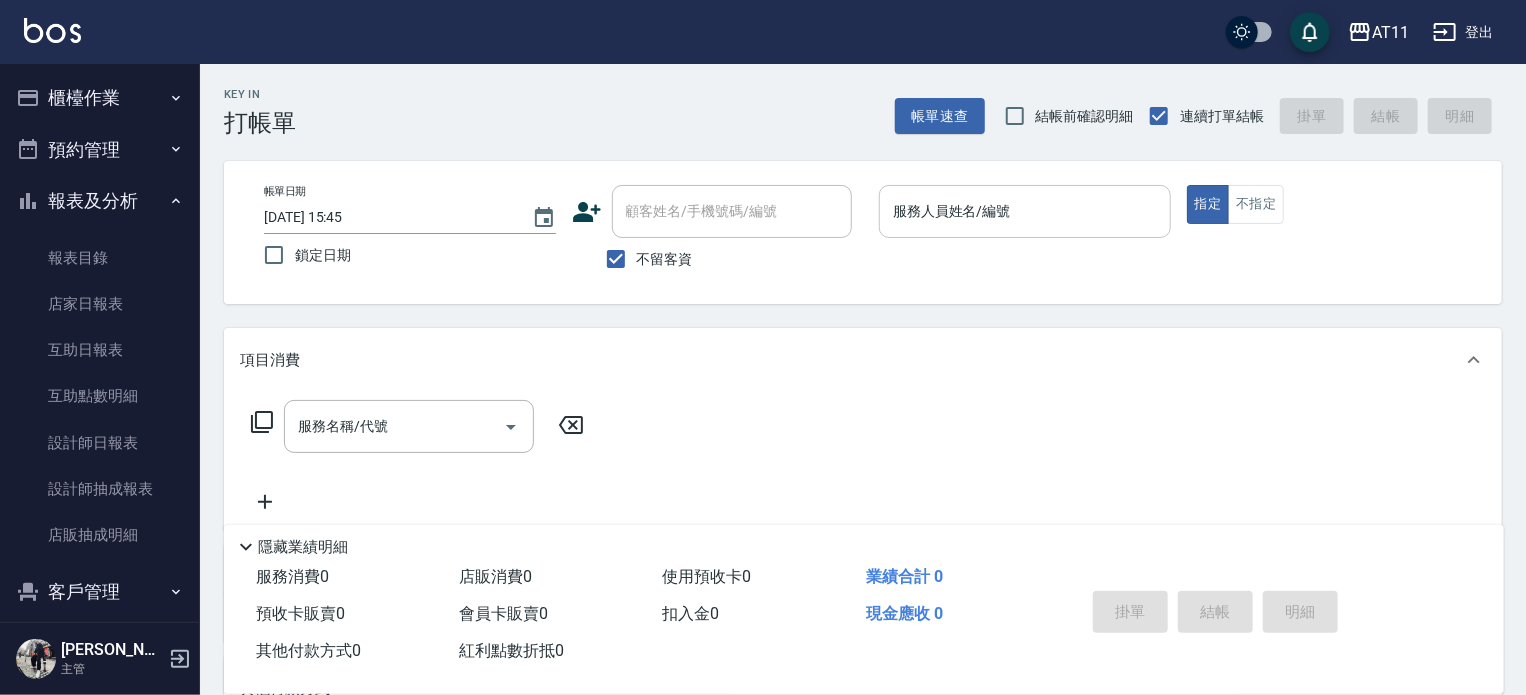 click on "服務人員姓名/編號" at bounding box center (1025, 211) 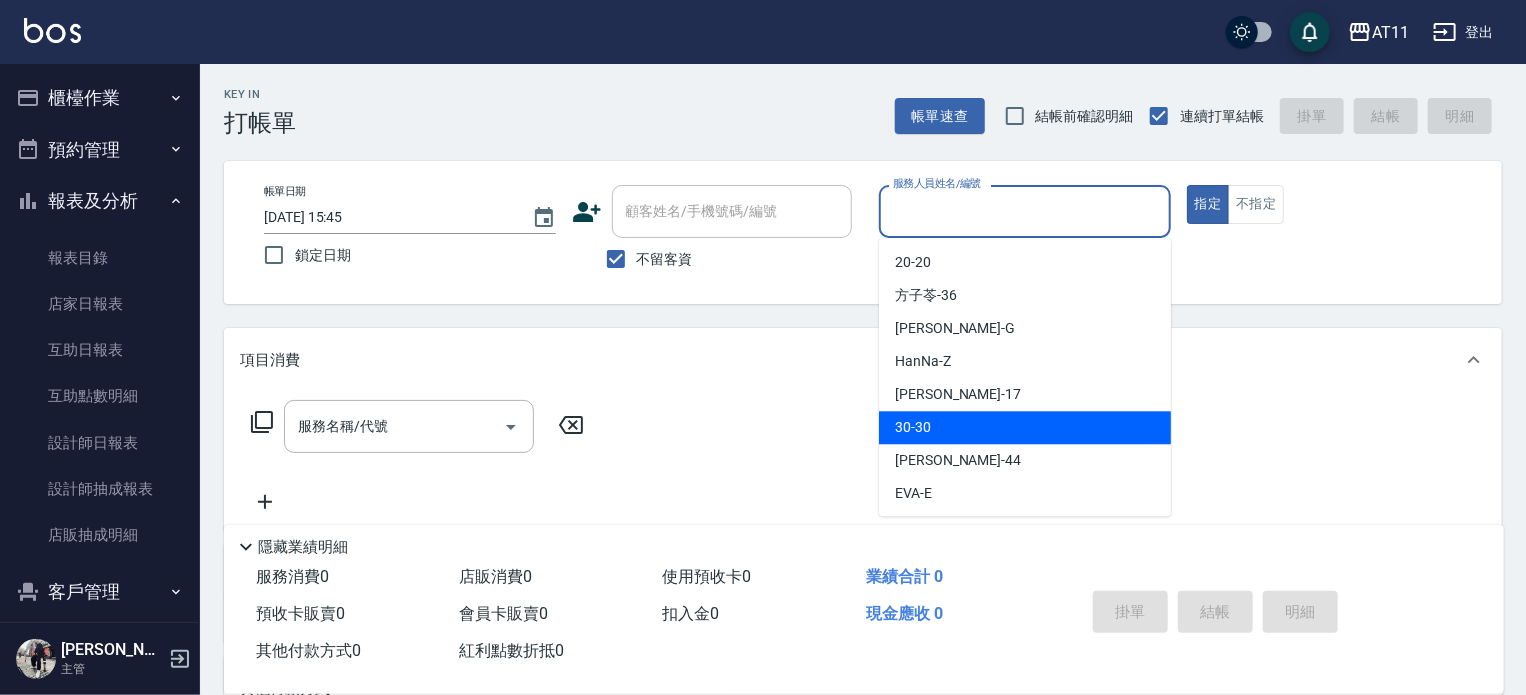 type on "ㄣ" 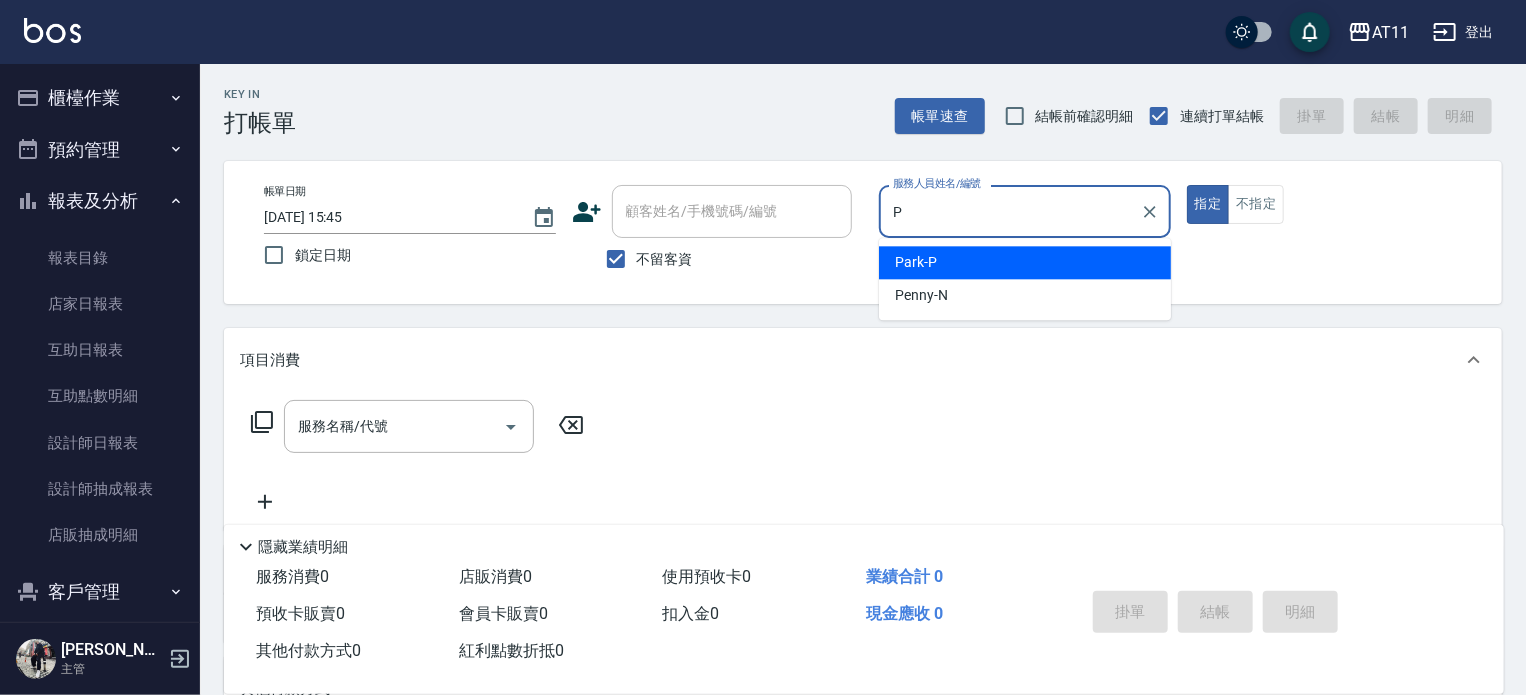 type on "Park-P" 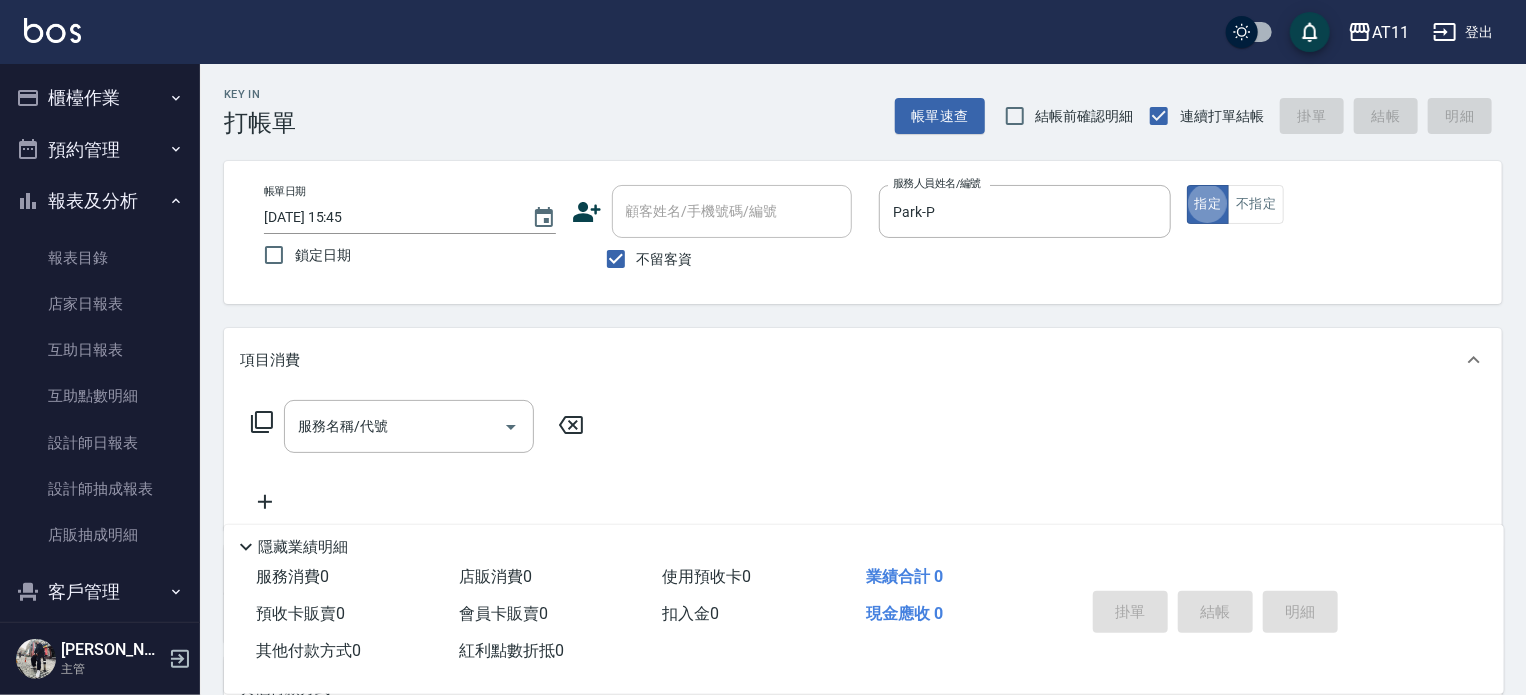 type on "true" 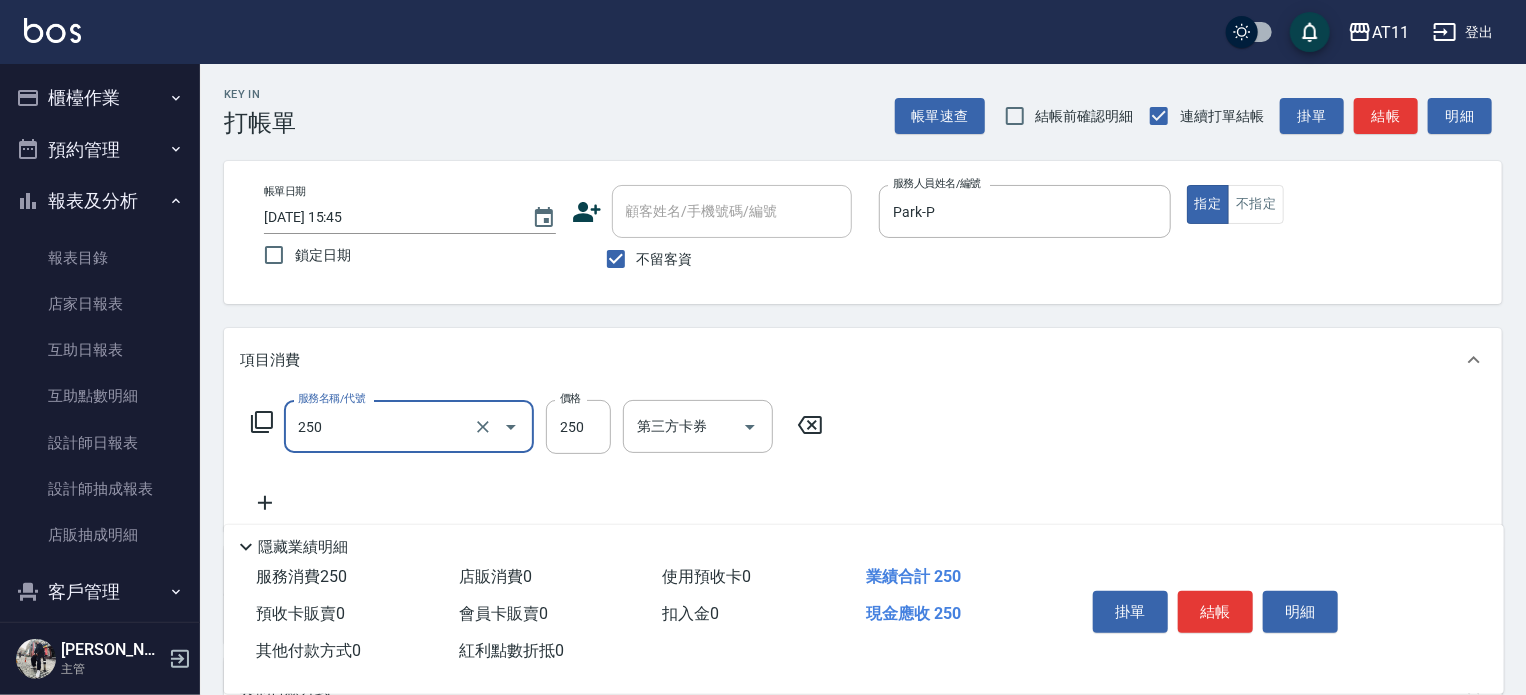 type on "B級單剪(250)" 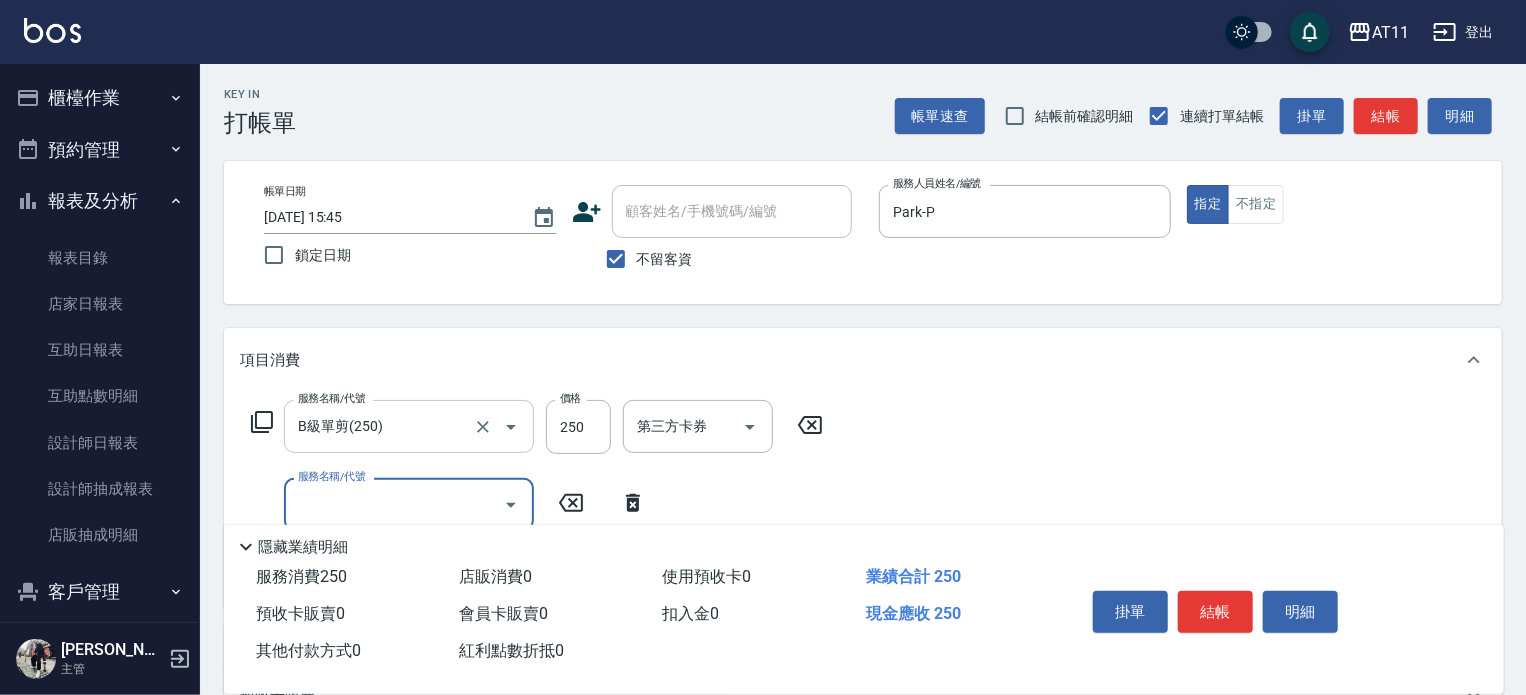 click on "B級單剪(250)" at bounding box center [381, 426] 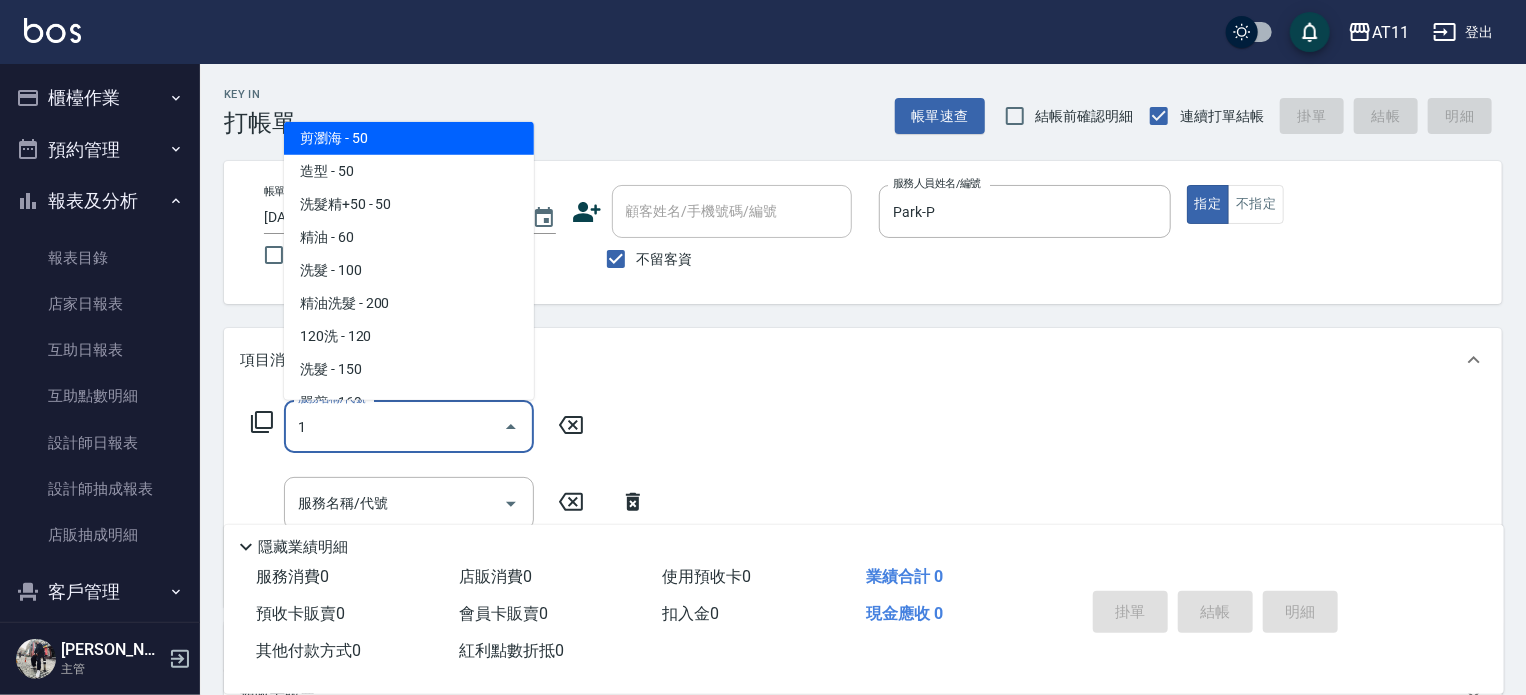 scroll, scrollTop: 0, scrollLeft: 0, axis: both 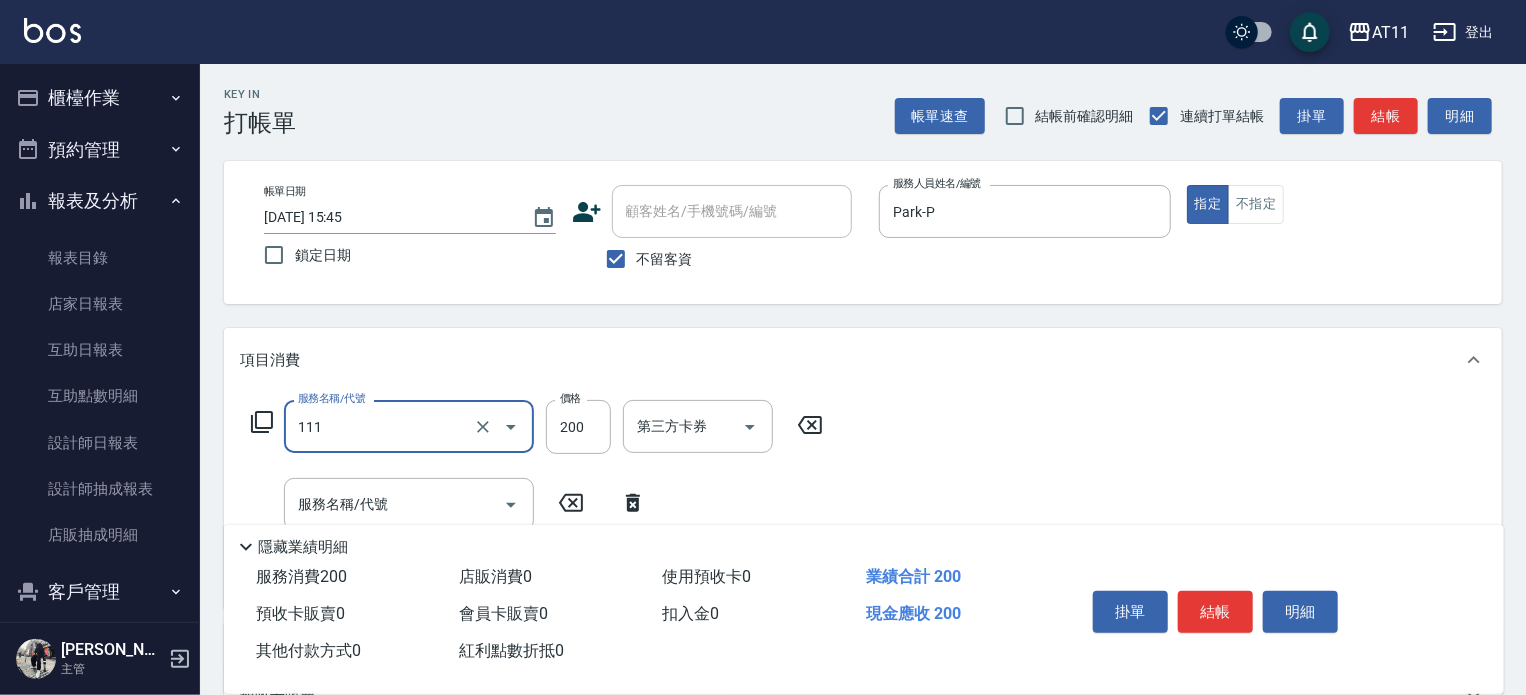 type on "精油洗髮(111)" 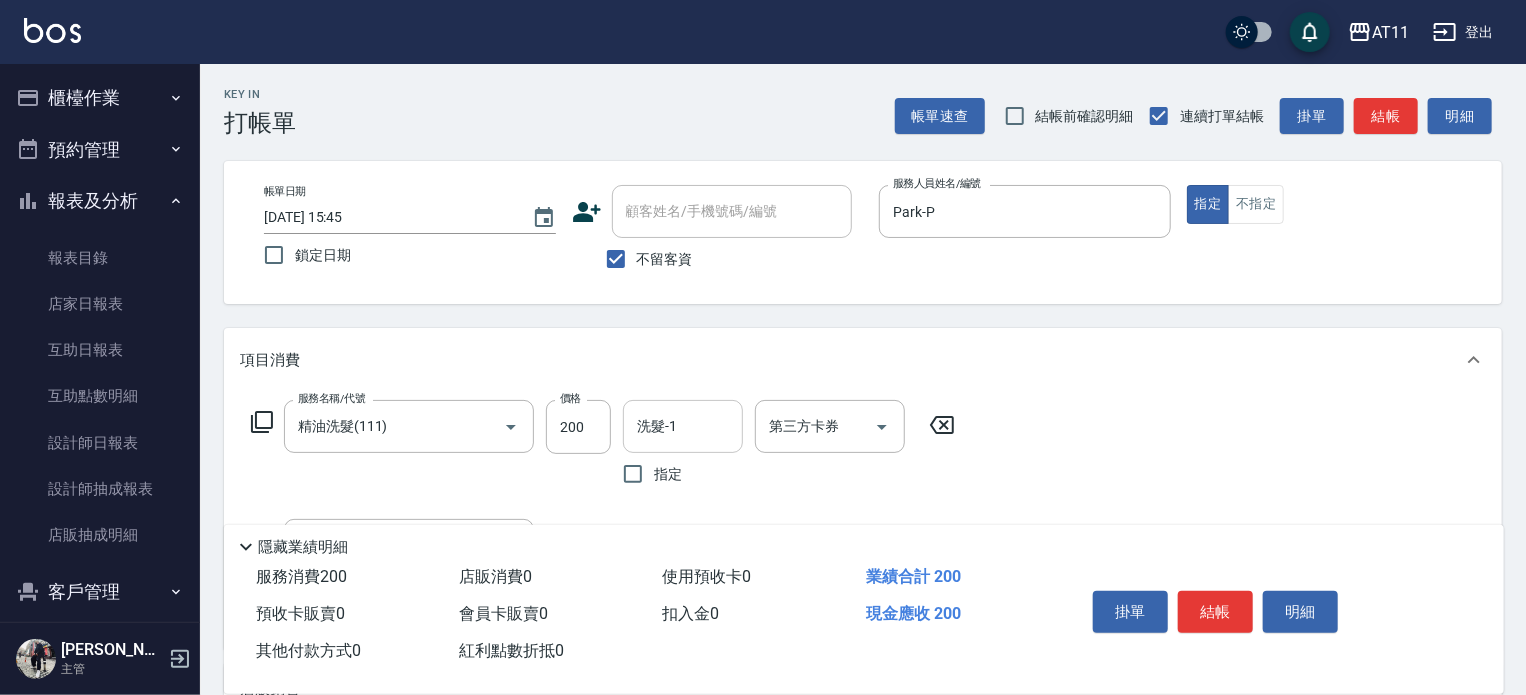 click on "洗髮-1" at bounding box center [683, 426] 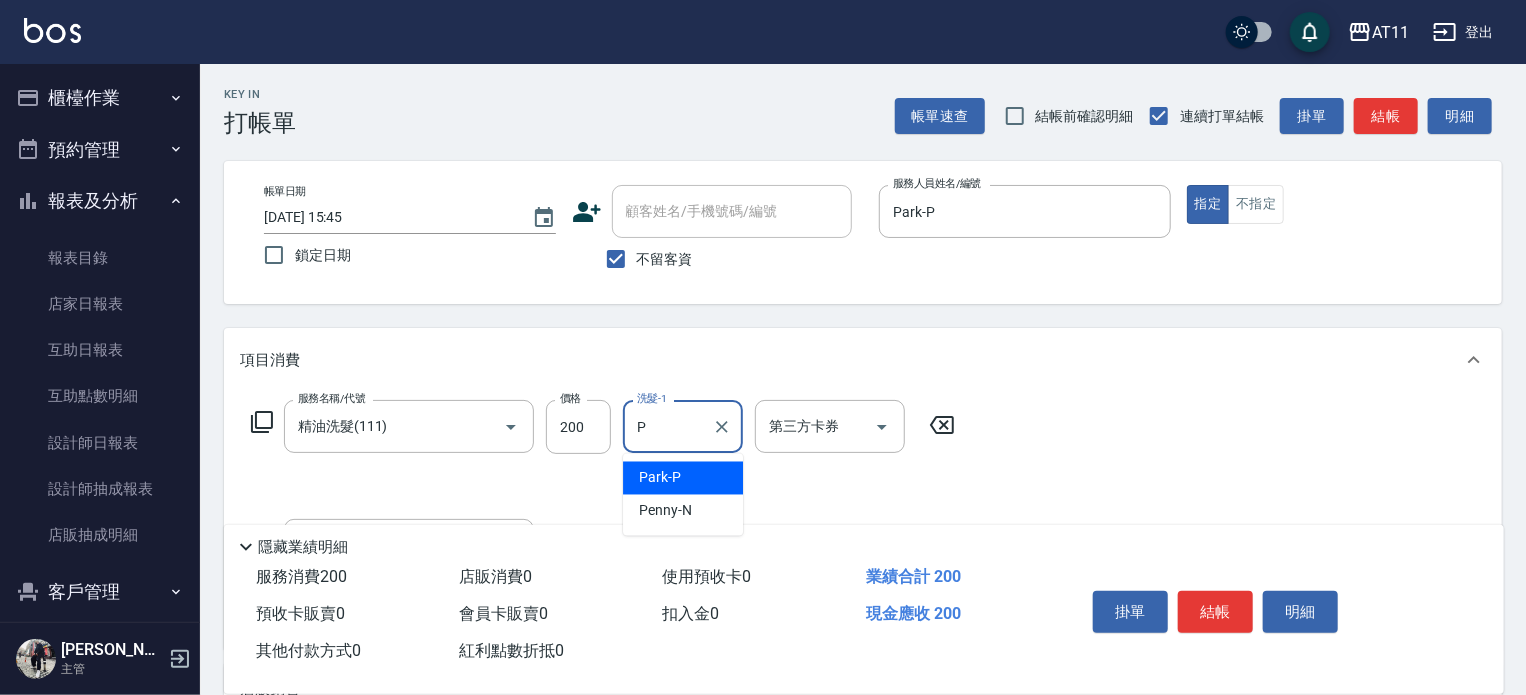 type on "Park-P" 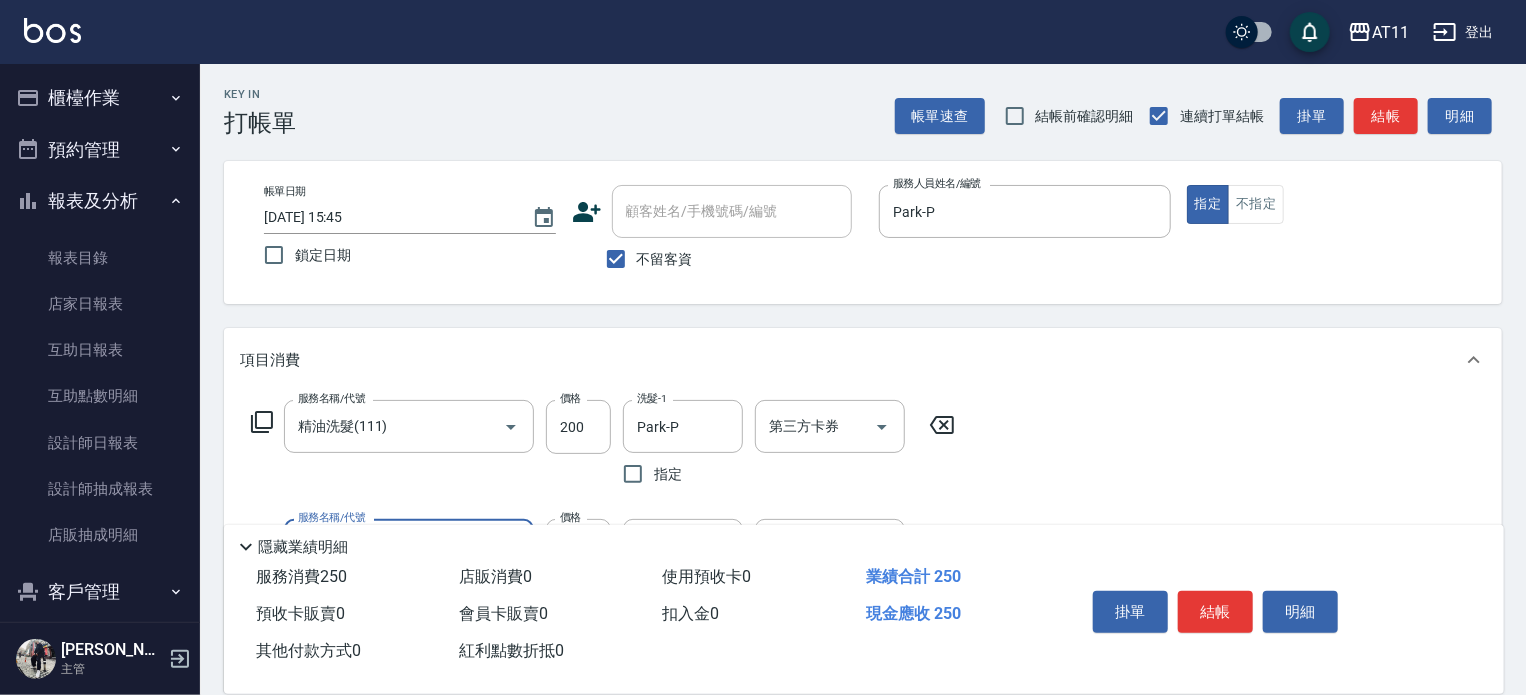 type on "洗髮精+50(50)" 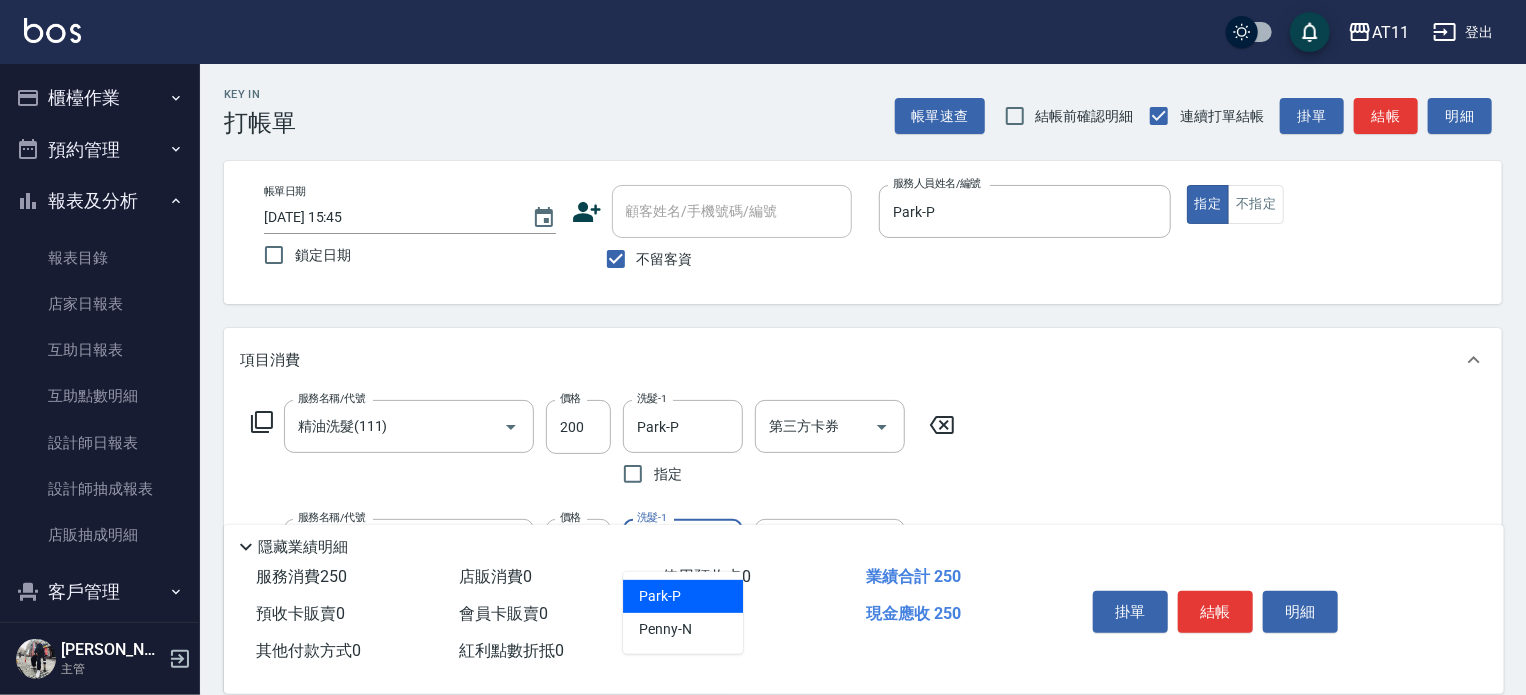 type on "Park-P" 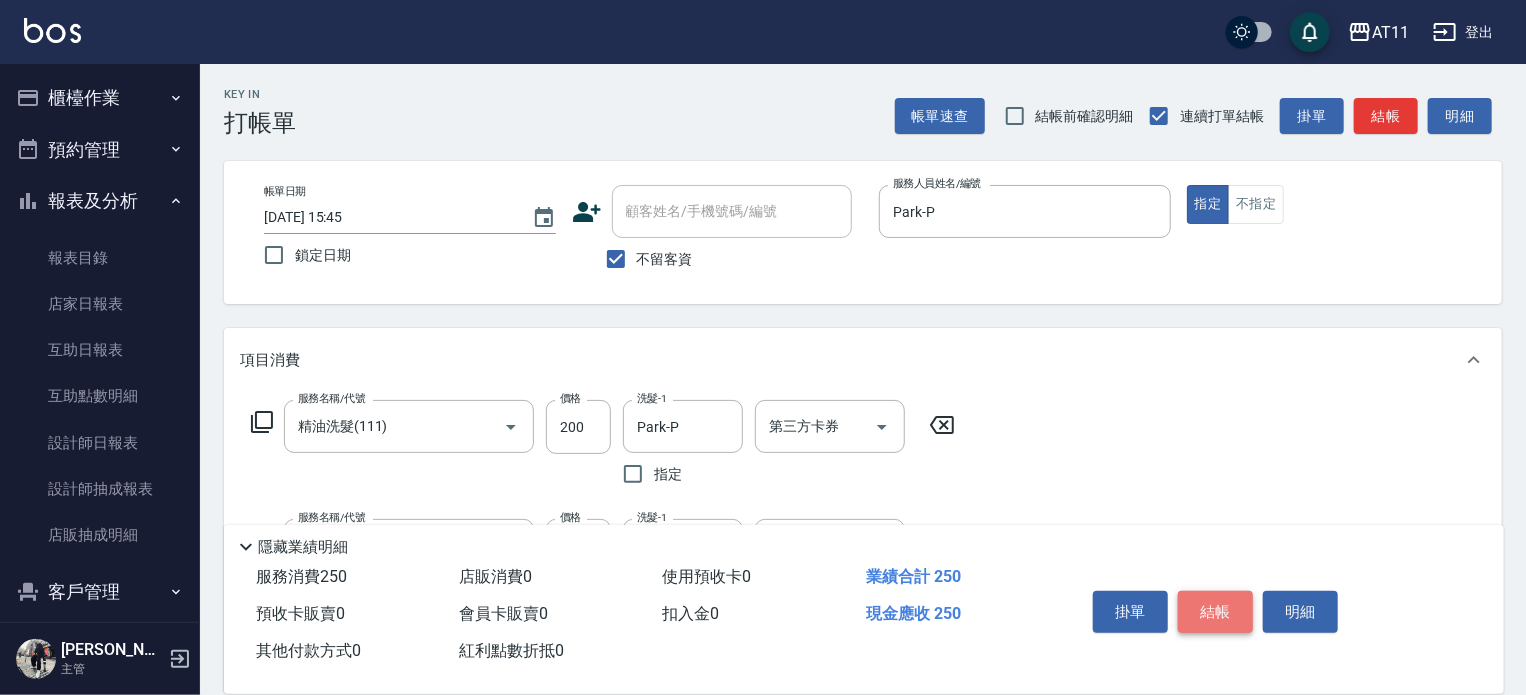 click on "結帳" at bounding box center (1215, 612) 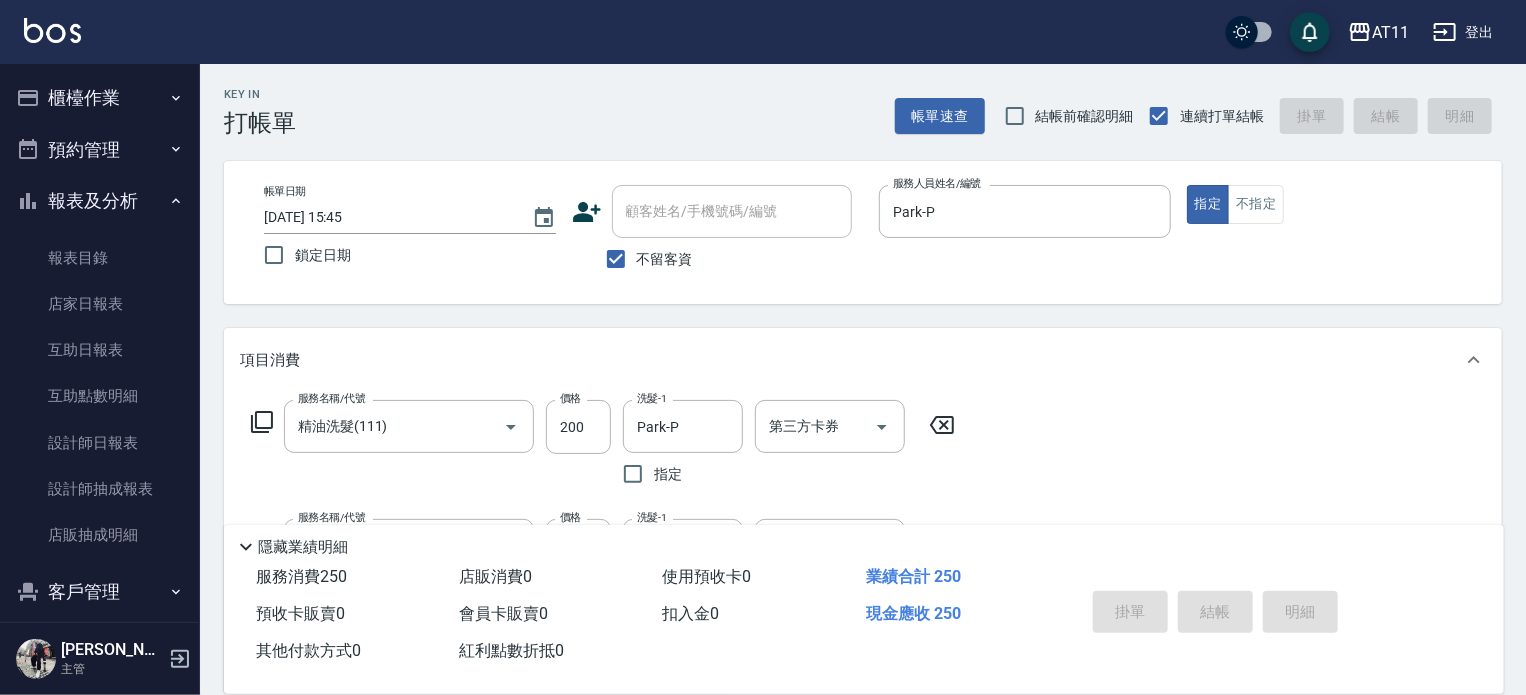 type on "[DATE] 20:23" 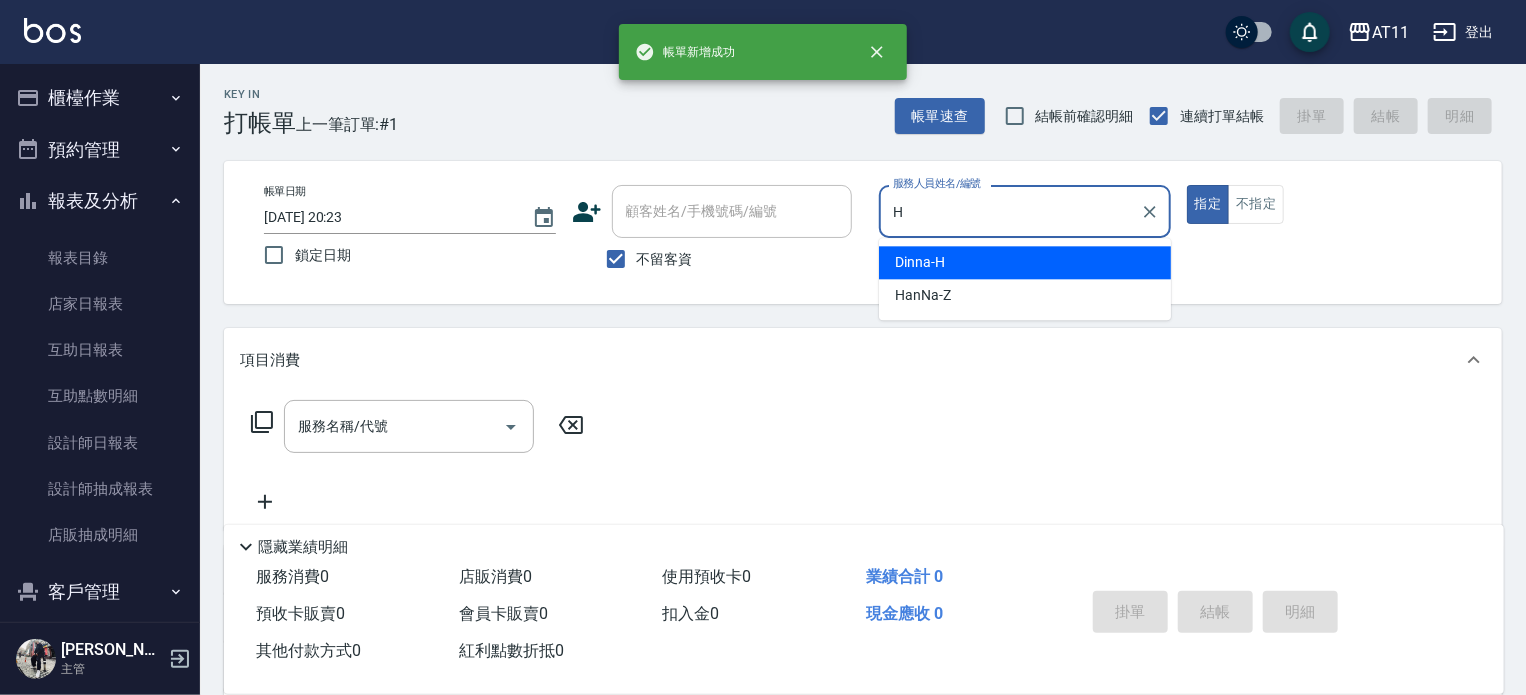 type on "Dinna-H" 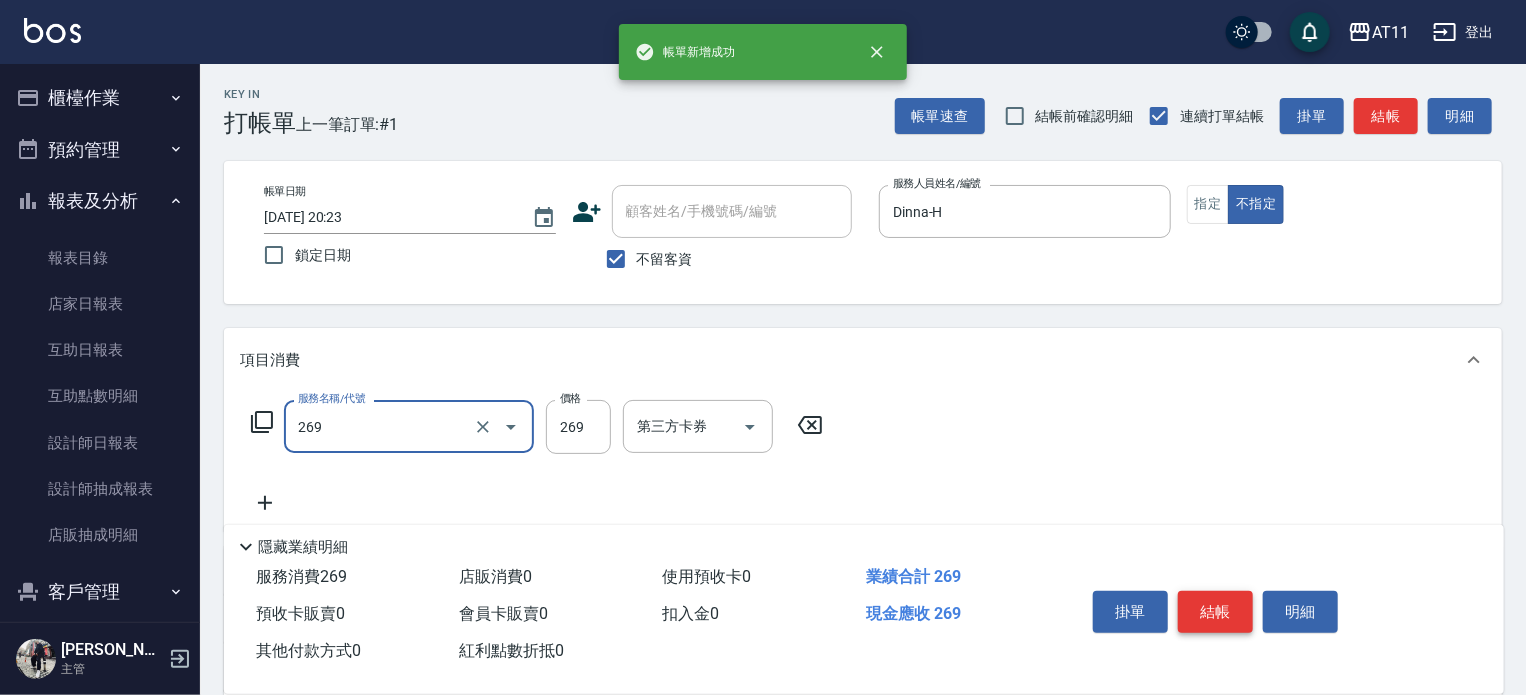 type on "一般洗剪(269)" 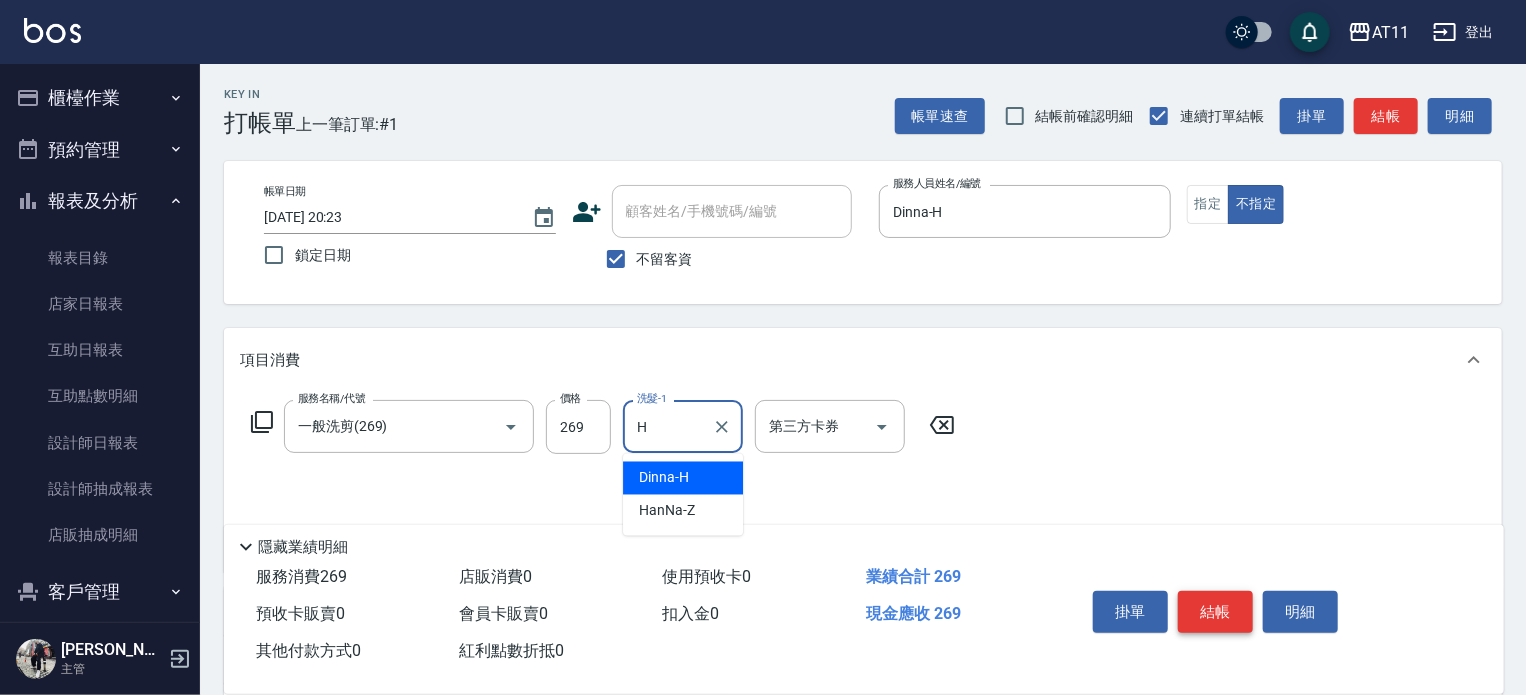 type on "Dinna-H" 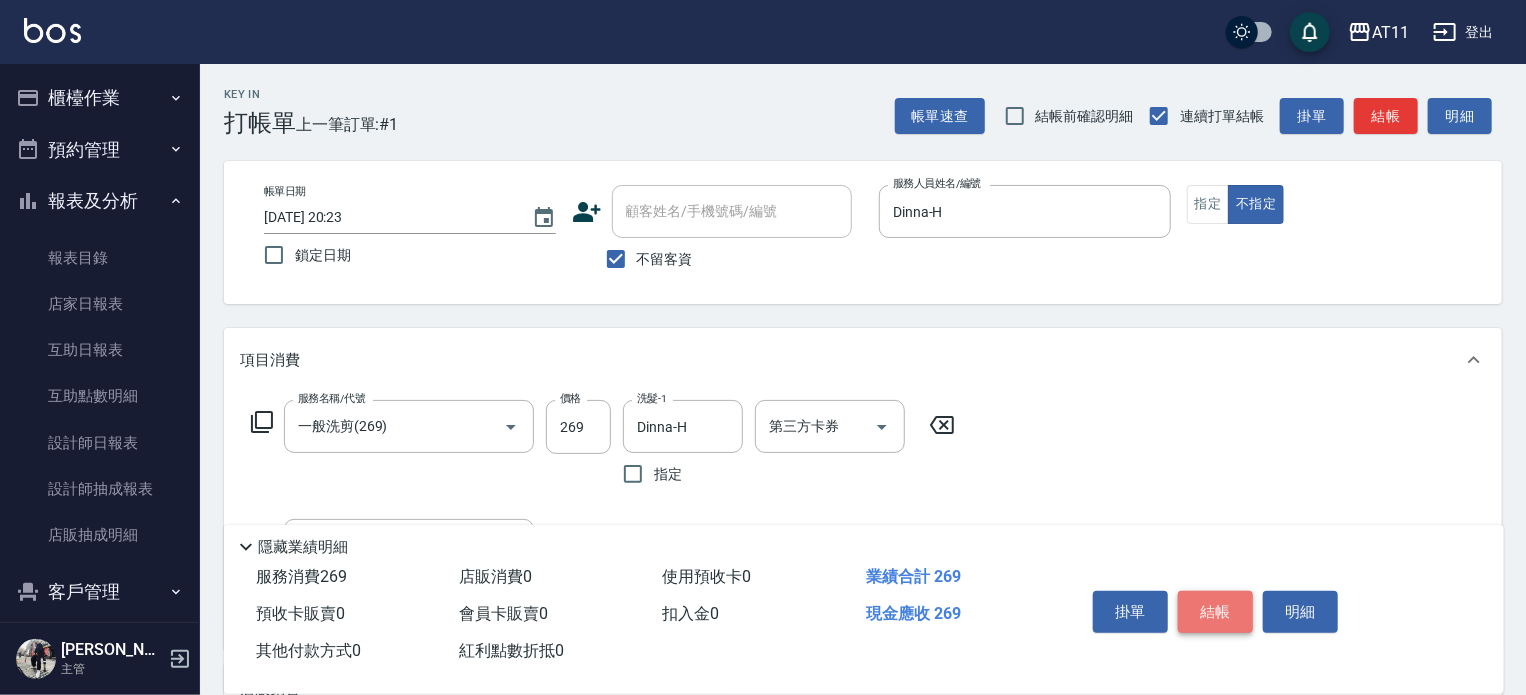 click on "結帳" at bounding box center (1215, 612) 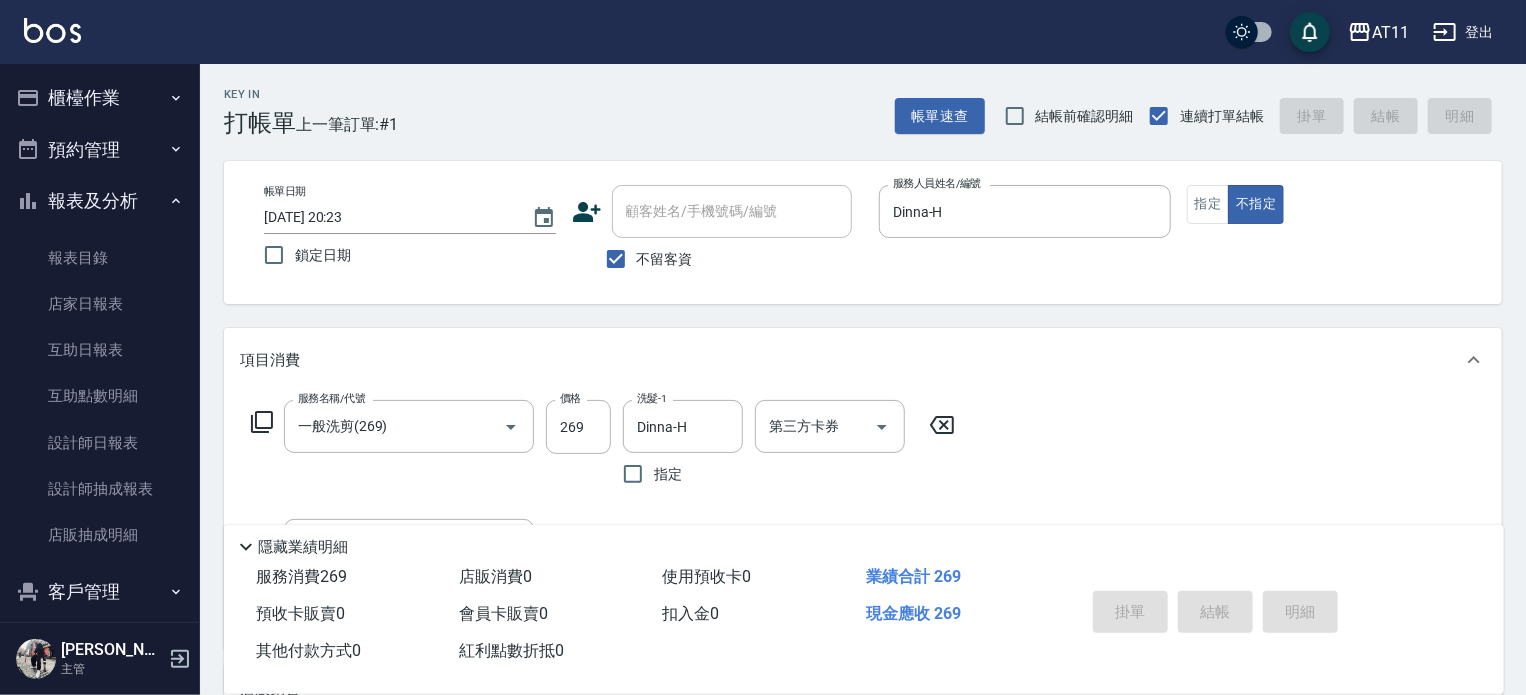 type 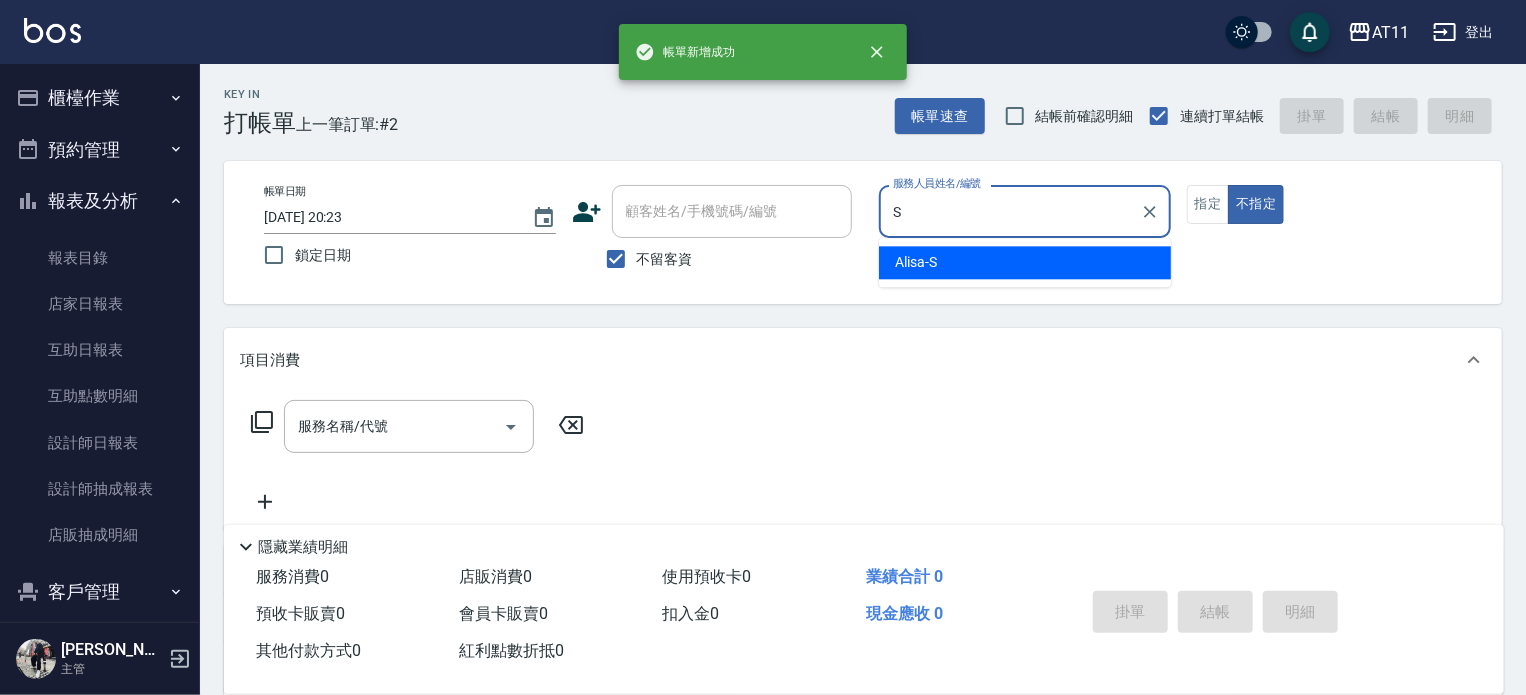 type on "Alisa-S" 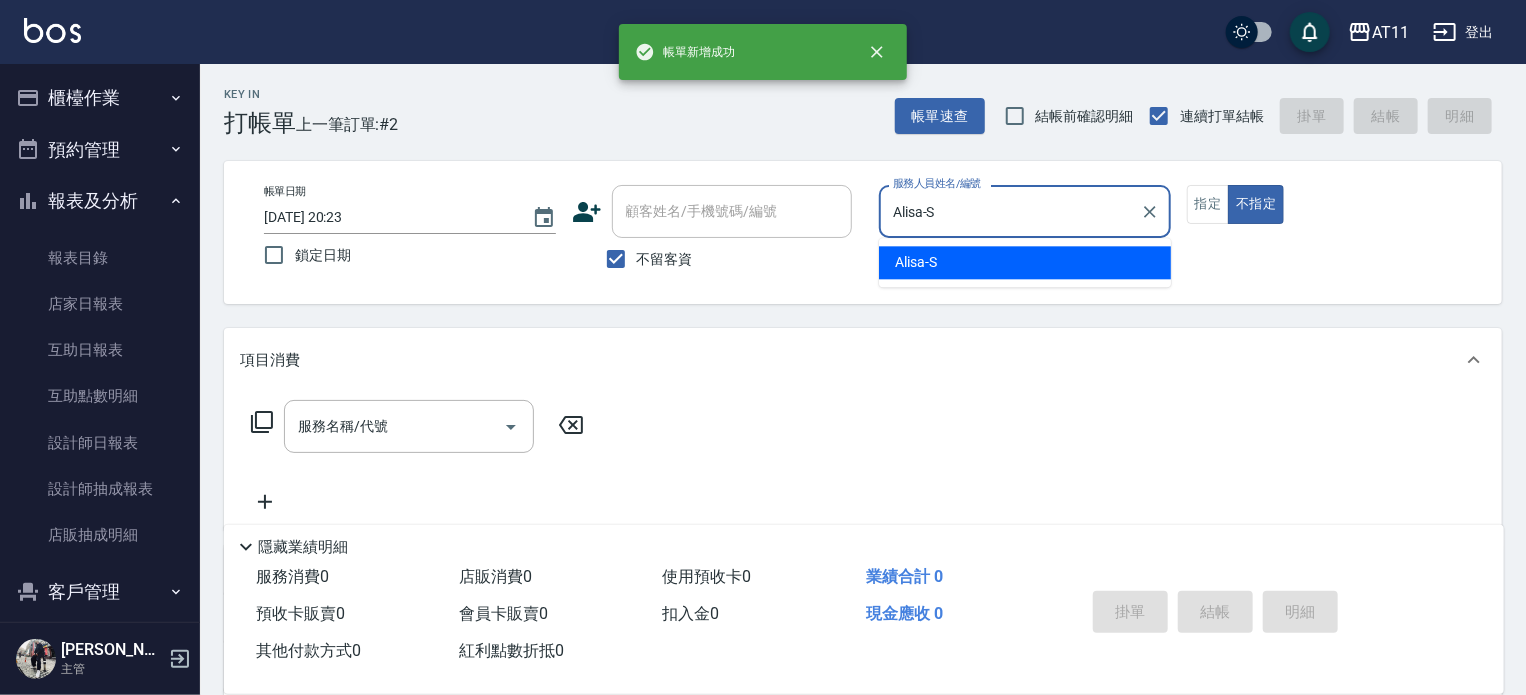 type on "false" 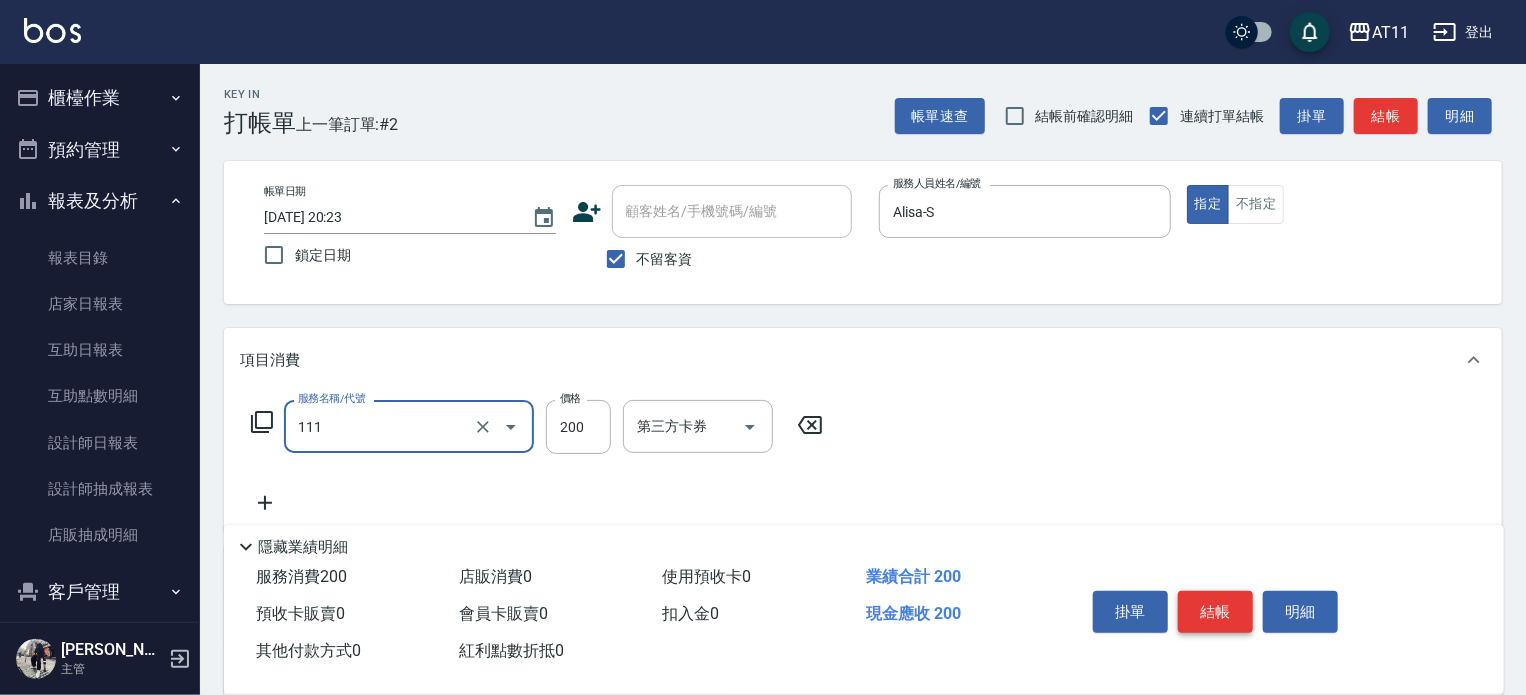 type on "精油洗髮(111)" 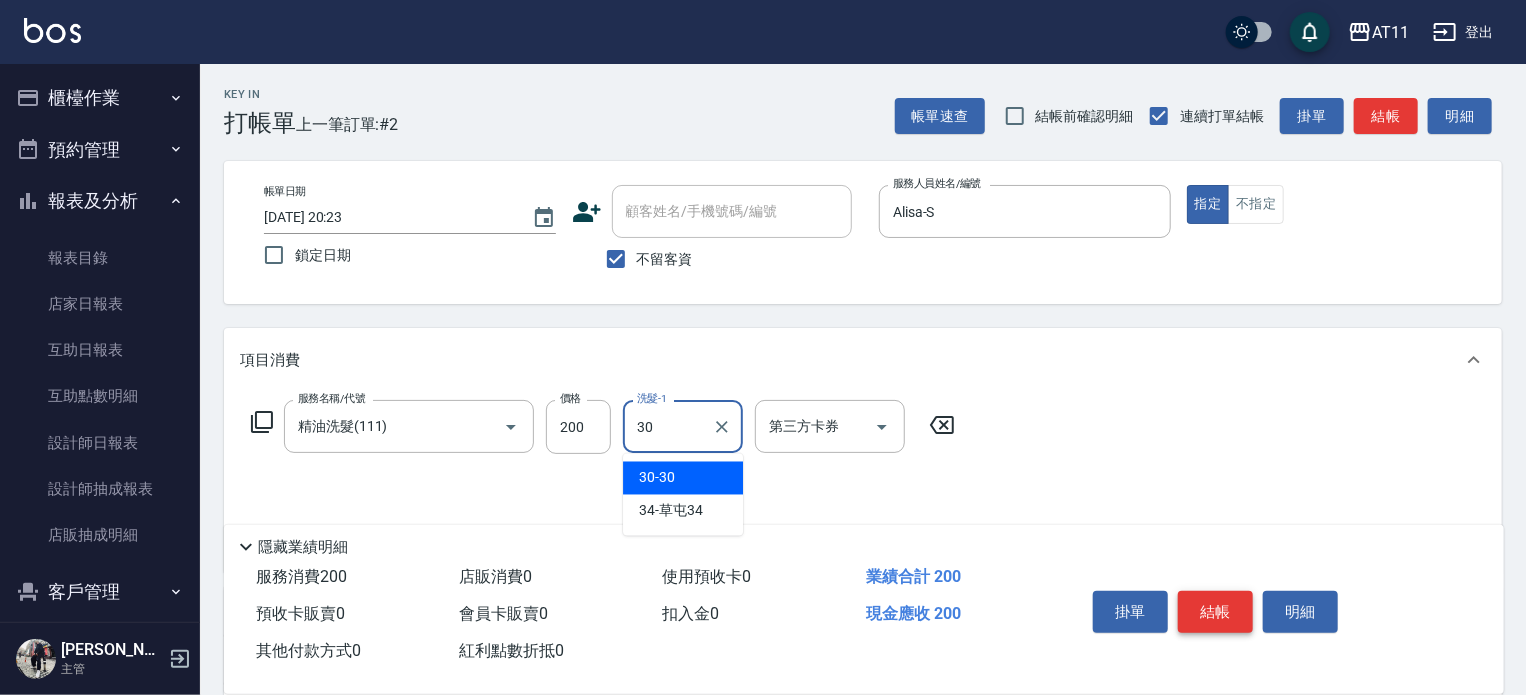 type on "30-30" 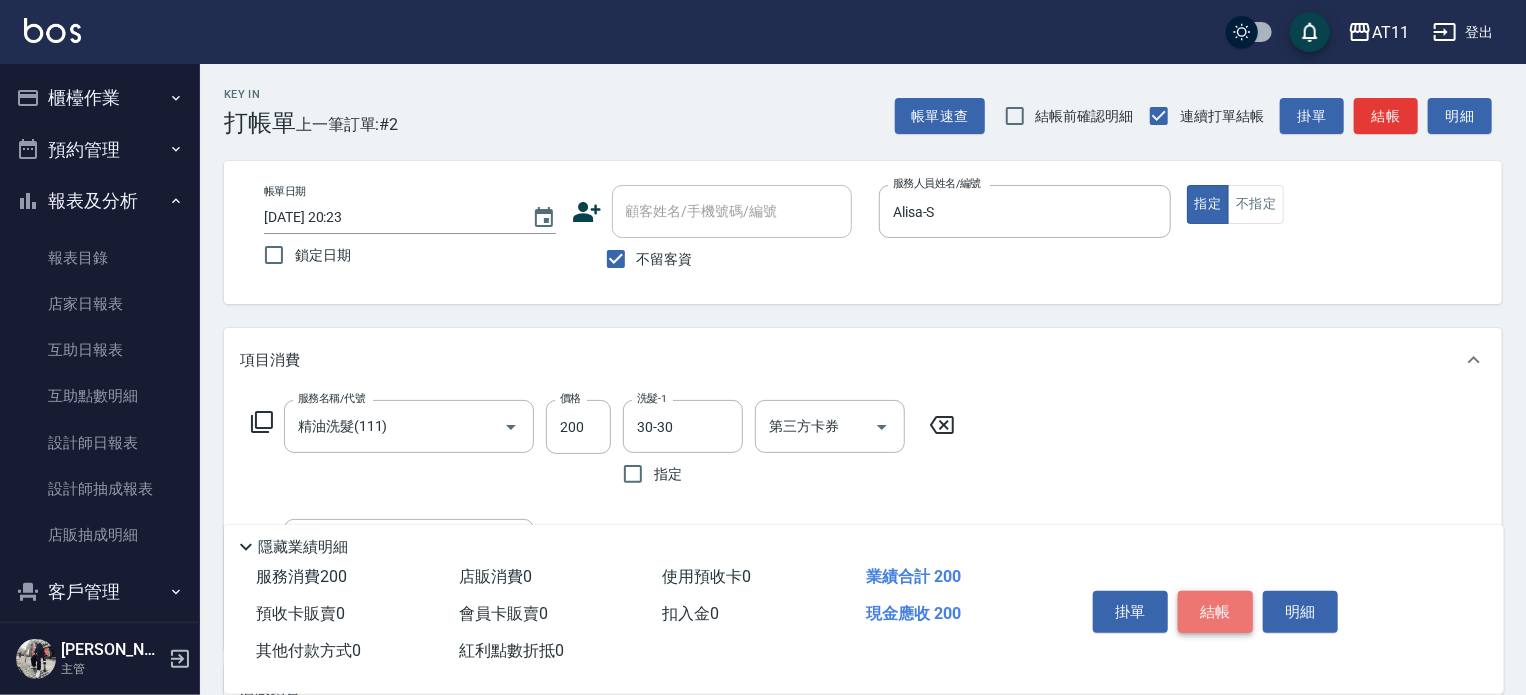 click on "結帳" at bounding box center (1215, 612) 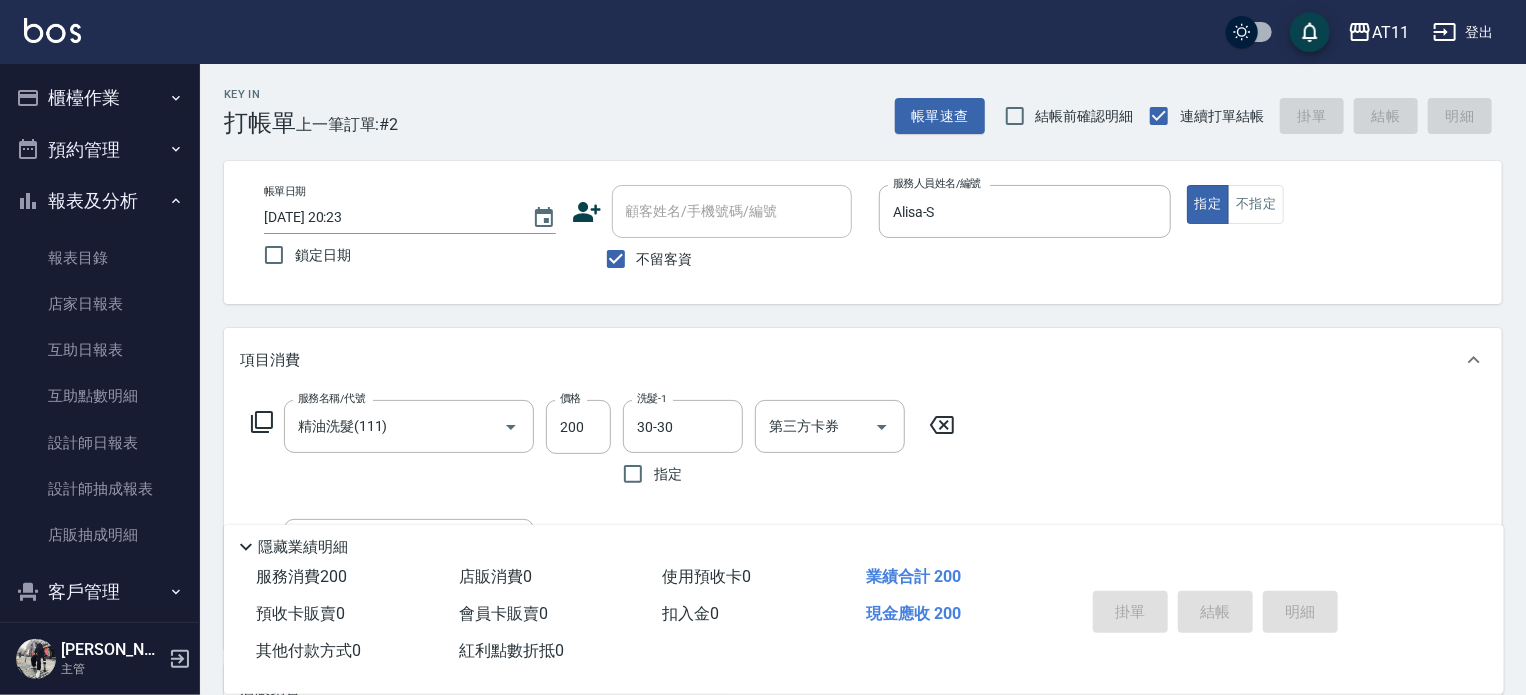 type 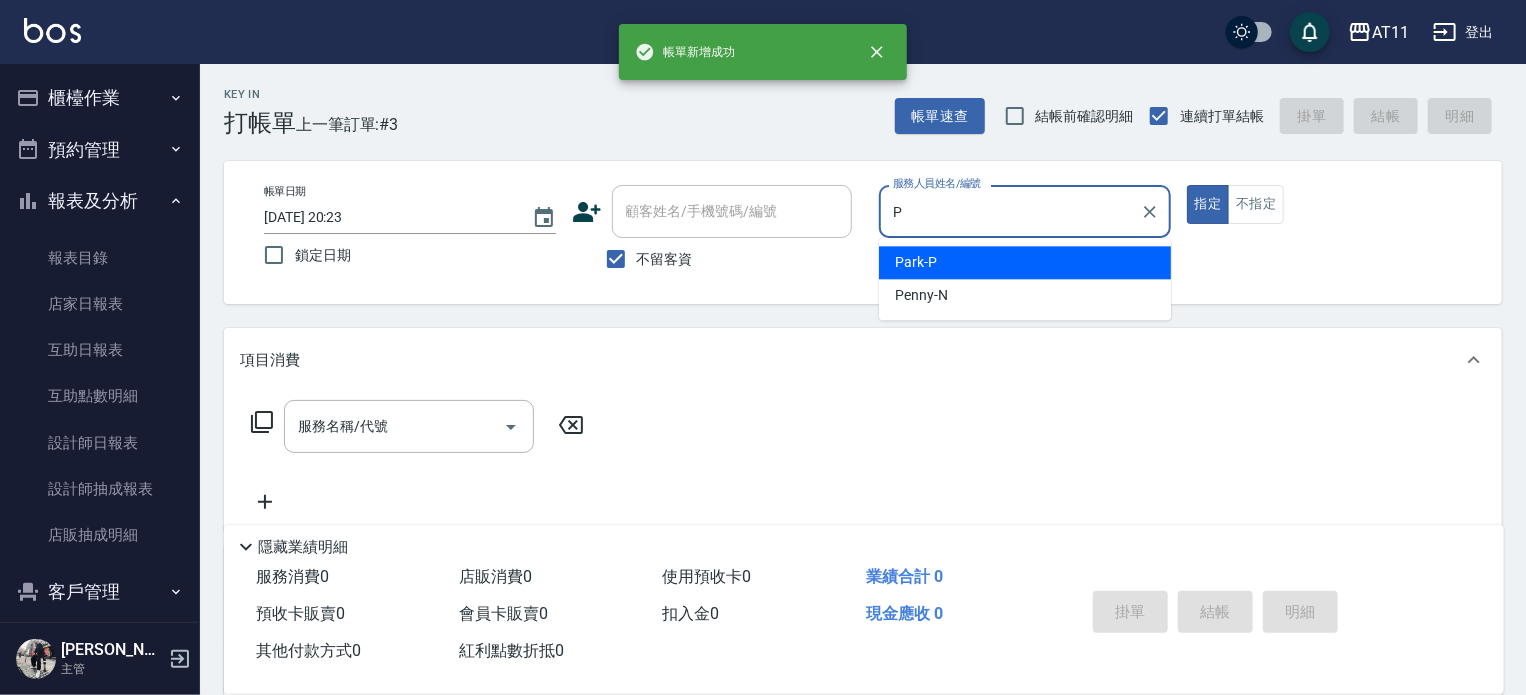 type on "Park-P" 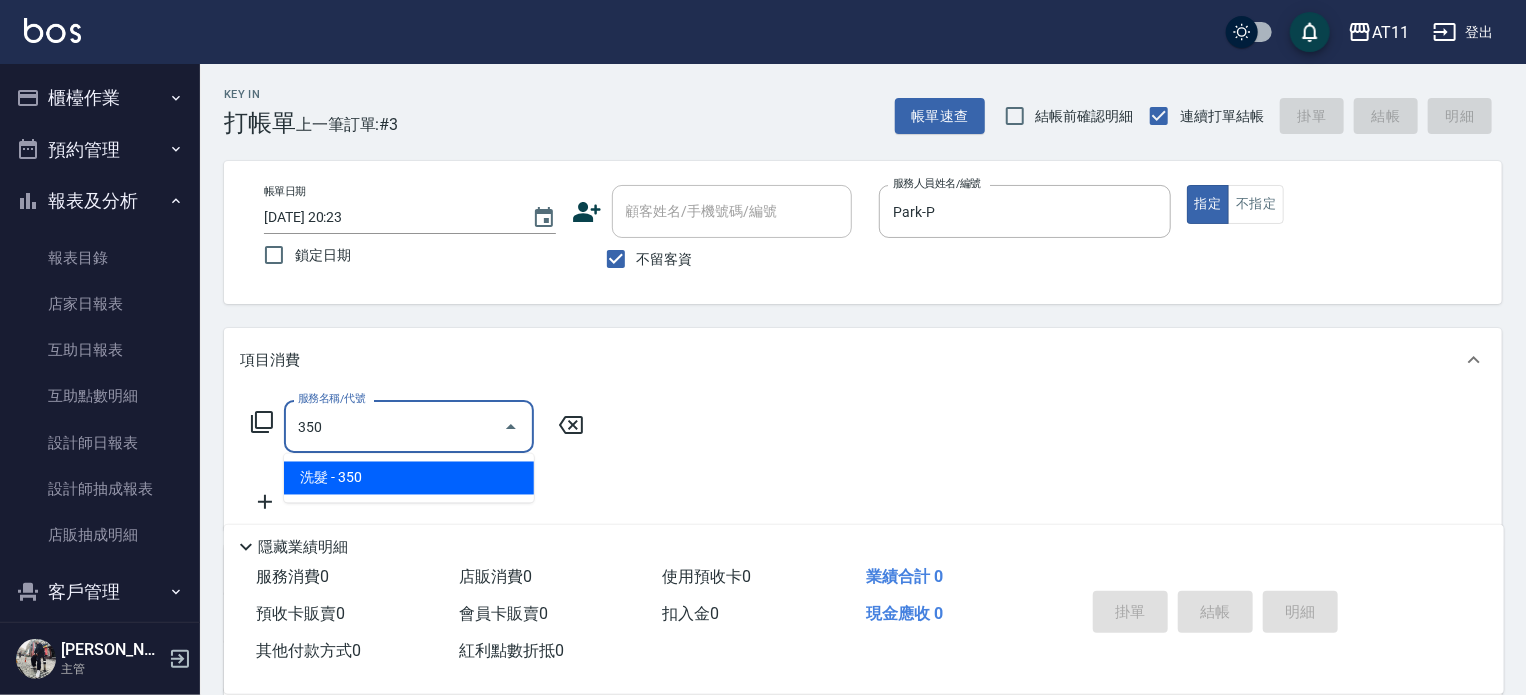 type on "洗髮(350)" 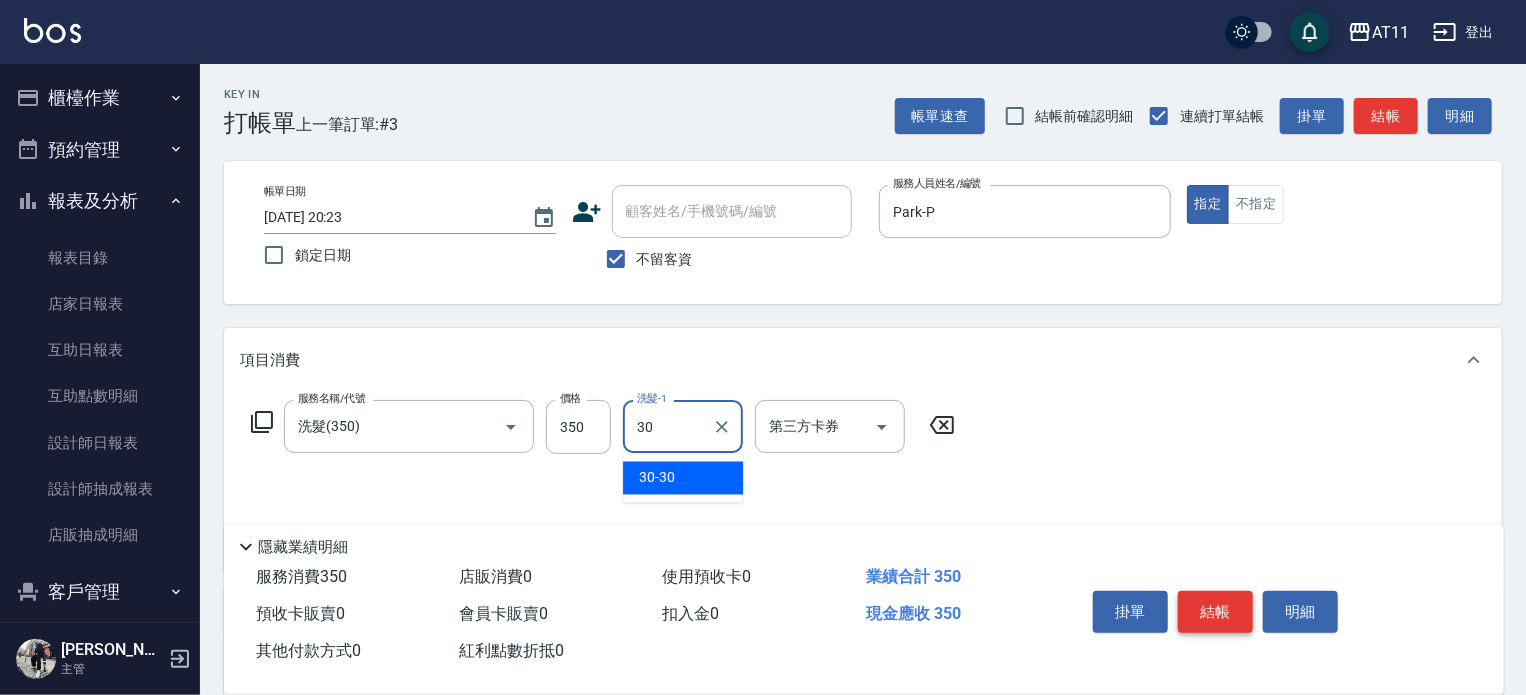 type on "30-30" 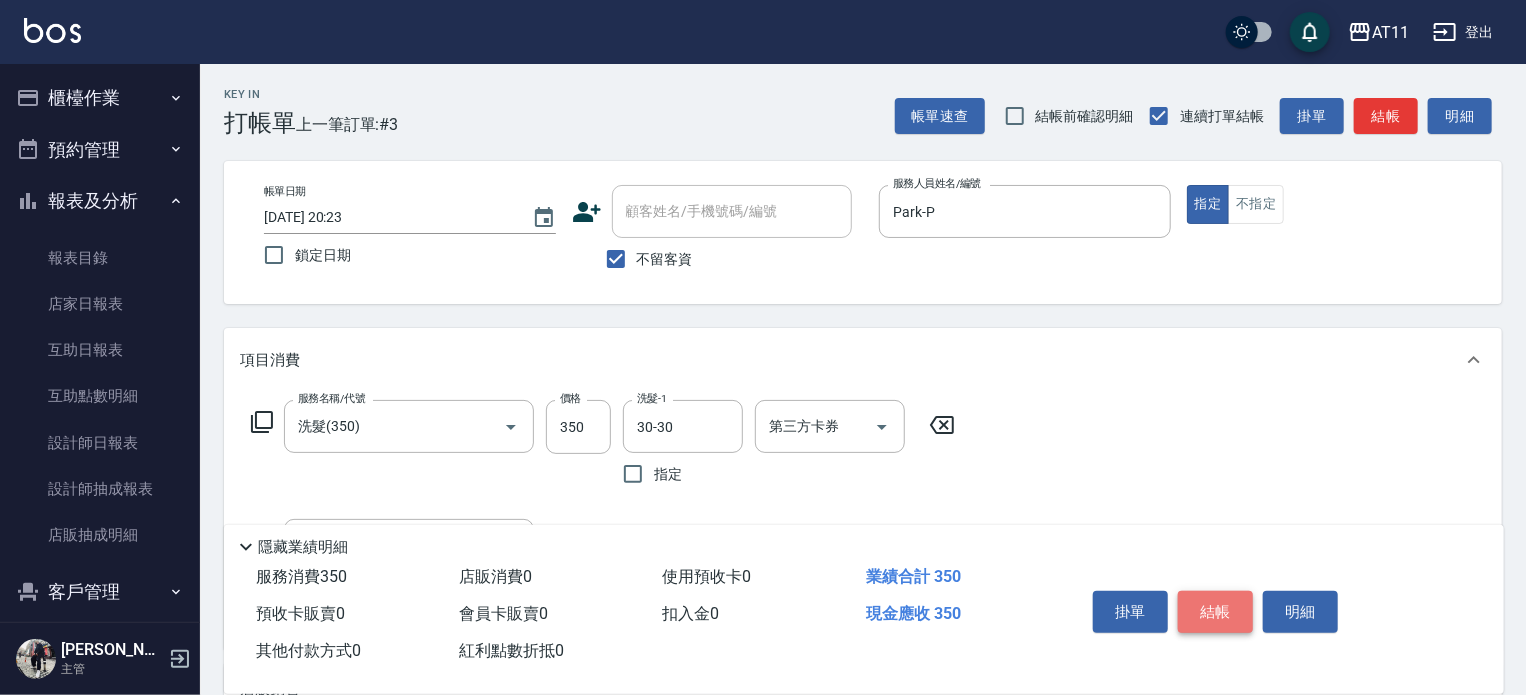 click on "結帳" at bounding box center (1215, 612) 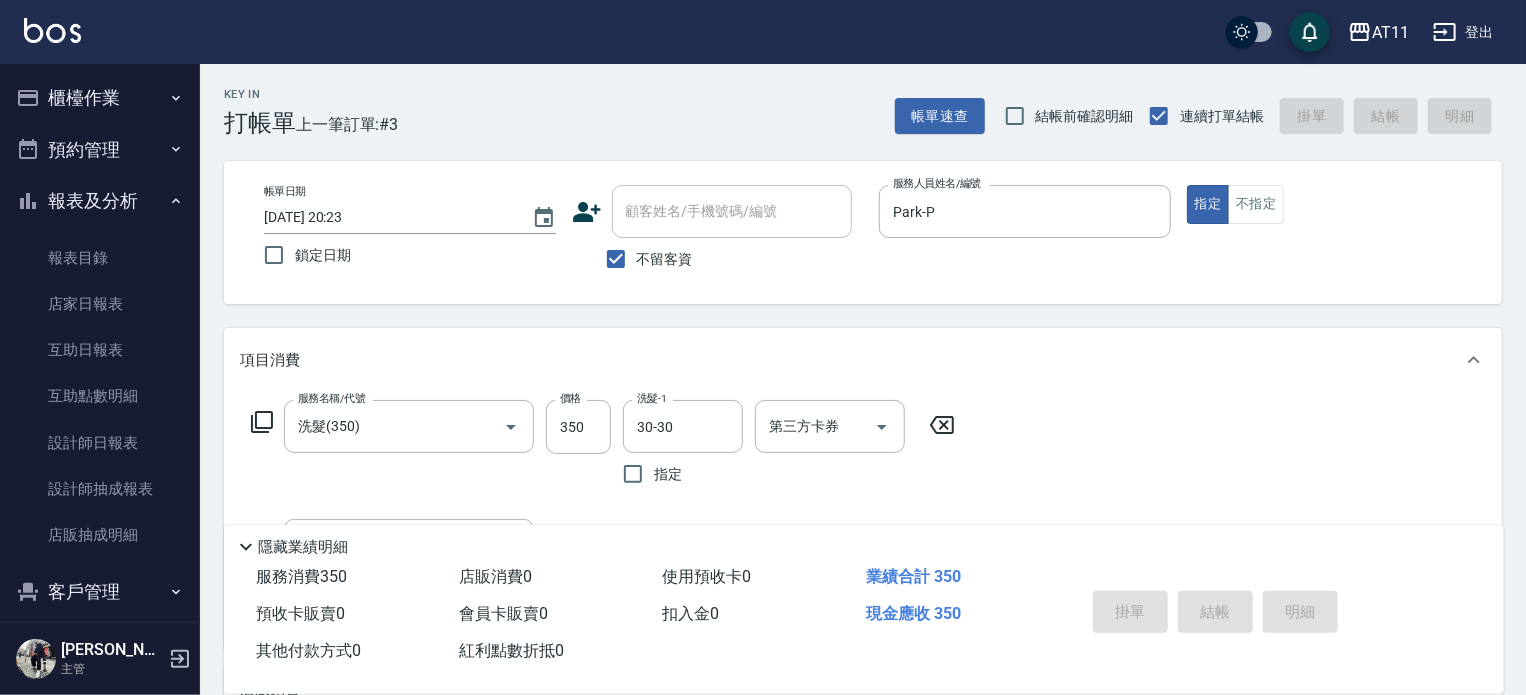 type 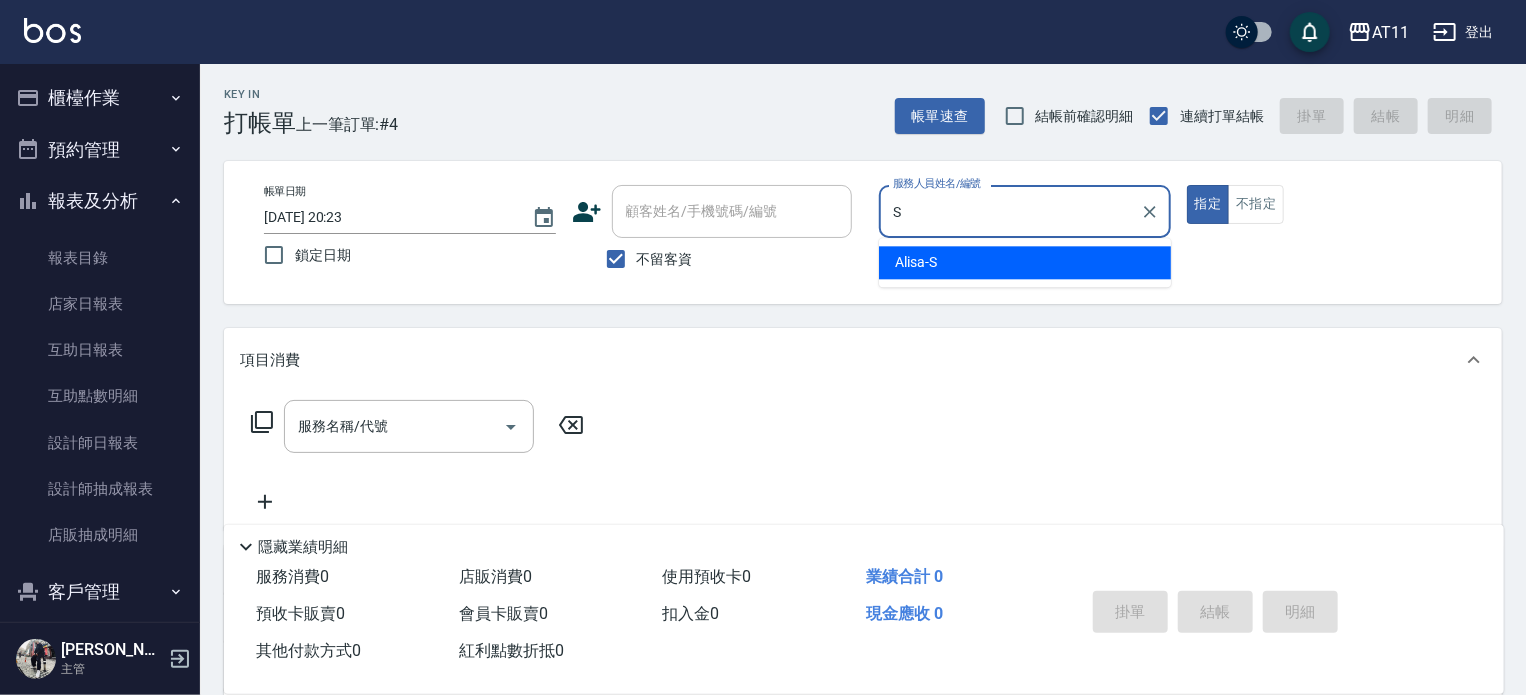 type on "Alisa-S" 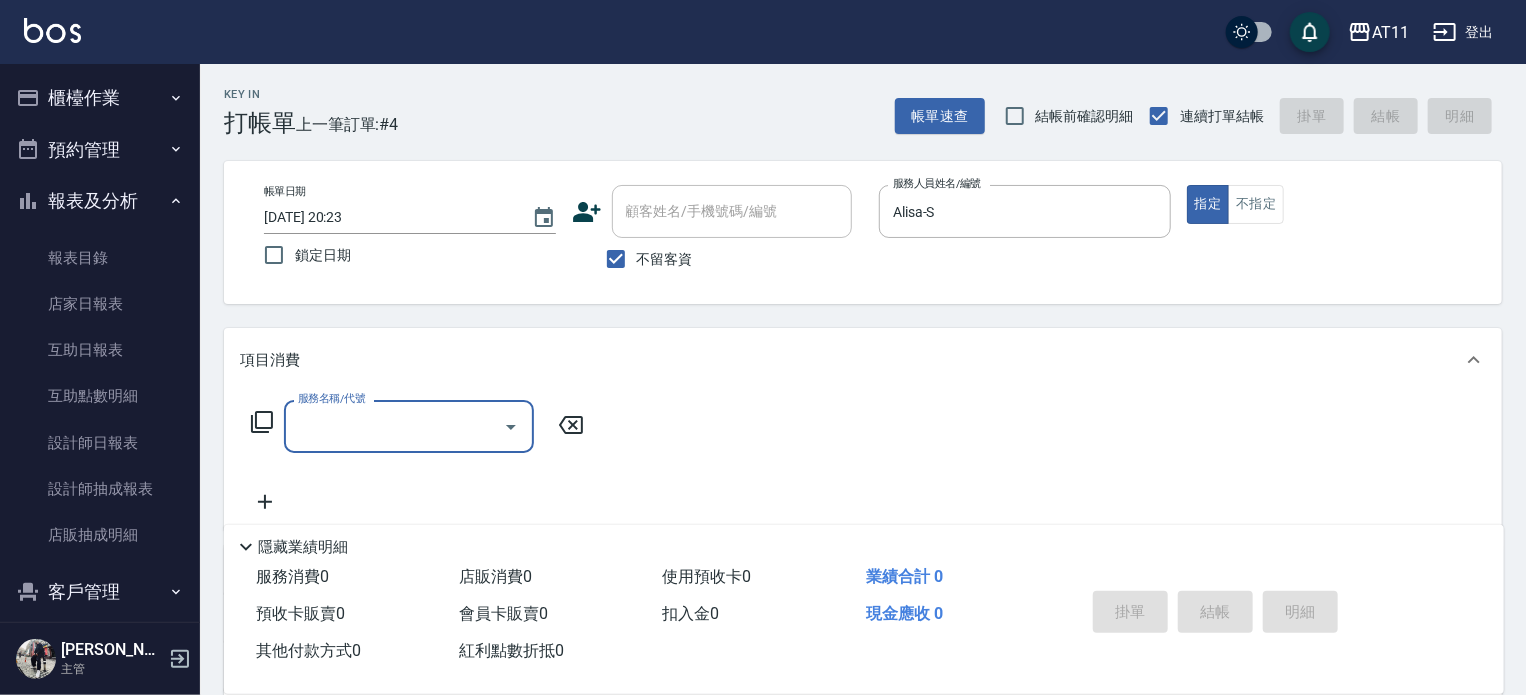 type on "6" 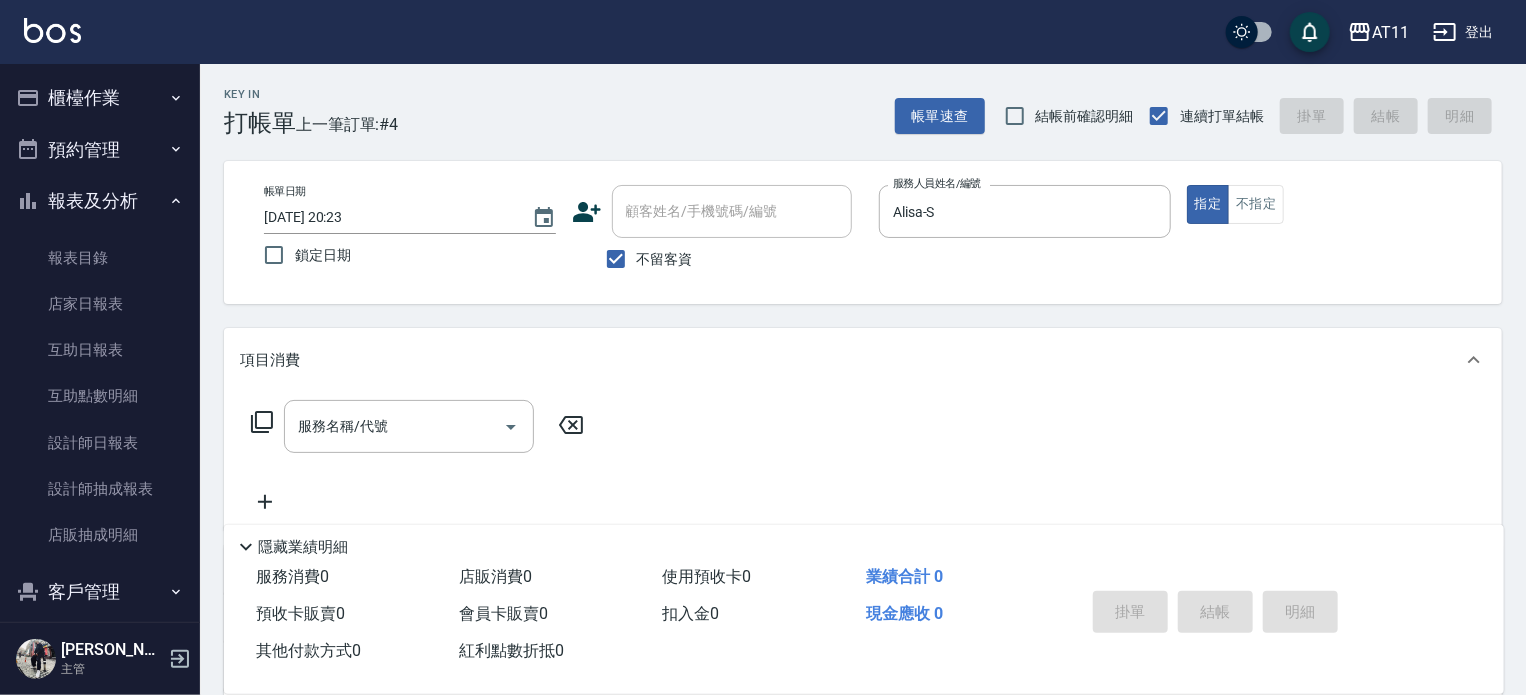 click on "Key In 打帳單 上一筆訂單:#4 帳單速查 結帳前確認明細 連續打單結帳 掛單 結帳 明細 帳單日期 [DATE] 20:23 鎖定日期 顧客姓名/手機號碼/編號 顧客姓名/手機號碼/編號 不留客資 服務人員姓名/編號 [PERSON_NAME]-S 服務人員姓名/編號 指定 不指定 項目消費 服務名稱/代號 服務名稱/代號 店販銷售 服務人員姓名/編號 服務人員姓名/編號 商品代號/名稱 商品代號/名稱 預收卡販賣 卡券名稱/代號 卡券名稱/代號 其他付款方式 其他付款方式 其他付款方式 備註及來源 備註 備註 訂單來源 ​ 訂單來源 隱藏業績明細 服務消費  0 店販消費  0 使用預收卡  0 業績合計   0 預收卡販賣  0 會員卡販賣  0 扣入金  0 現金應收   0 其他付款方式  0 紅利點數折抵  0 掛單 結帳 明細" at bounding box center [863, 496] 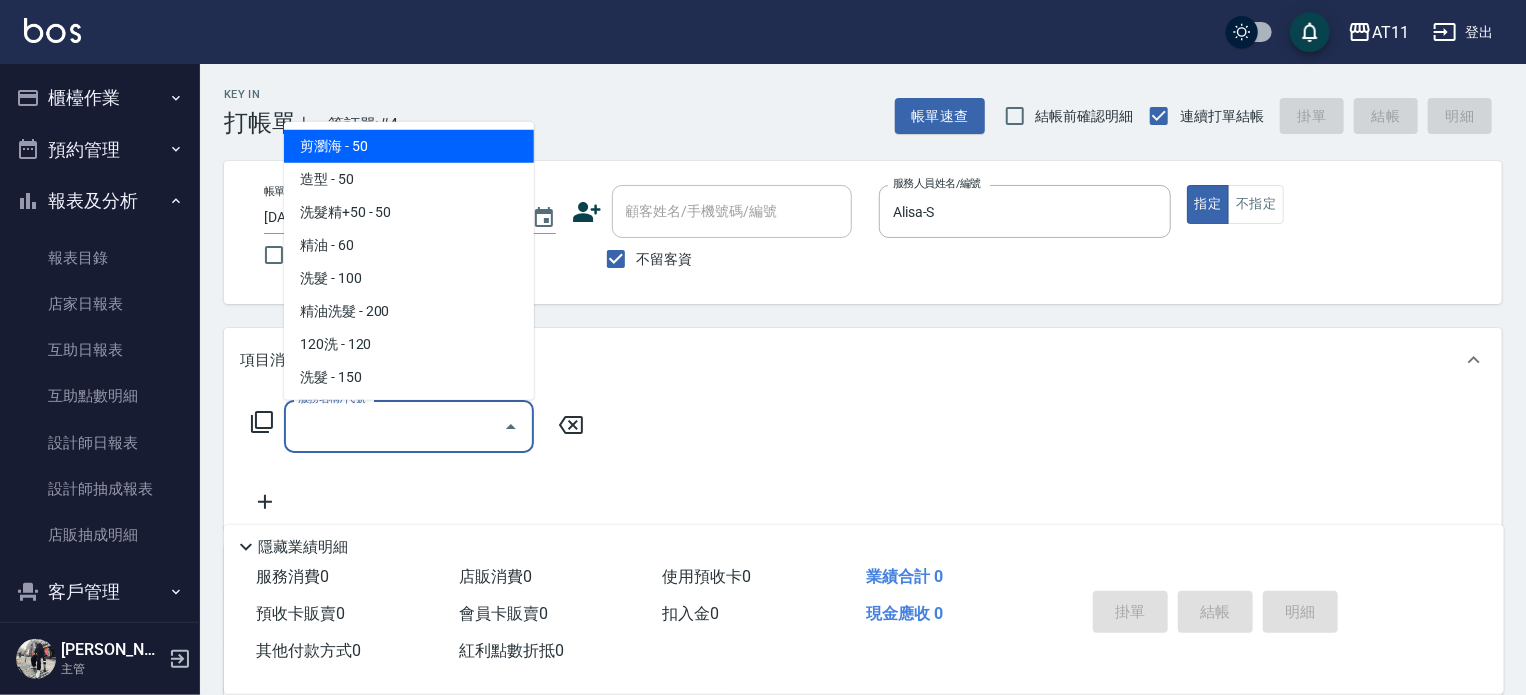 click on "服務名稱/代號" at bounding box center (394, 426) 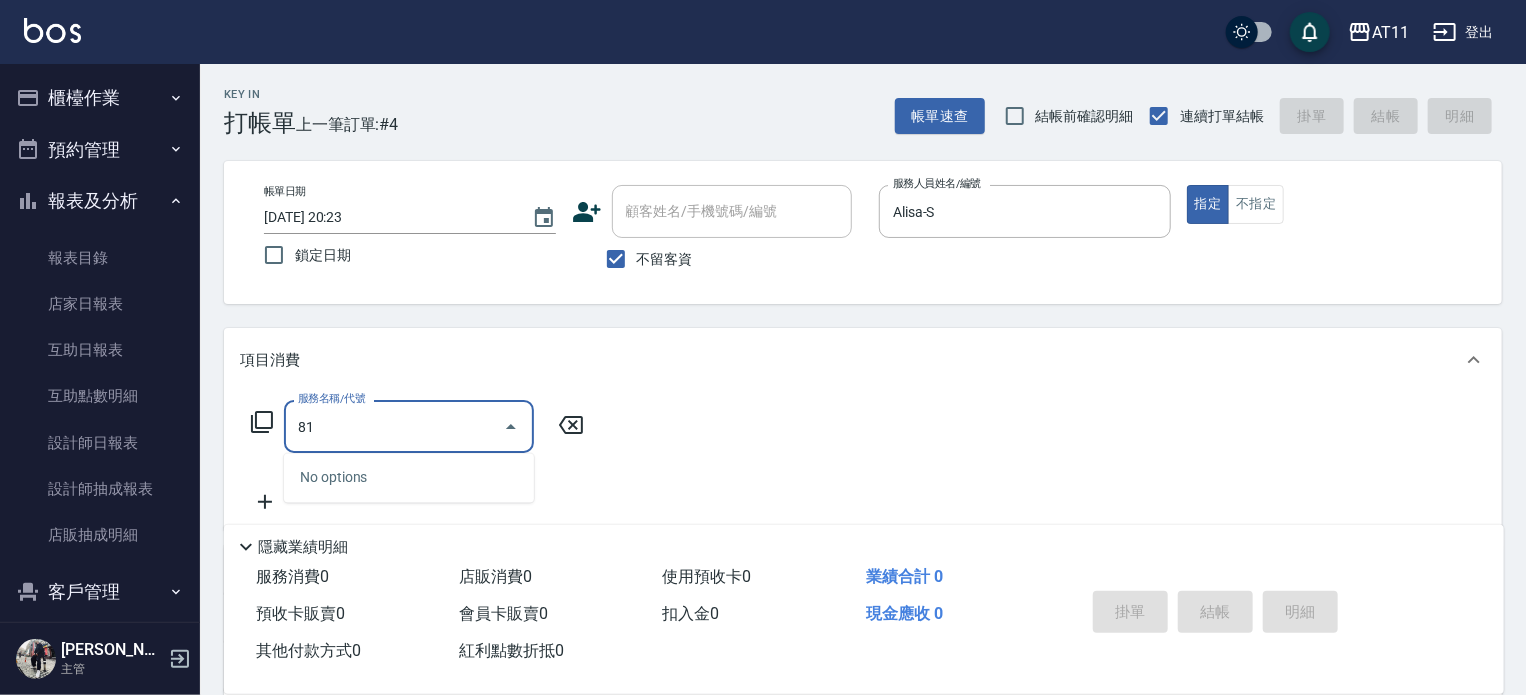 type on "814" 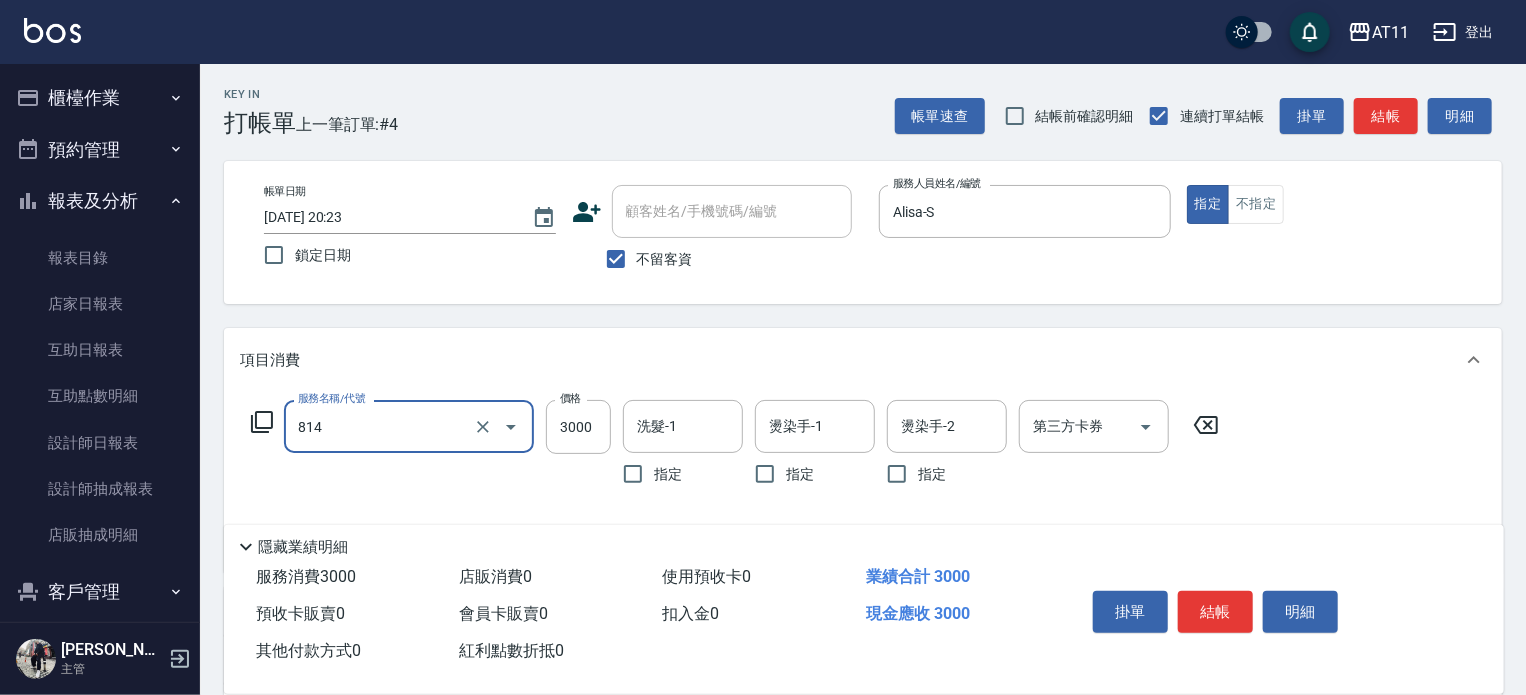 click on "814" at bounding box center (381, 426) 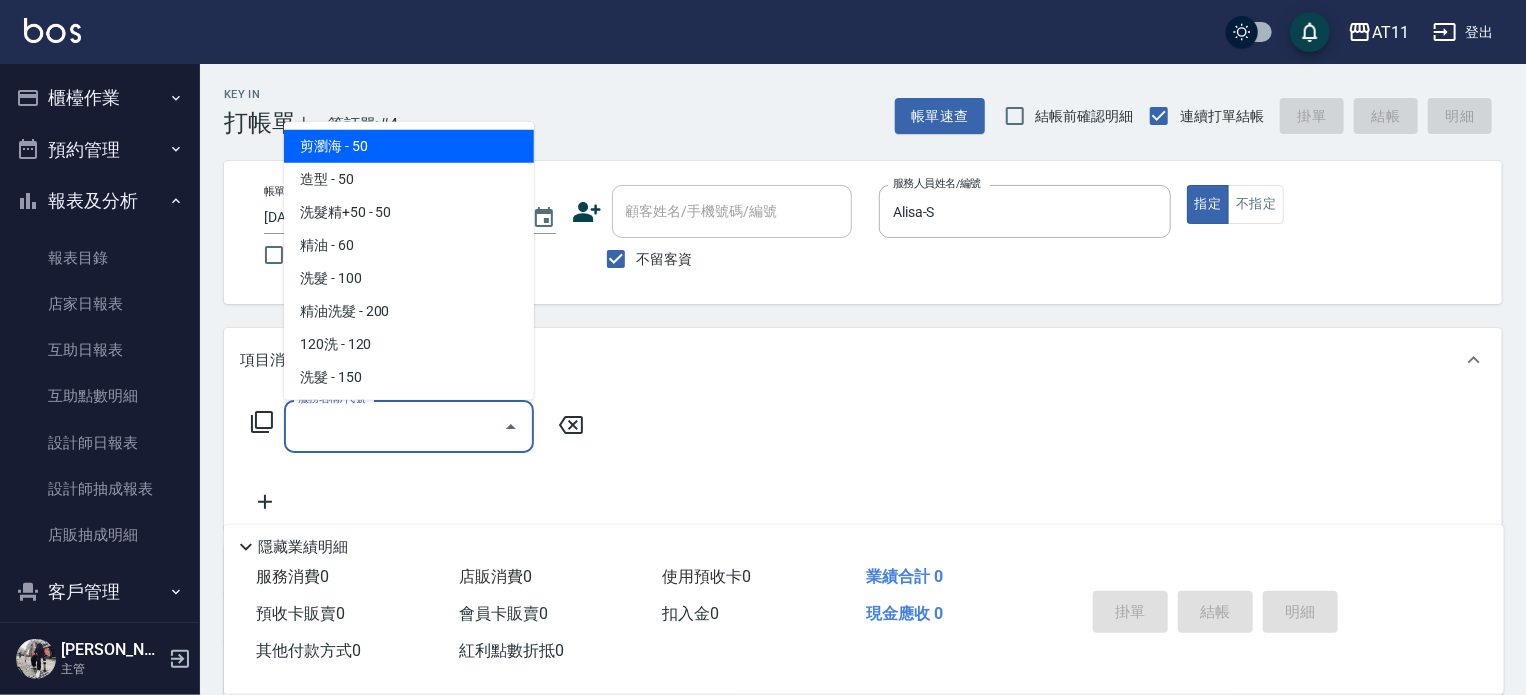 type on "3" 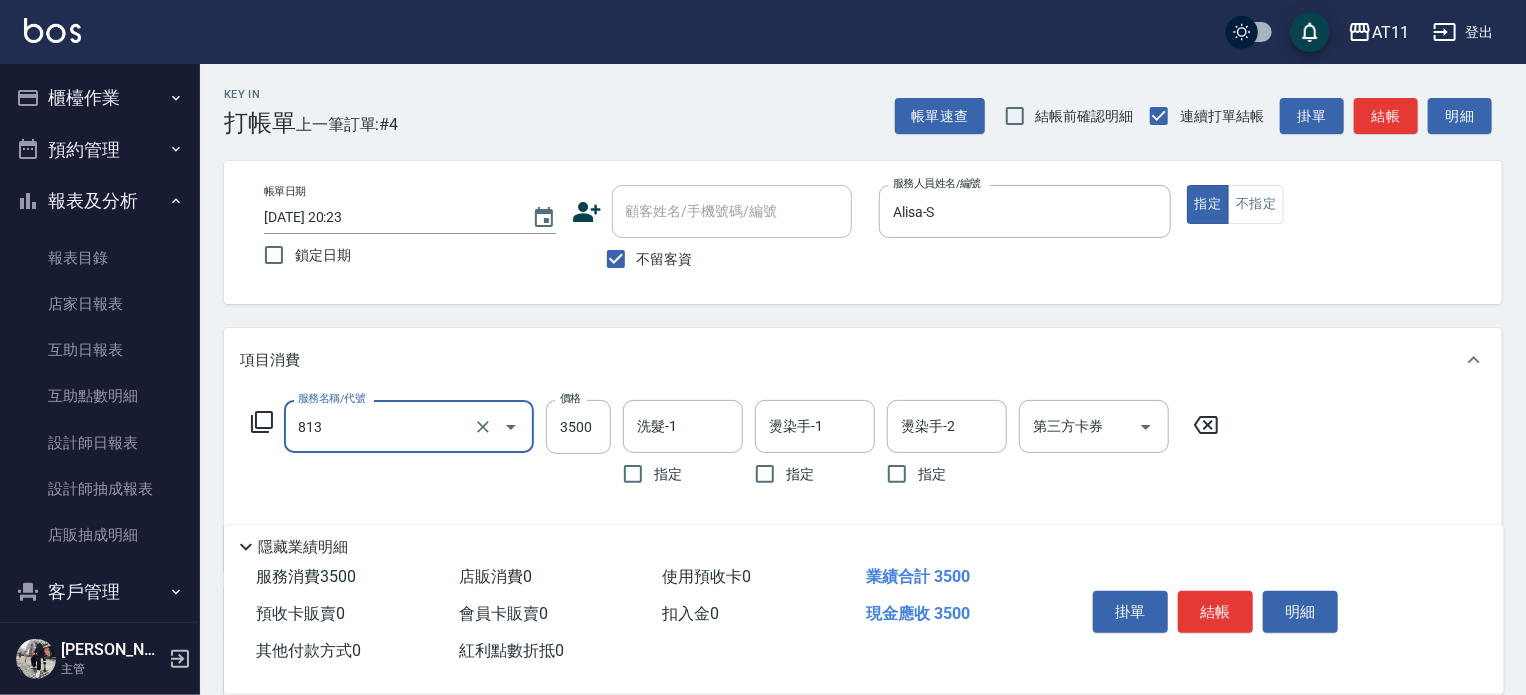 type on "過年染髮A餐(813)" 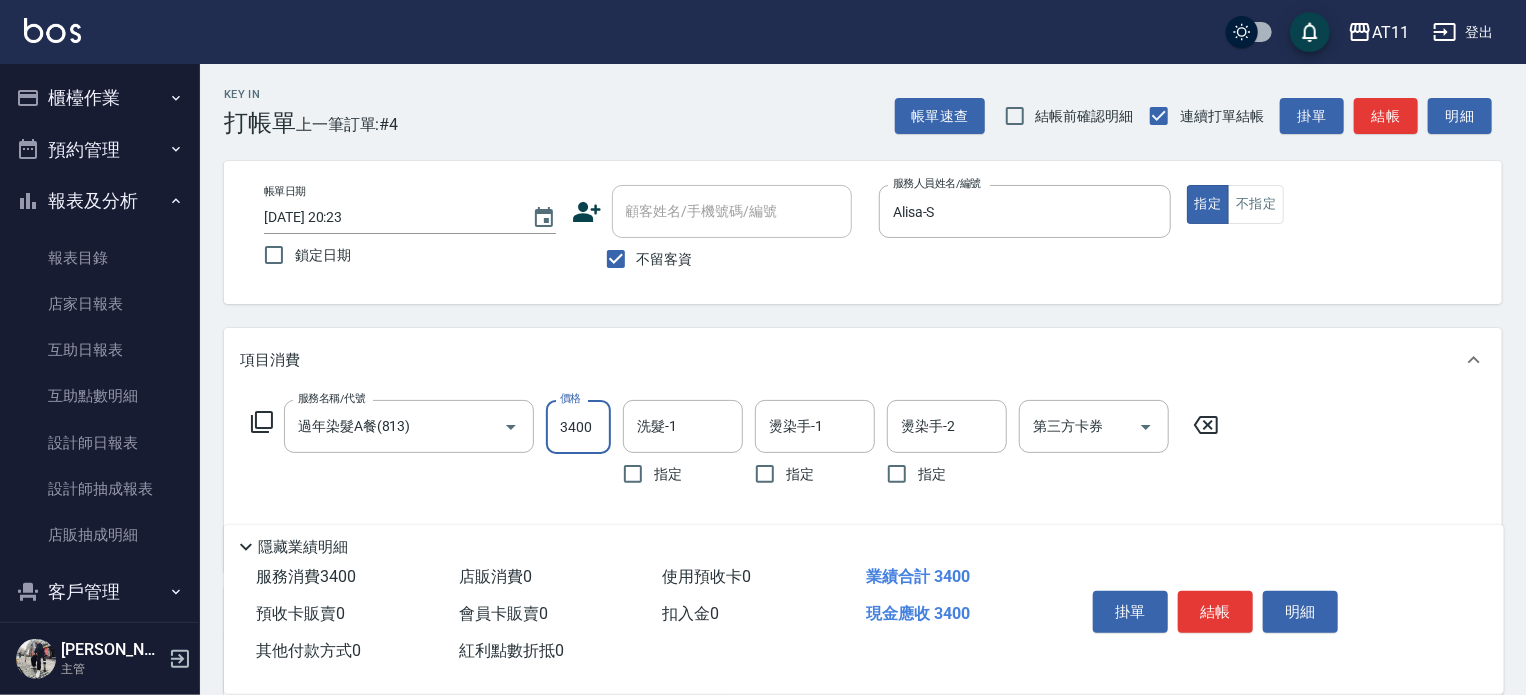 type on "3400" 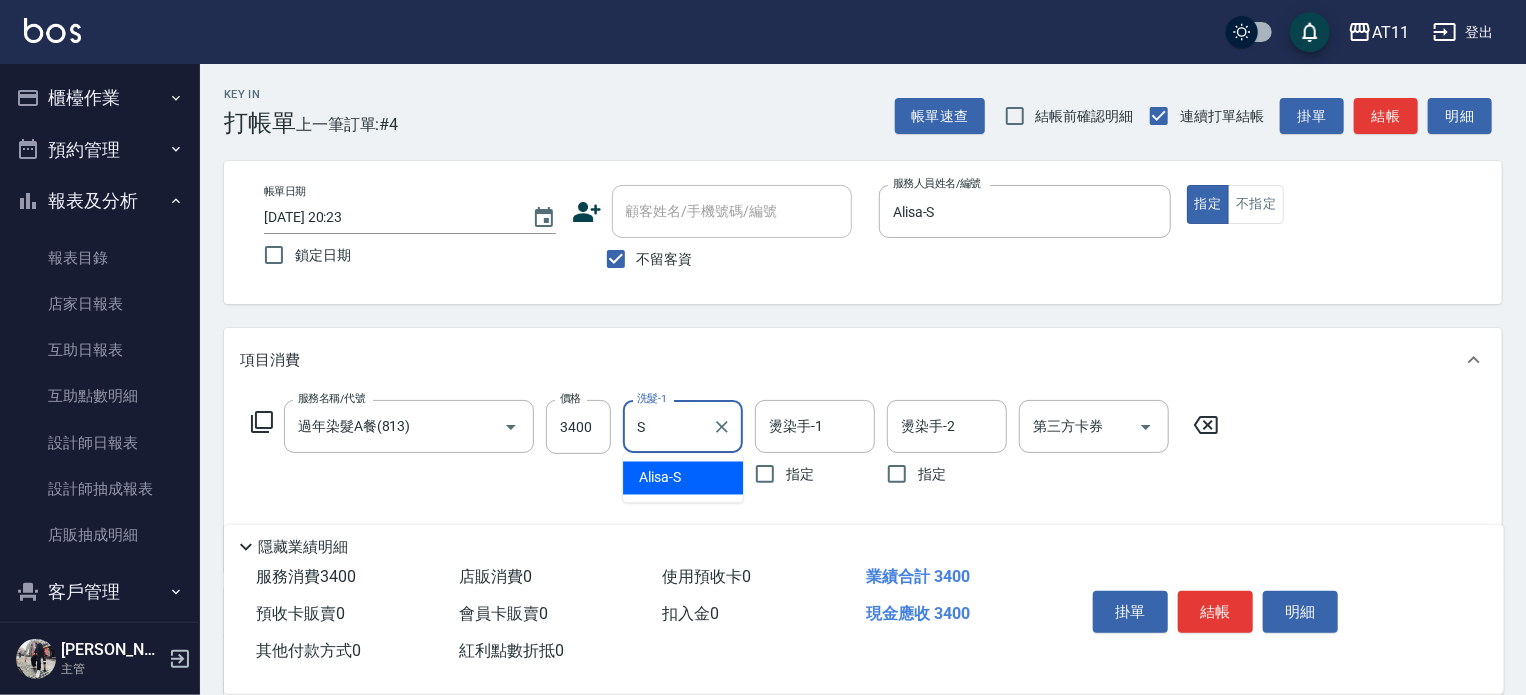 type on "Alisa-S" 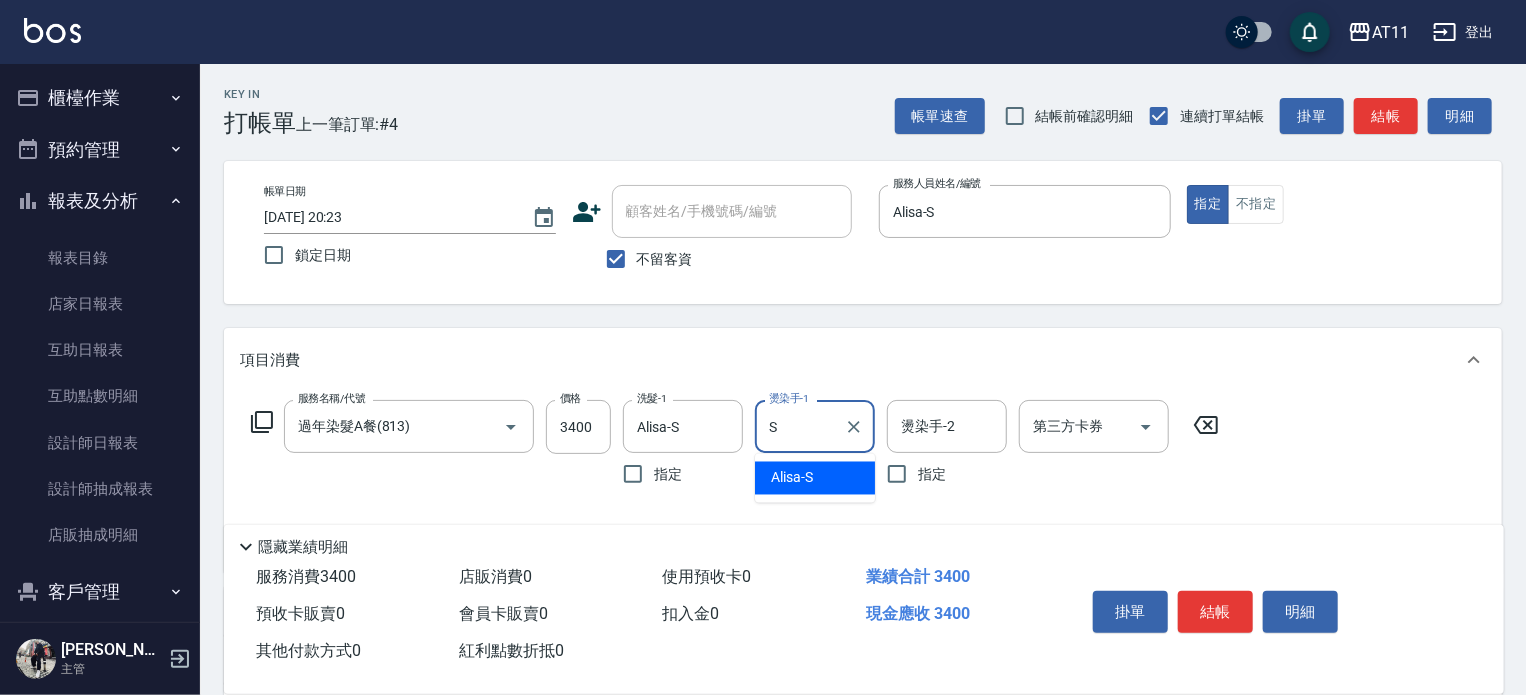 type on "Alisa-S" 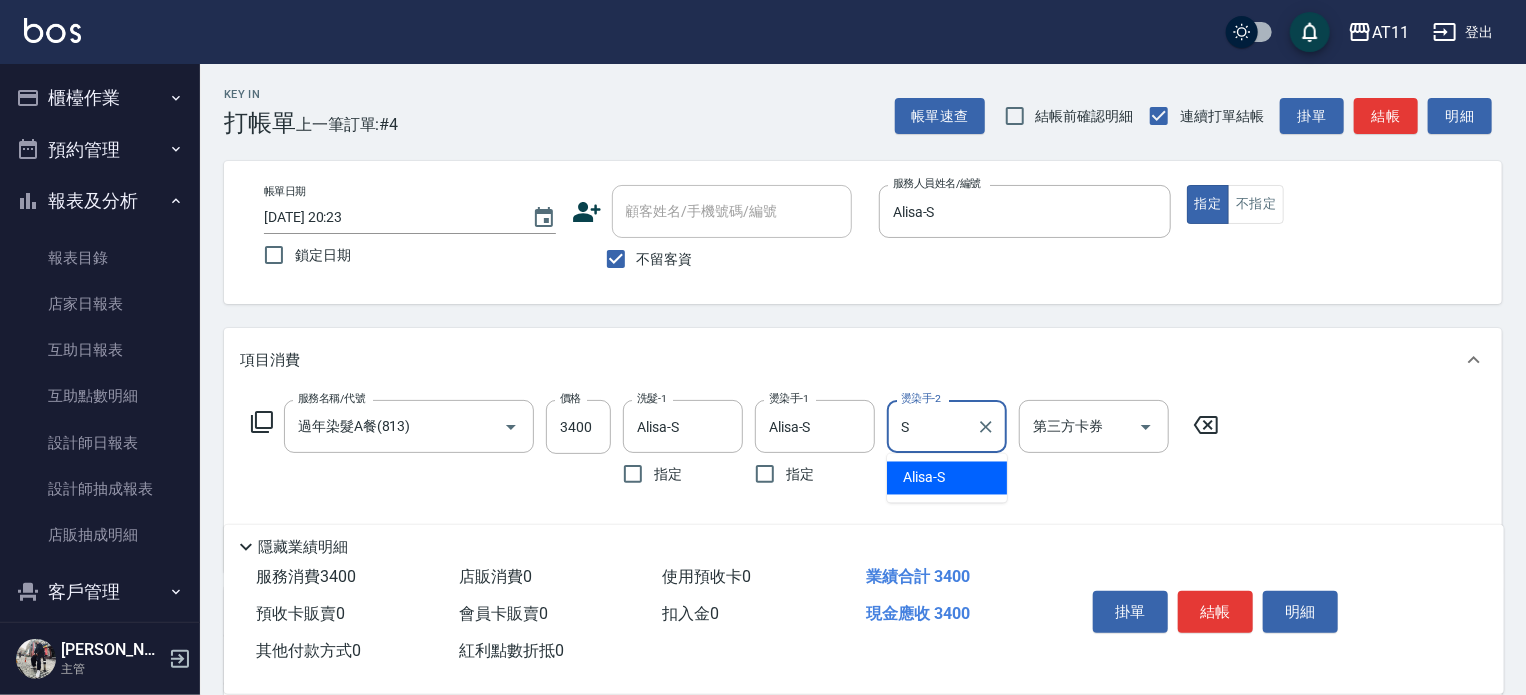 type on "Alisa-S" 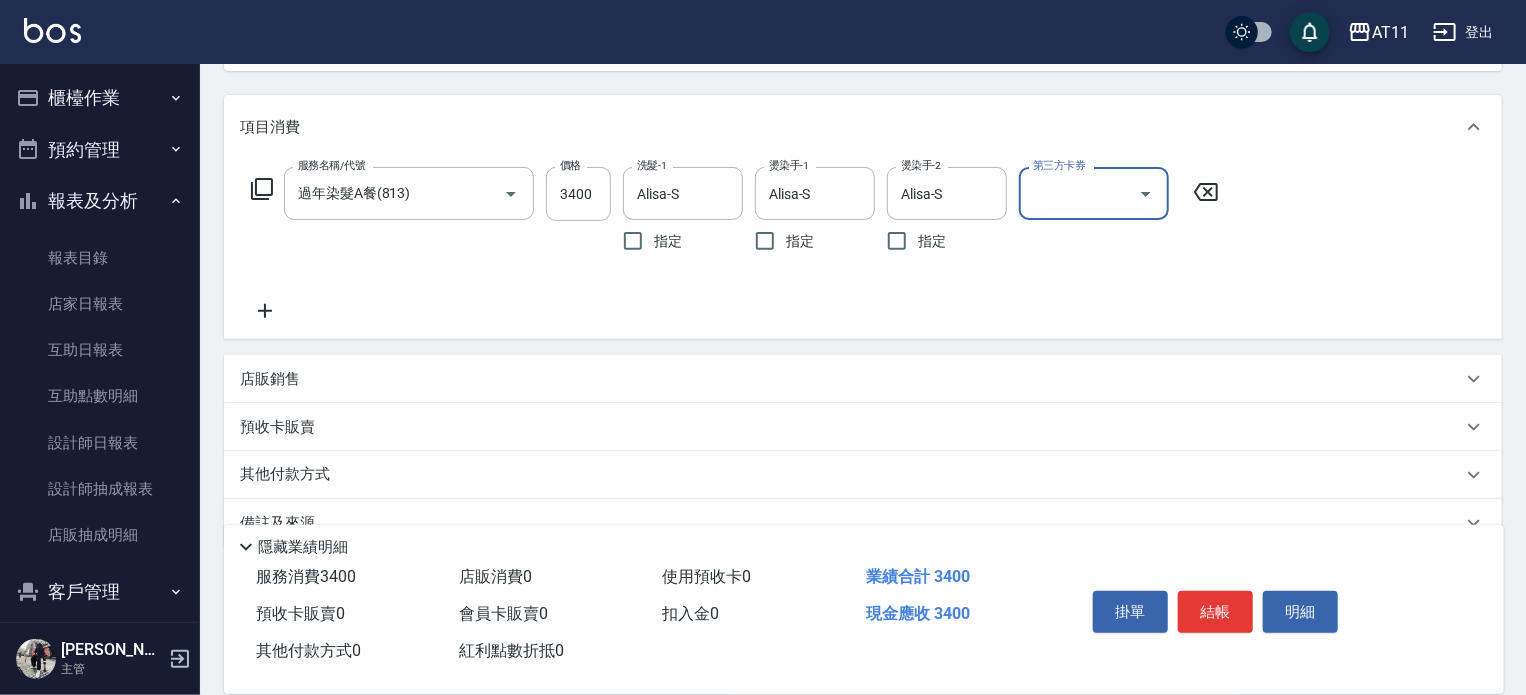 scroll, scrollTop: 275, scrollLeft: 0, axis: vertical 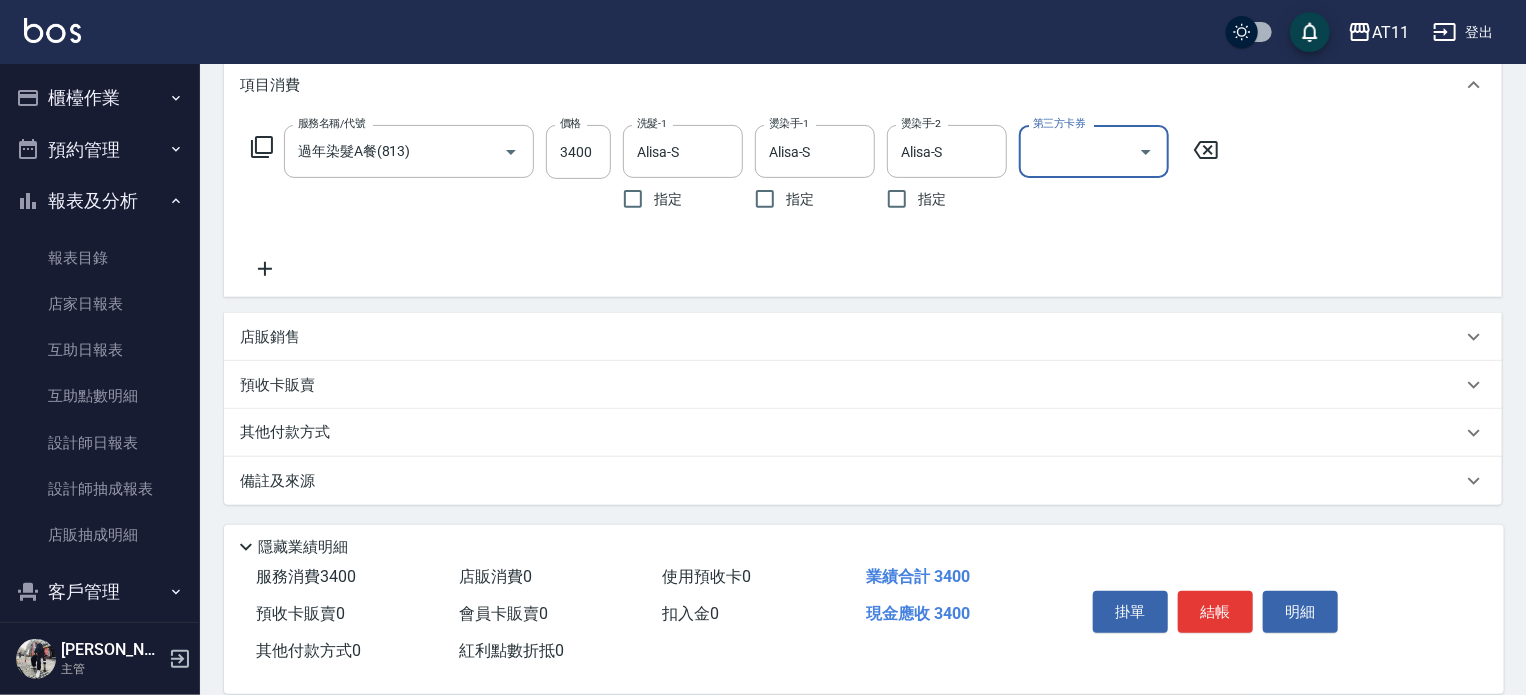 click on "店販銷售" at bounding box center [863, 337] 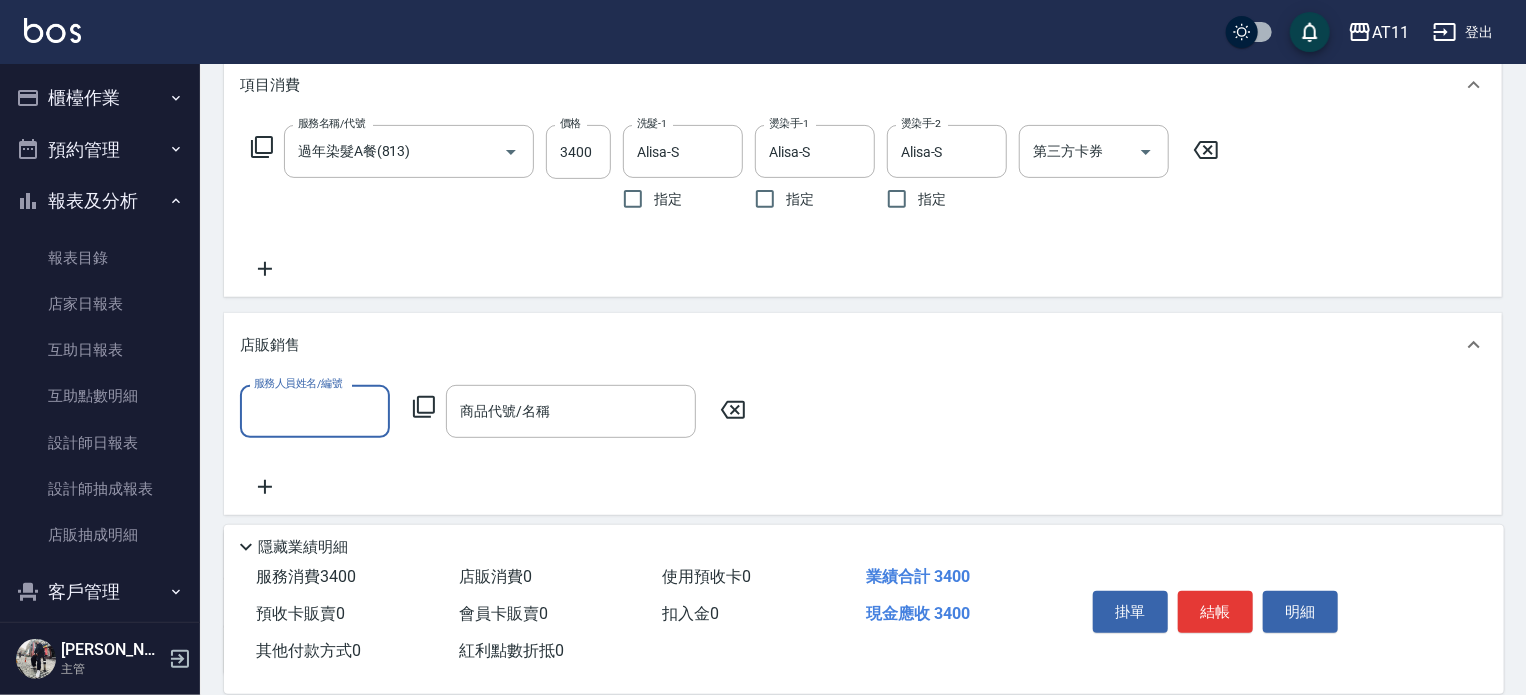 scroll, scrollTop: 0, scrollLeft: 0, axis: both 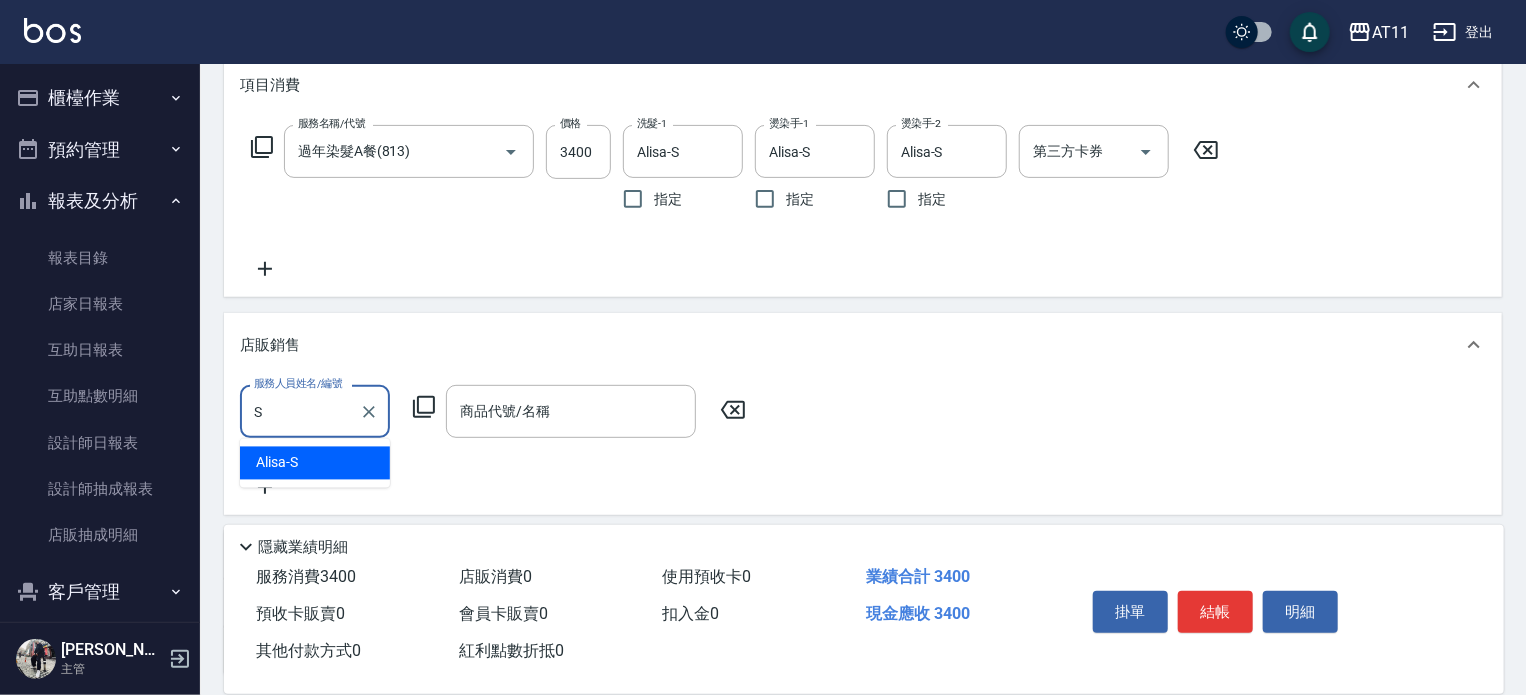 type on "Alisa-S" 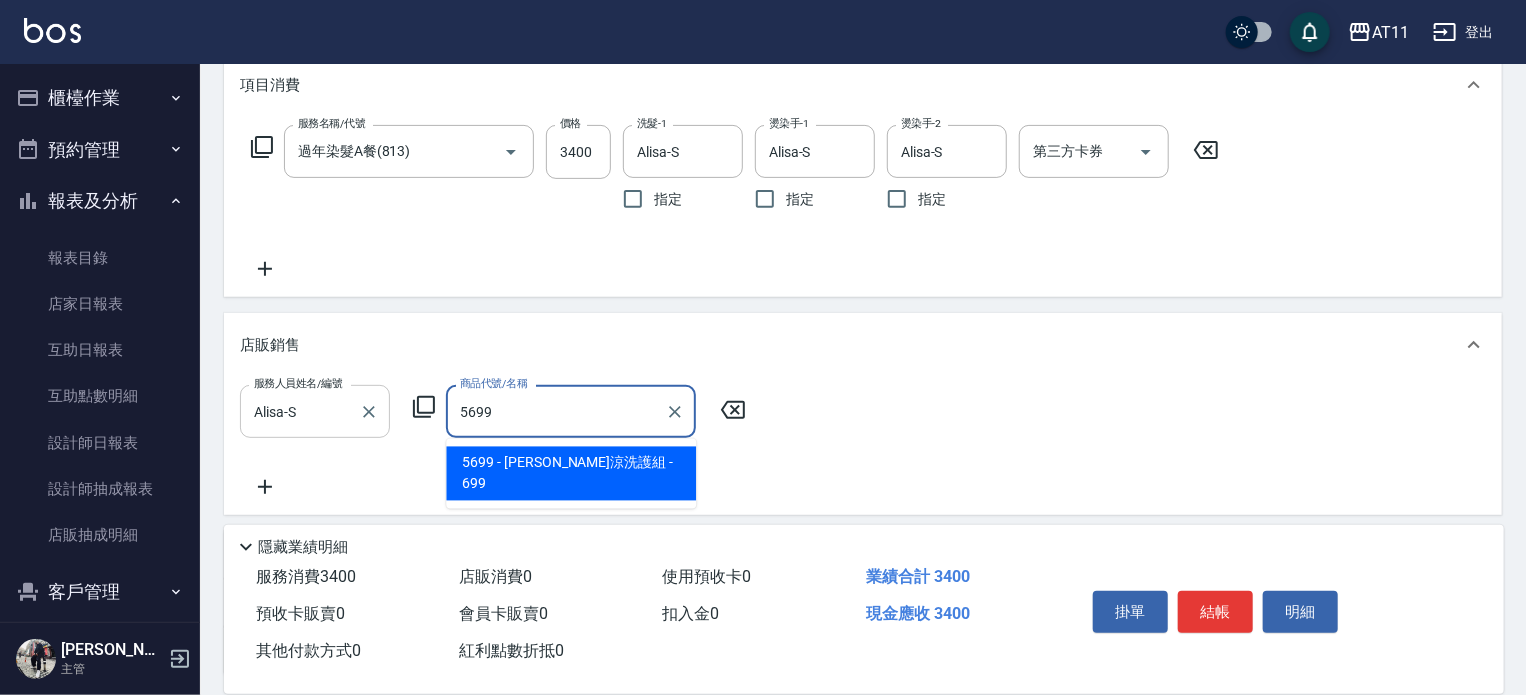 type on "水水沁涼洗護組" 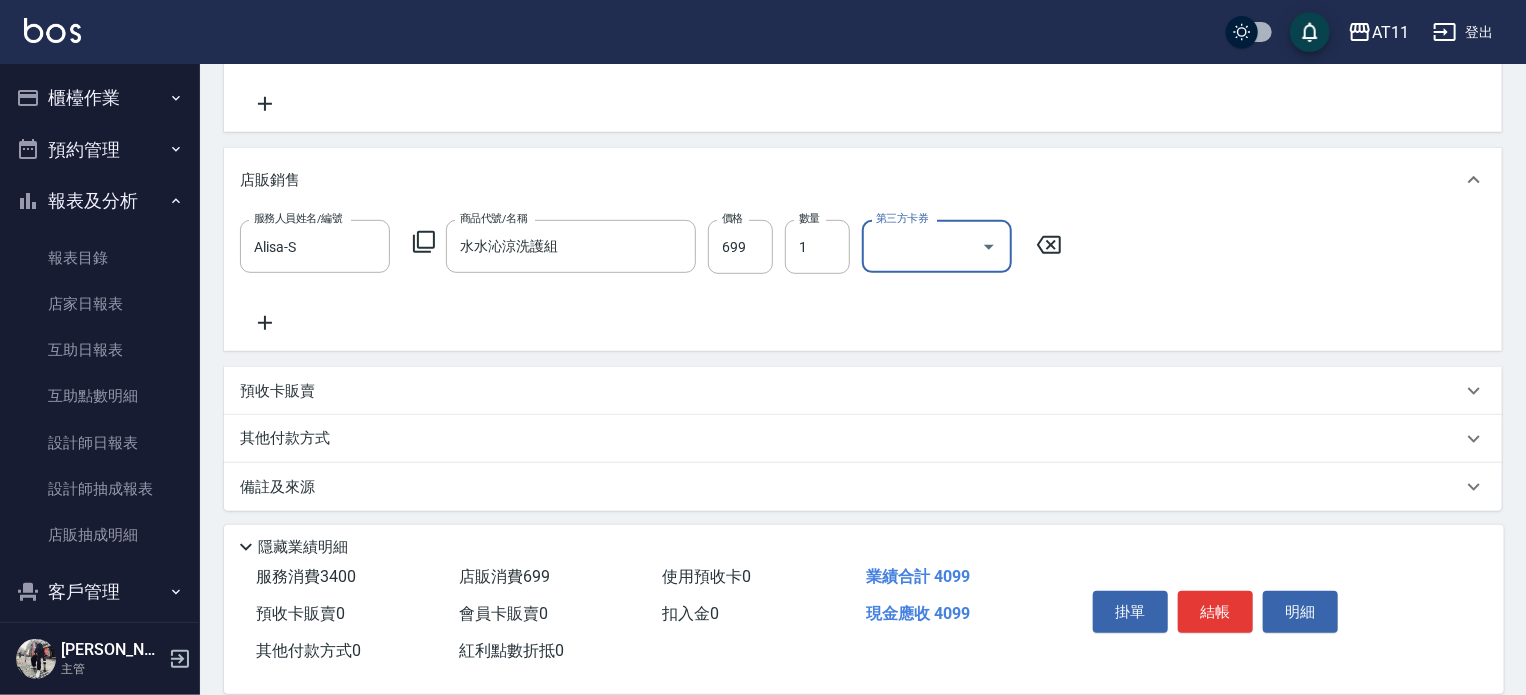 scroll, scrollTop: 446, scrollLeft: 0, axis: vertical 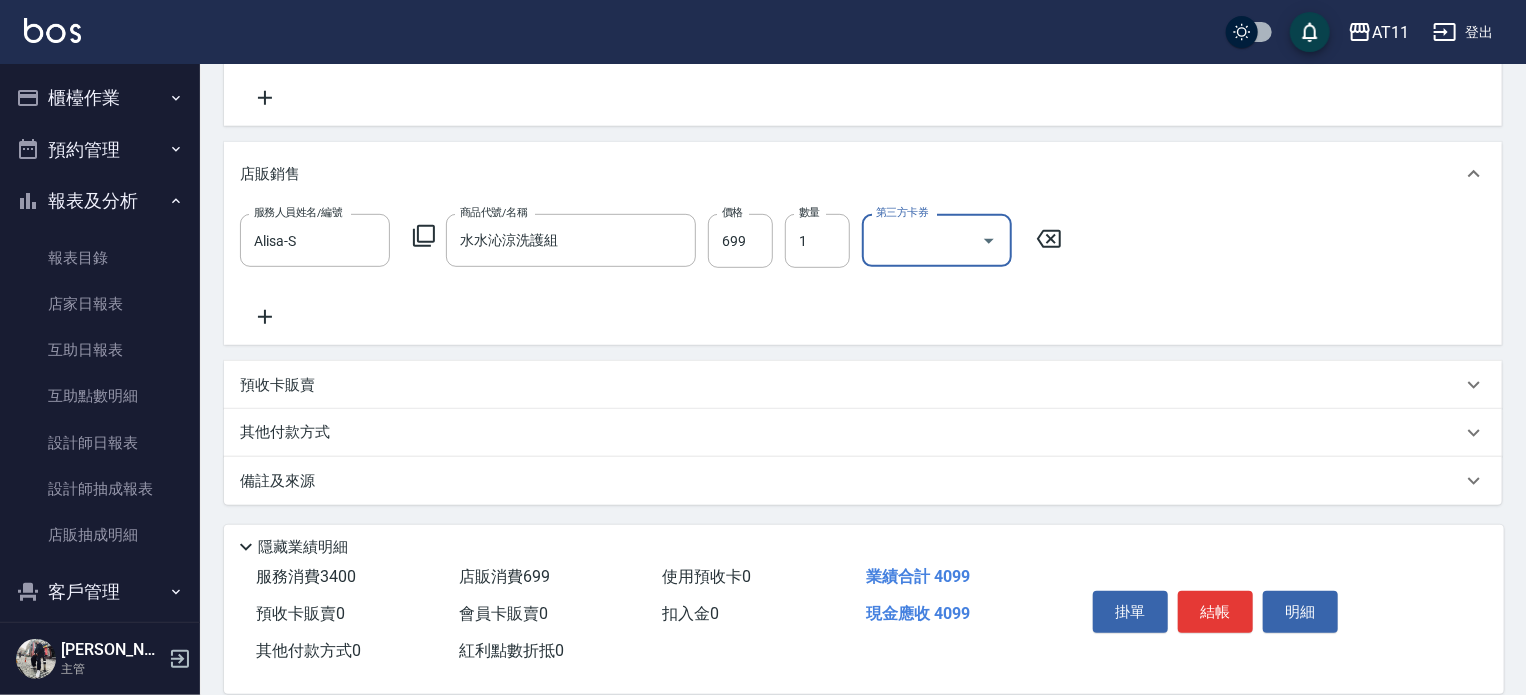 click on "其他付款方式" at bounding box center (851, 433) 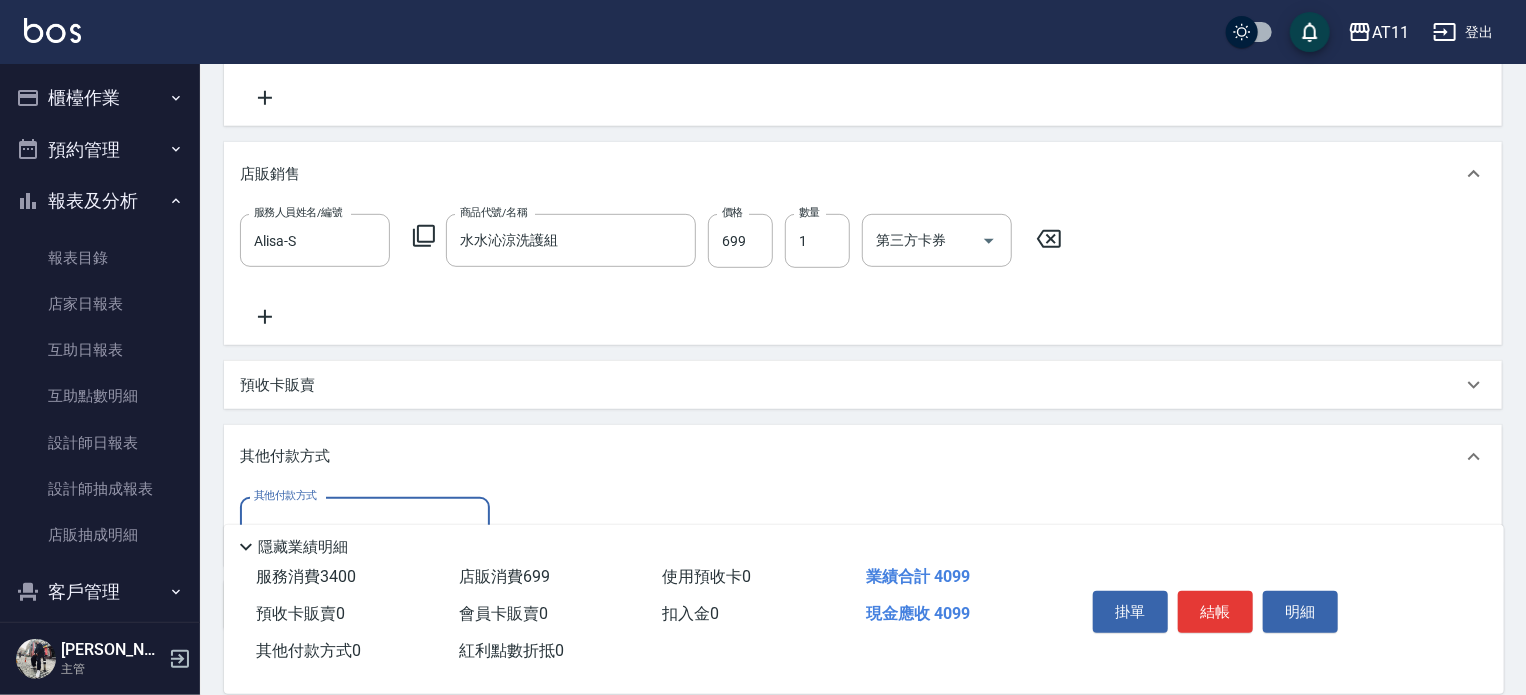 scroll, scrollTop: 0, scrollLeft: 0, axis: both 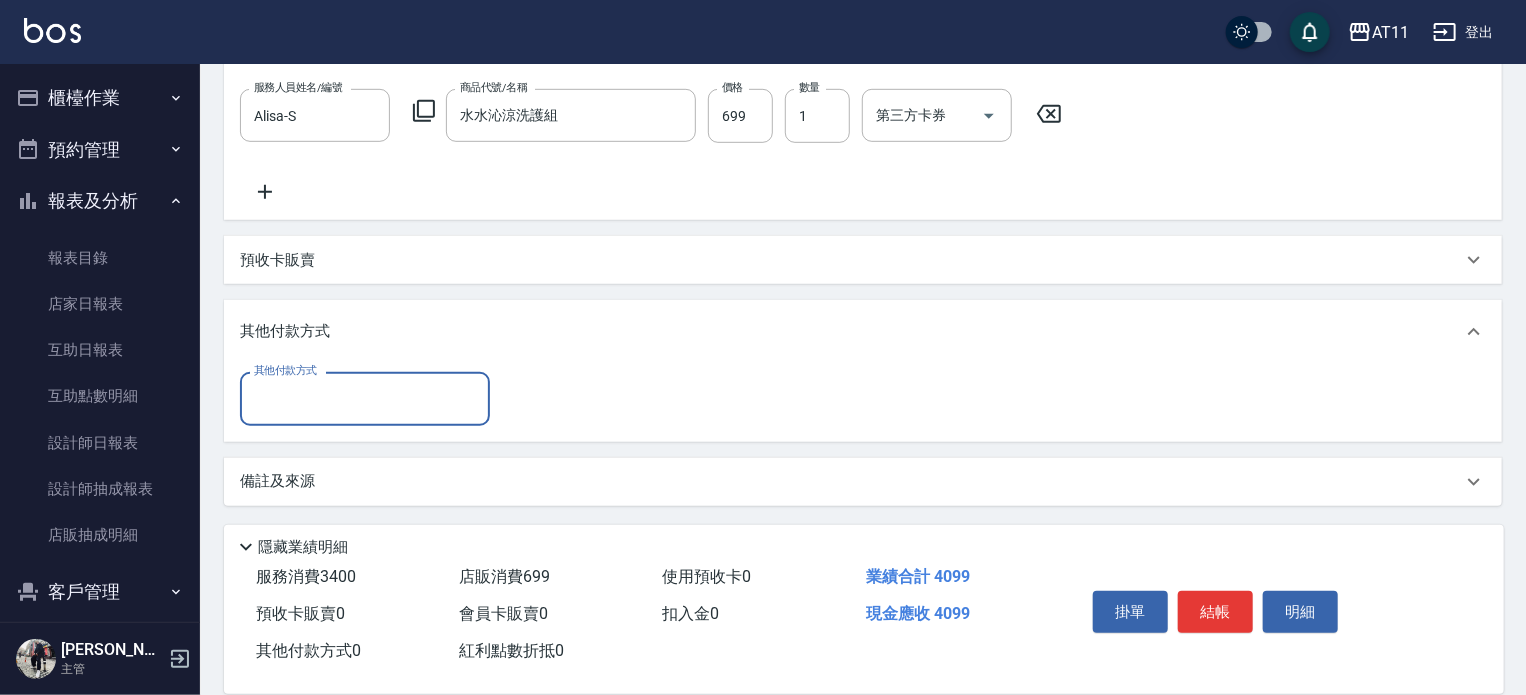 click on "其他付款方式" at bounding box center (365, 398) 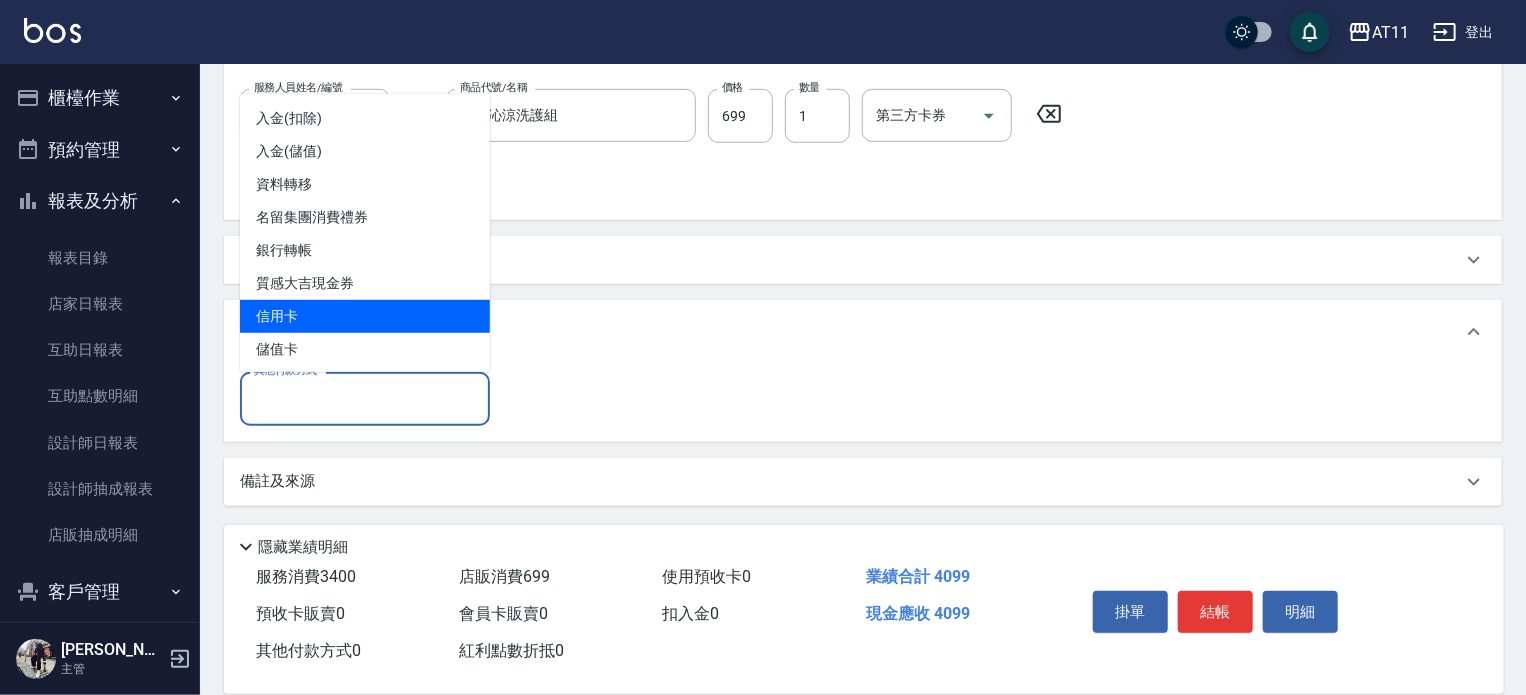 click on "信用卡" at bounding box center [365, 316] 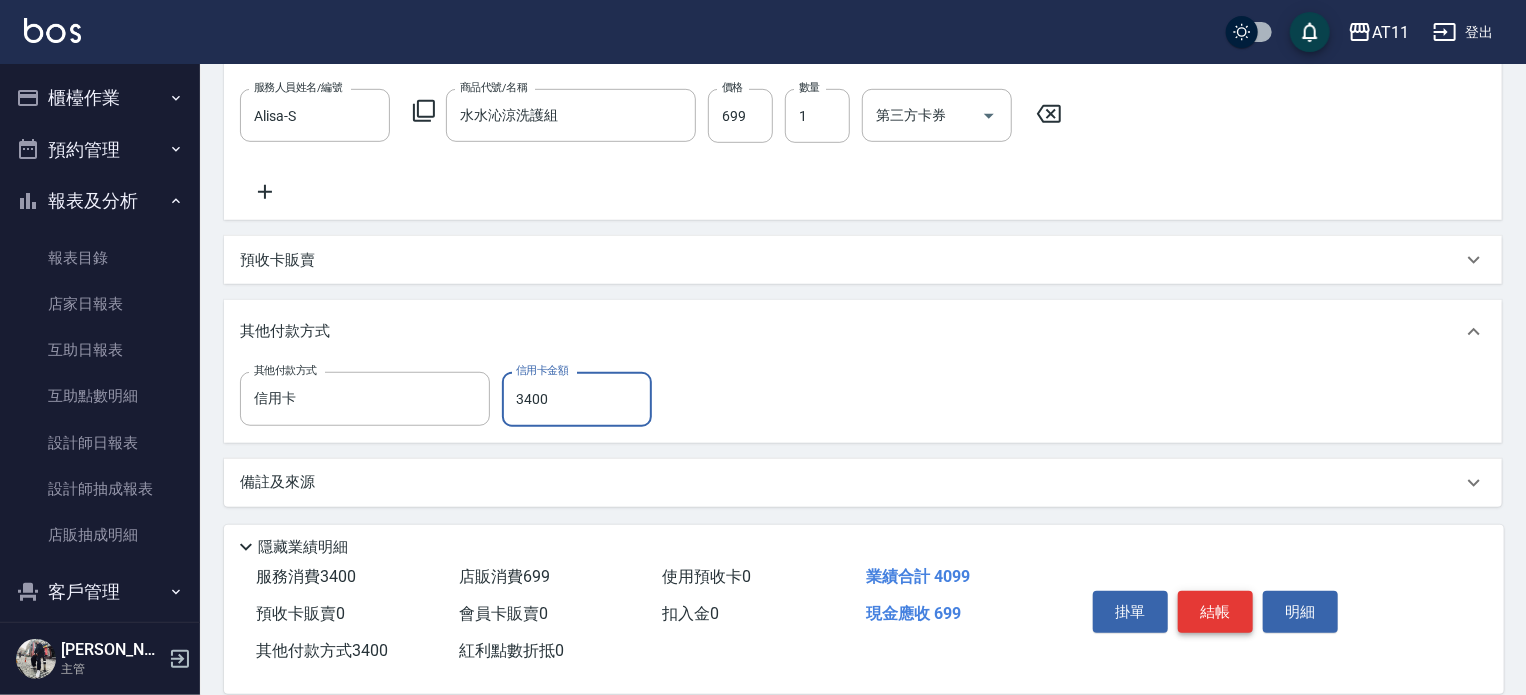 type on "3400" 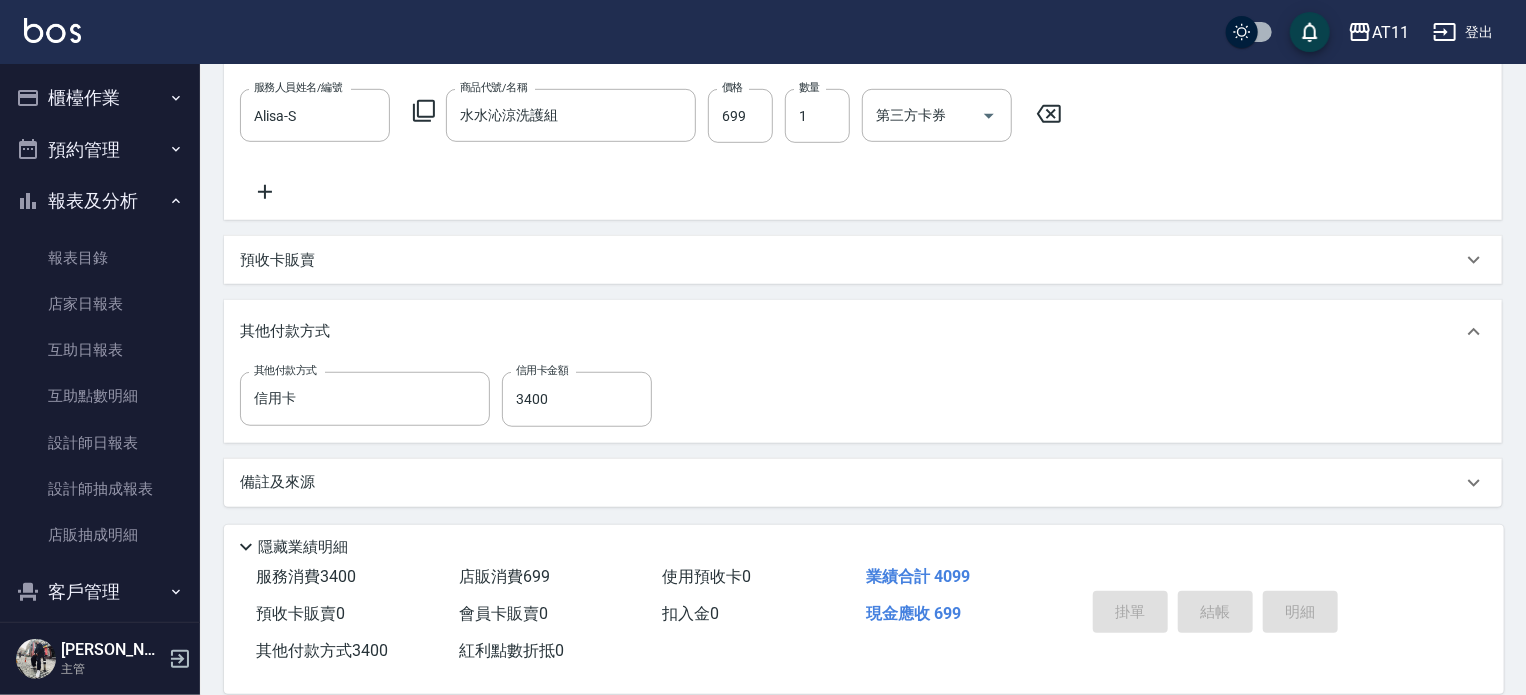 type on "[DATE] 20:24" 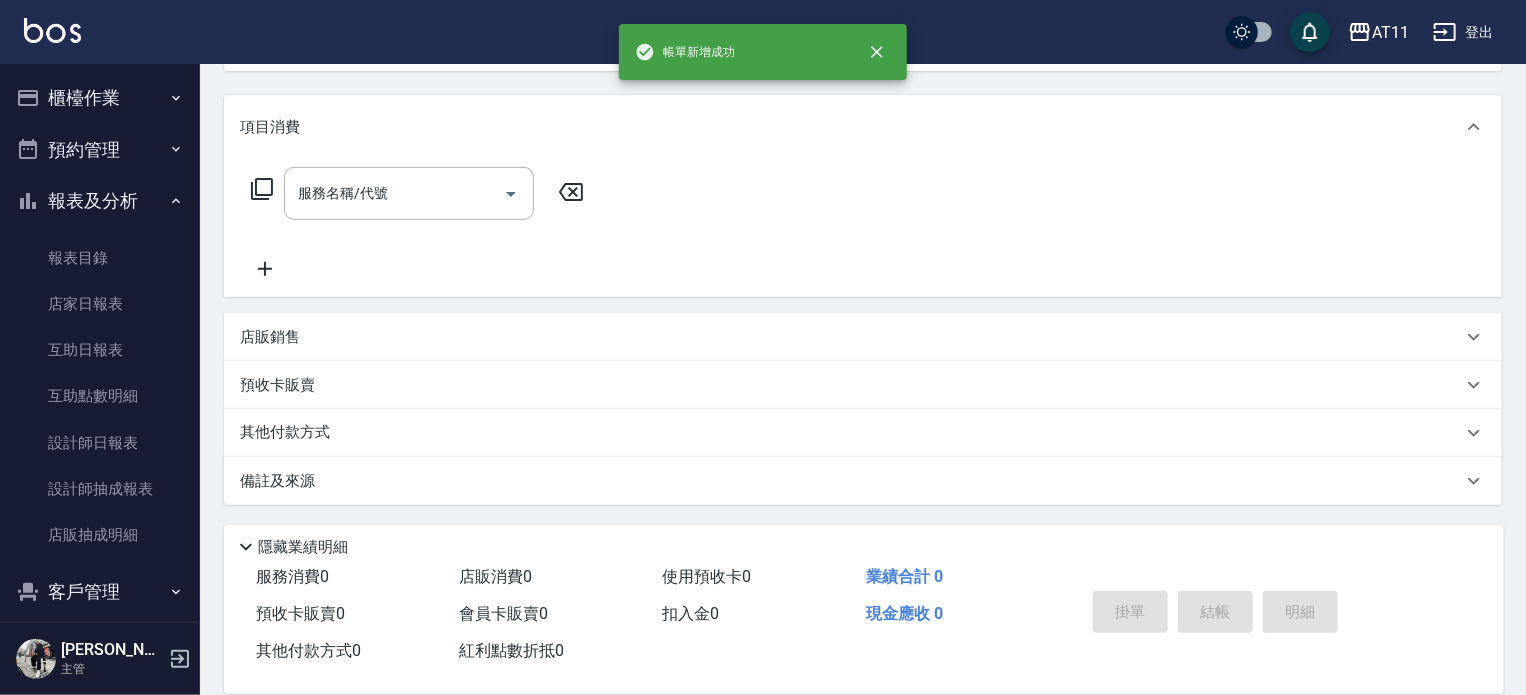 scroll, scrollTop: 0, scrollLeft: 0, axis: both 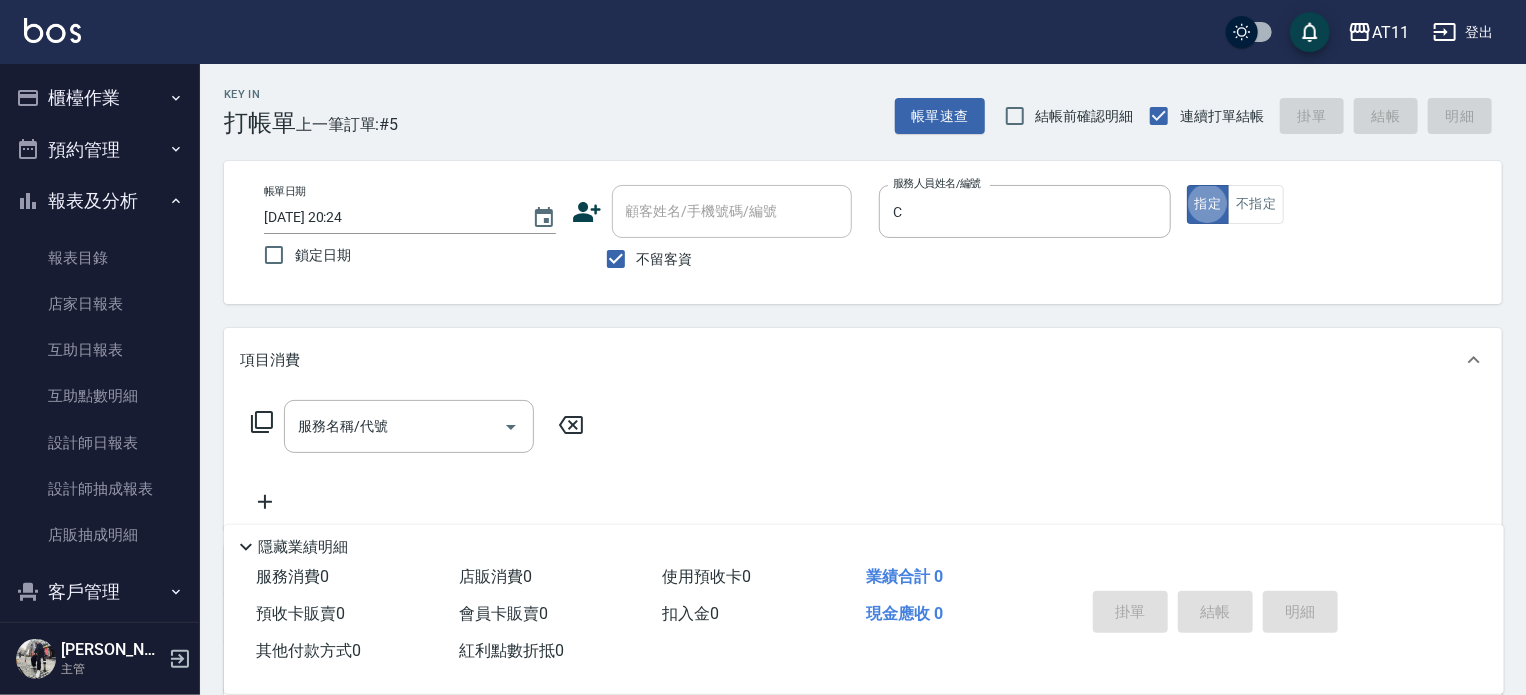 type on "[PERSON_NAME]" 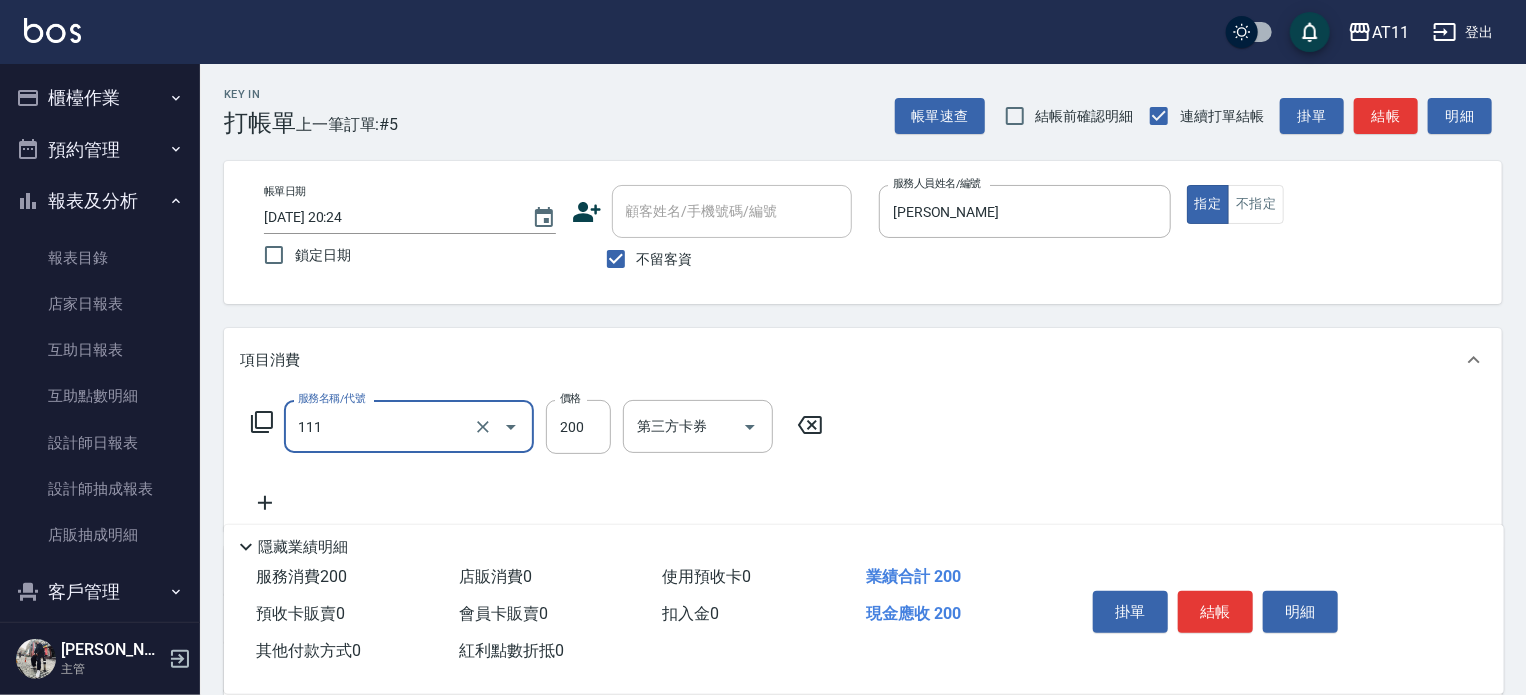 type on "精油洗髮(111)" 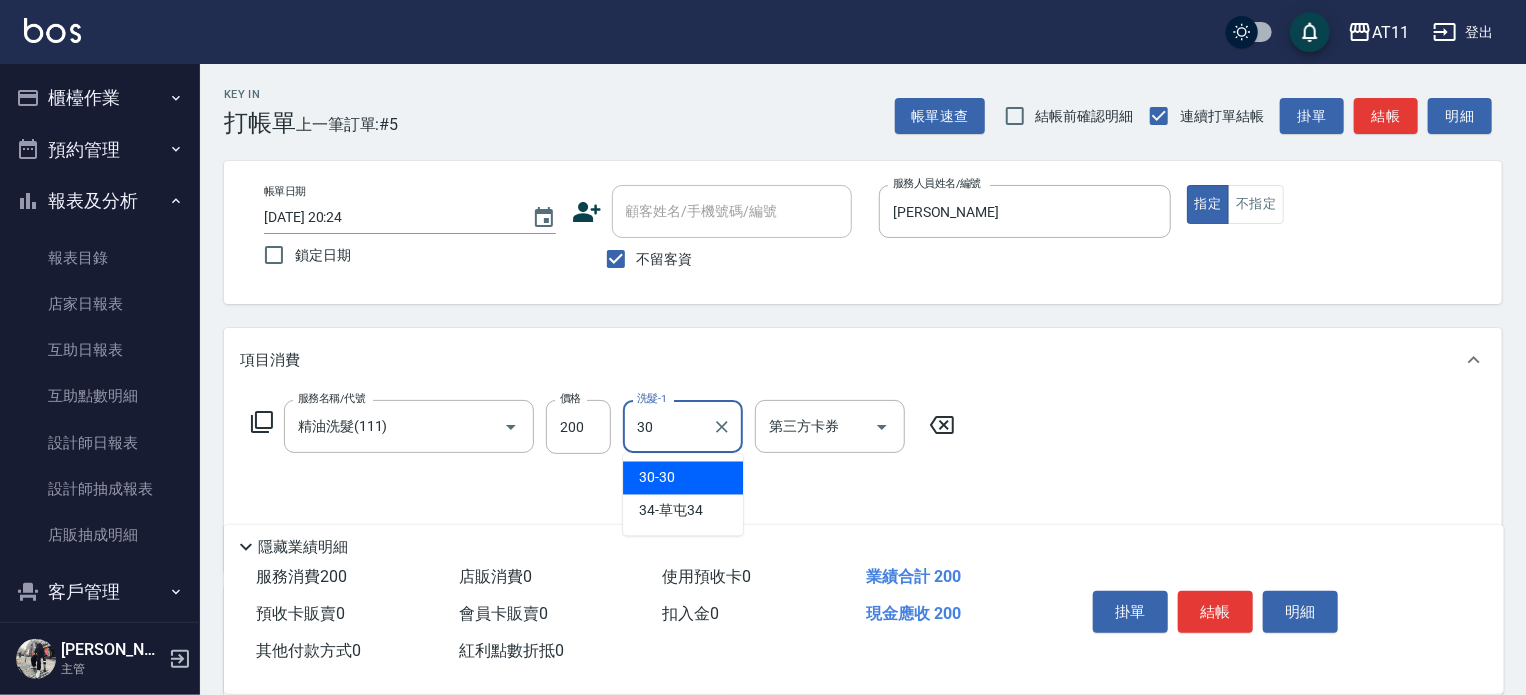 type on "30-30" 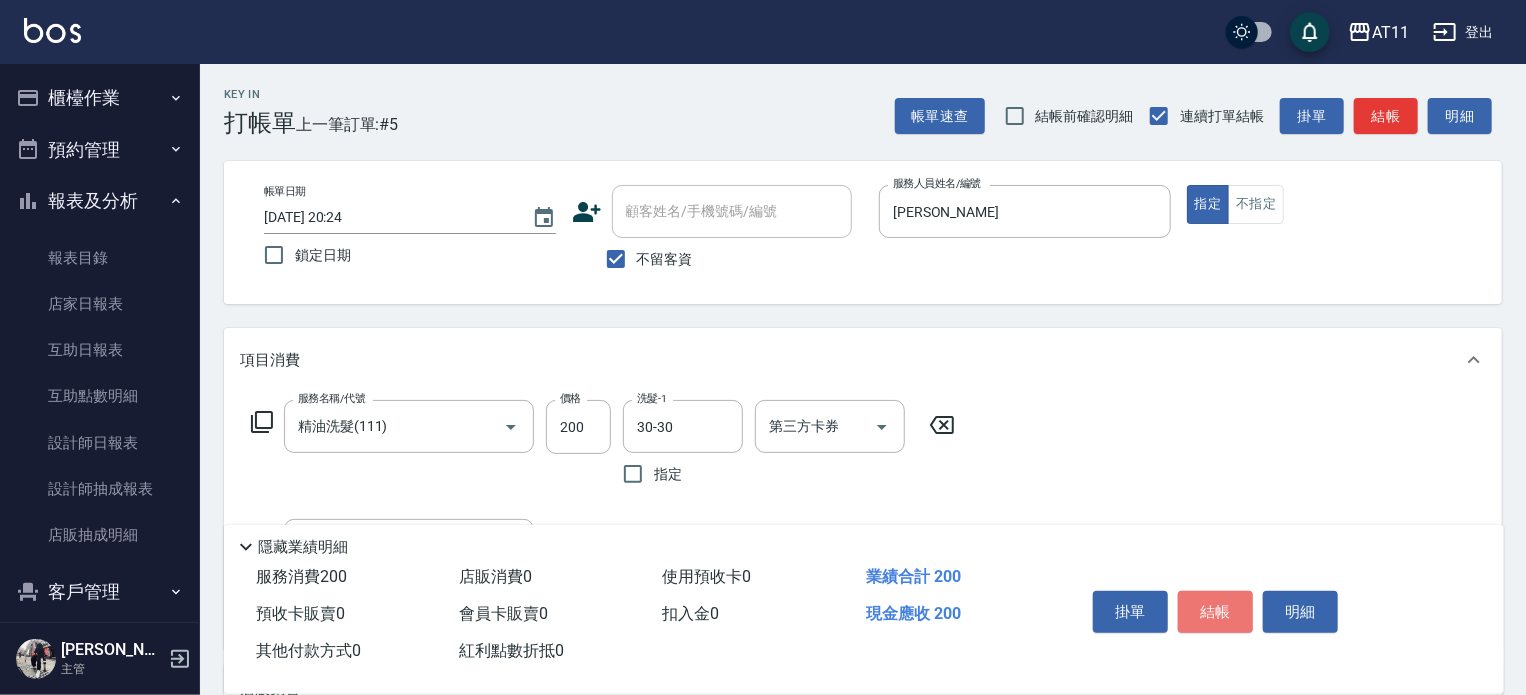 click on "結帳" at bounding box center [1215, 612] 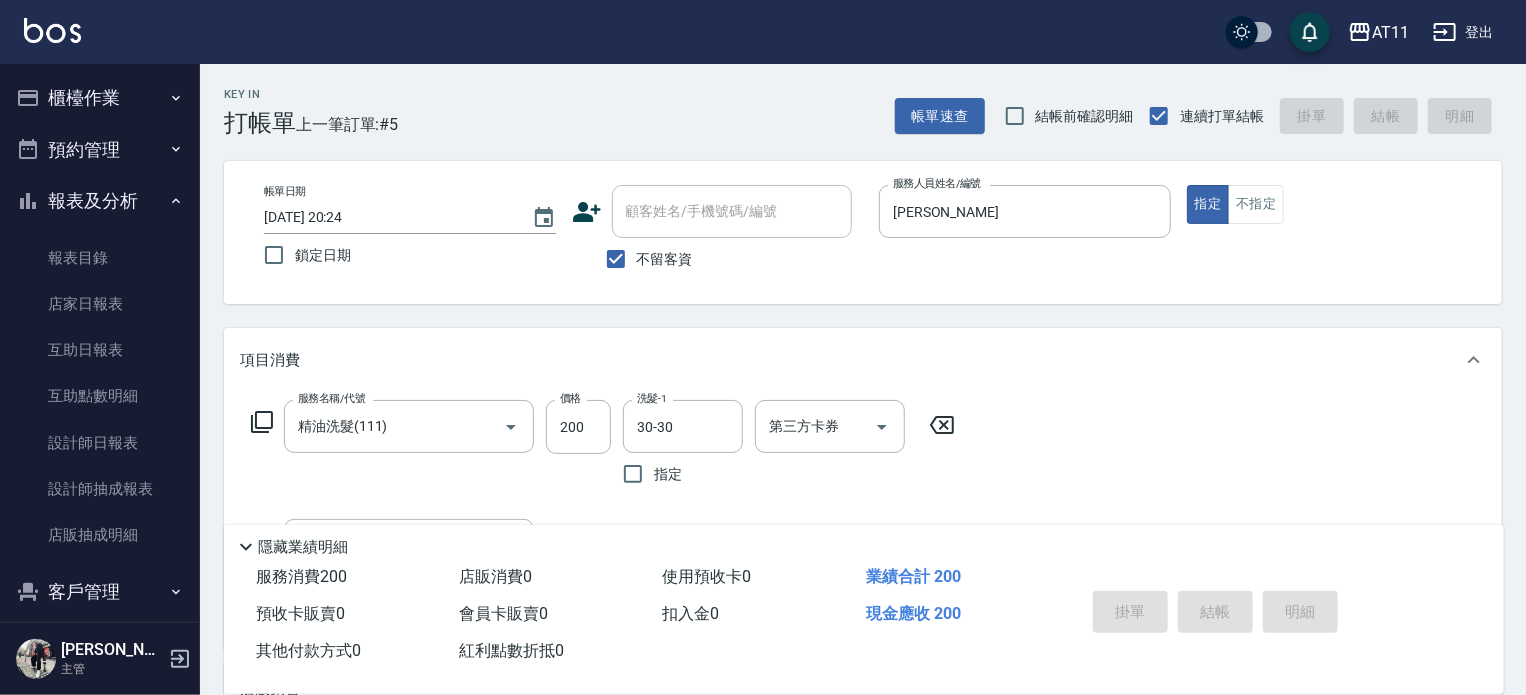 type on "[DATE] 20:25" 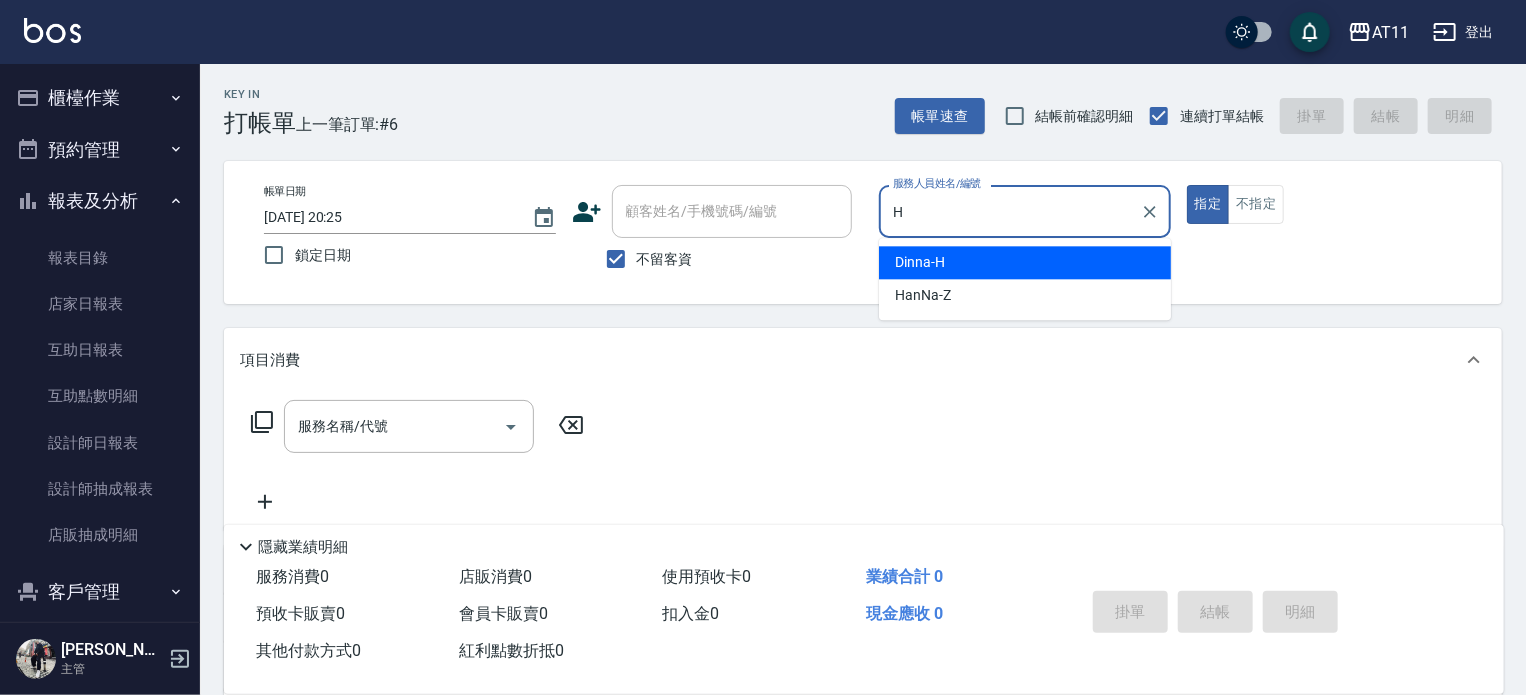 type on "Dinna-H" 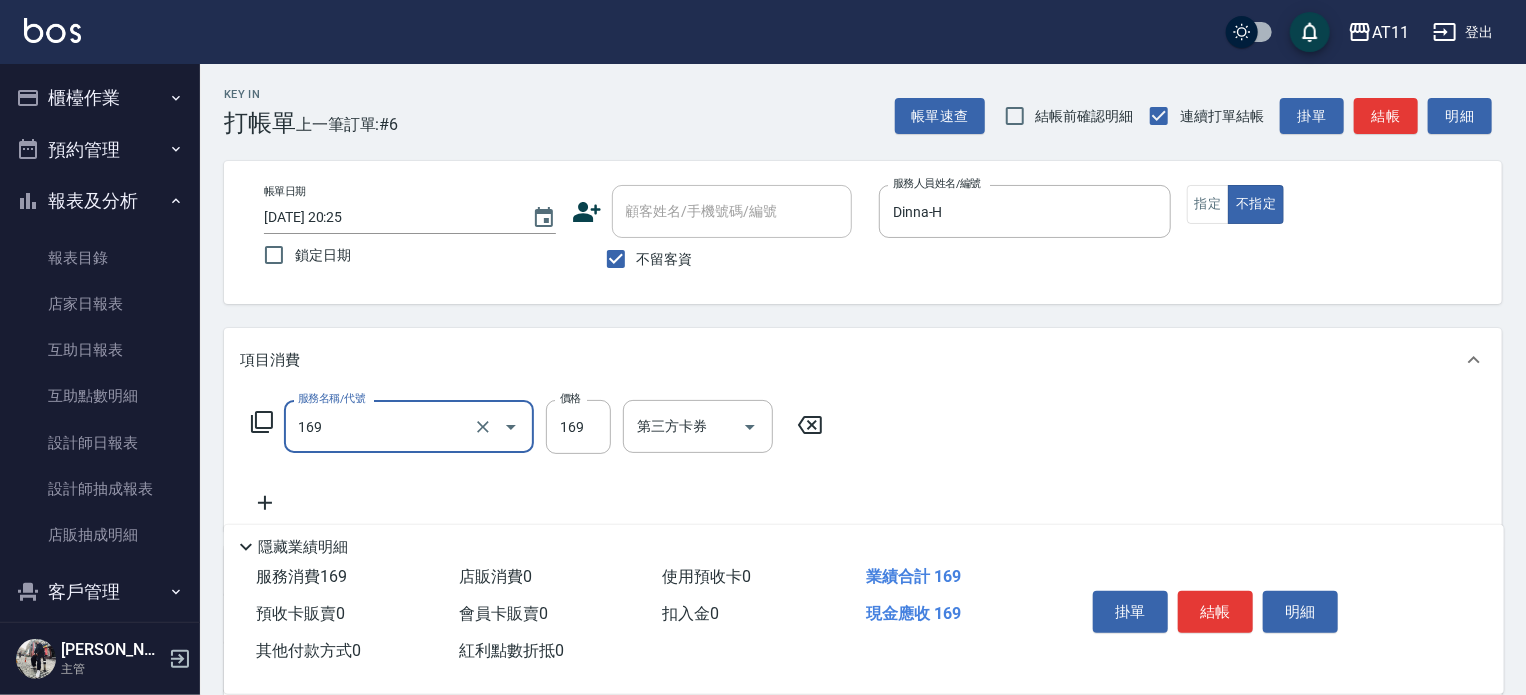 type on "單剪(169)" 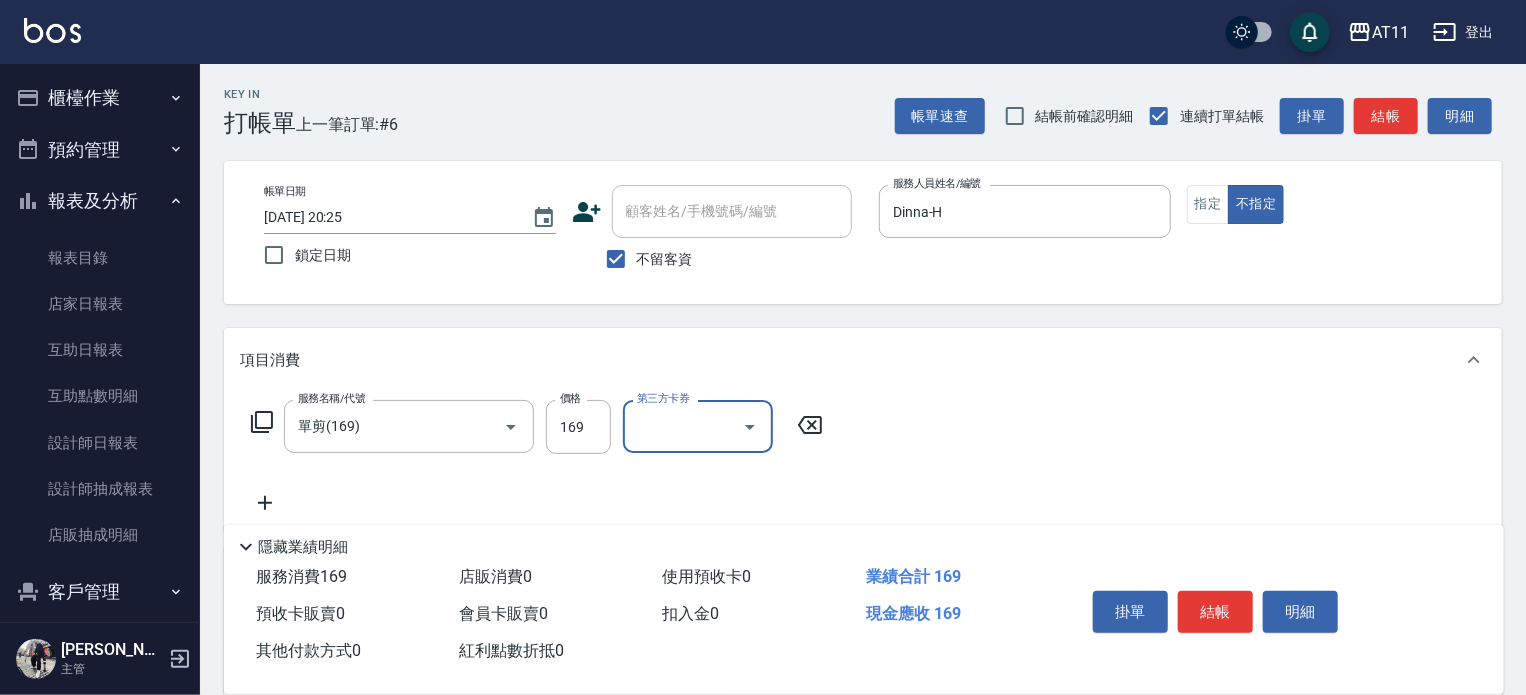click on "結帳" at bounding box center [1215, 612] 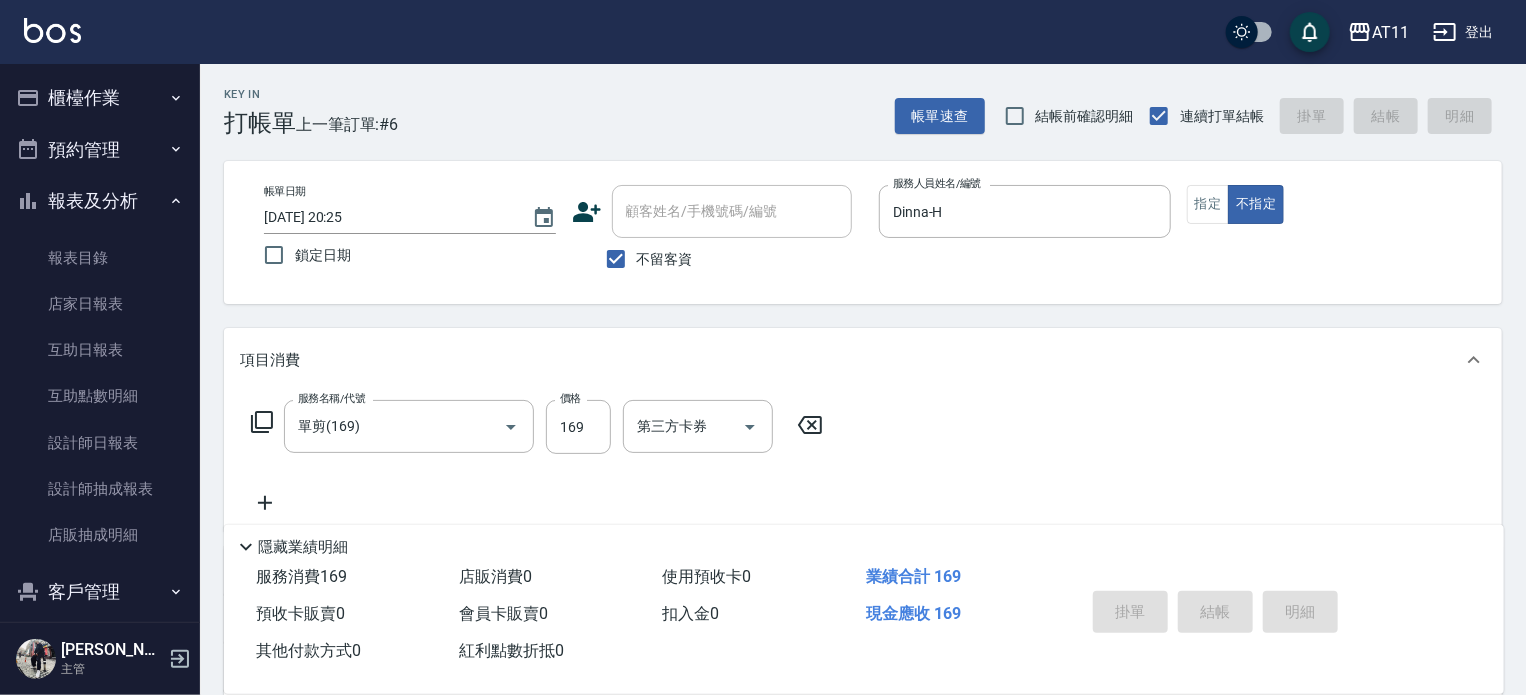 type 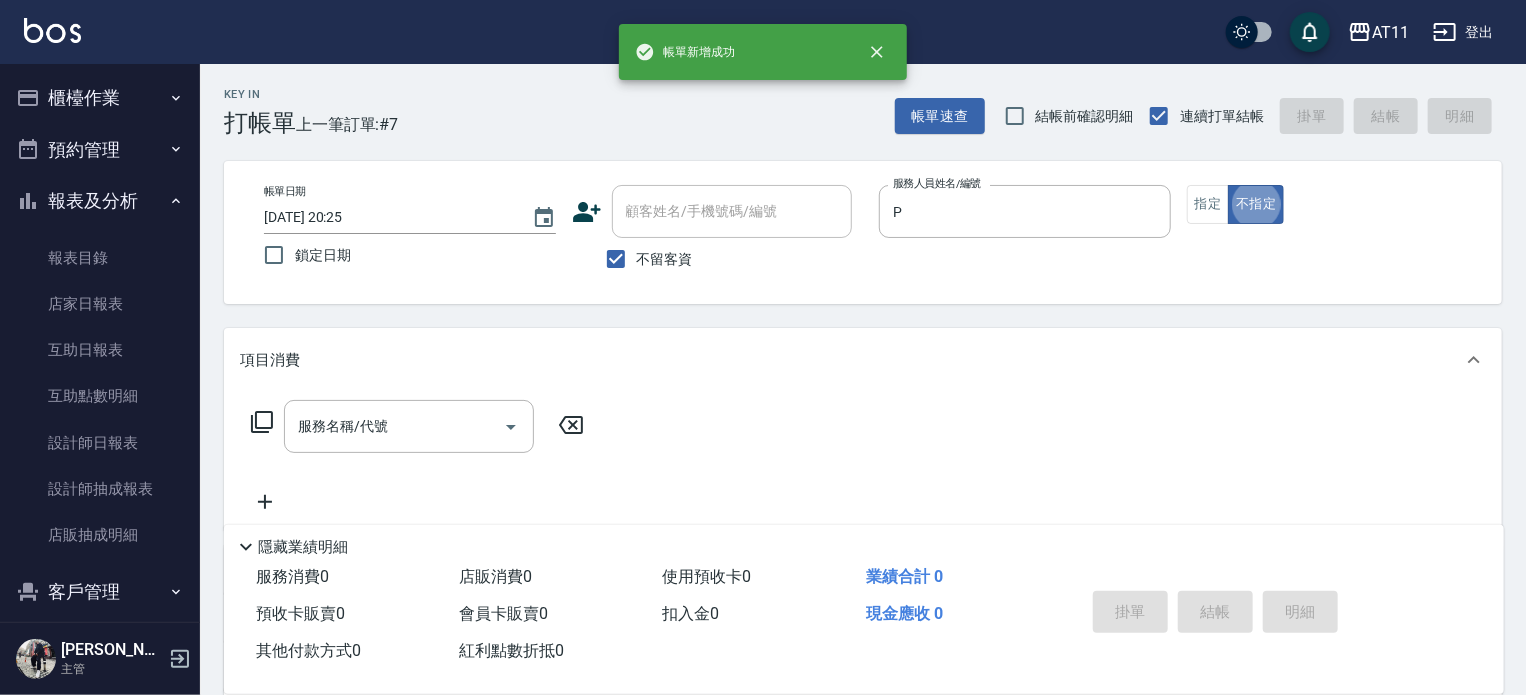 type on "Park-P" 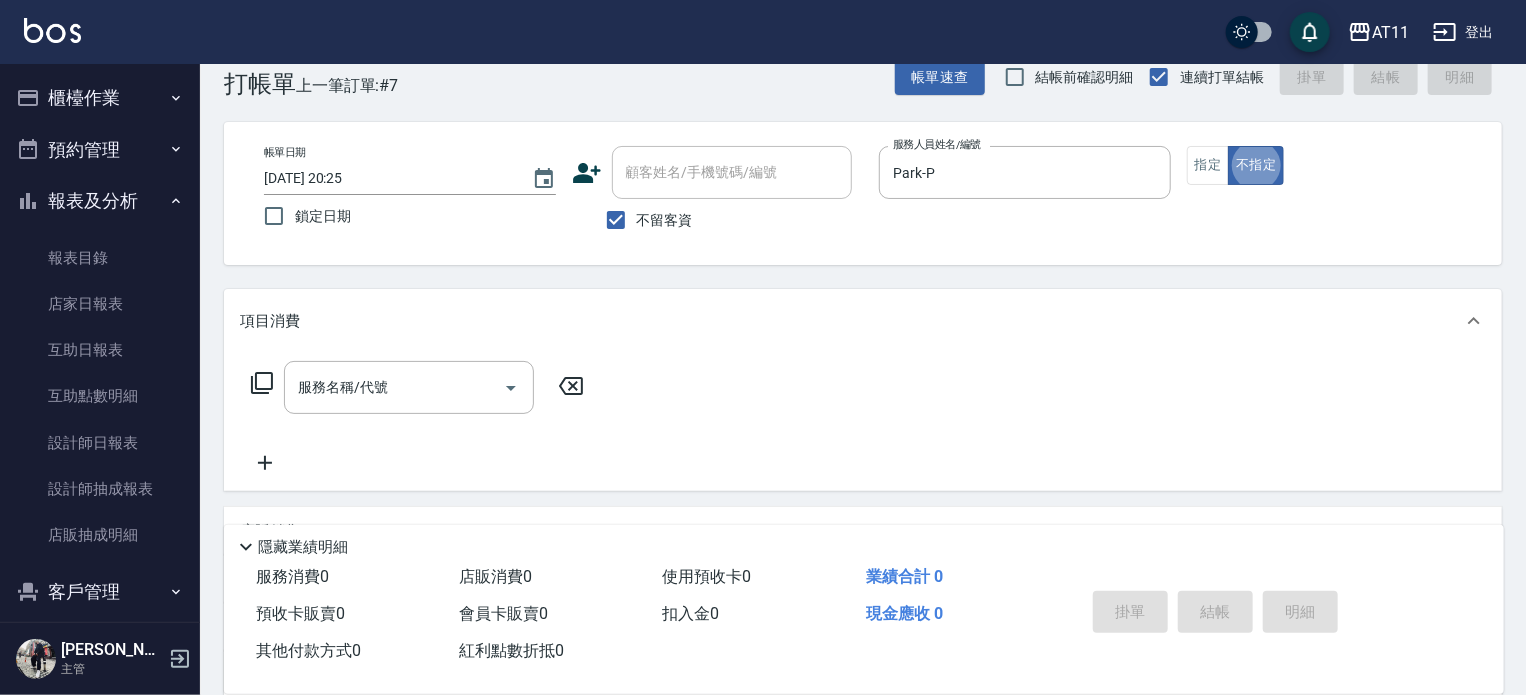 scroll, scrollTop: 40, scrollLeft: 0, axis: vertical 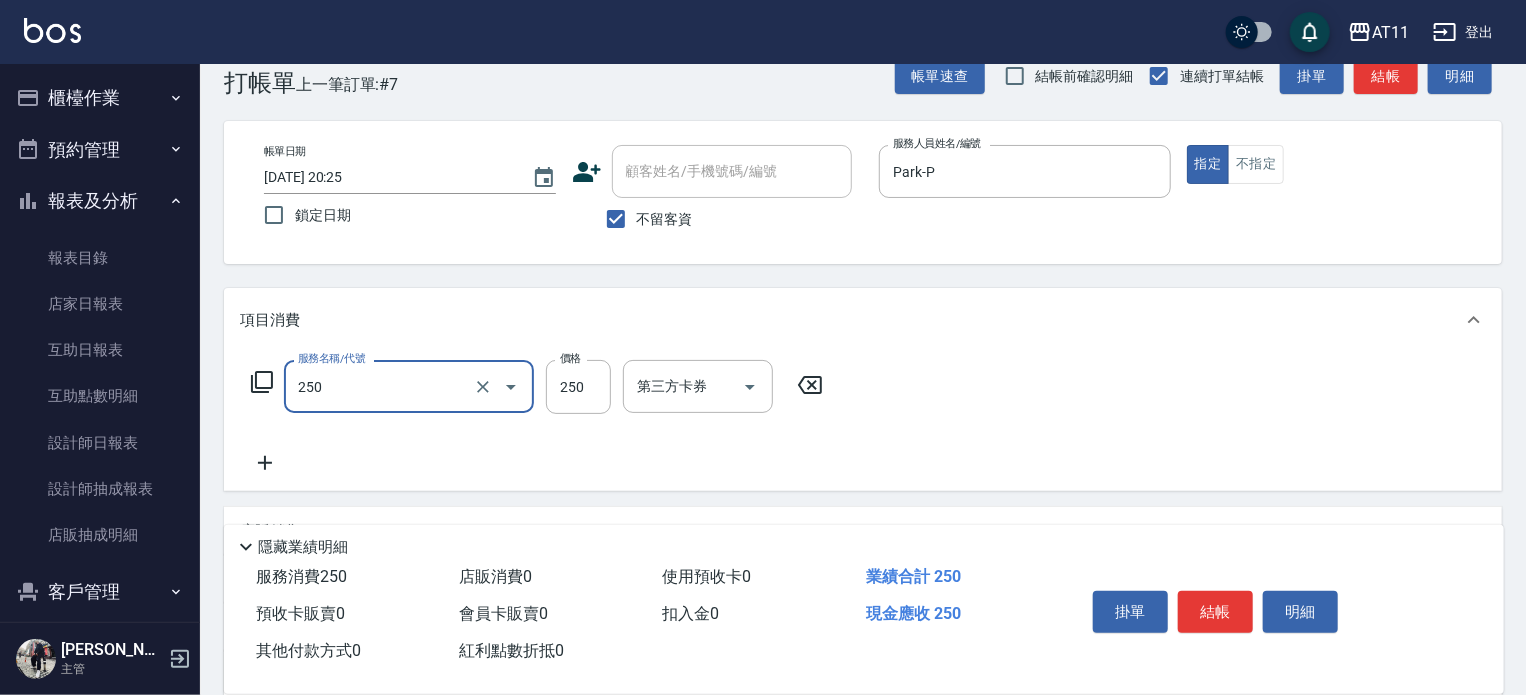 type on "B級單剪(250)" 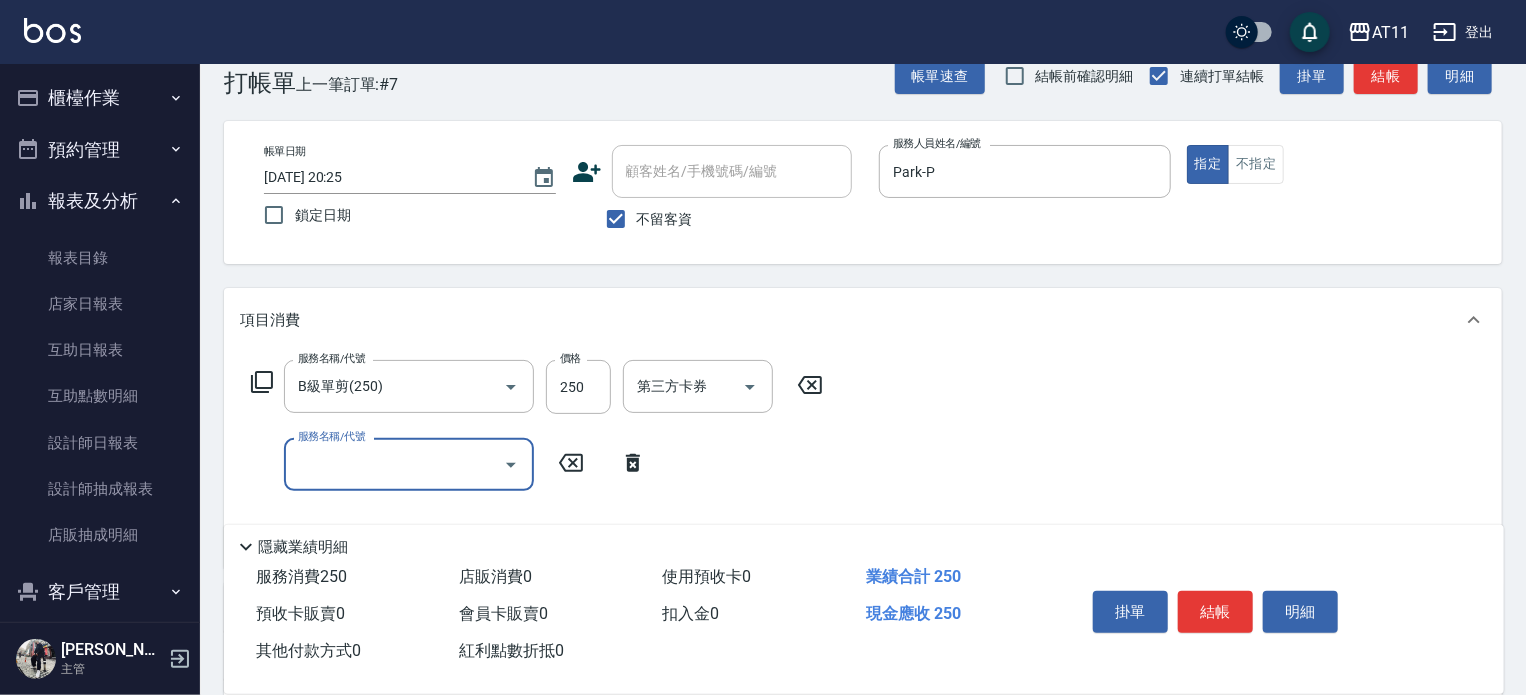 click on "結帳" at bounding box center [1215, 612] 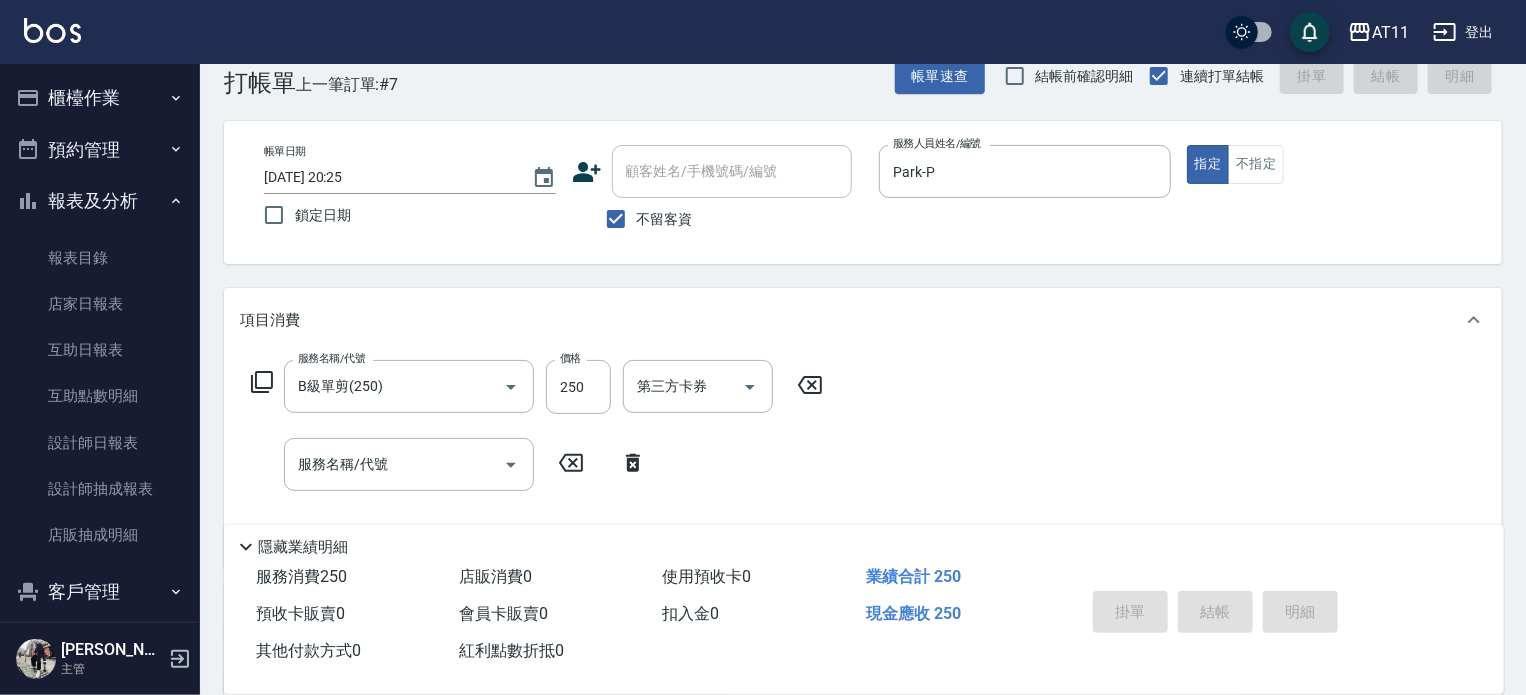 type 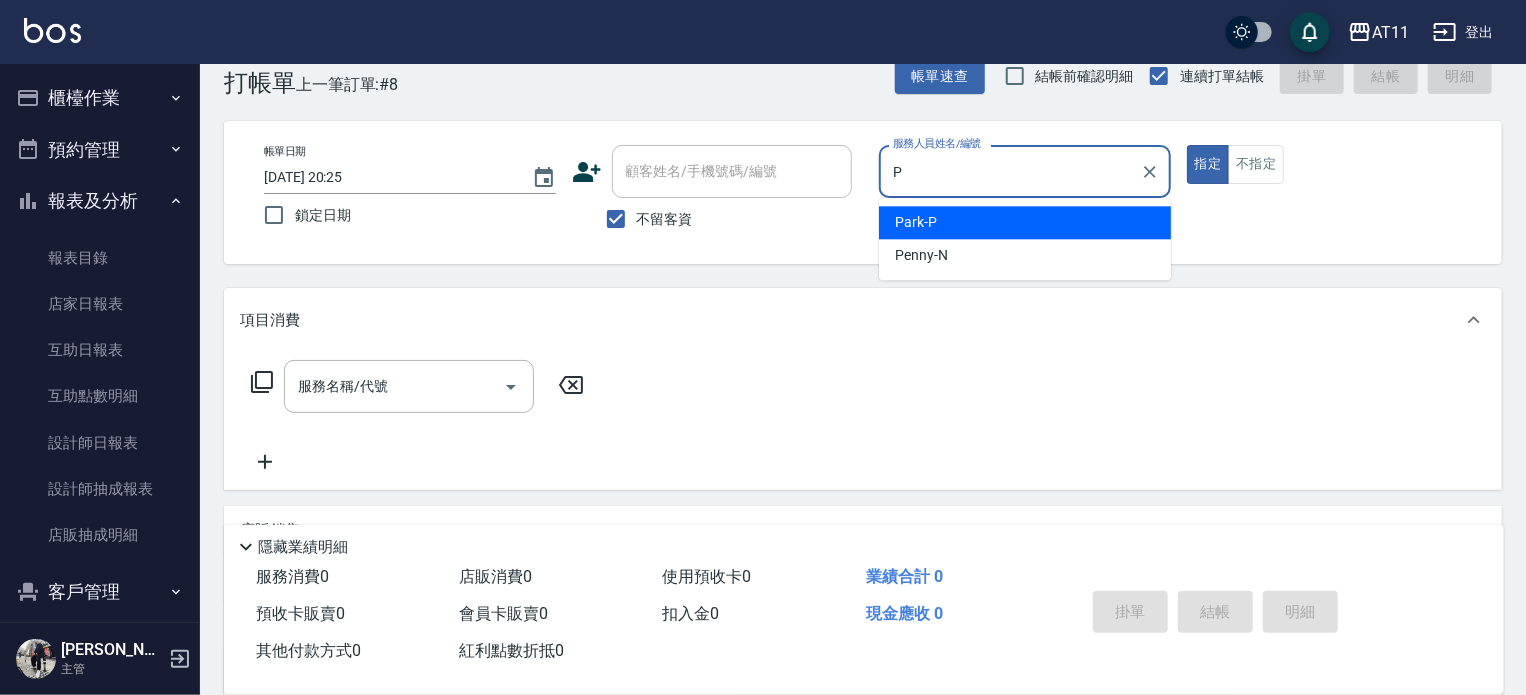 type on "Park-P" 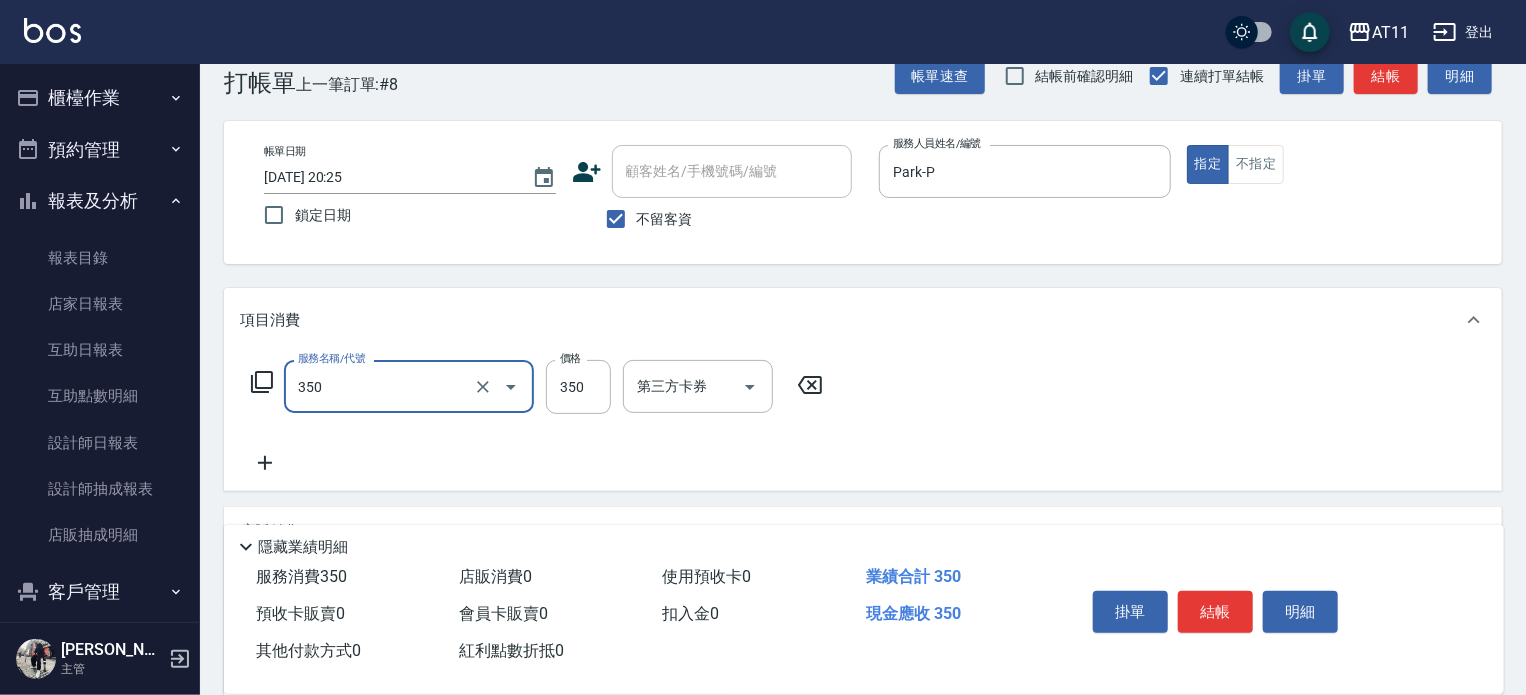 type on "洗髮(350)" 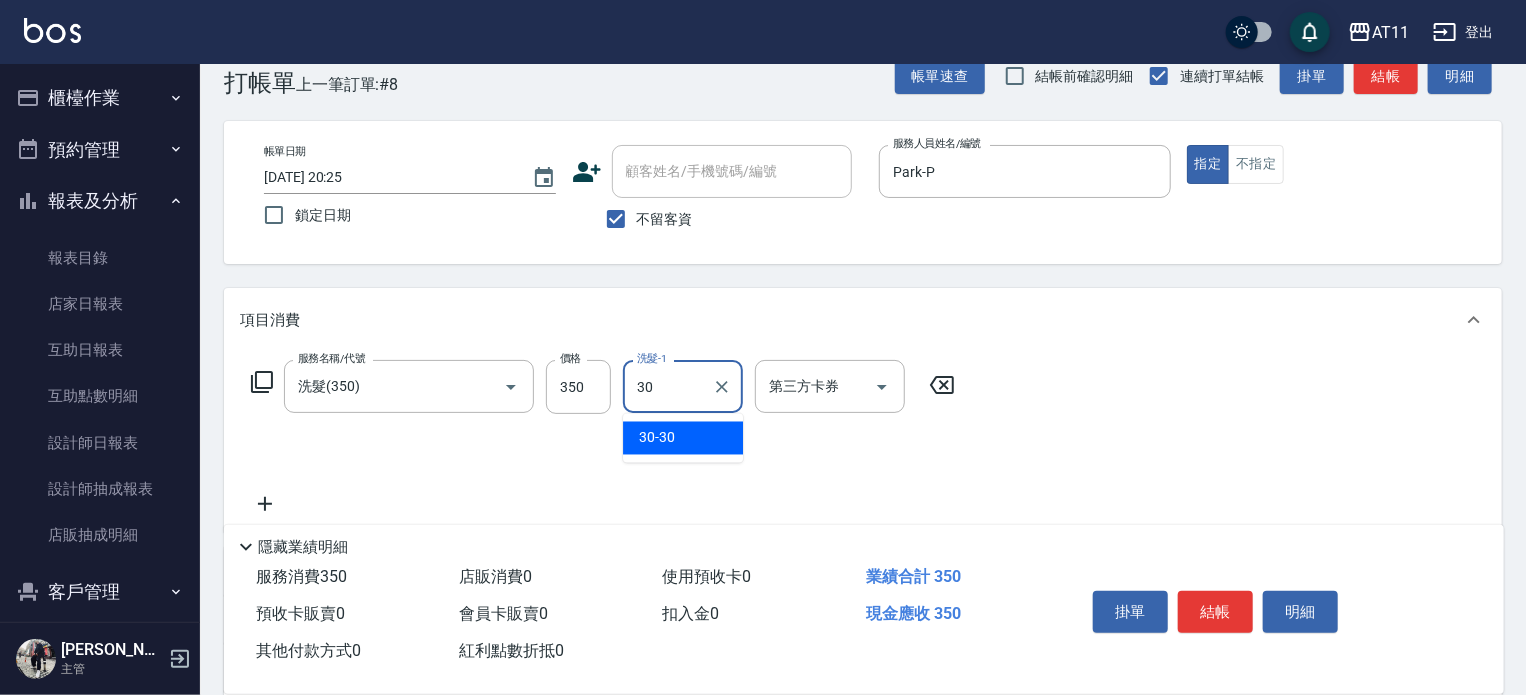 type on "30-30" 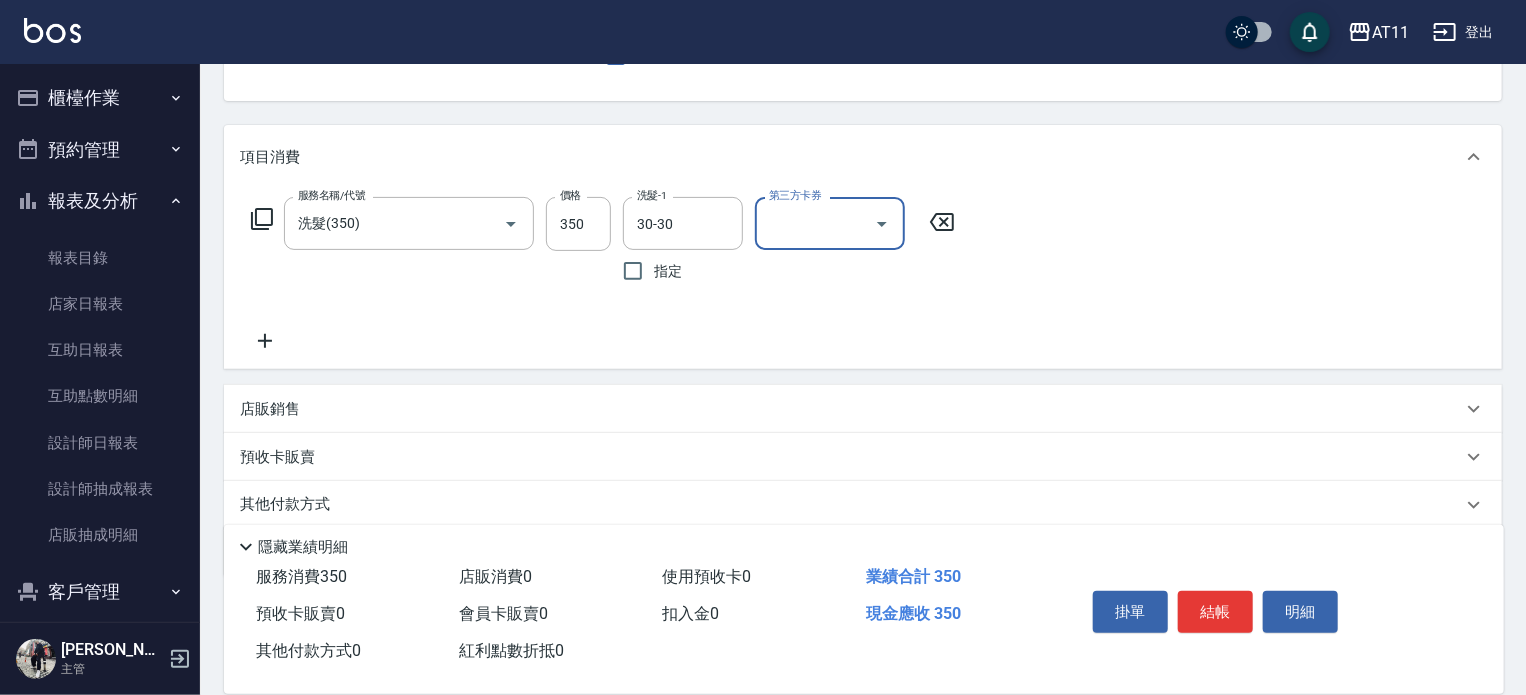 scroll, scrollTop: 275, scrollLeft: 0, axis: vertical 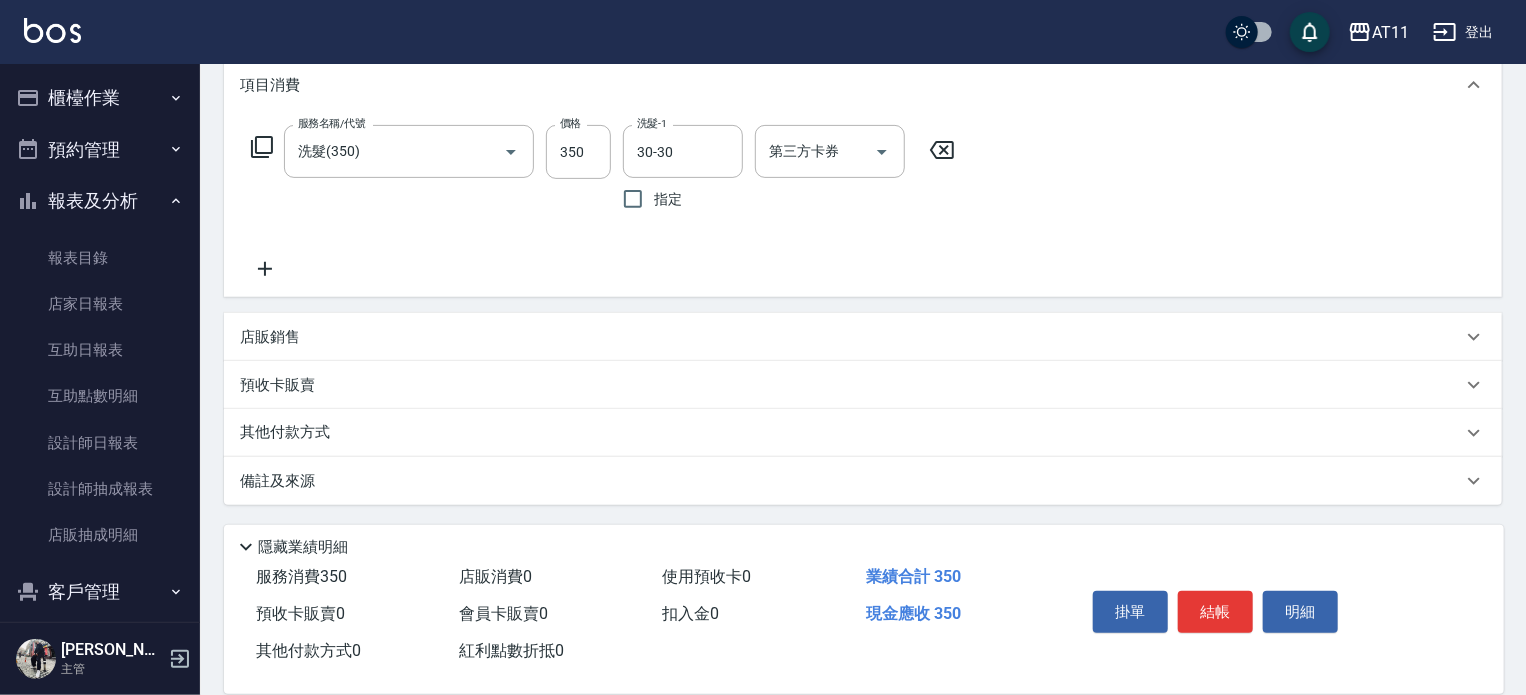 click on "店販銷售" at bounding box center (851, 337) 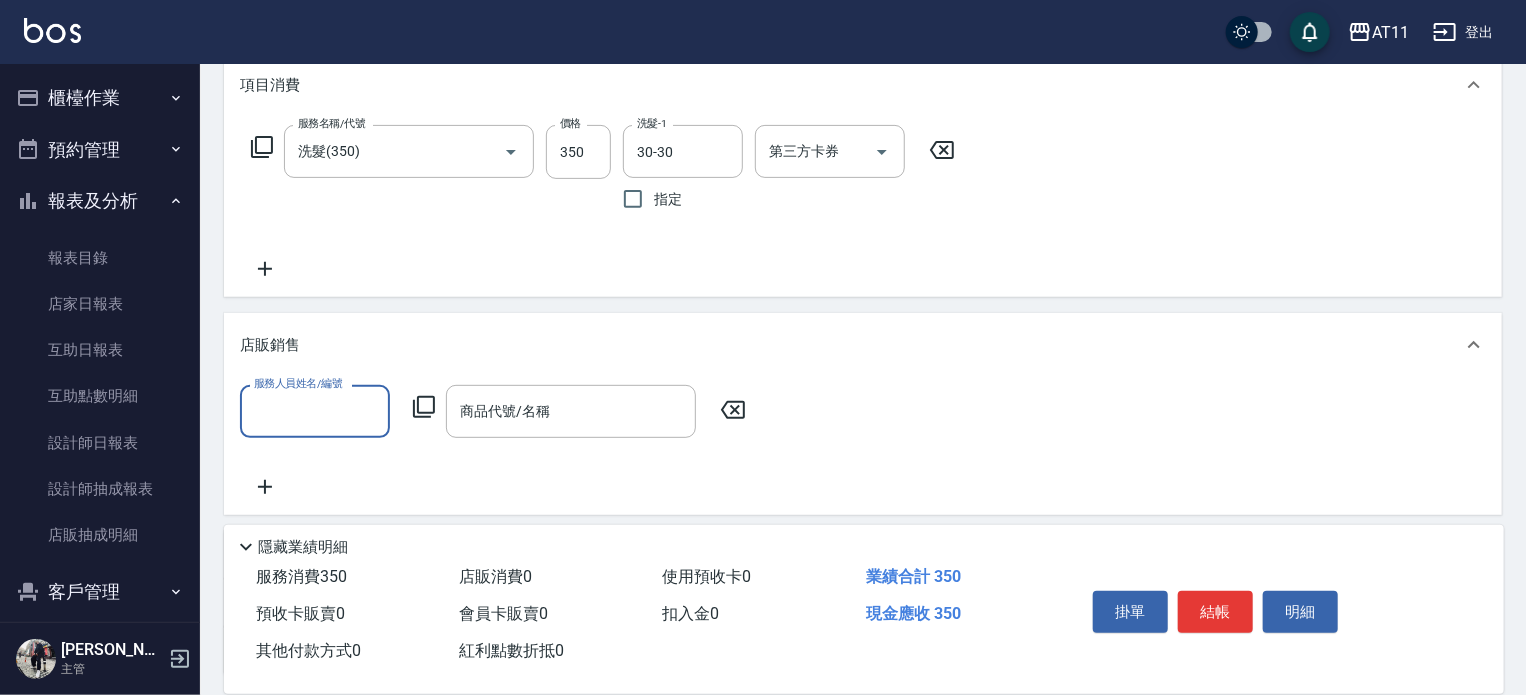 scroll, scrollTop: 0, scrollLeft: 0, axis: both 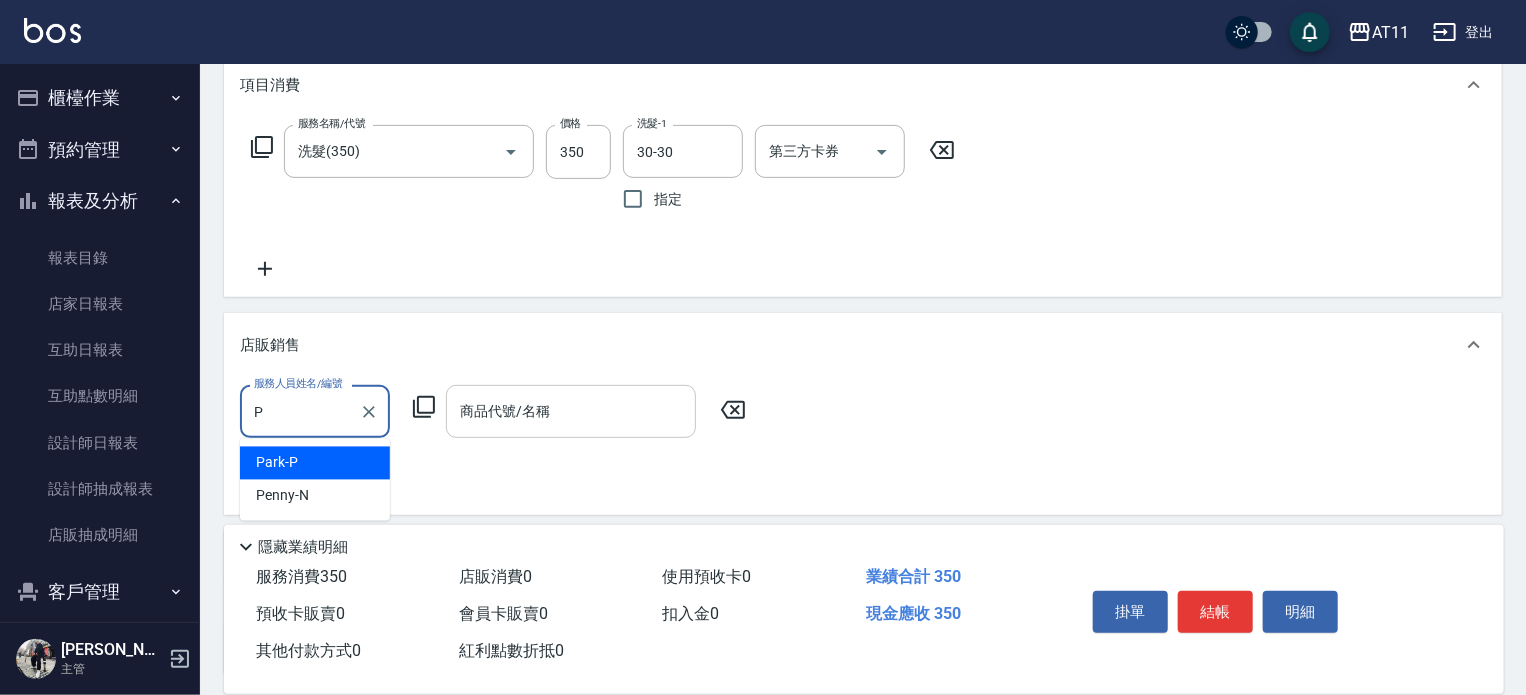type on "Park-P" 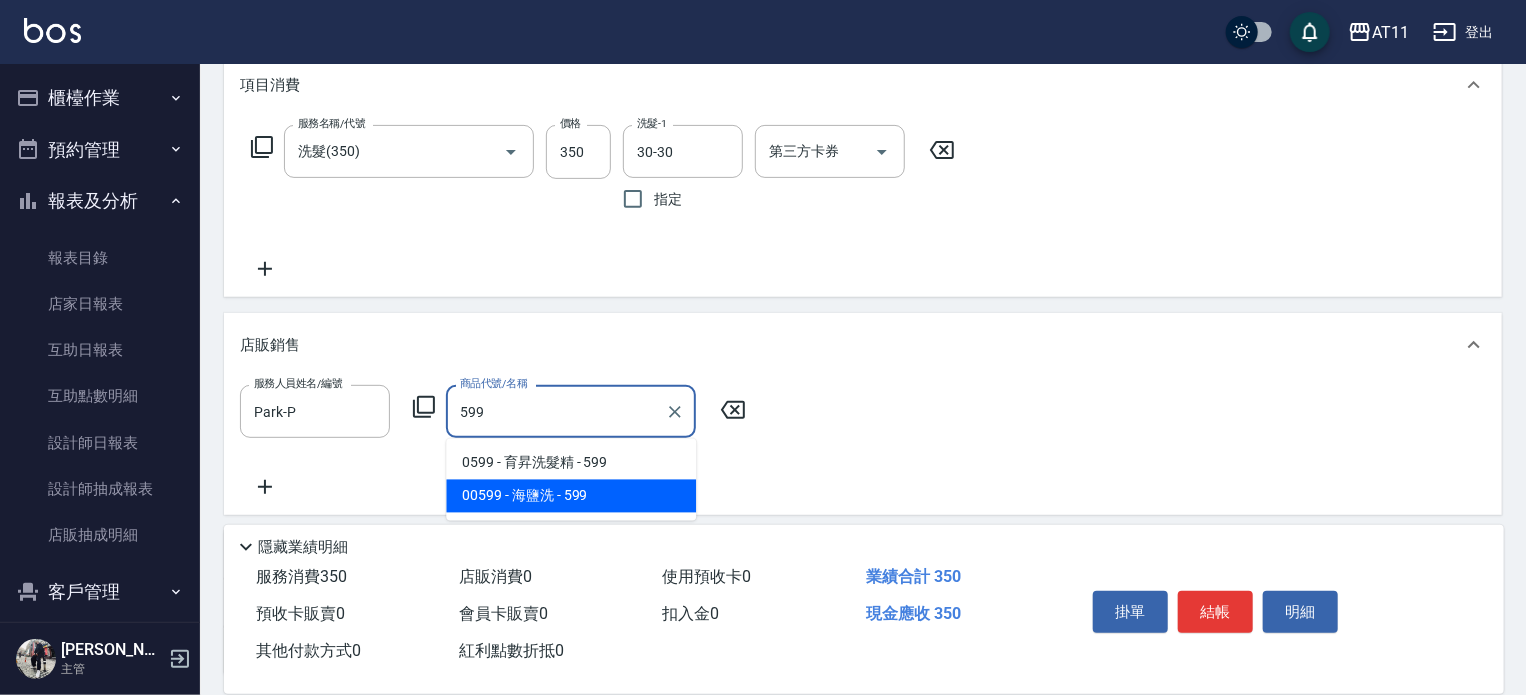 type on "海鹽洗" 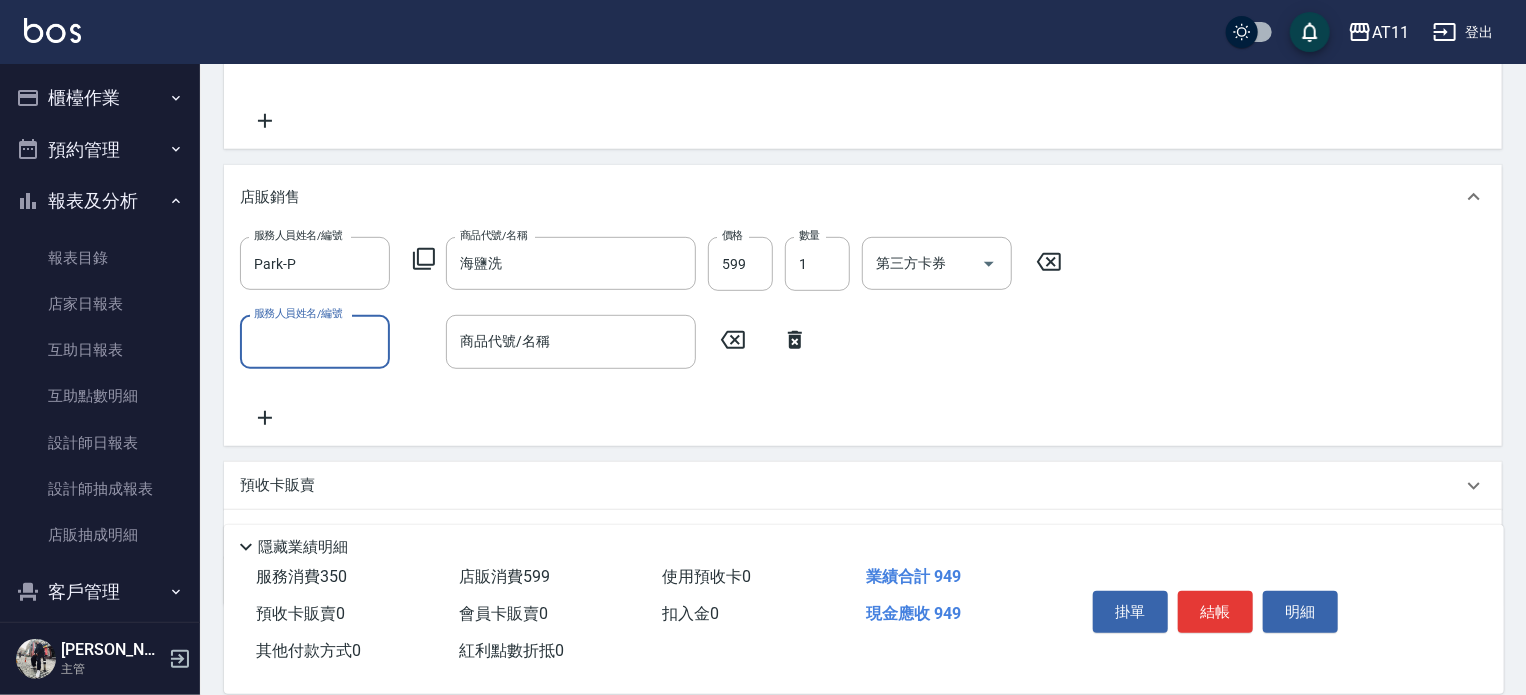 scroll, scrollTop: 523, scrollLeft: 0, axis: vertical 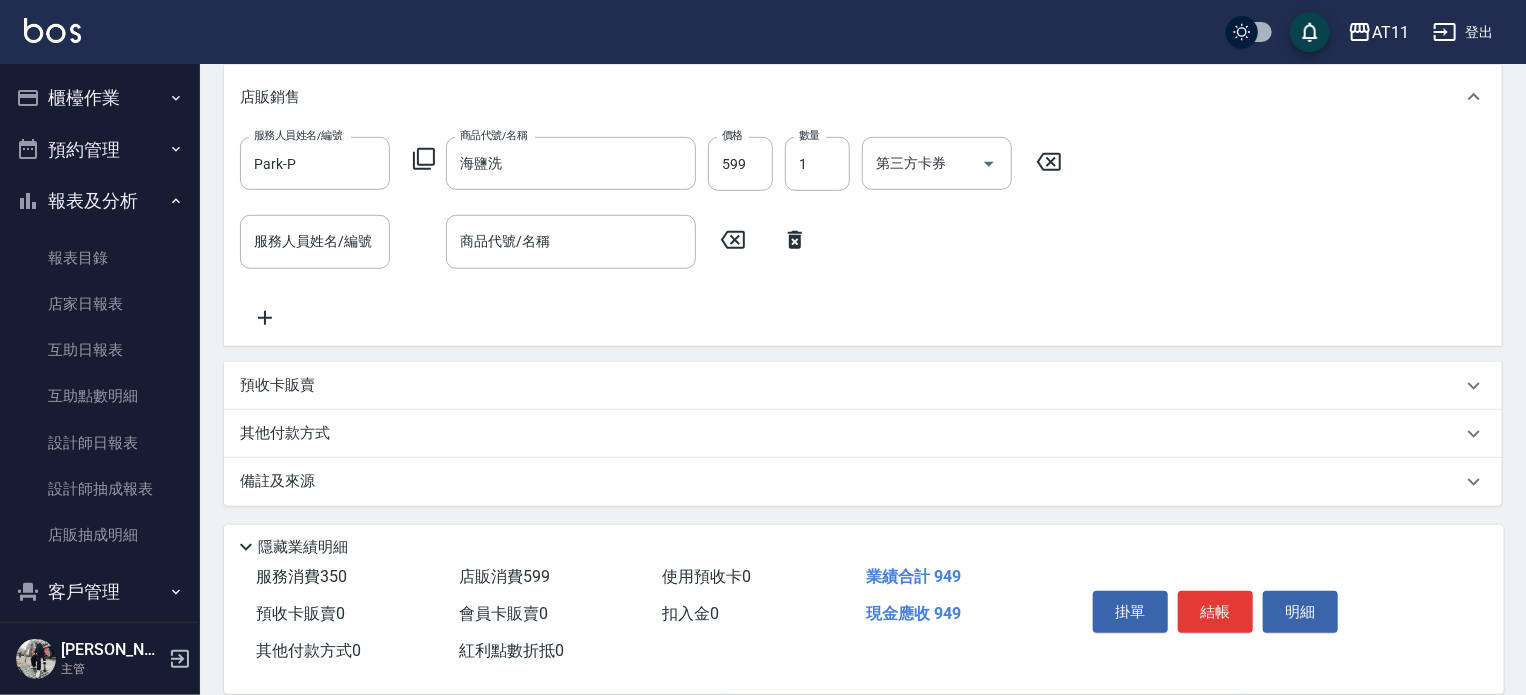 click on "其他付款方式" at bounding box center [851, 434] 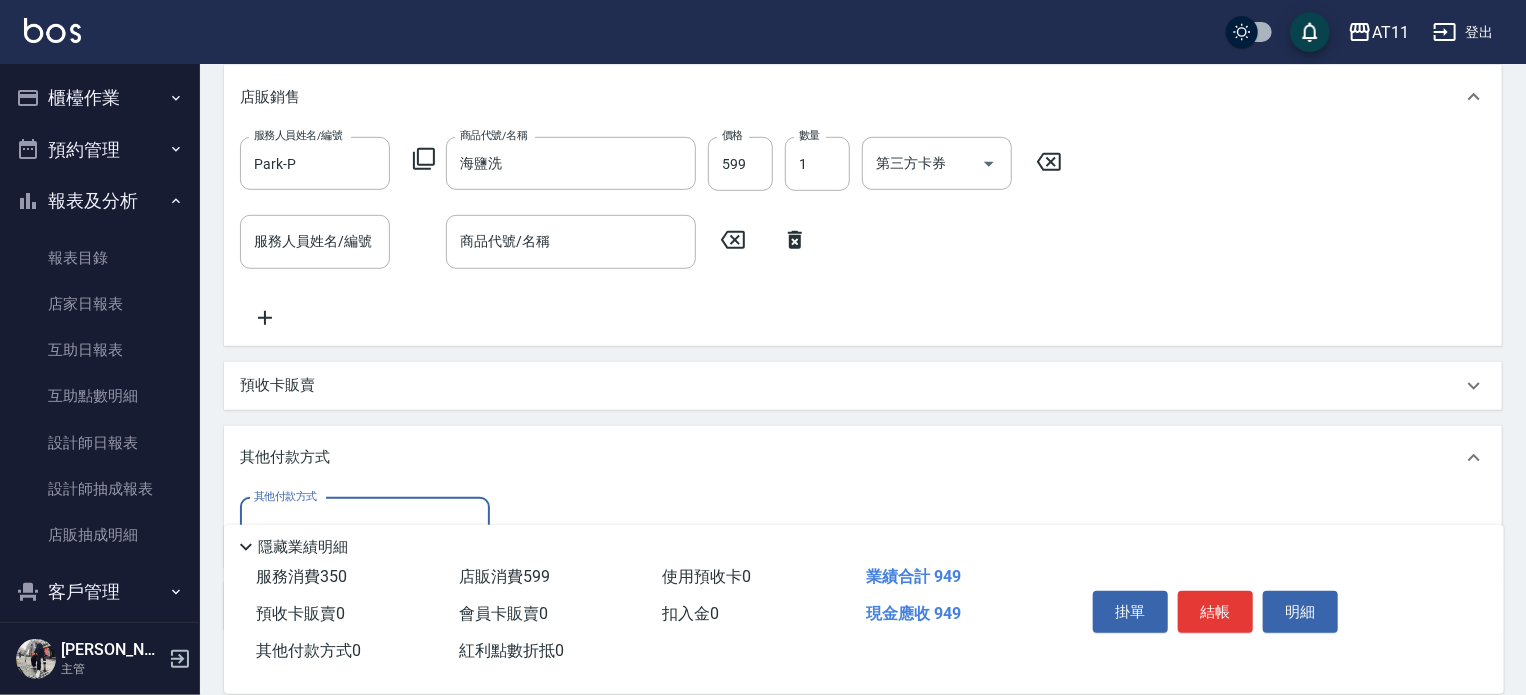 scroll, scrollTop: 0, scrollLeft: 0, axis: both 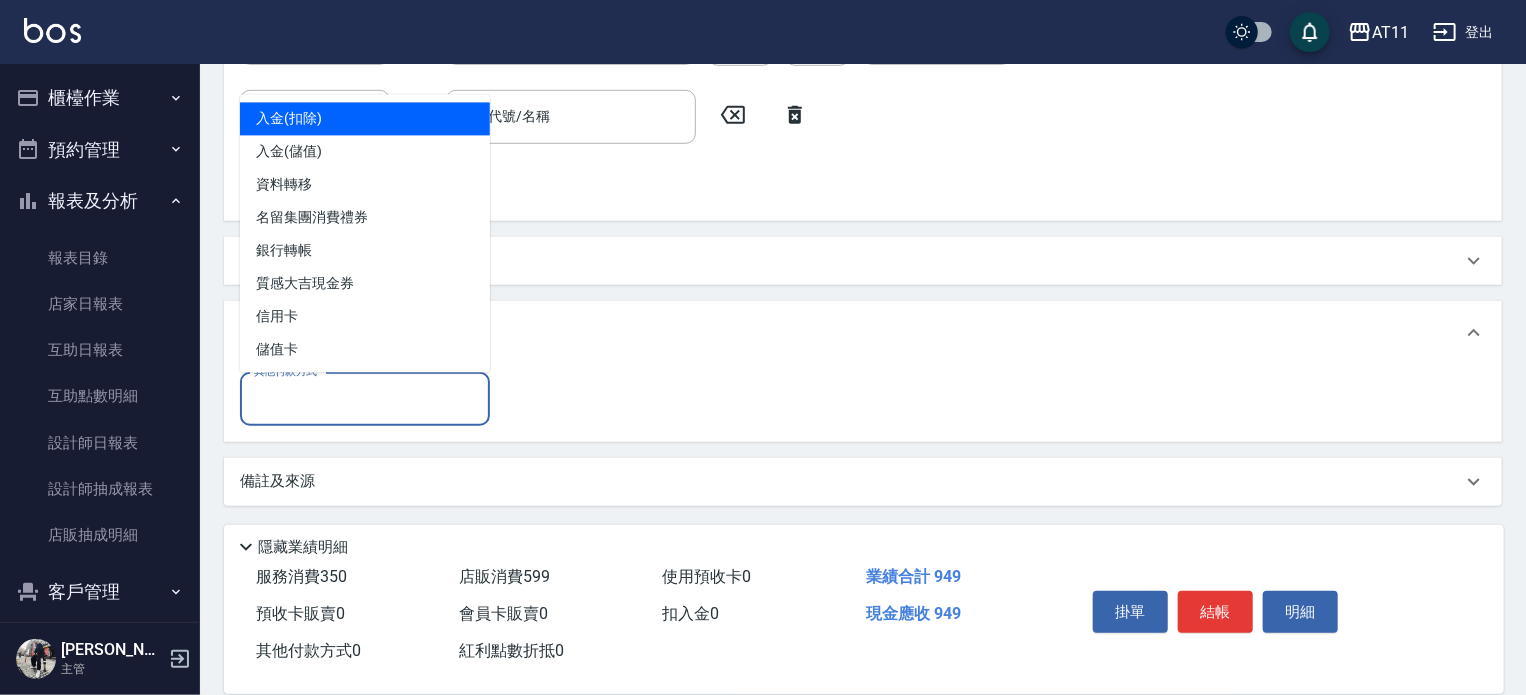 click on "其他付款方式" at bounding box center [365, 399] 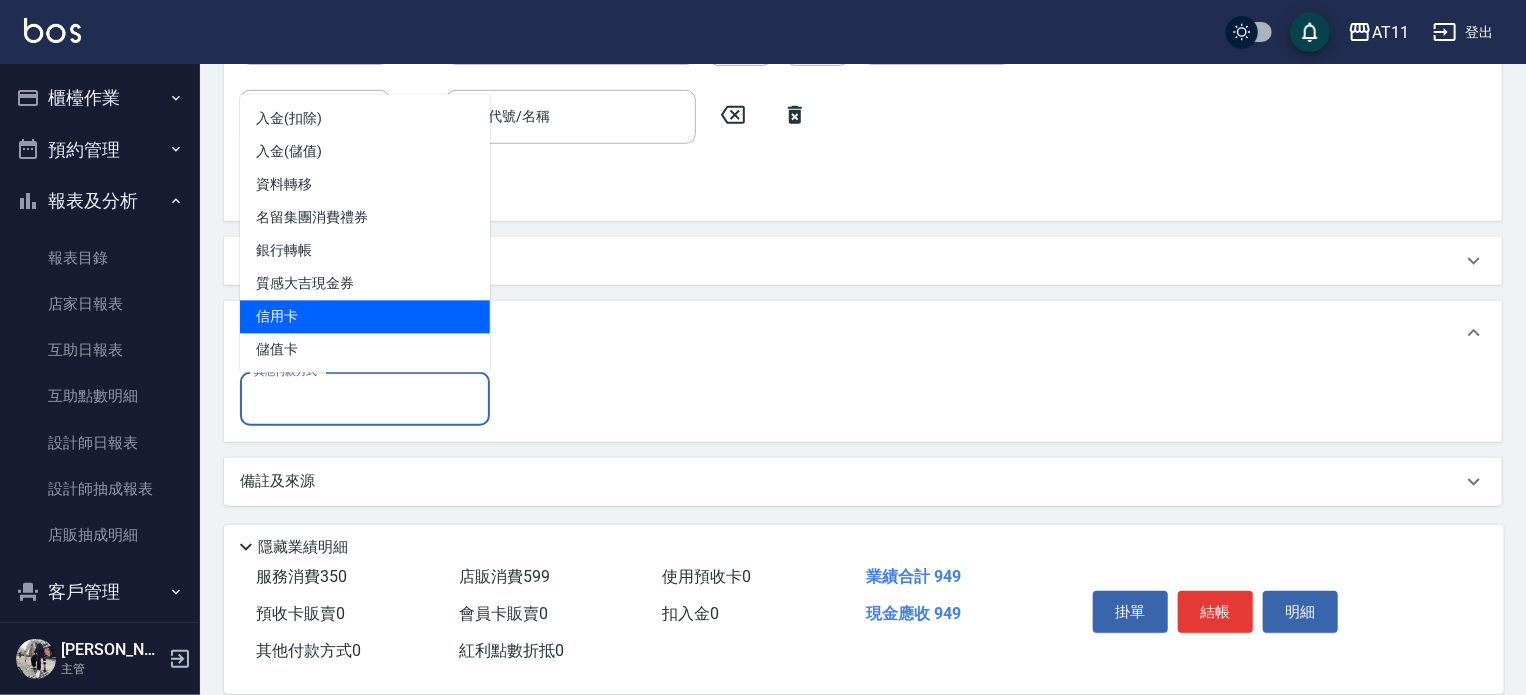 click on "信用卡" at bounding box center [365, 317] 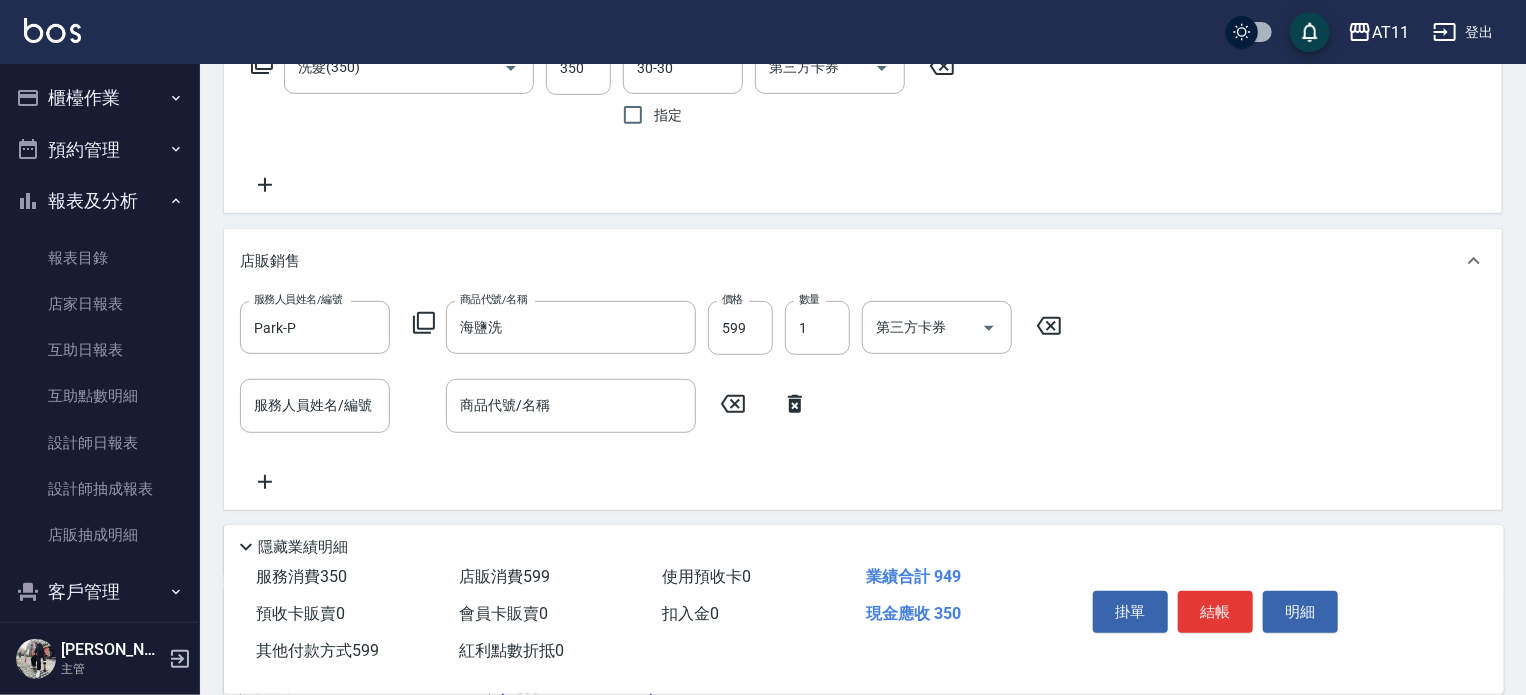 scroll, scrollTop: 348, scrollLeft: 0, axis: vertical 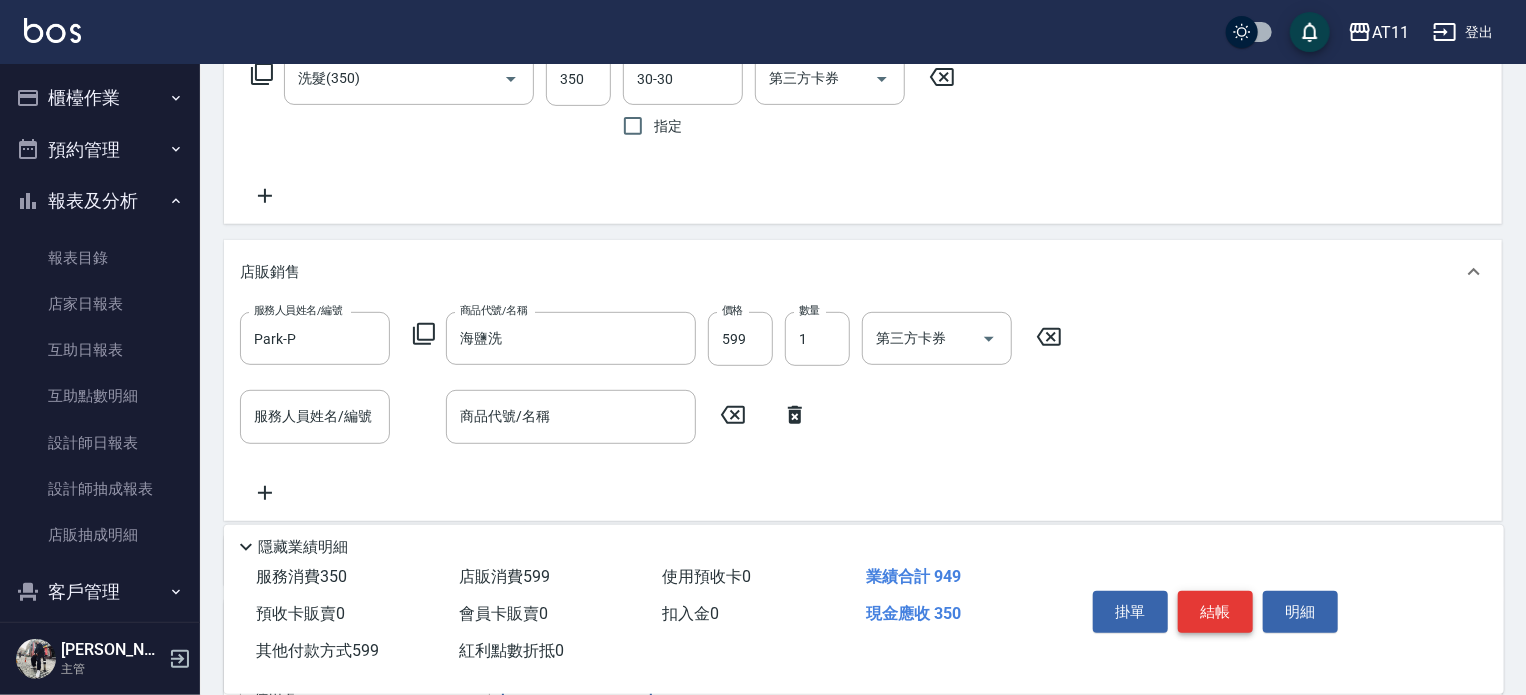 type on "599" 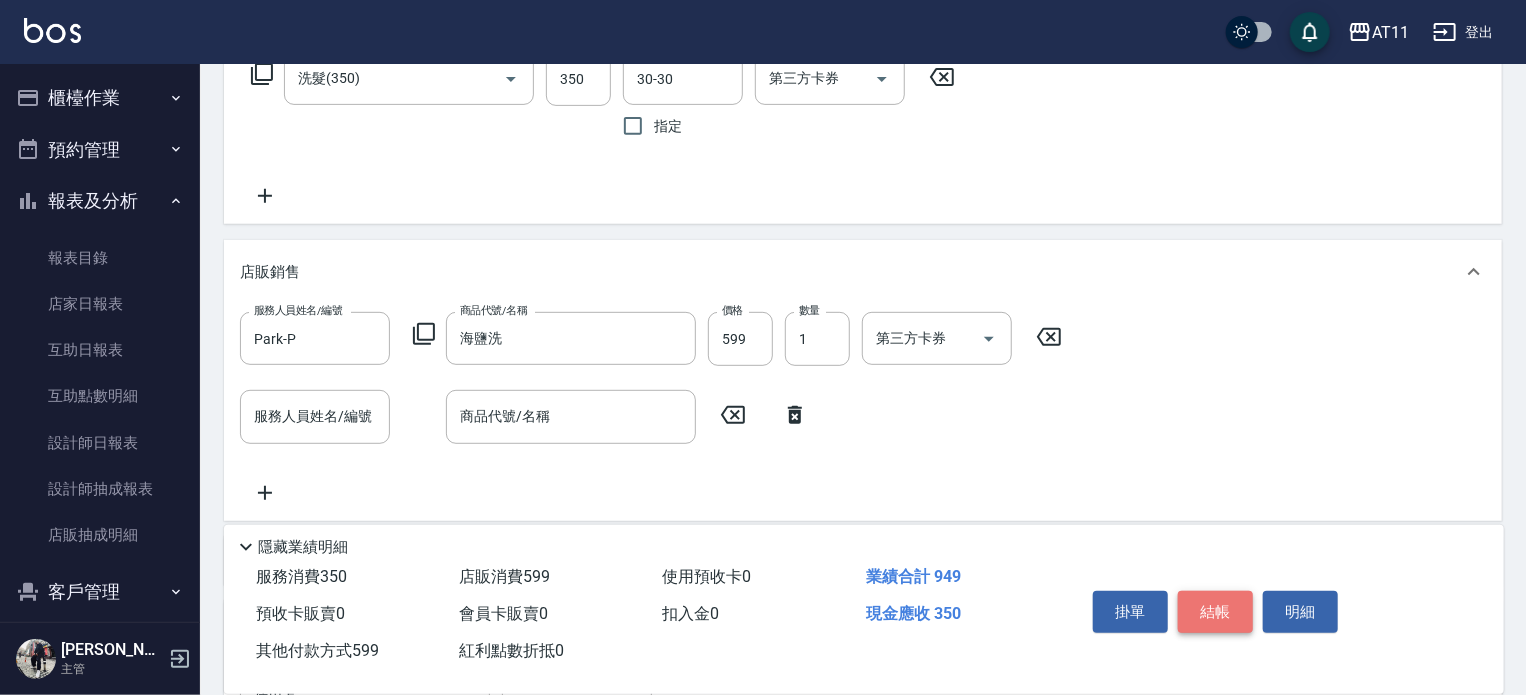 click on "結帳" at bounding box center [1215, 612] 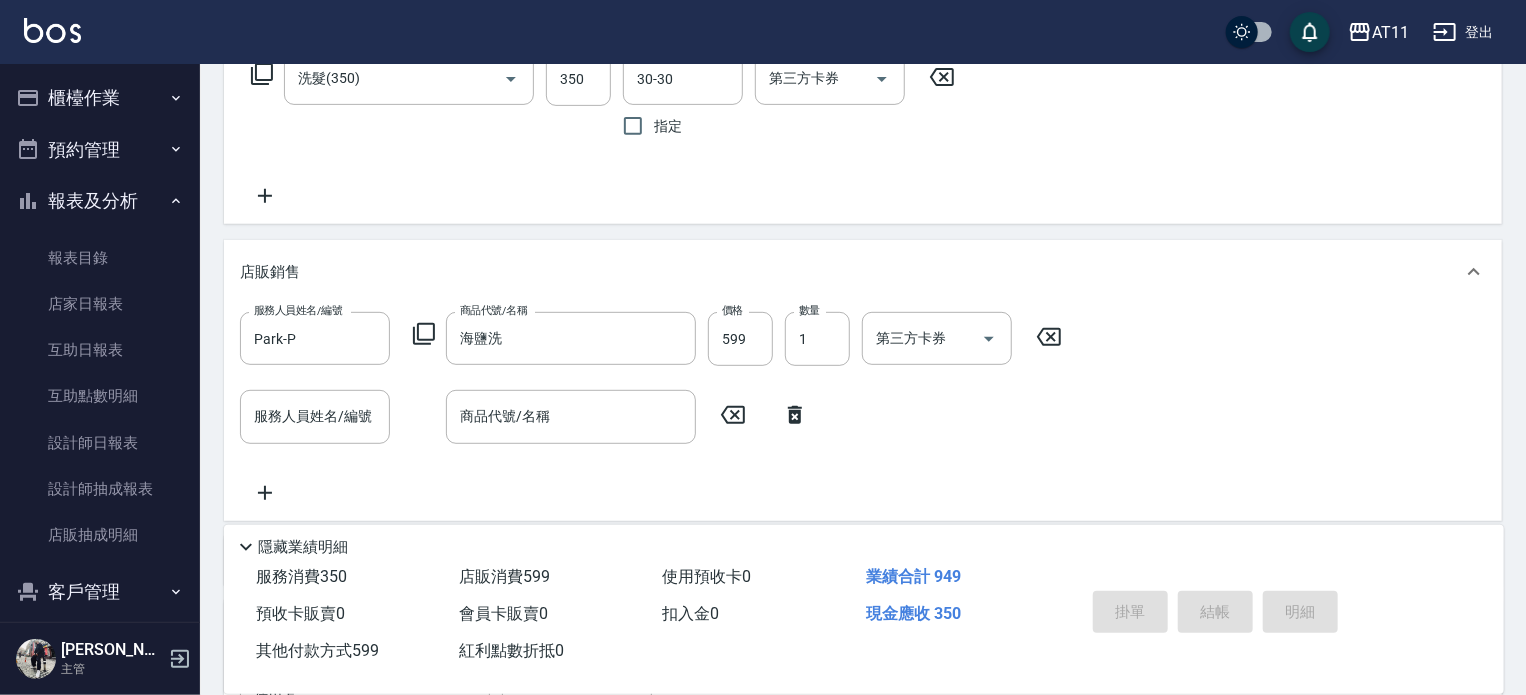type 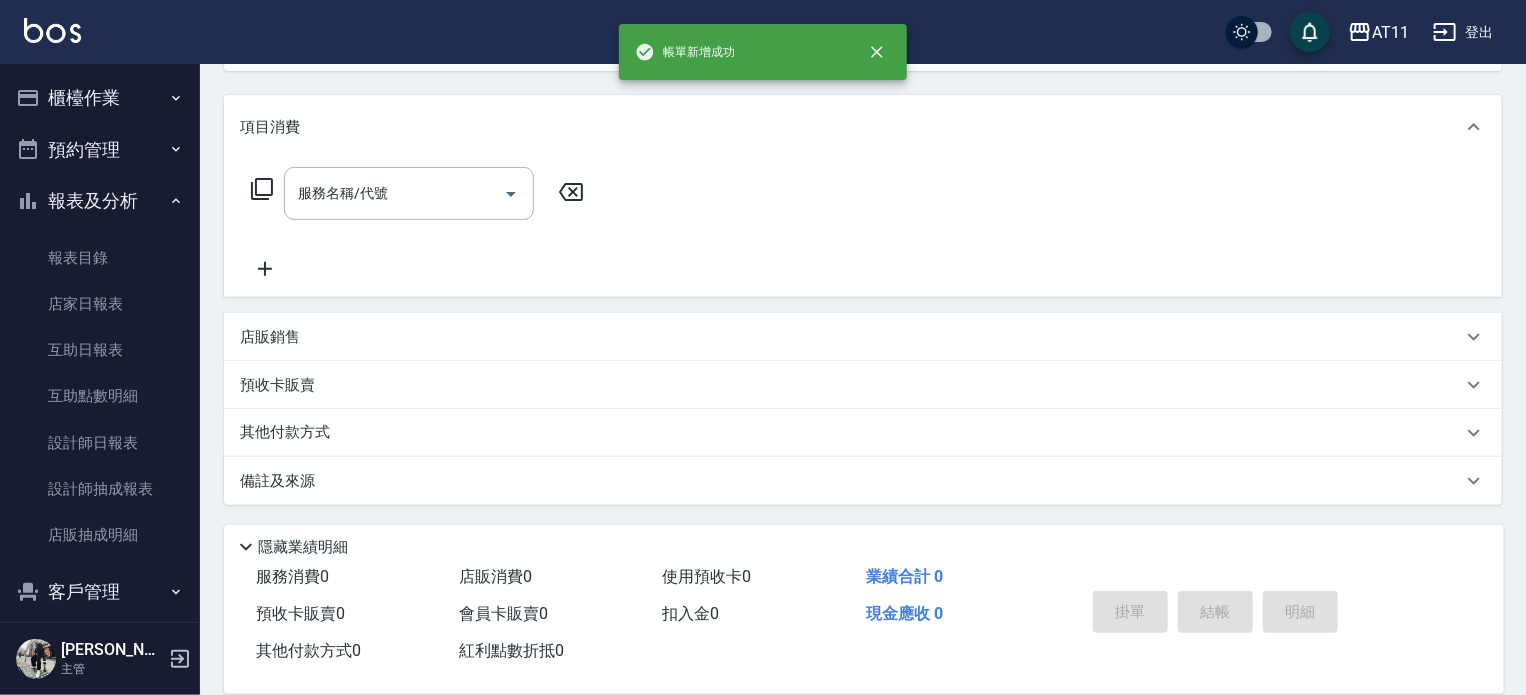 scroll, scrollTop: 0, scrollLeft: 0, axis: both 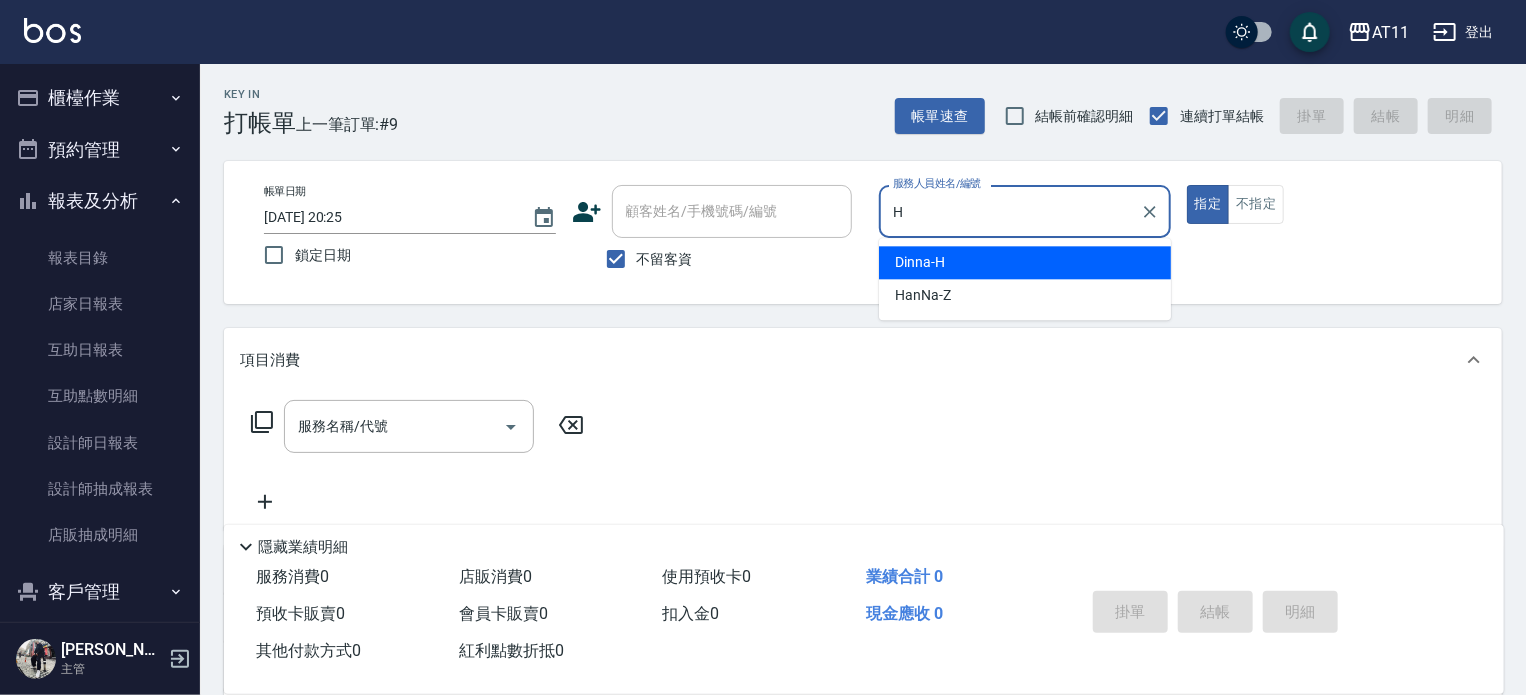 type on "Dinna-H" 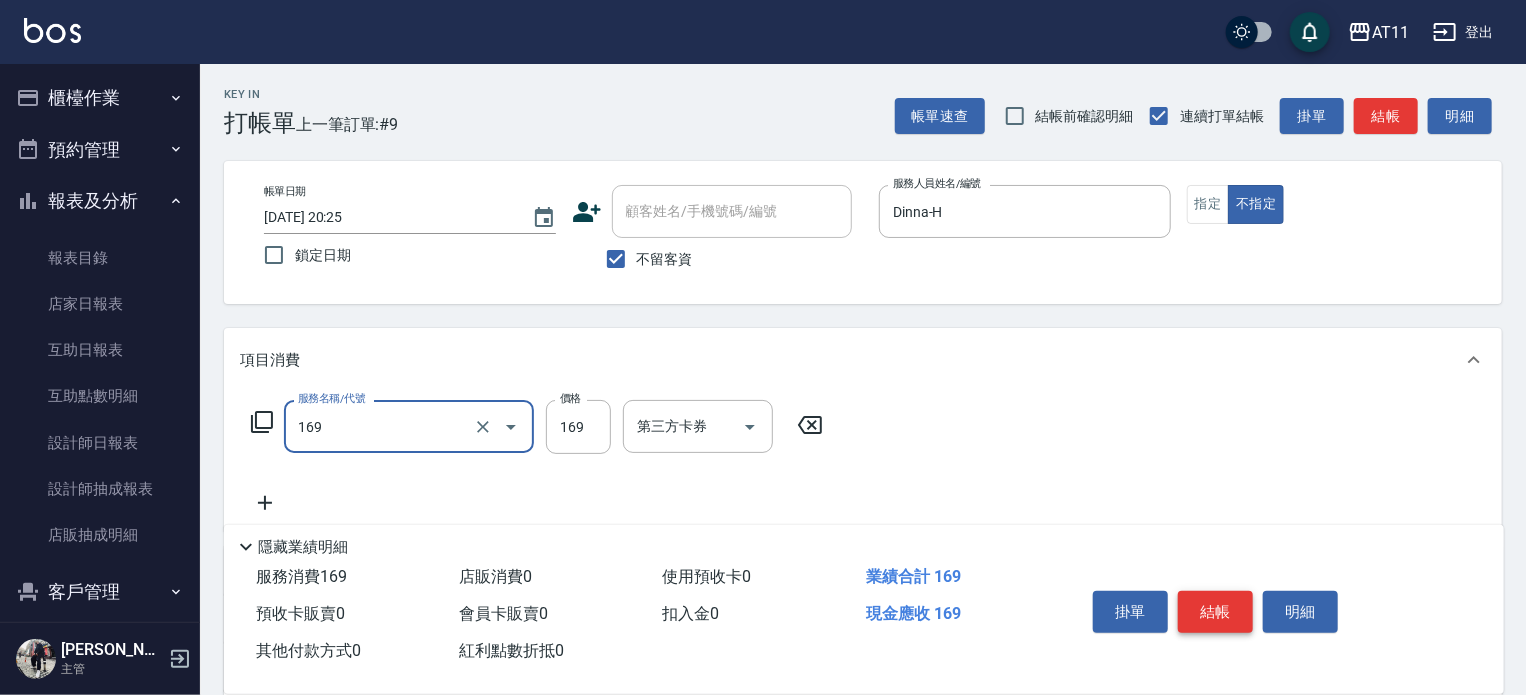 type on "單剪(169)" 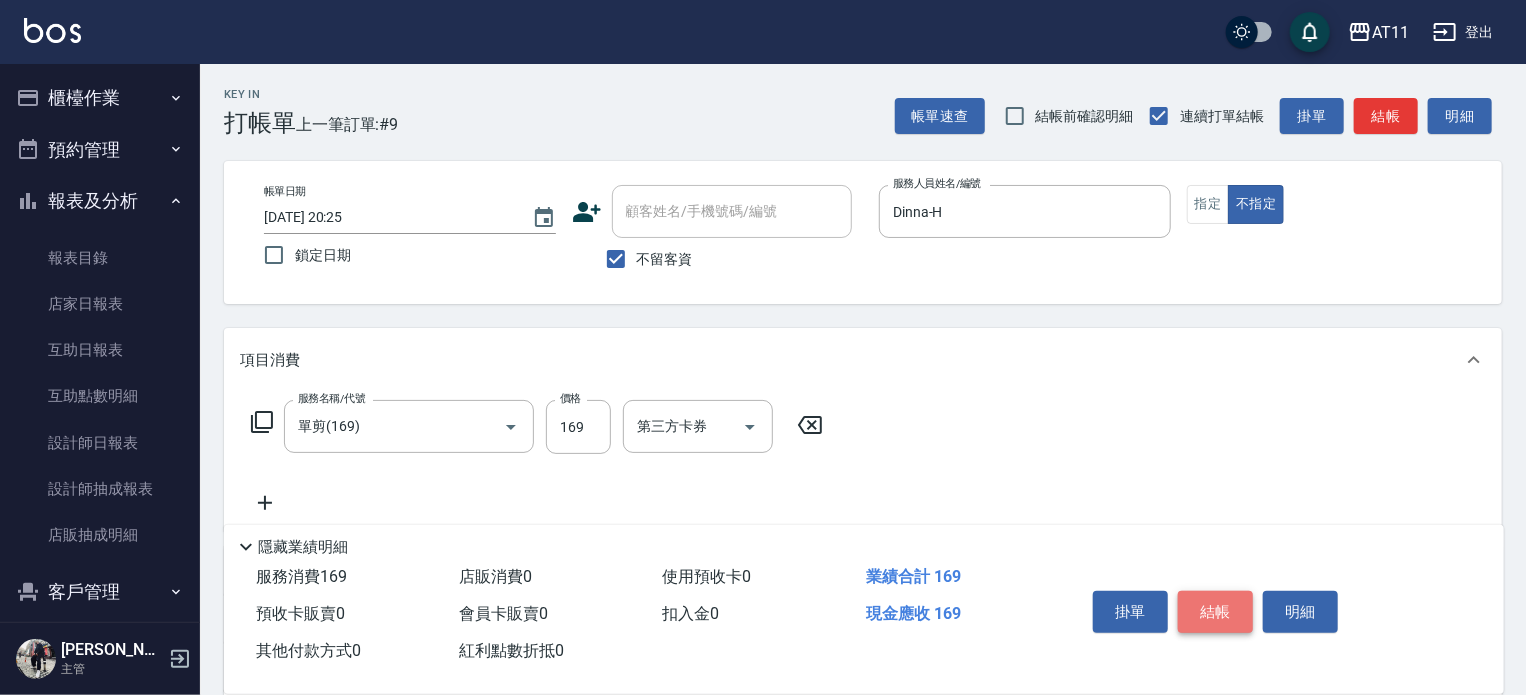 click on "結帳" at bounding box center (1215, 612) 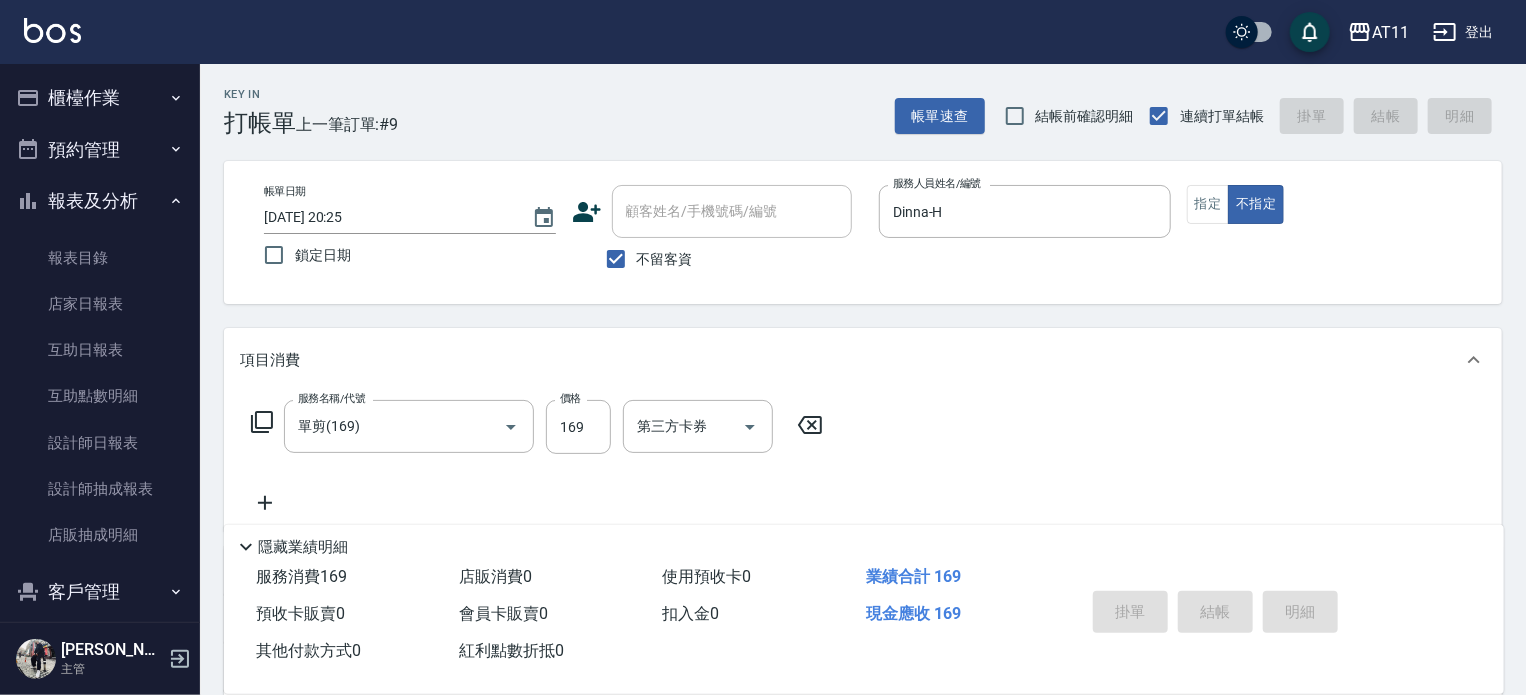 type 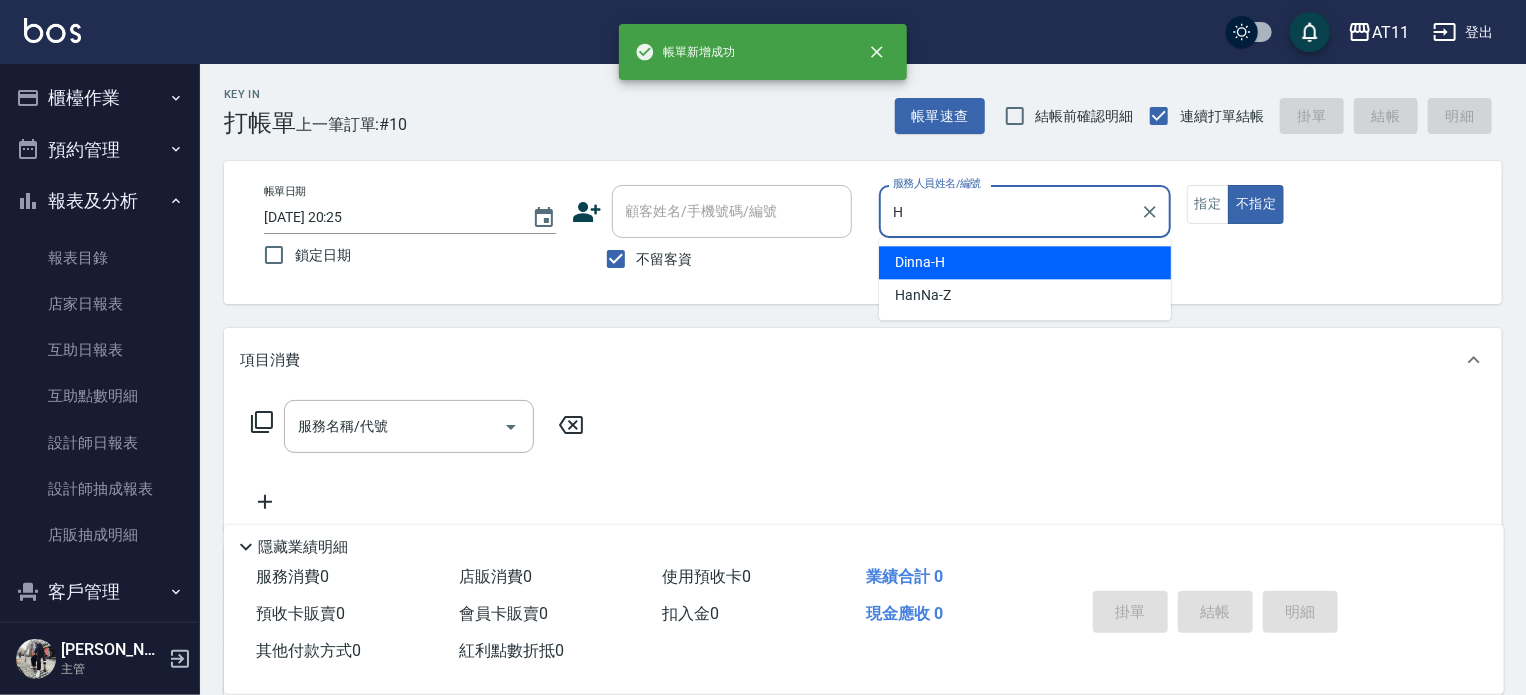 type on "Dinna-H" 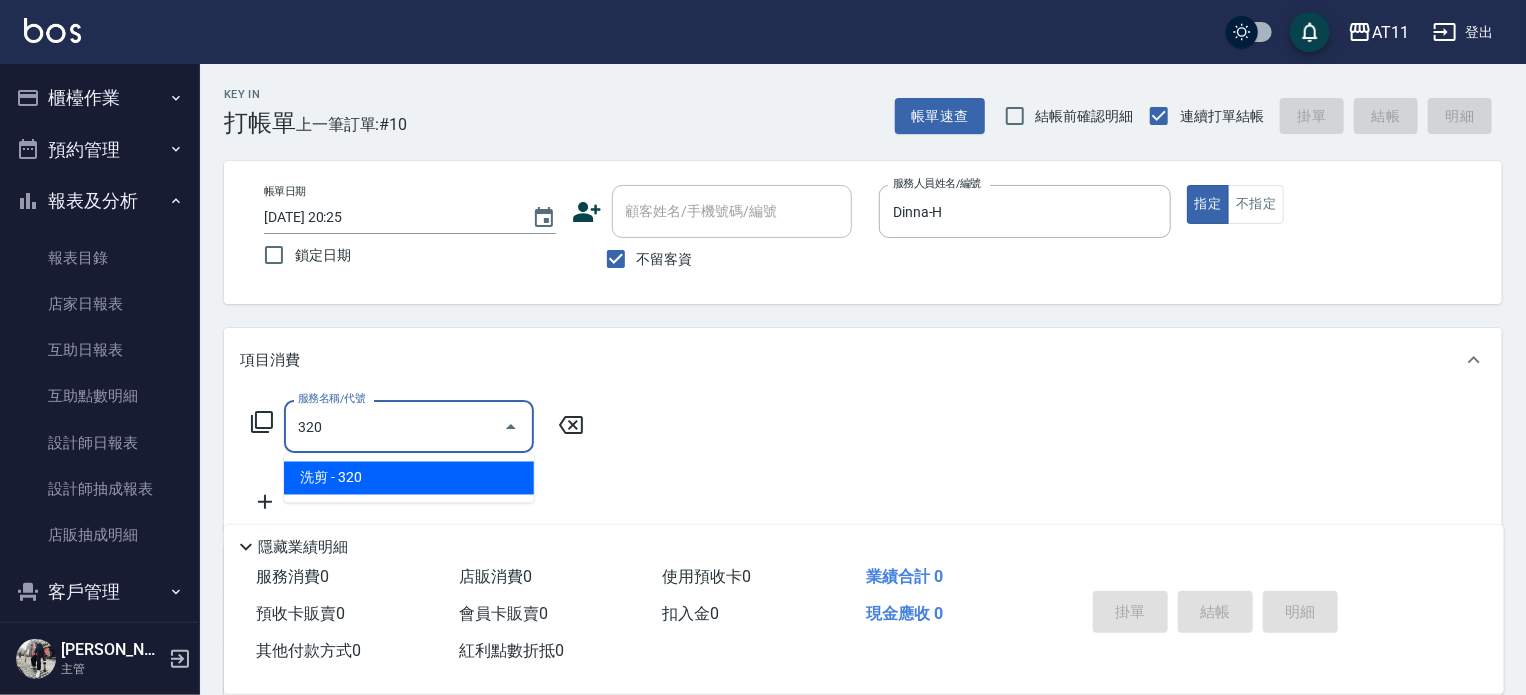 type on "洗剪(320)" 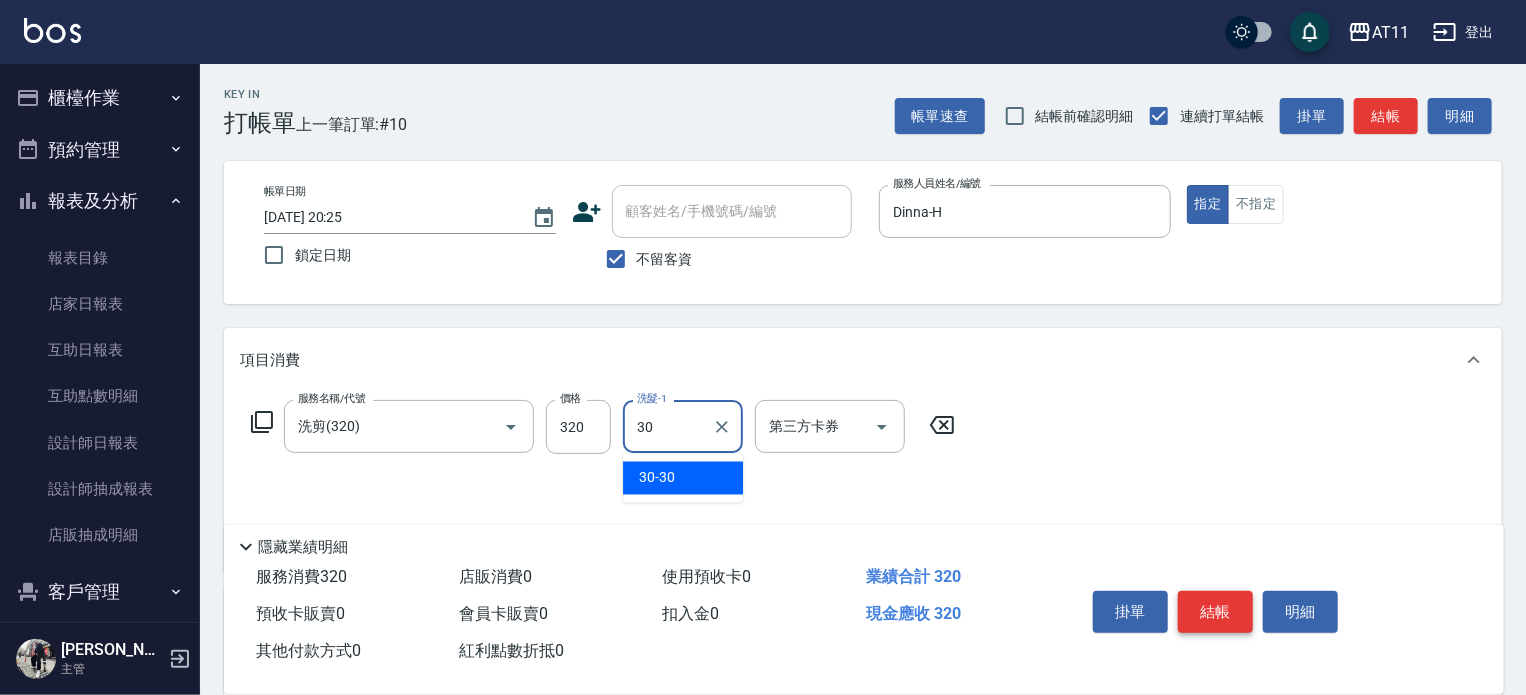 type on "30-30" 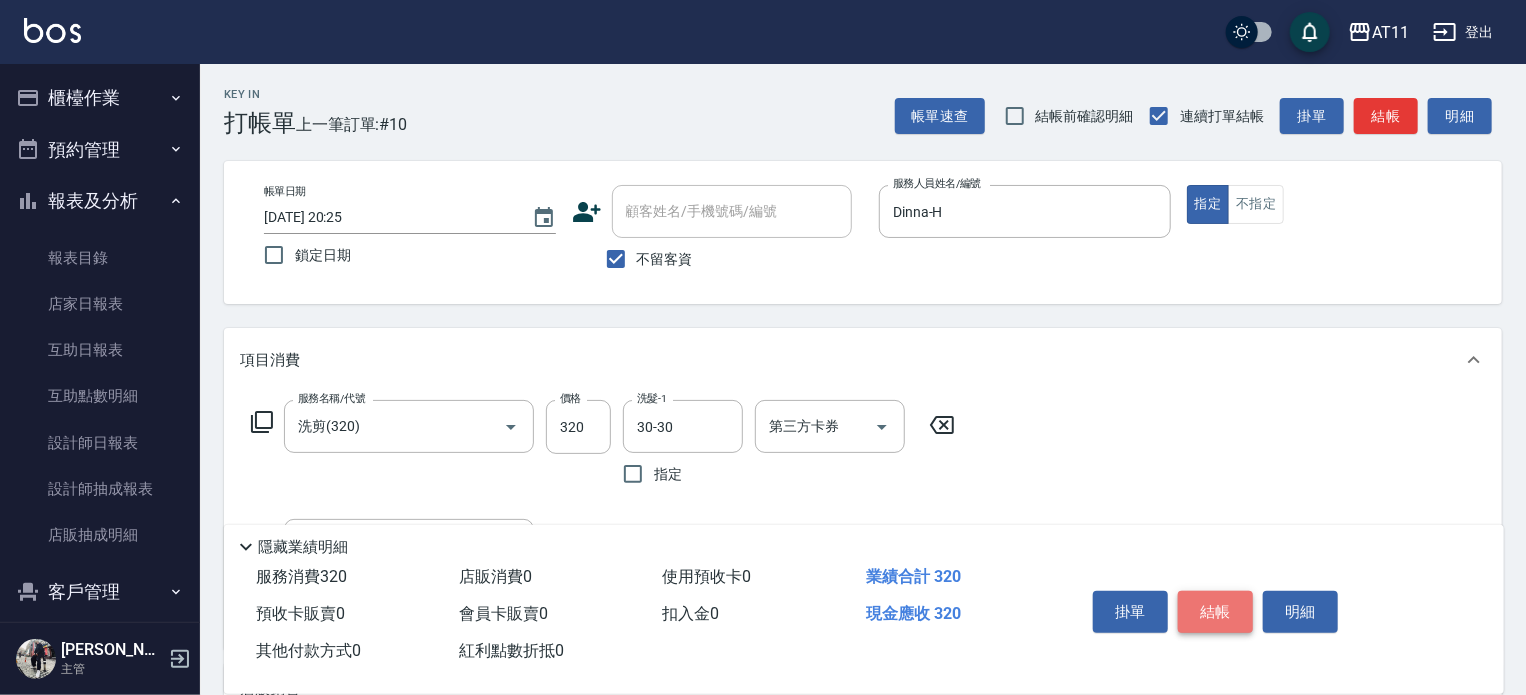click on "結帳" at bounding box center [1215, 612] 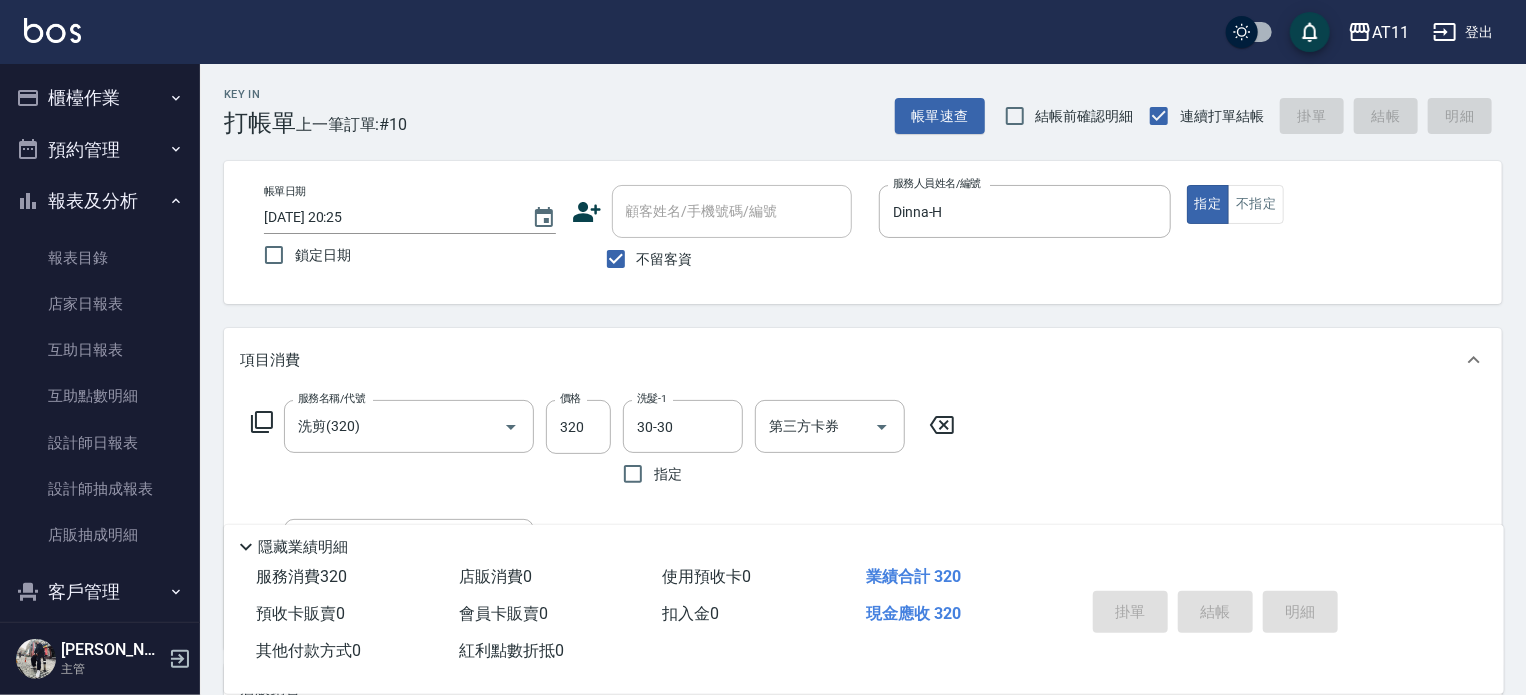 type on "[DATE] 20:26" 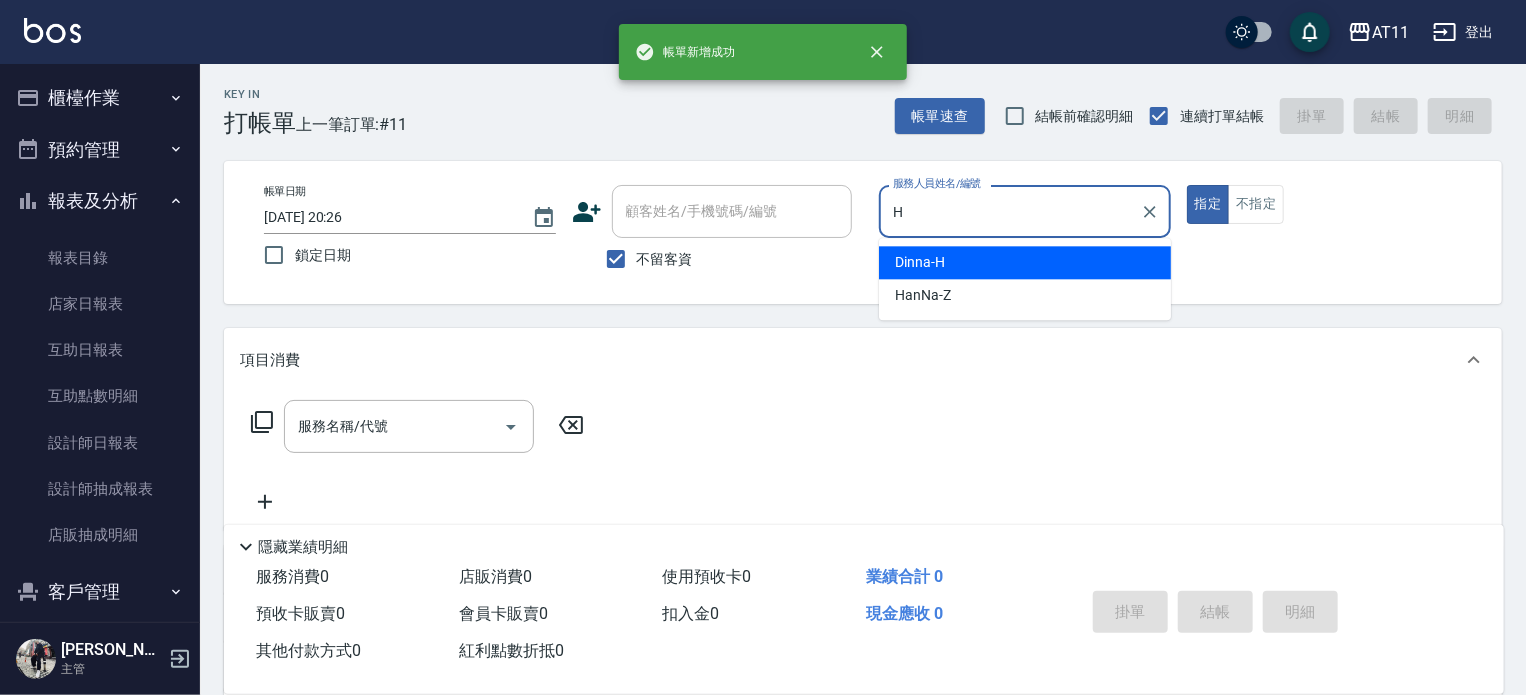 type on "Dinna-H" 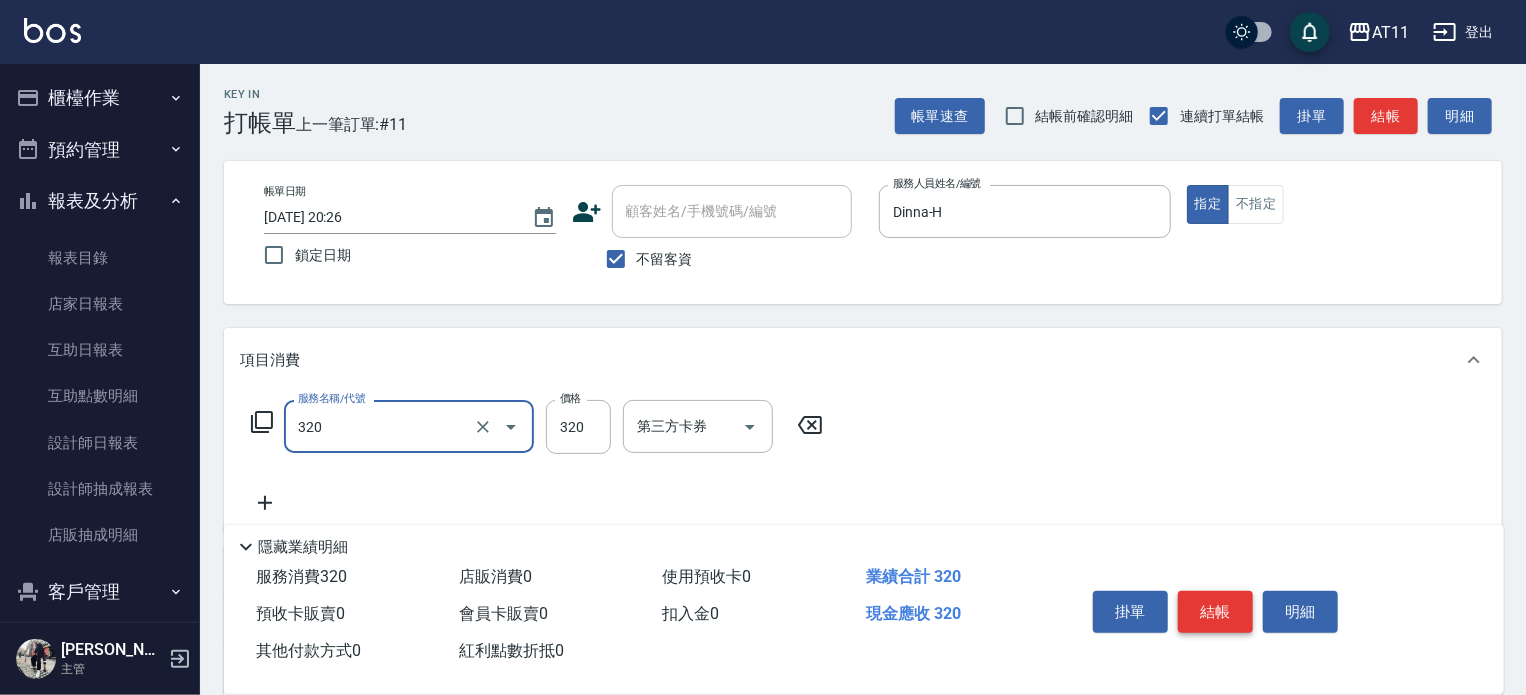 type on "洗剪(320)" 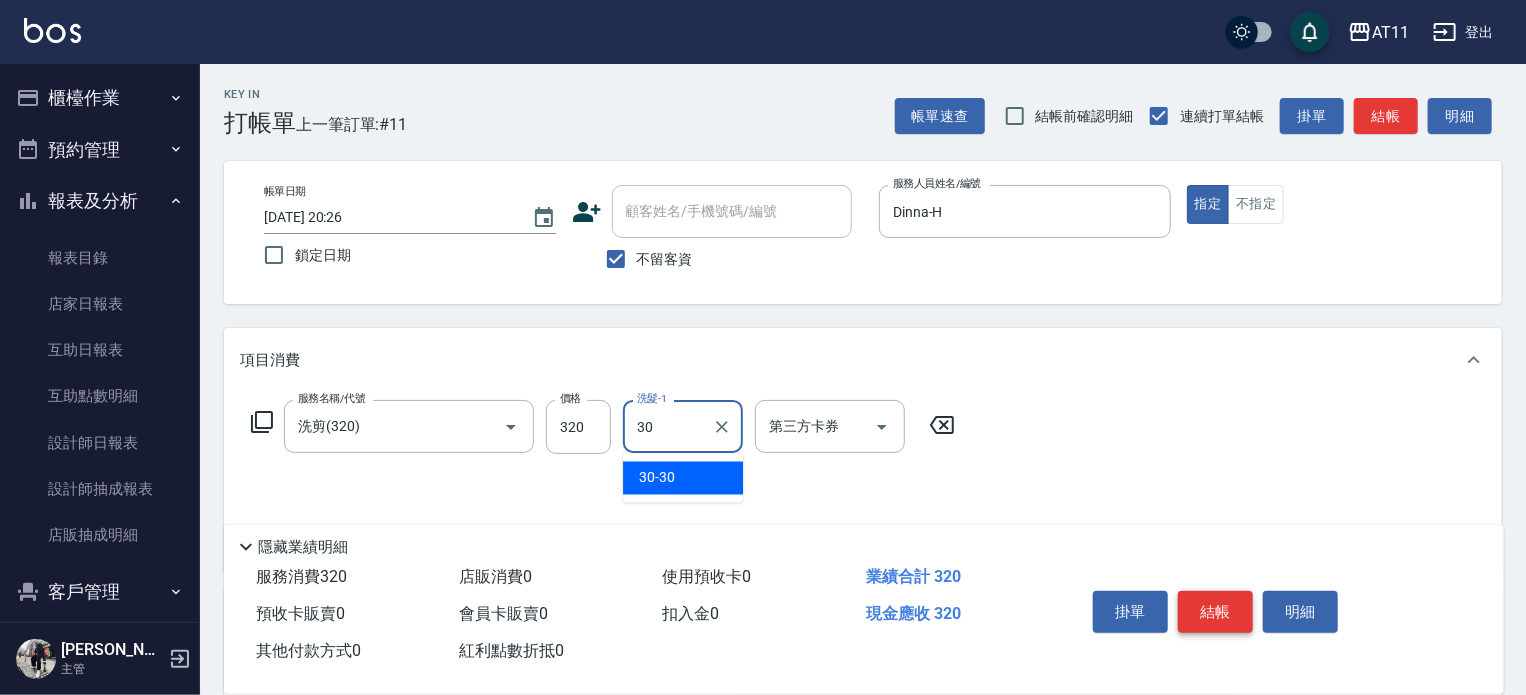 type on "30-30" 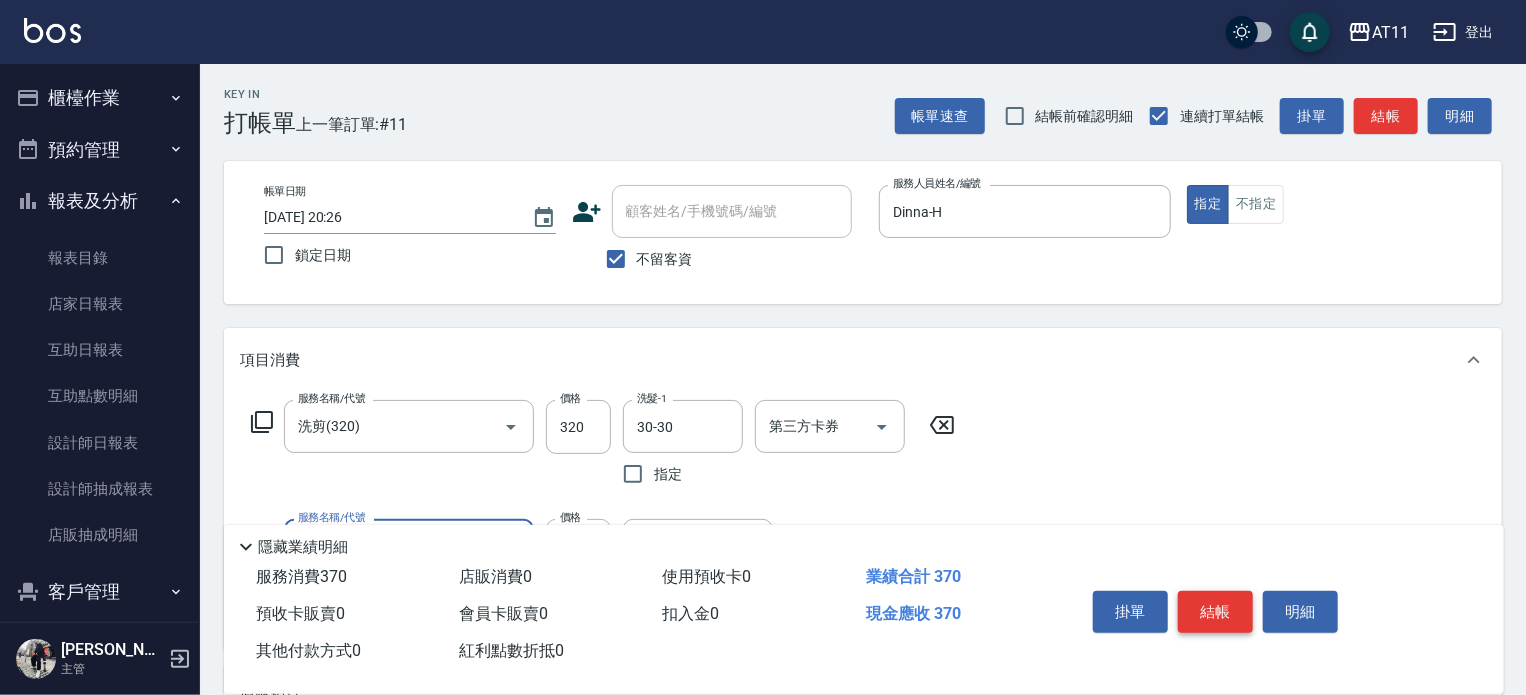 type on "洗髮精+50(50)" 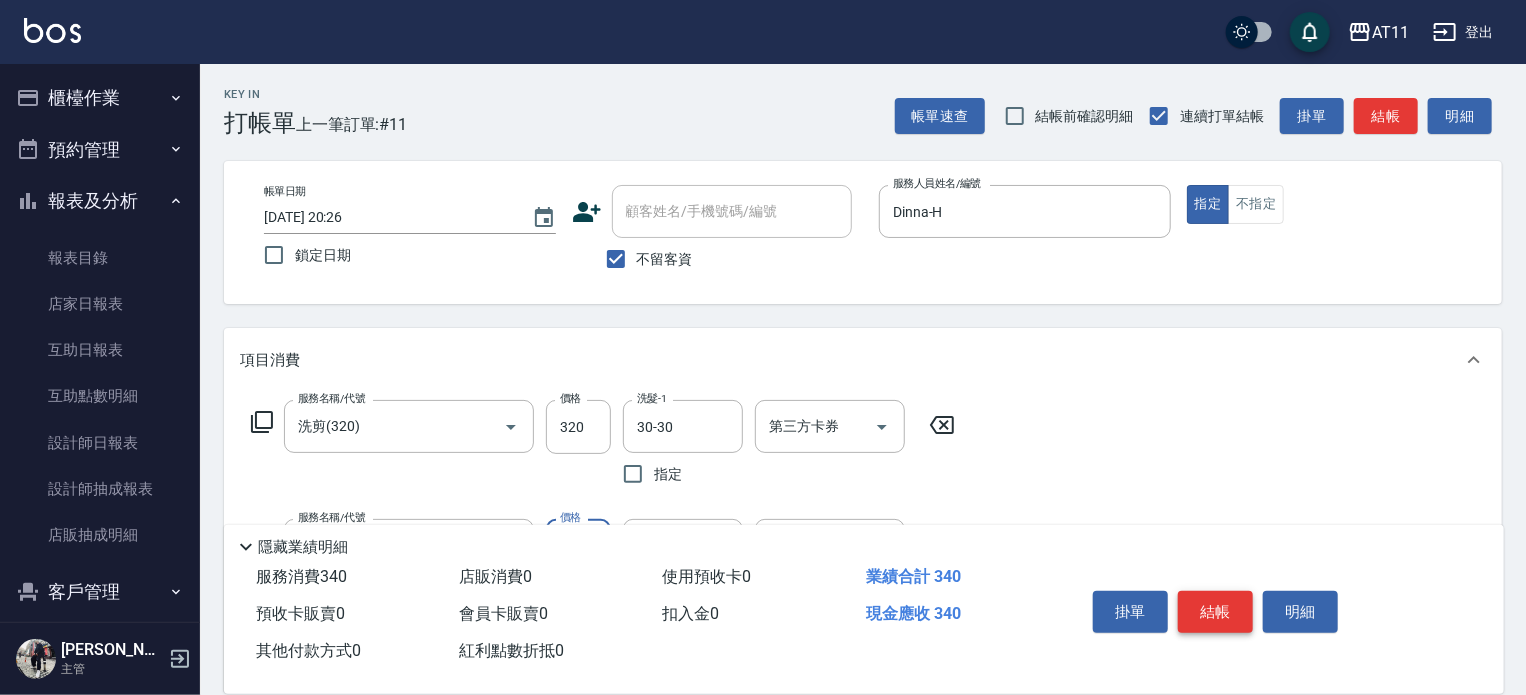 type on "20" 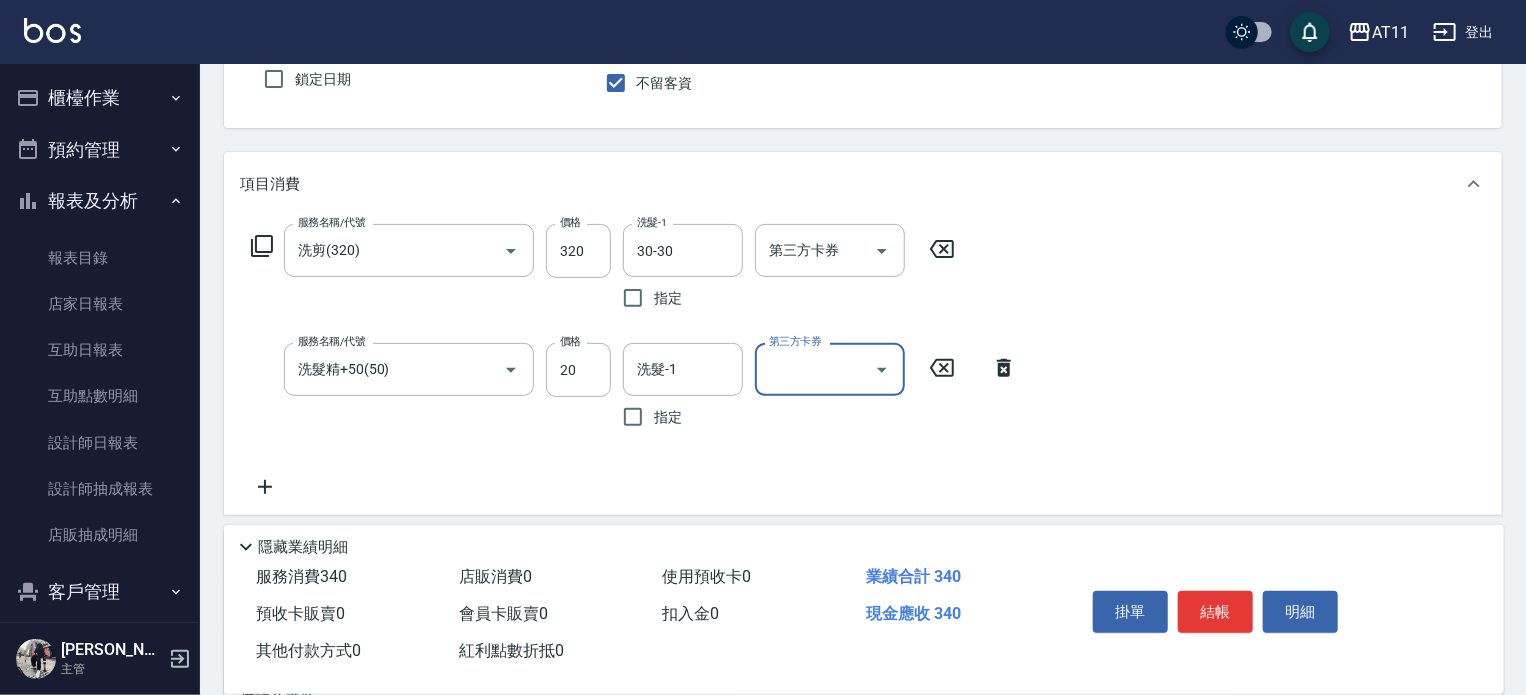 scroll, scrollTop: 394, scrollLeft: 0, axis: vertical 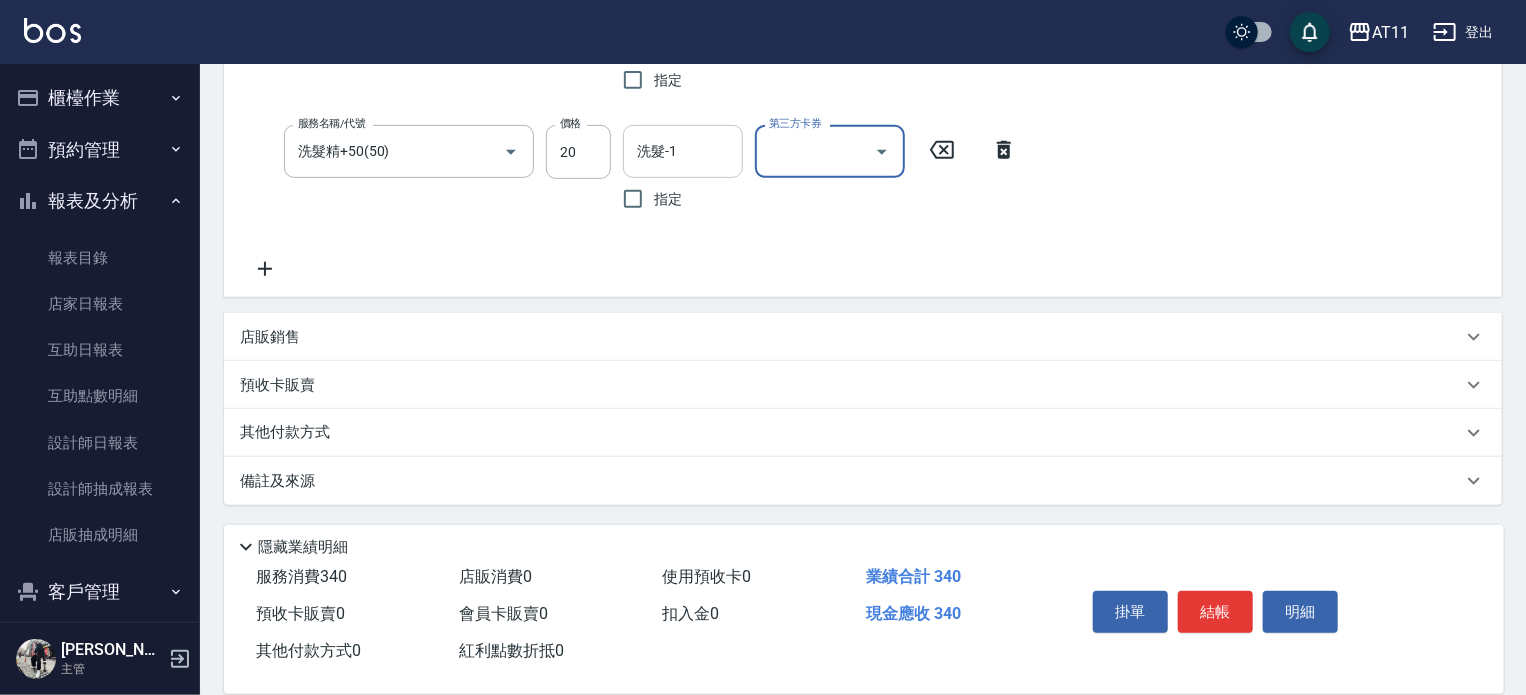 click on "洗髮-1" at bounding box center (683, 151) 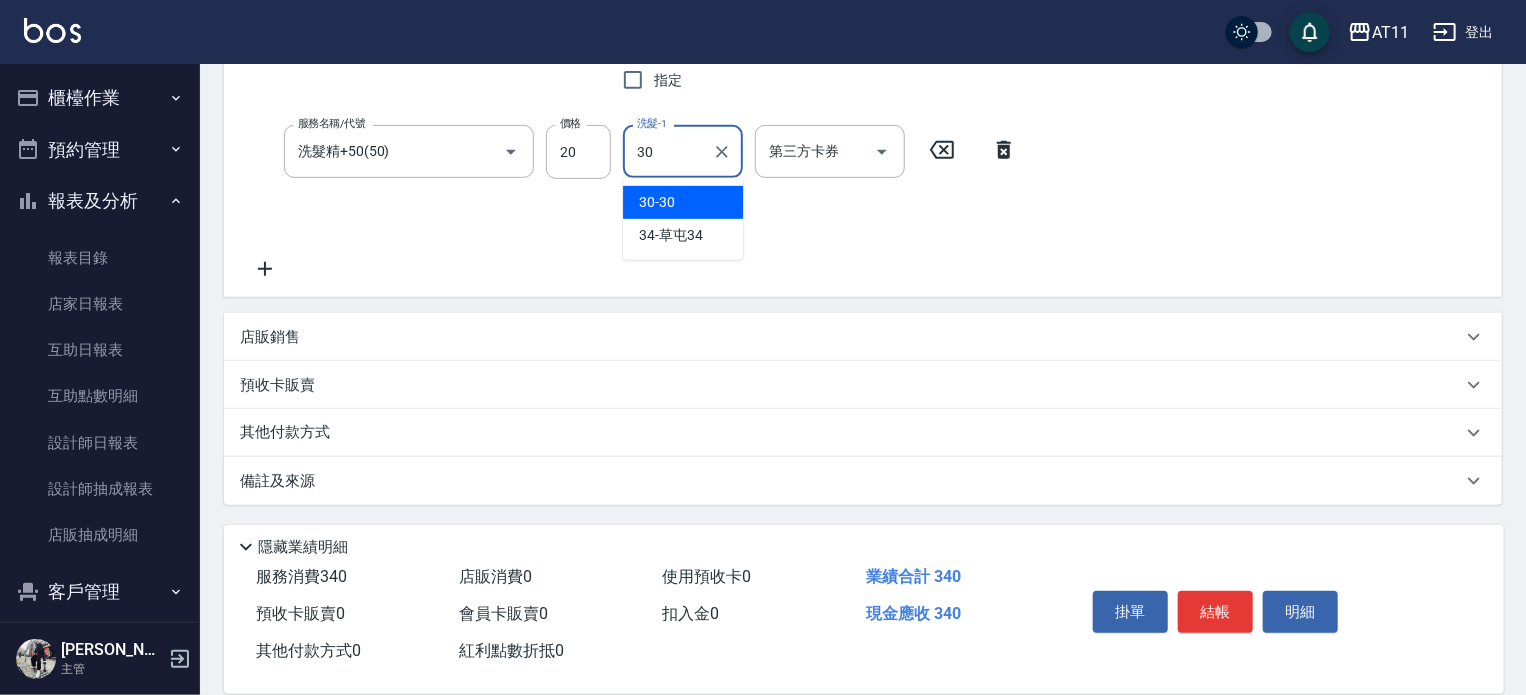 type on "30-30" 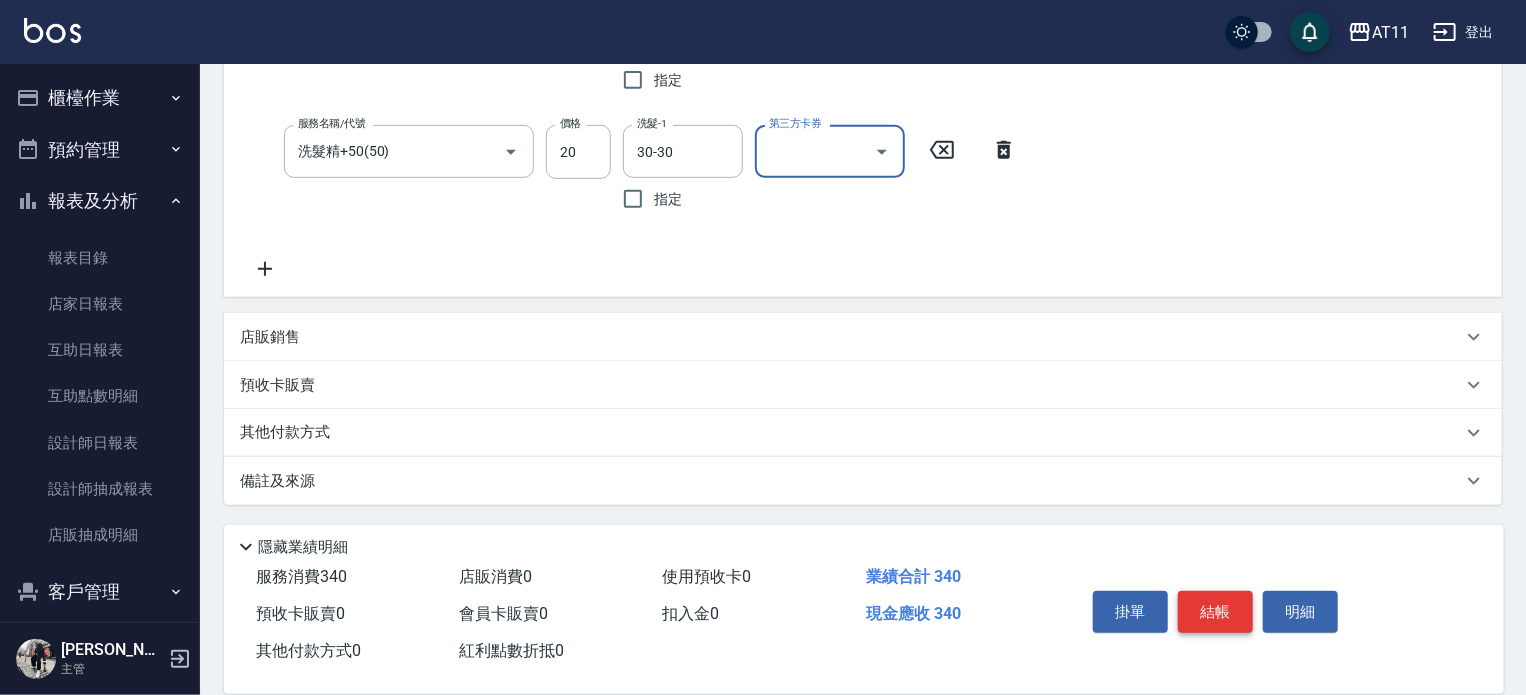click on "結帳" at bounding box center (1215, 612) 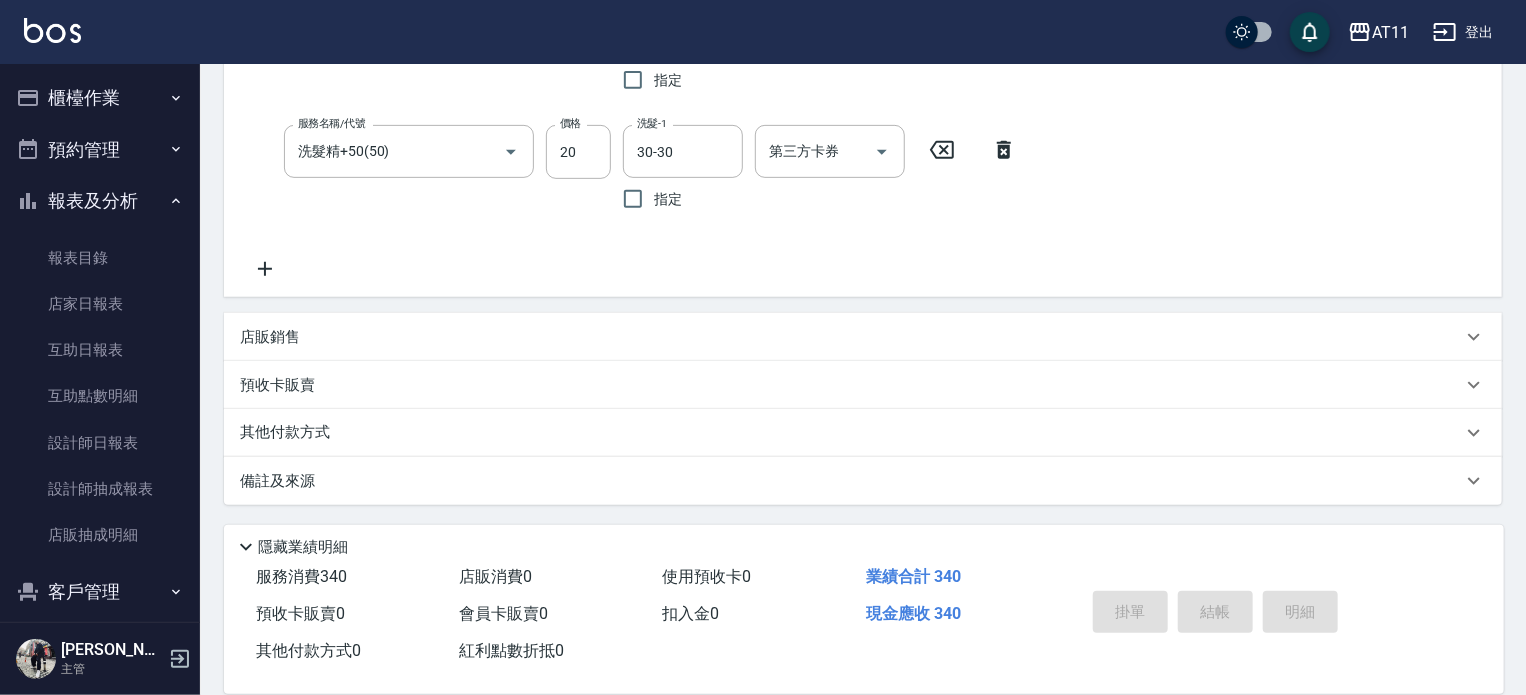 type 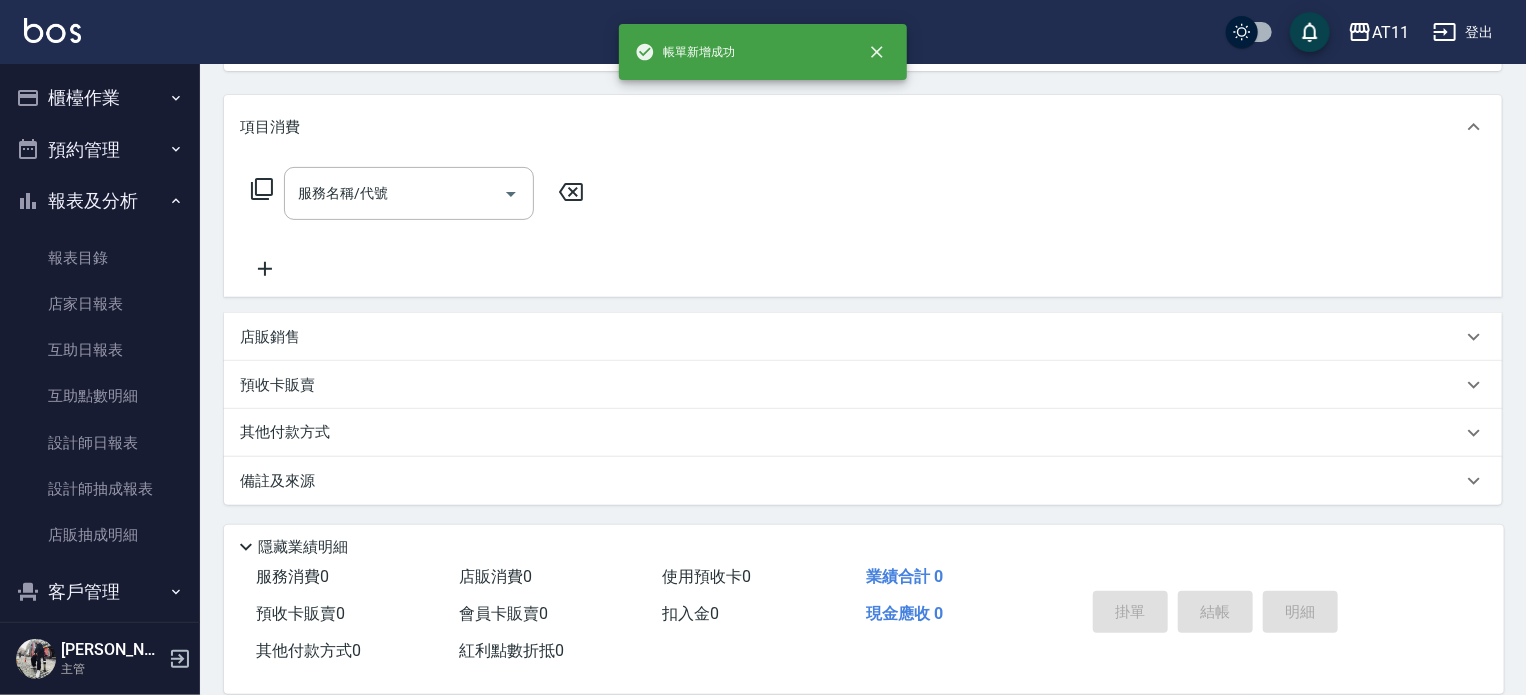 scroll, scrollTop: 0, scrollLeft: 0, axis: both 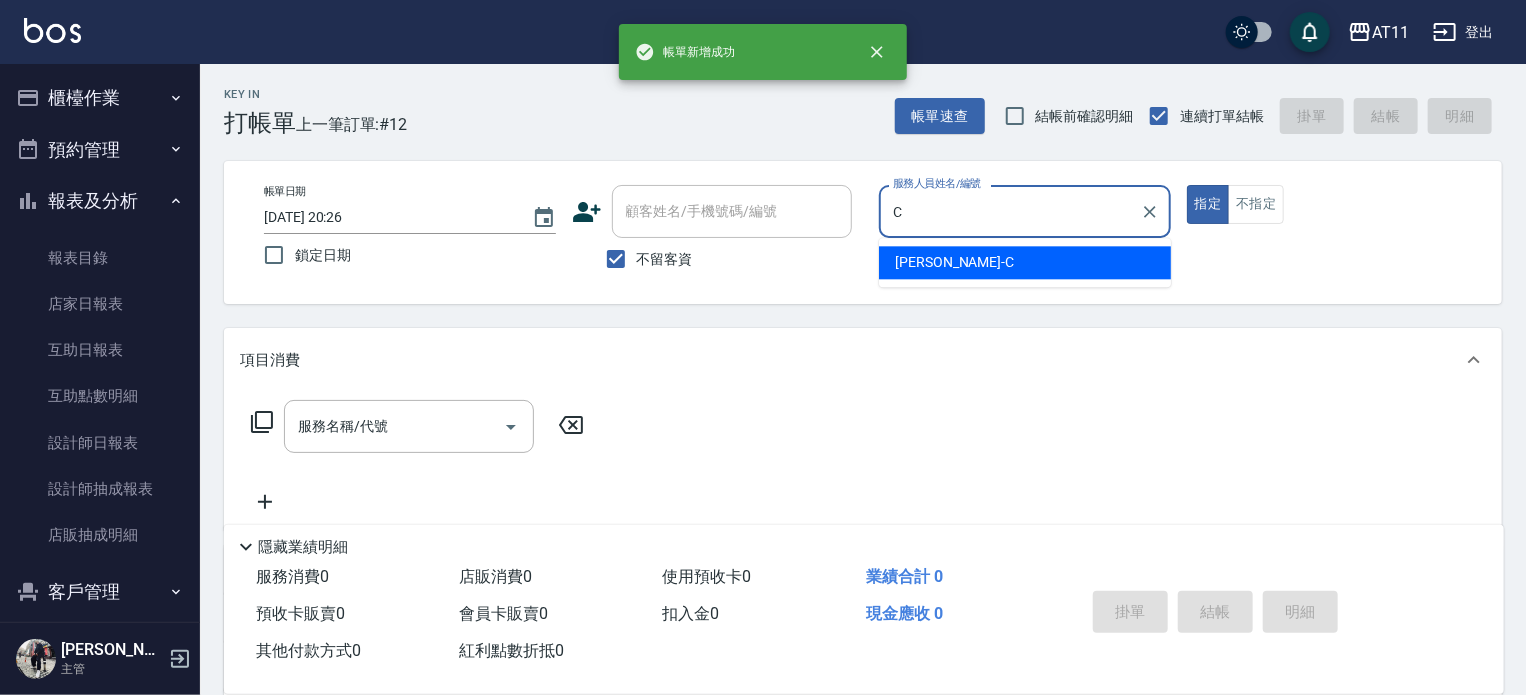 type on "[PERSON_NAME]" 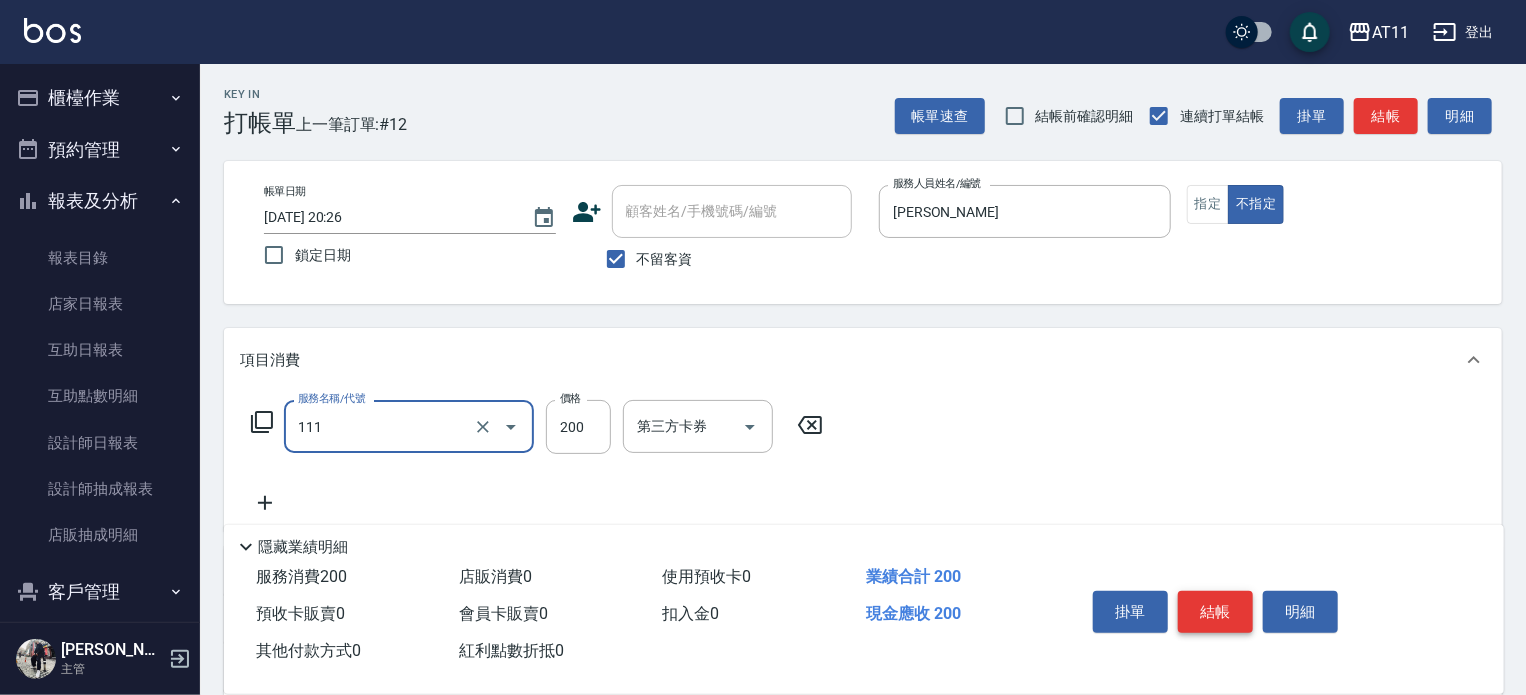 type on "精油洗髮(111)" 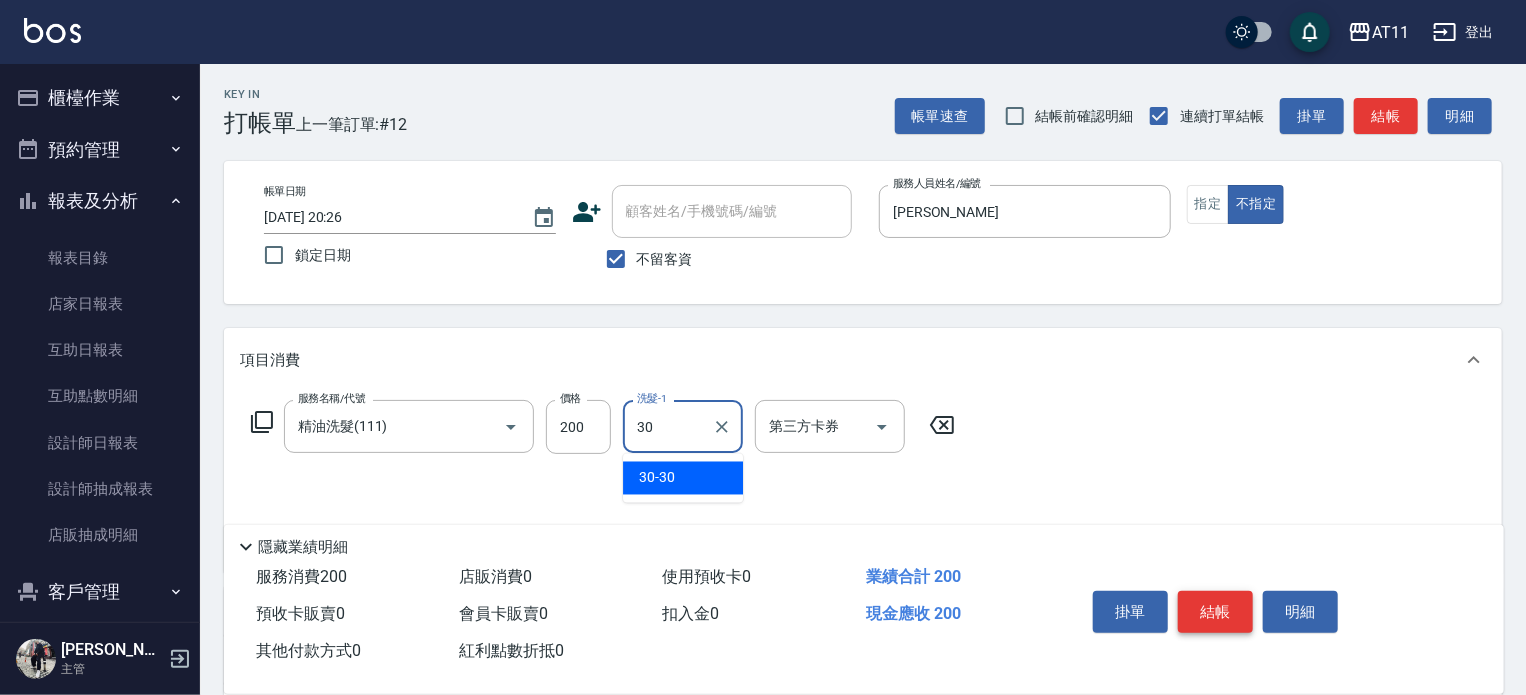 type on "30-30" 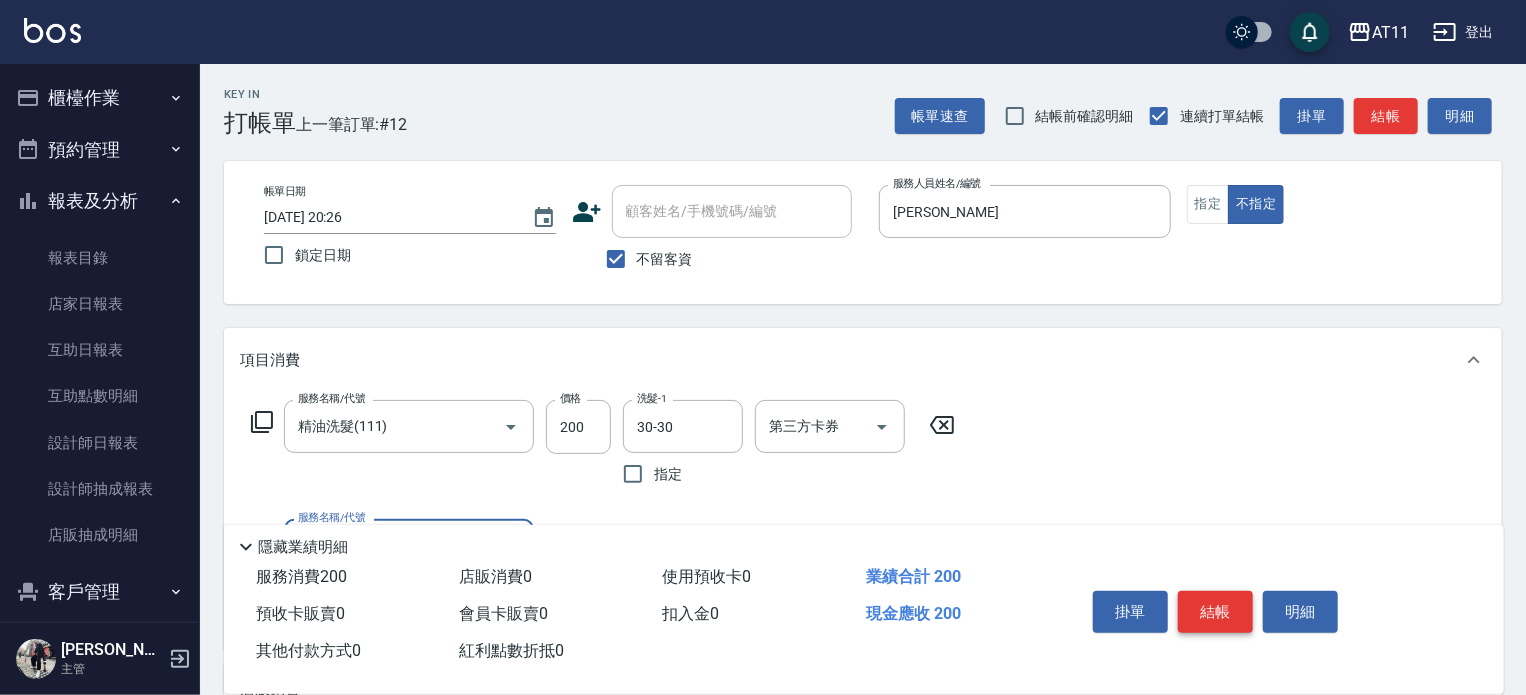 click on "結帳" at bounding box center (1215, 612) 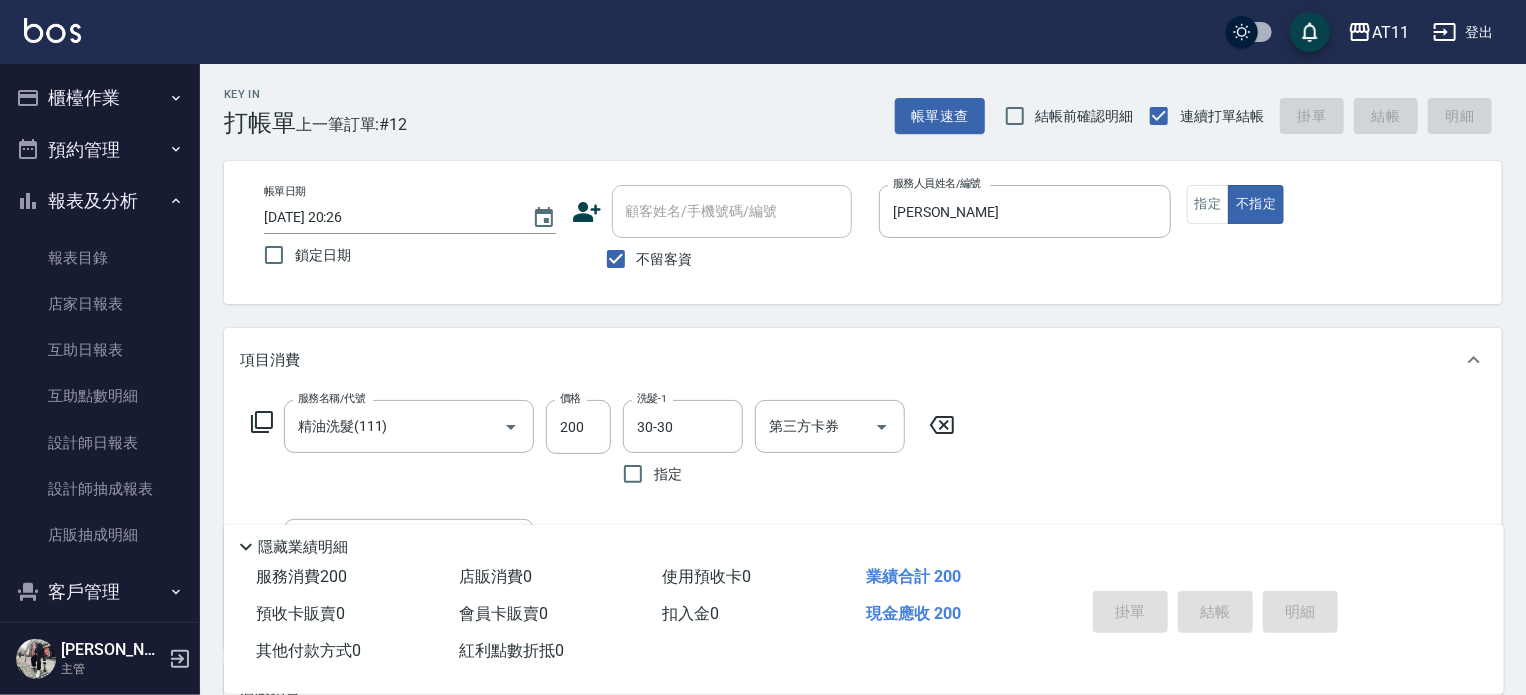 type 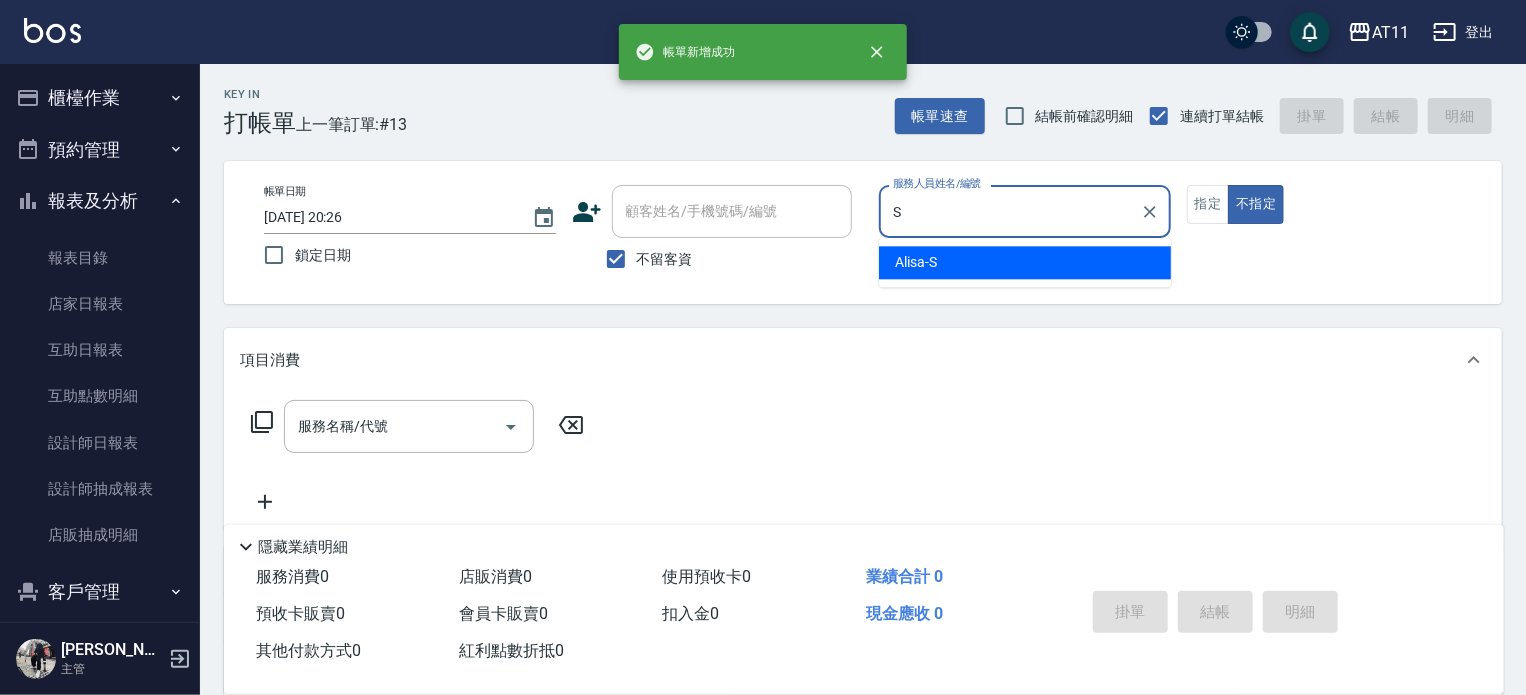 type on "Alisa-S" 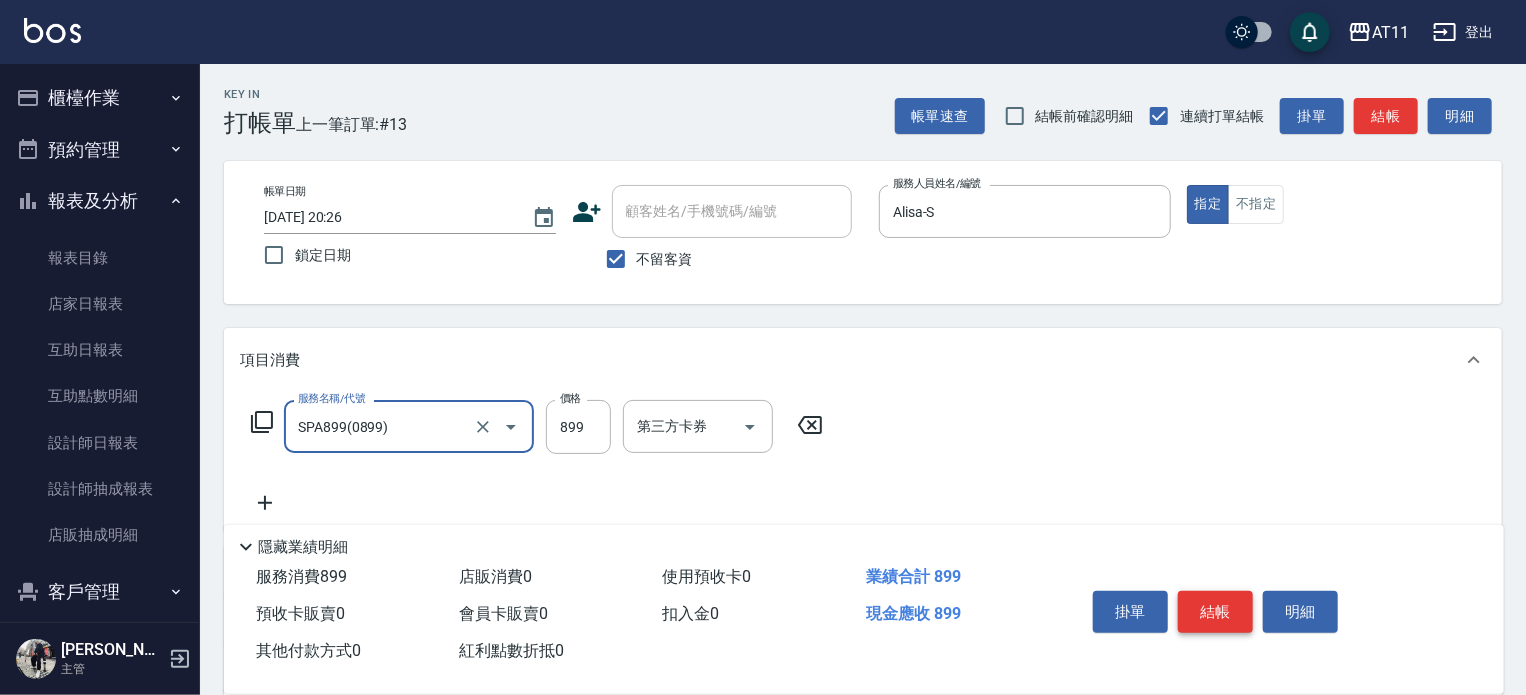 type on "SPA899(0899)" 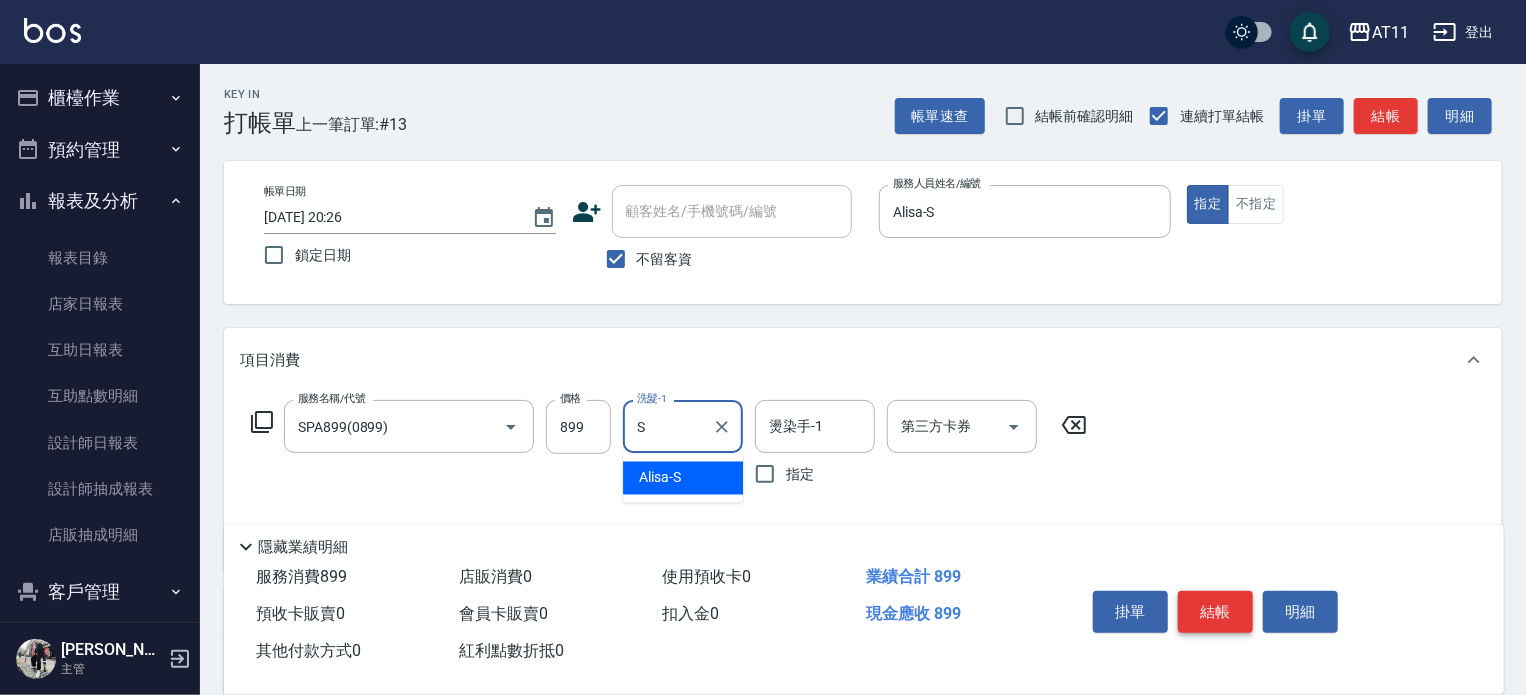 type on "Alisa-S" 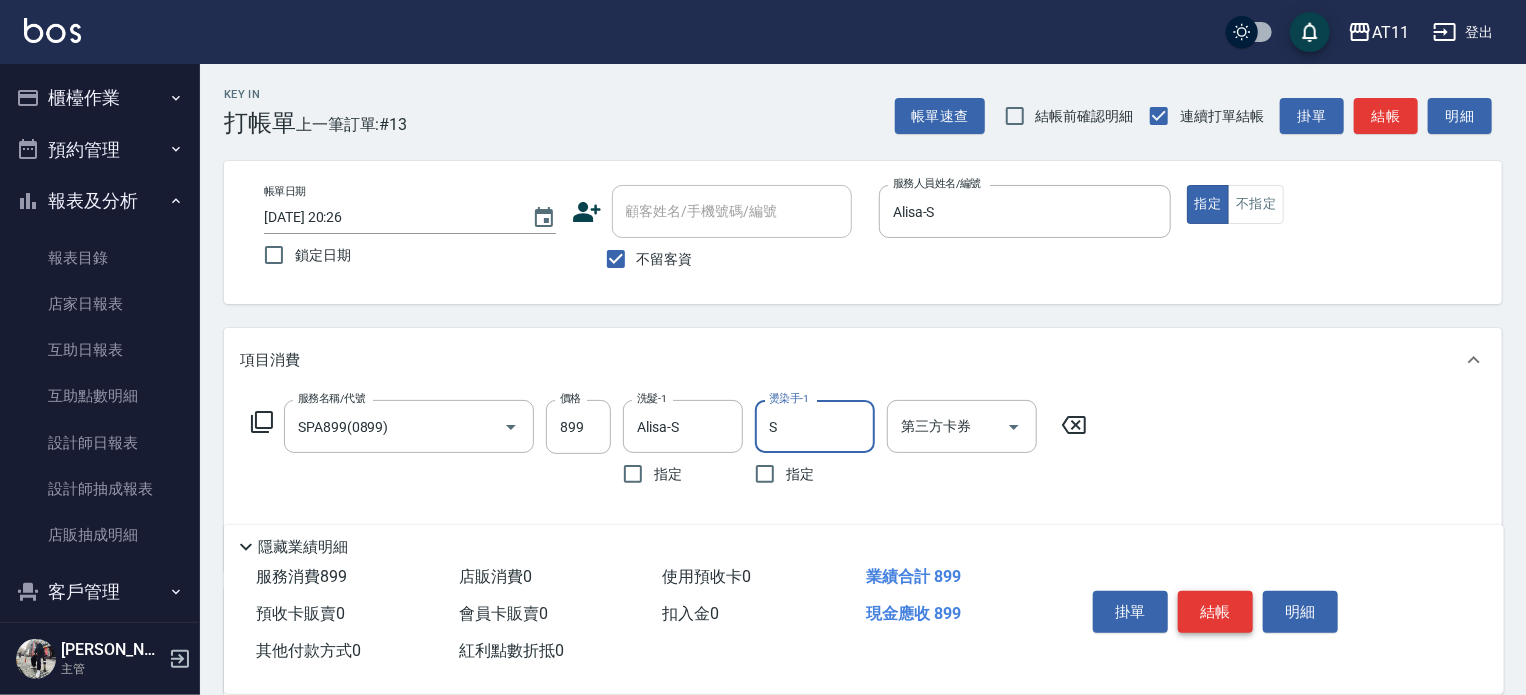 type on "Alisa-S" 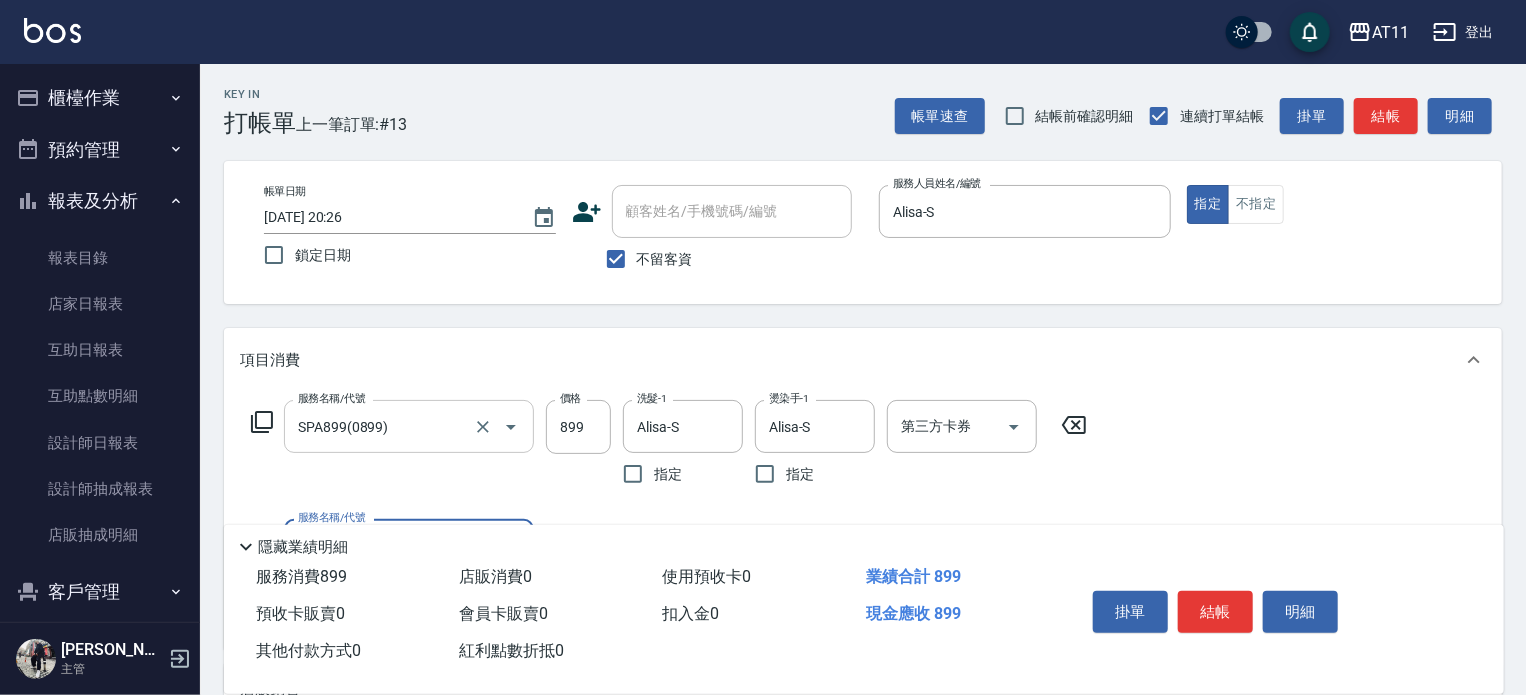 click on "SPA899(0899)" at bounding box center (381, 426) 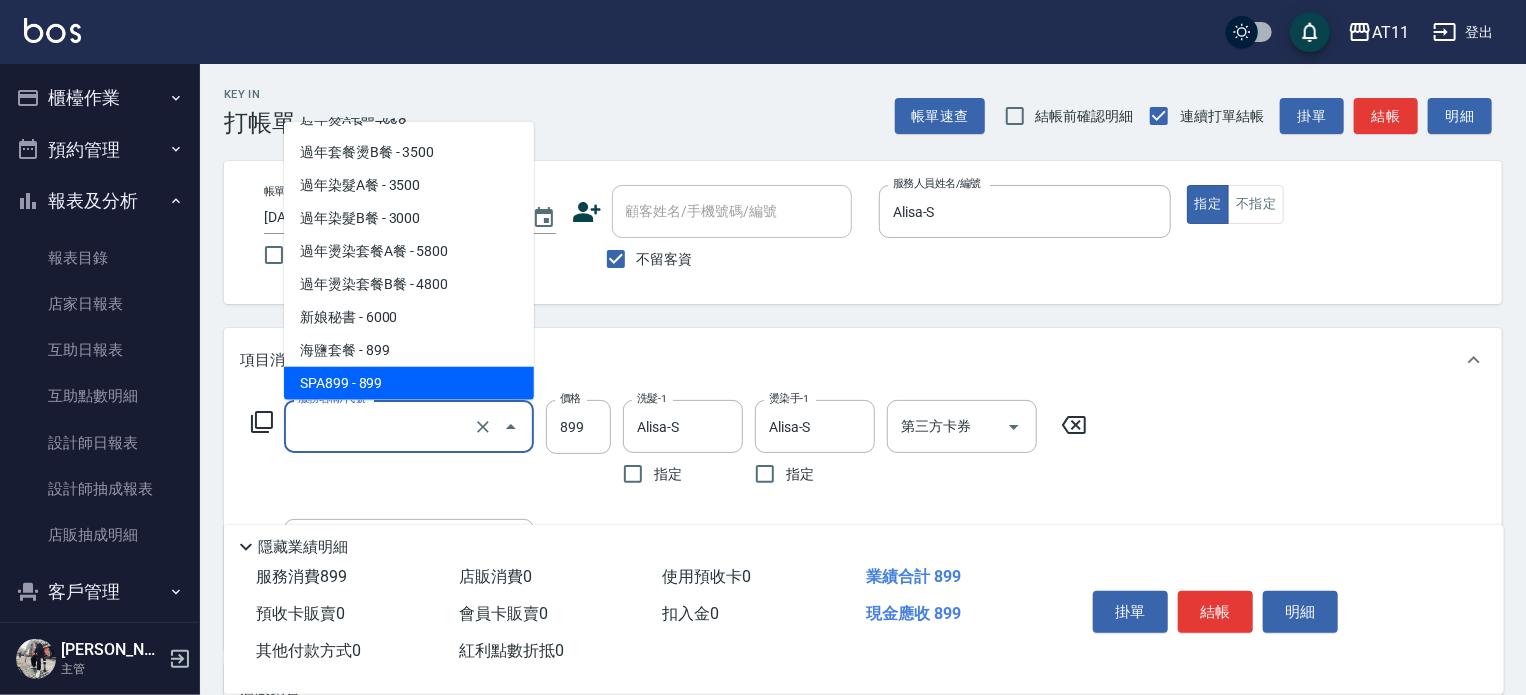 scroll, scrollTop: 0, scrollLeft: 0, axis: both 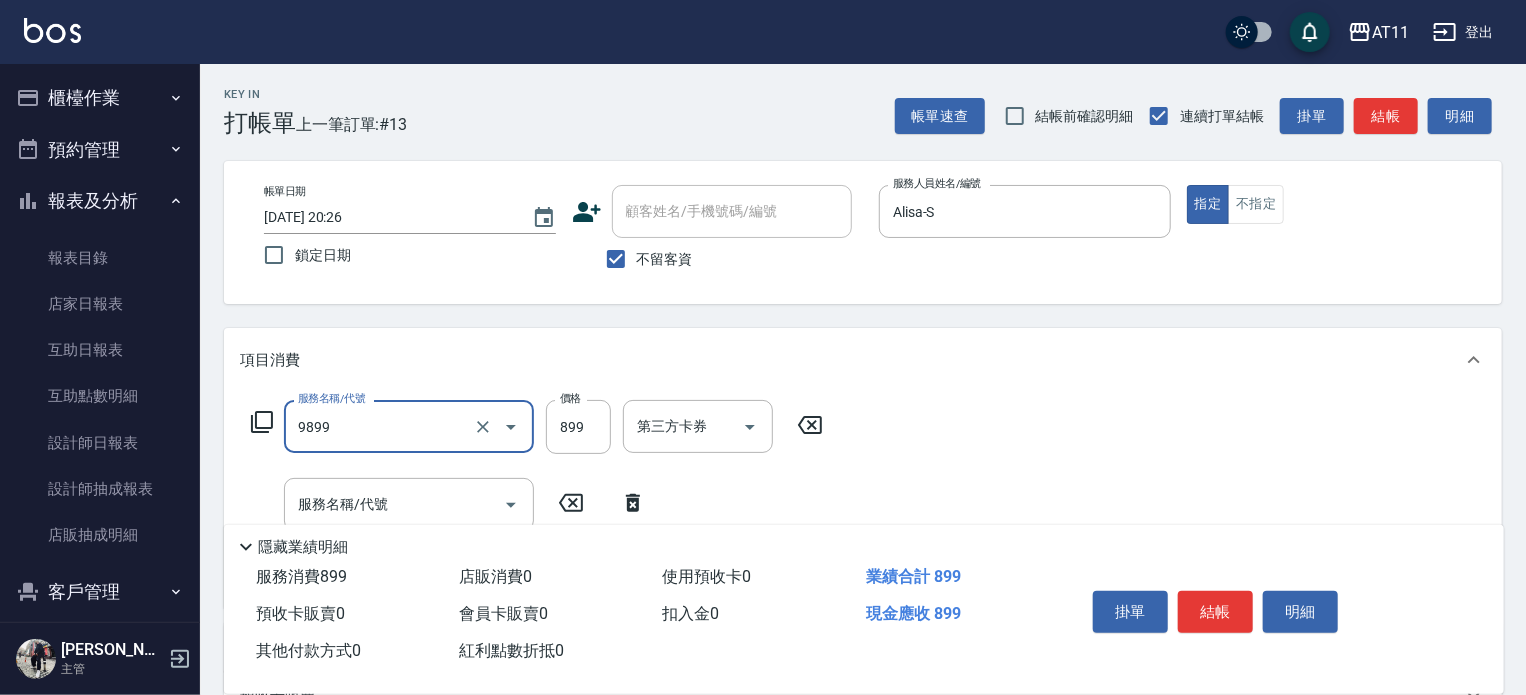type on "B套餐(9899)" 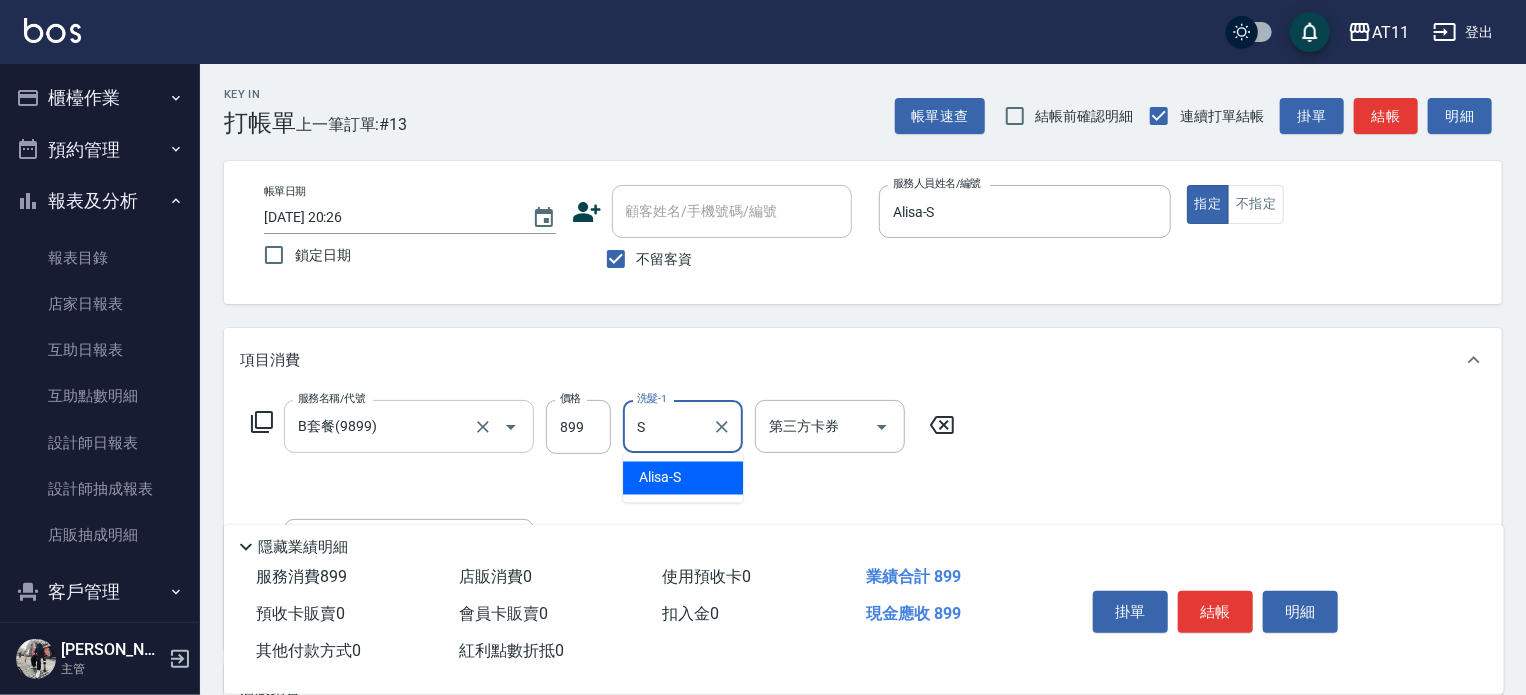 type on "Alisa-S" 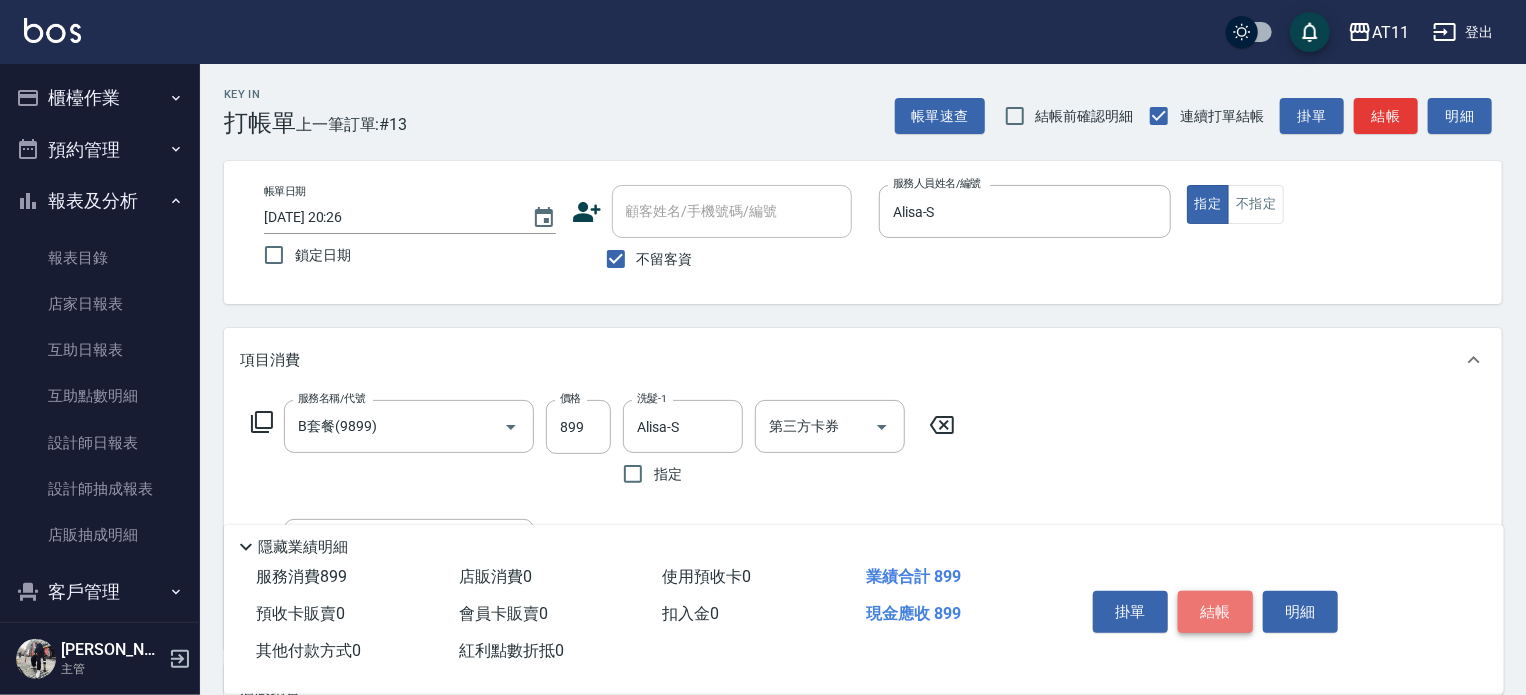 click on "結帳" at bounding box center [1215, 612] 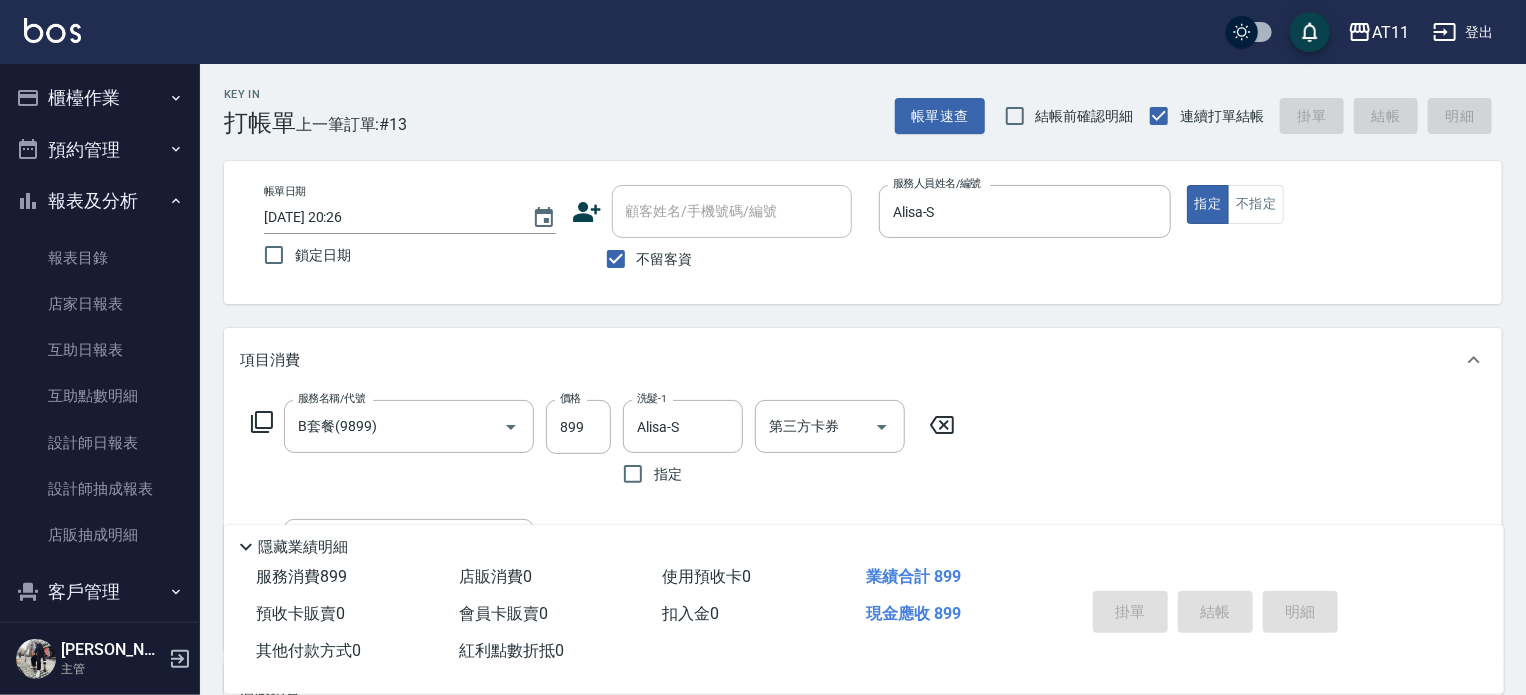 type 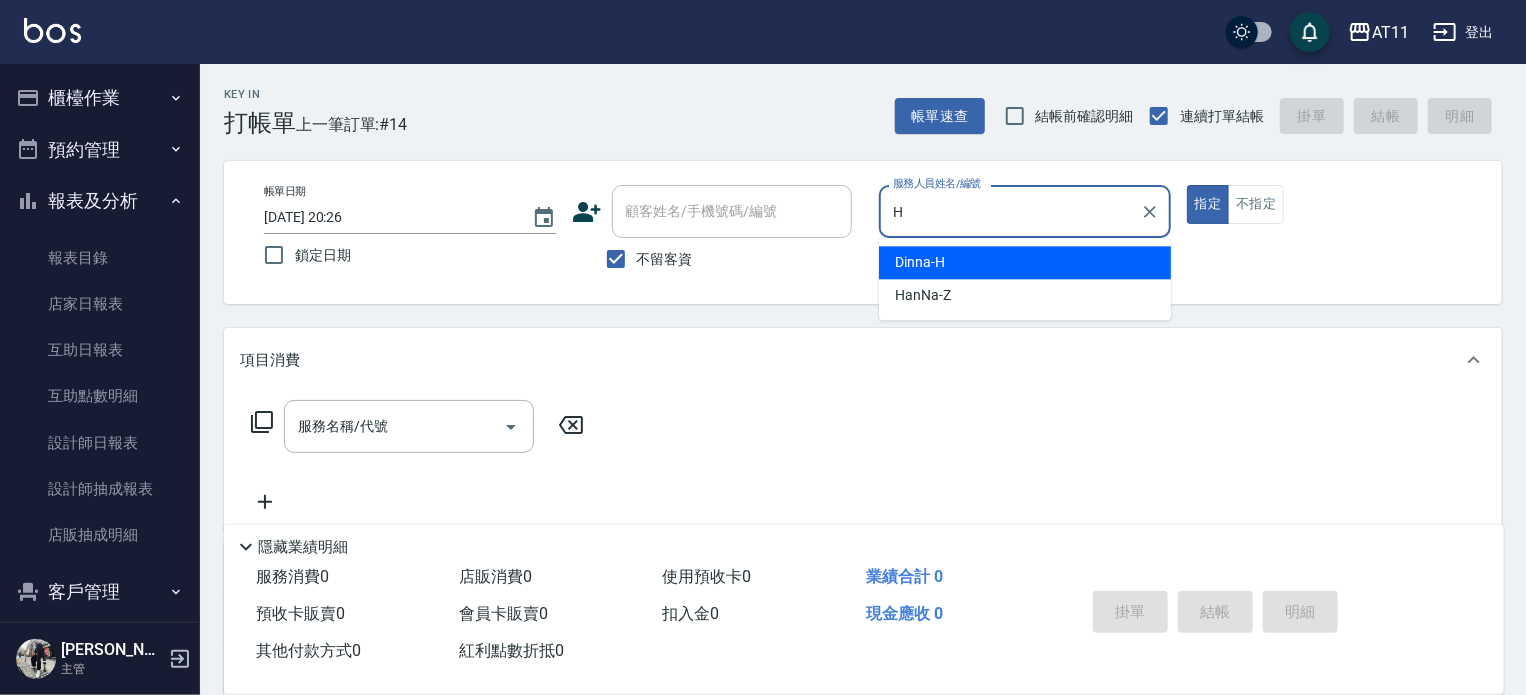 type on "Dinna-H" 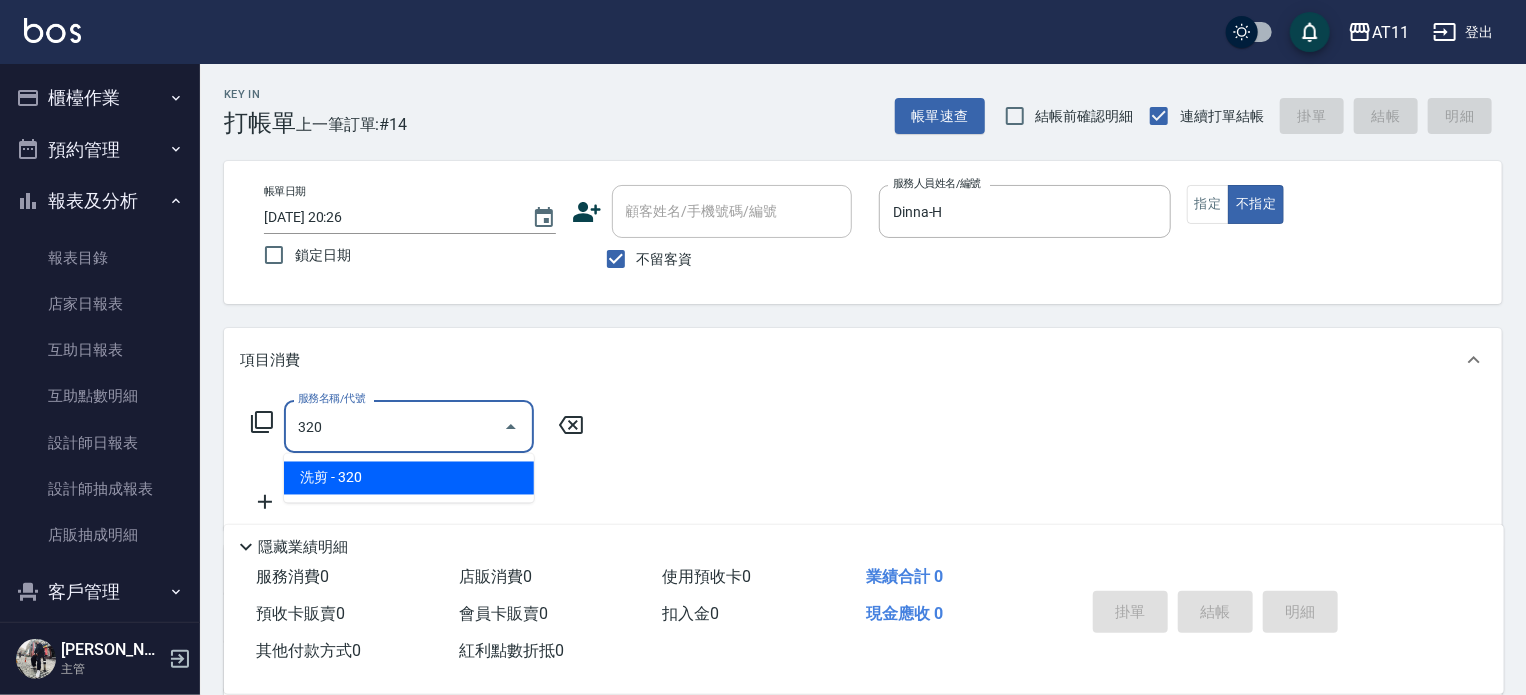 type on "洗剪(320)" 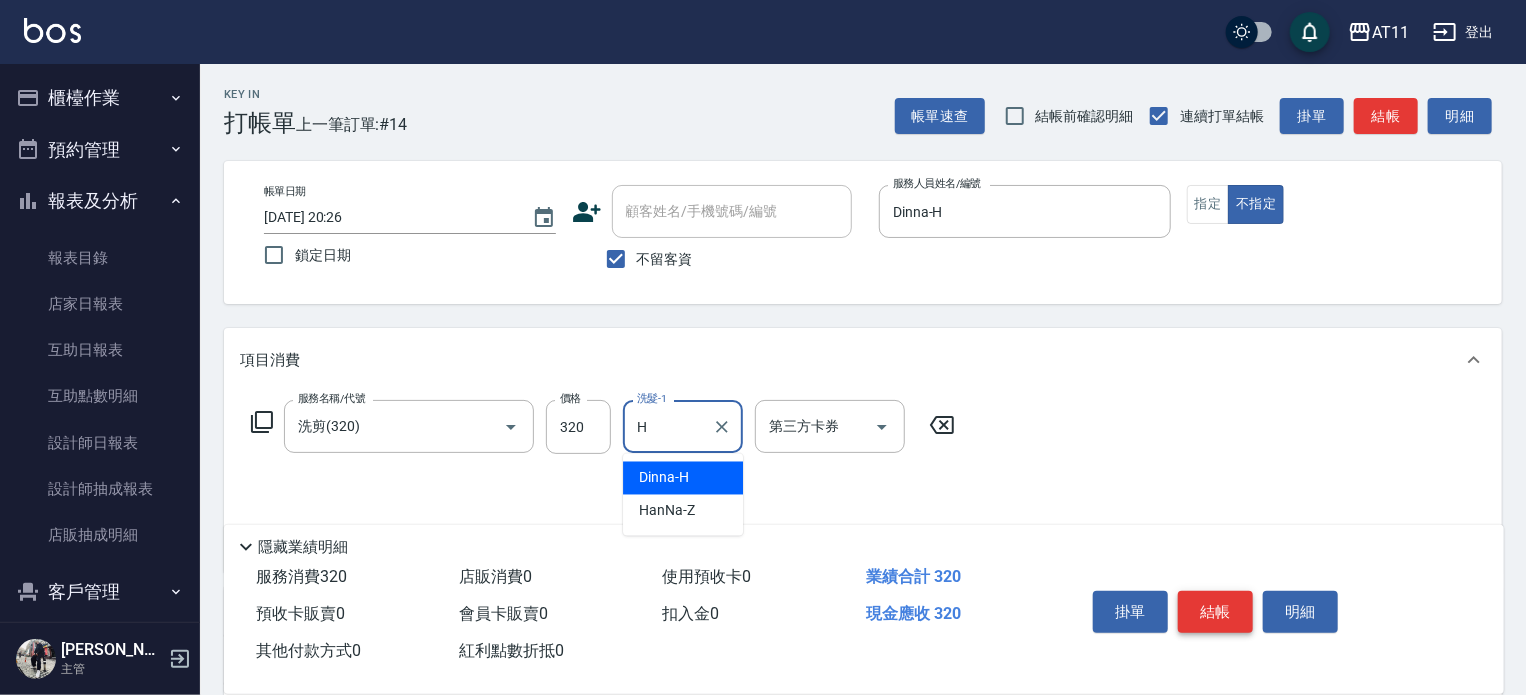 type on "Dinna-H" 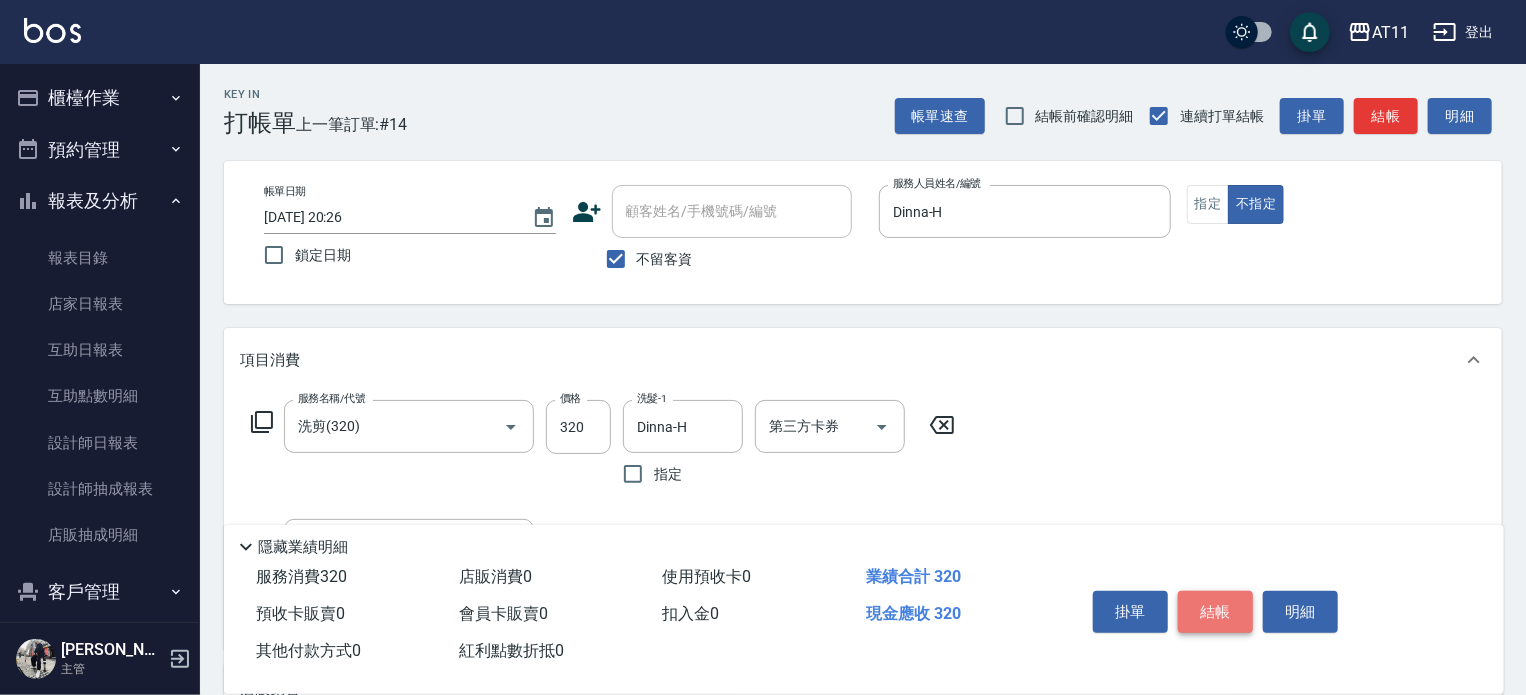 click on "結帳" at bounding box center [1215, 612] 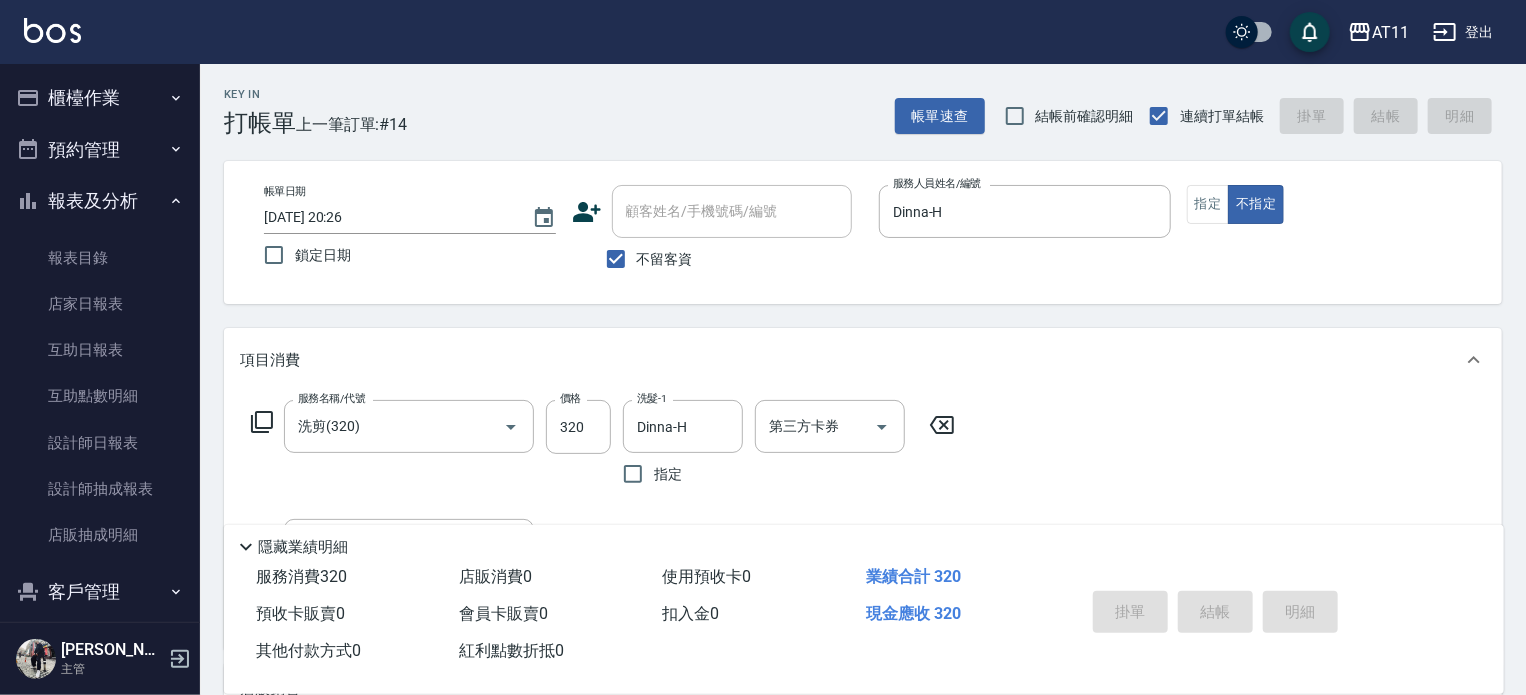 type on "[DATE] 20:27" 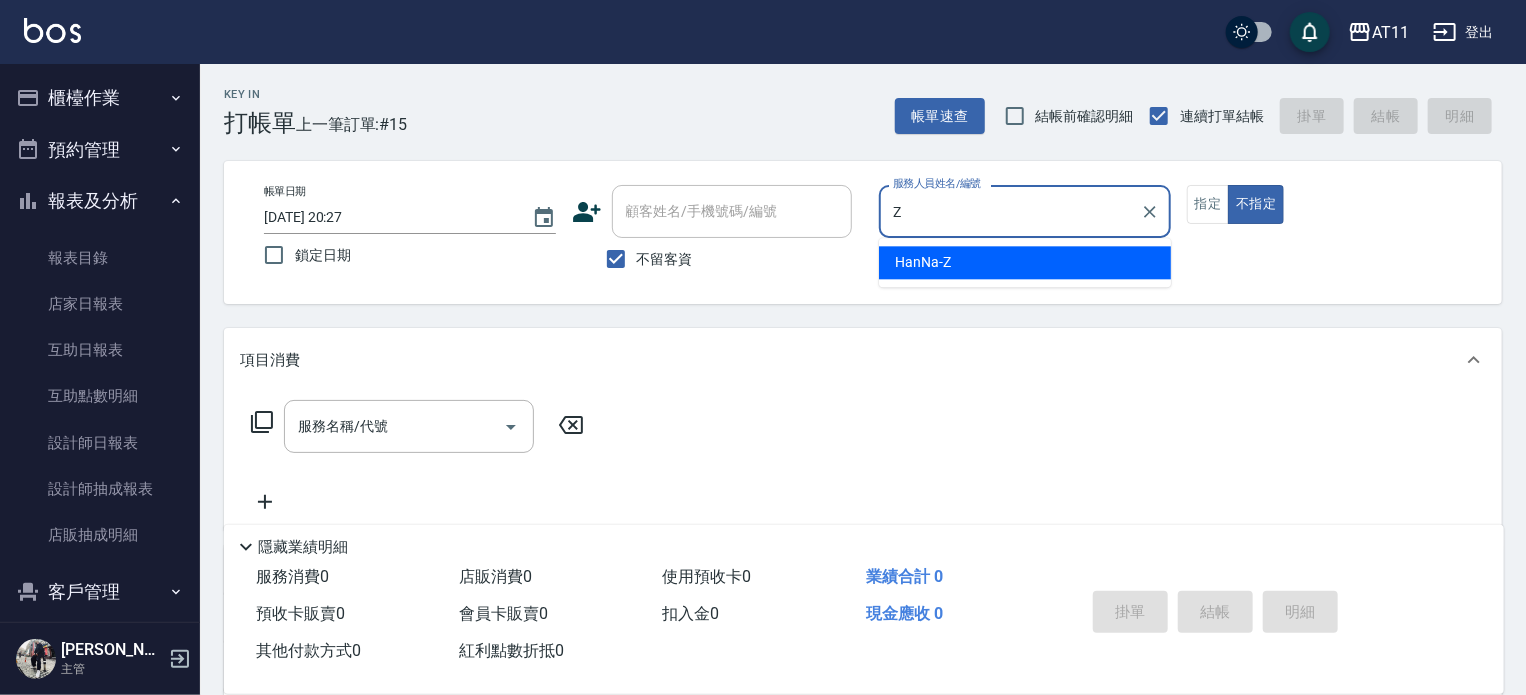 type on "HanNa-Z" 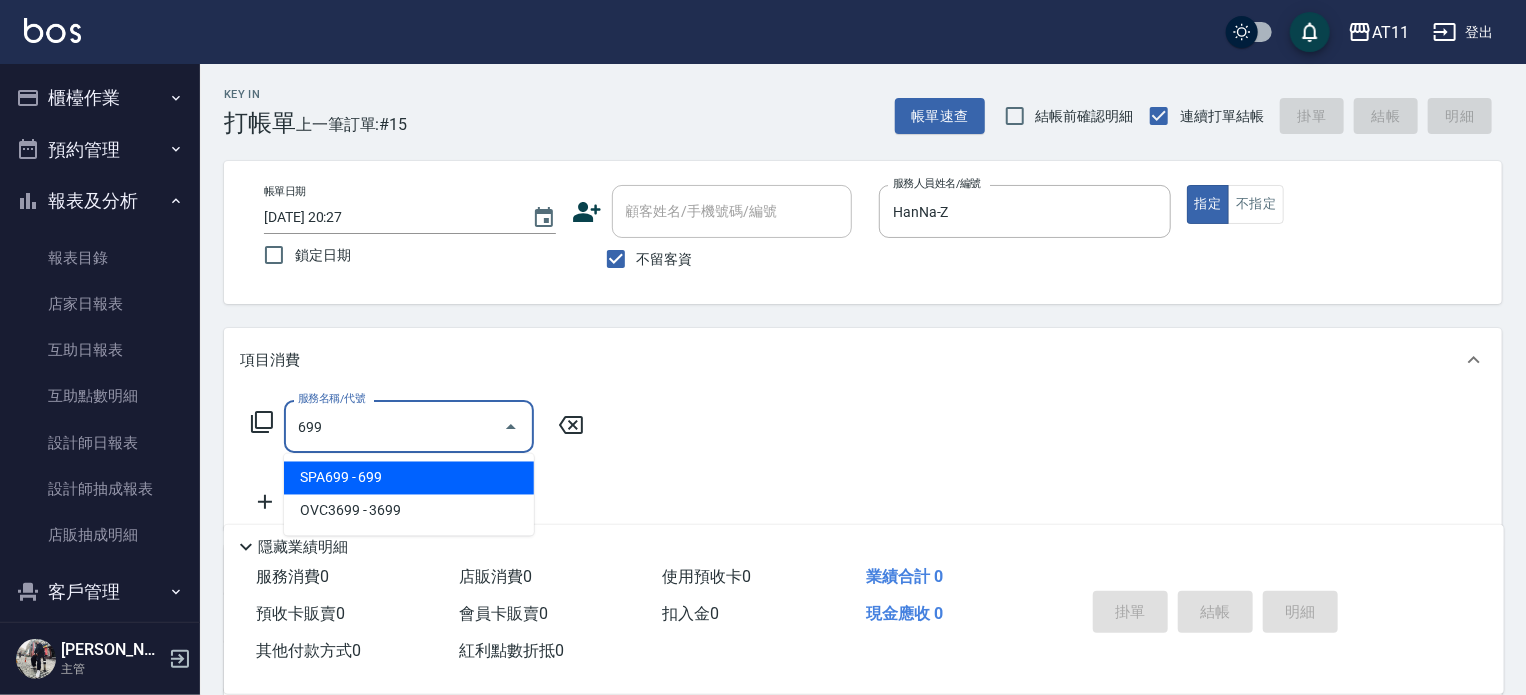 type on "SPA699(699)" 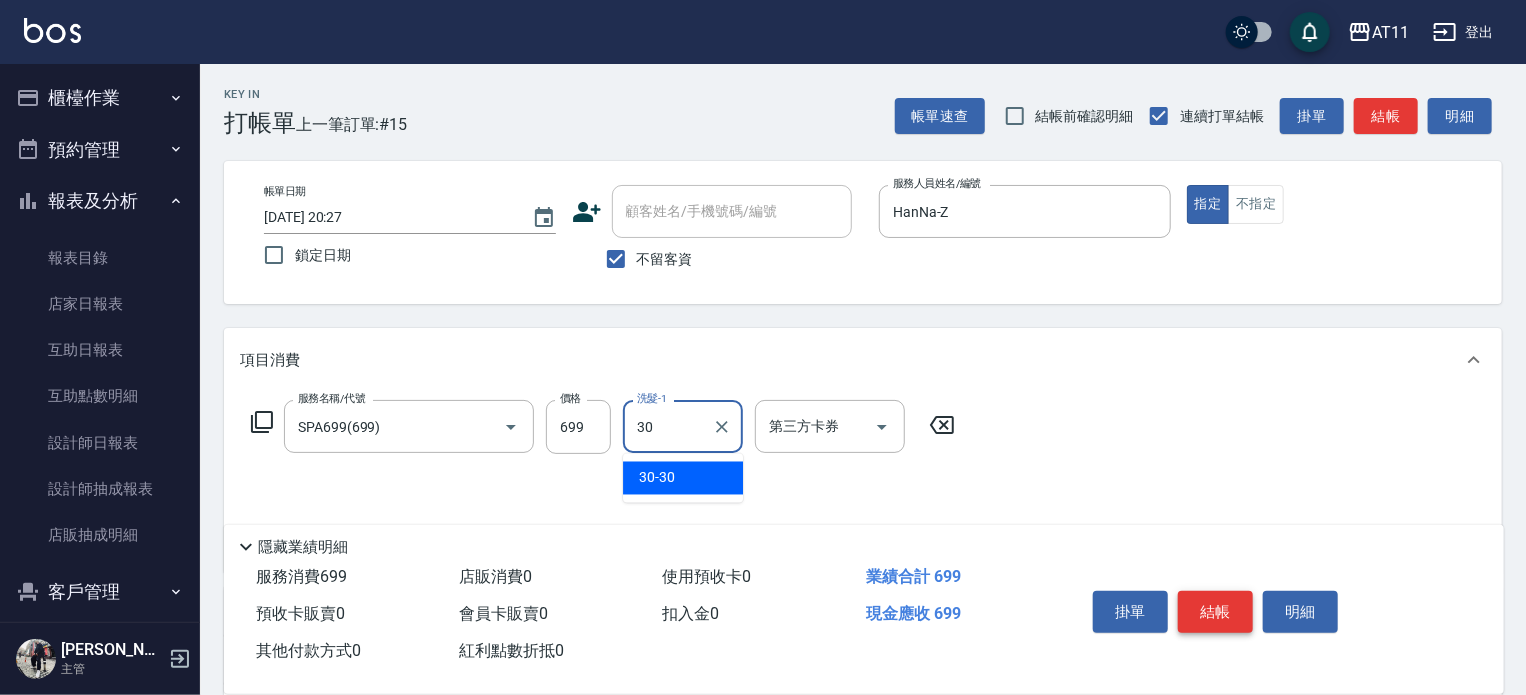 type on "30-30" 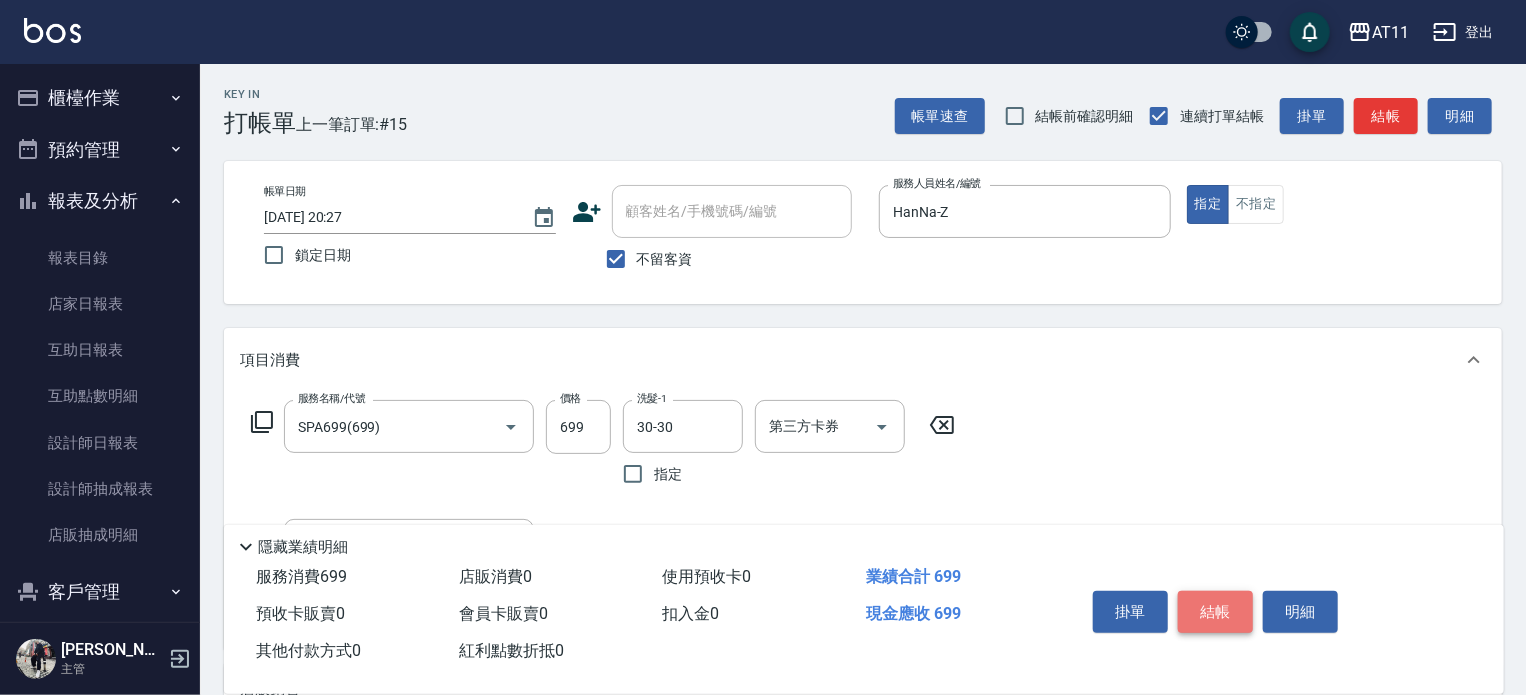 click on "結帳" at bounding box center [1215, 612] 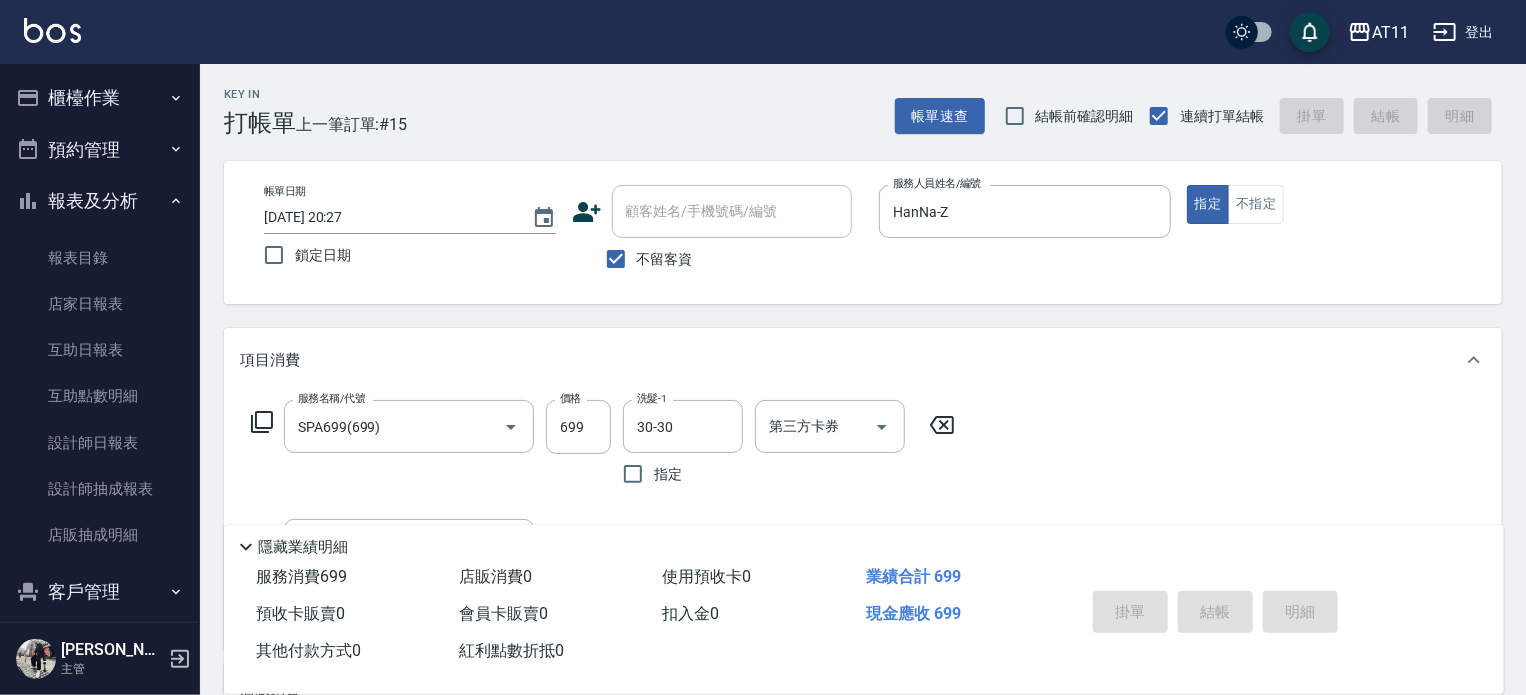 type 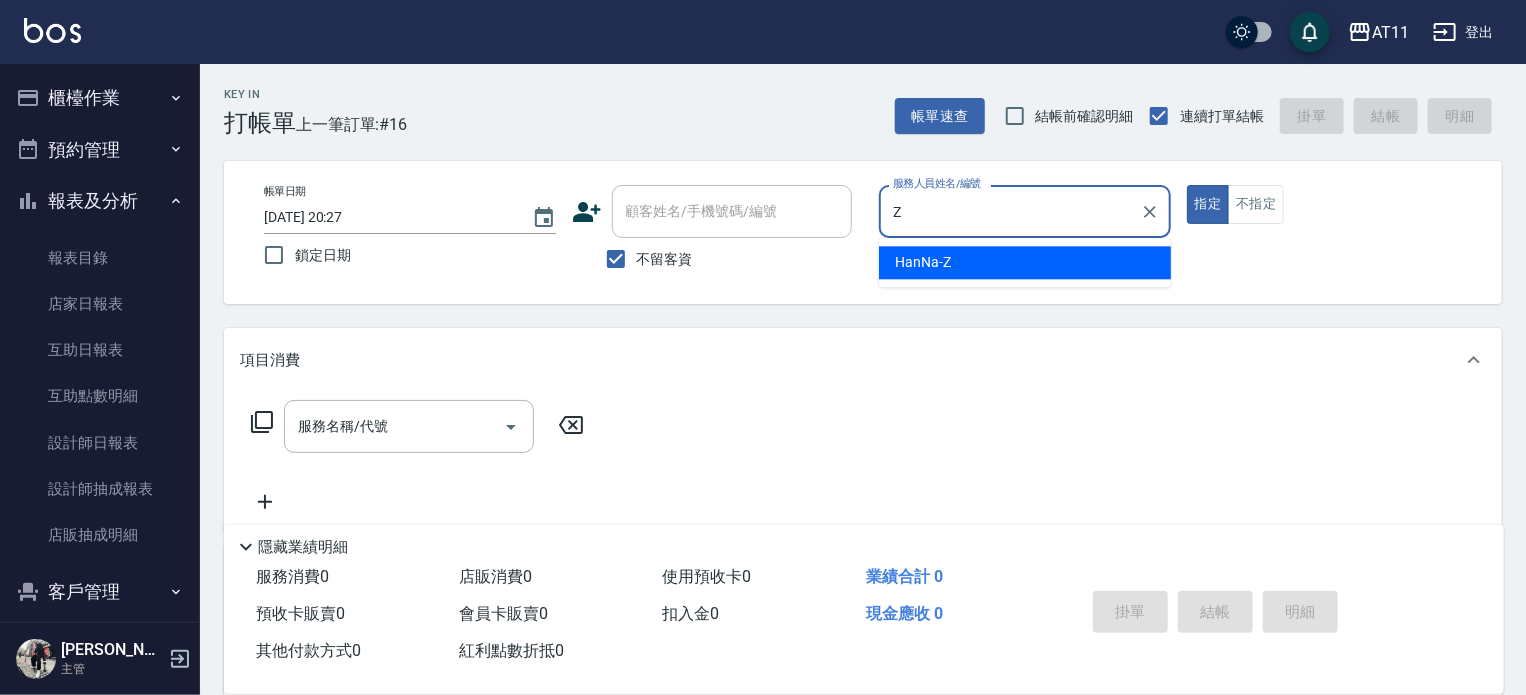 type on "HanNa-Z" 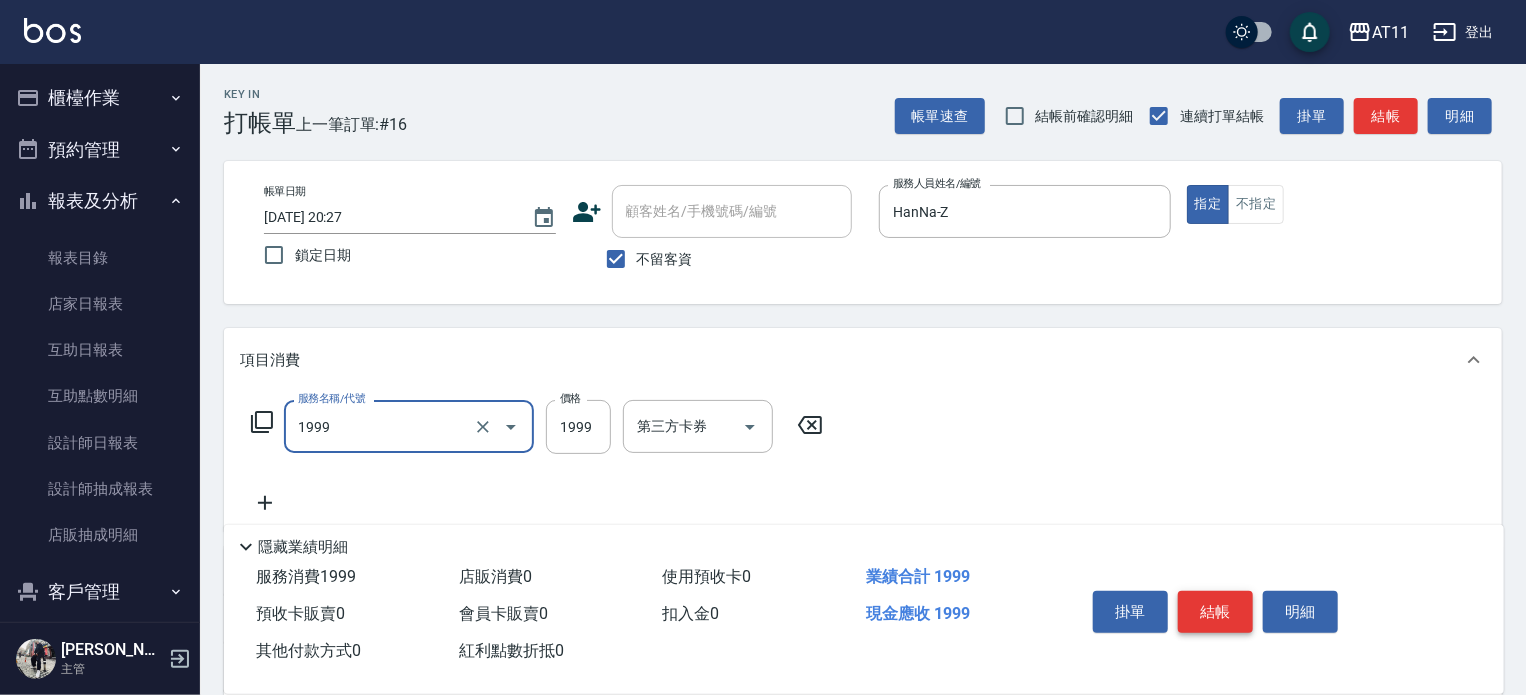 type on "染髮套餐(1999)" 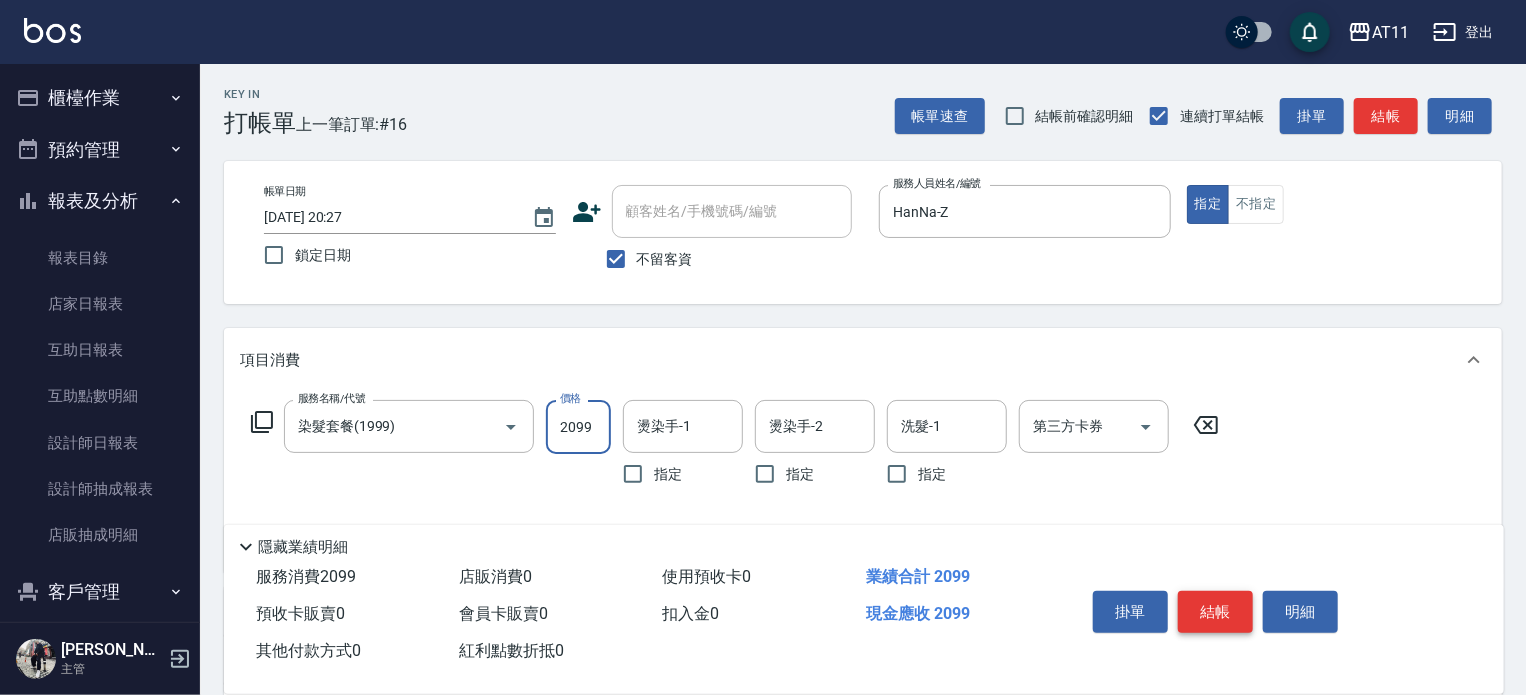 type on "2099" 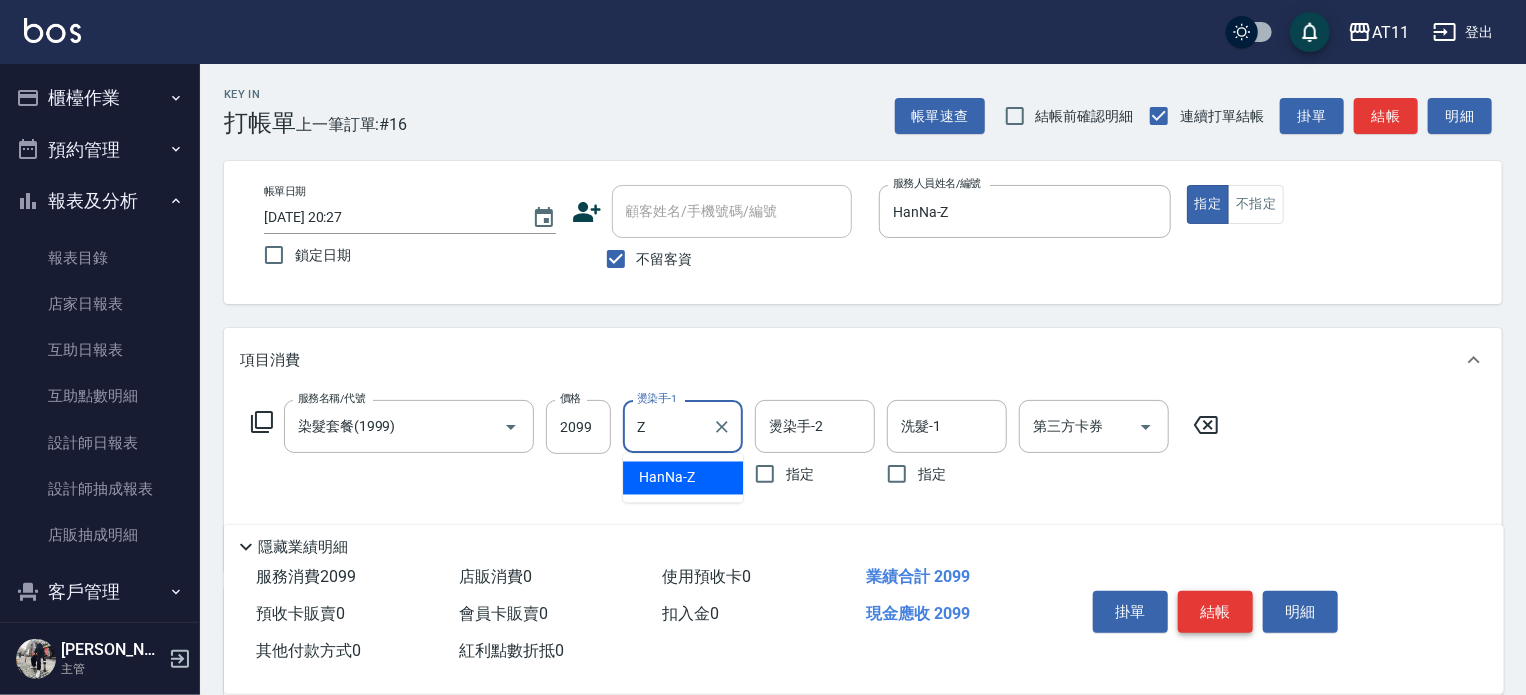 type on "HanNa-Z" 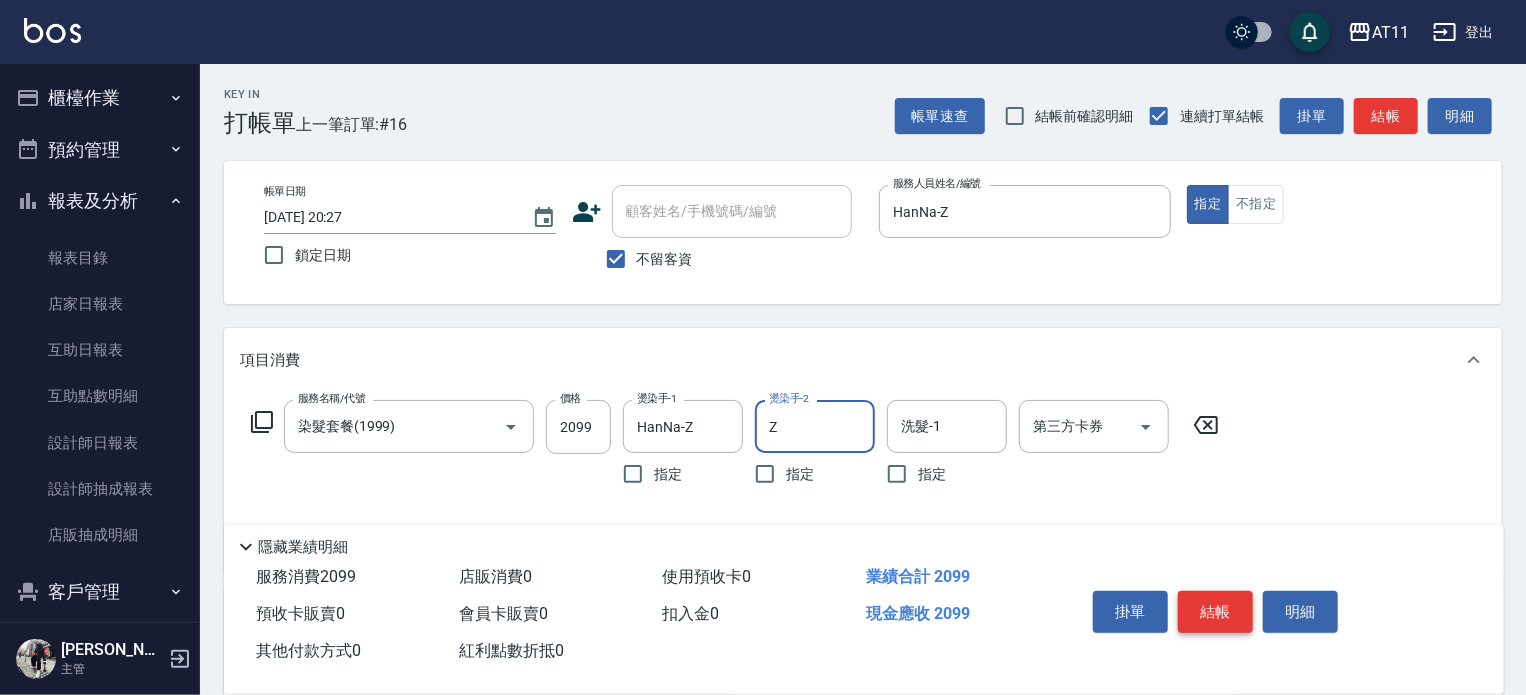 type on "HanNa-Z" 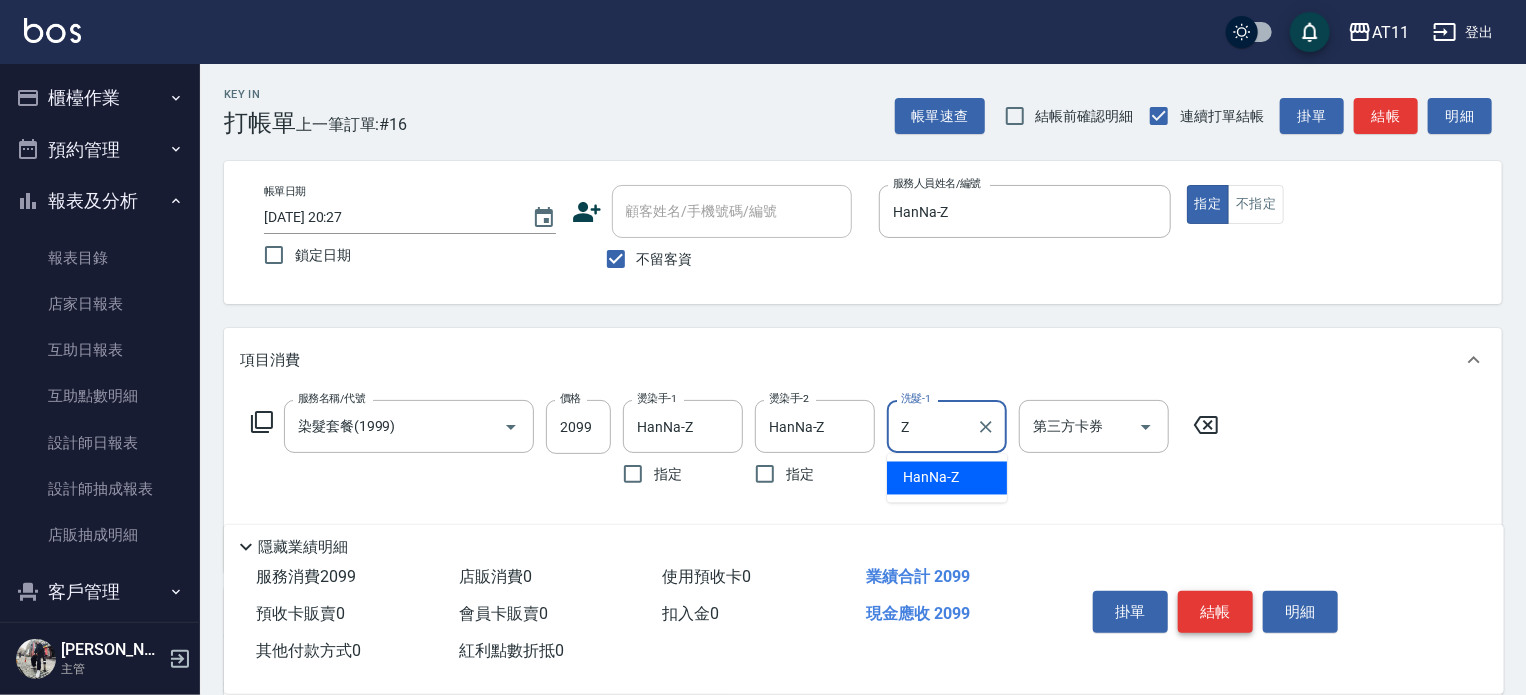 type on "HanNa-Z" 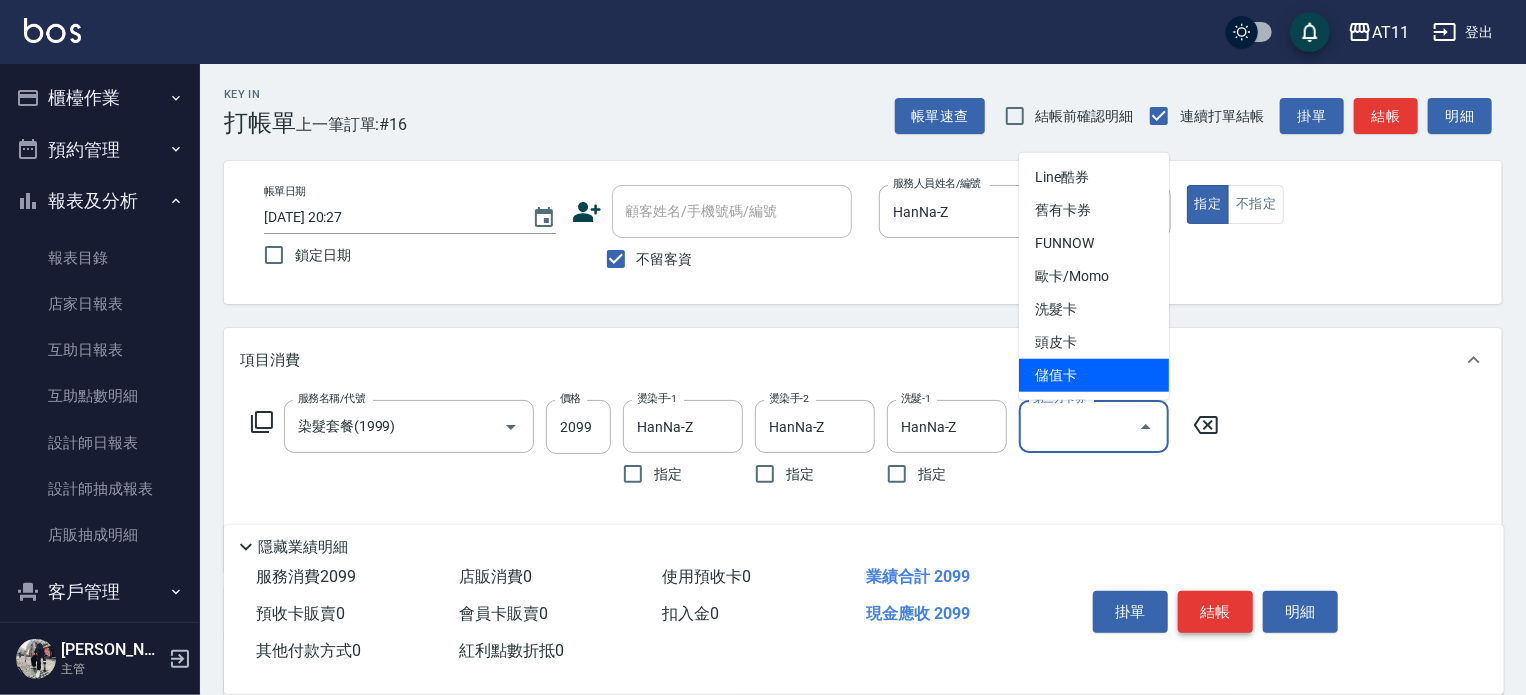 type on "儲值卡" 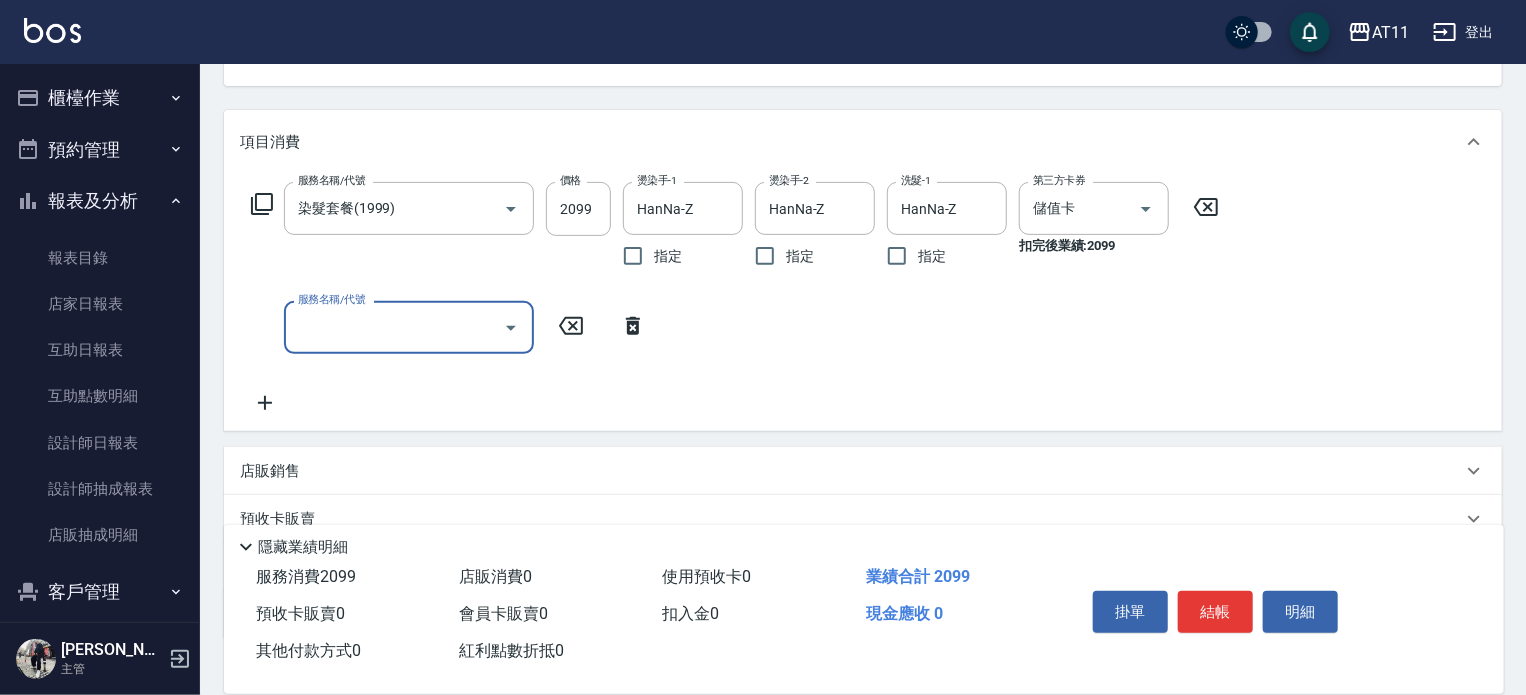 scroll, scrollTop: 352, scrollLeft: 0, axis: vertical 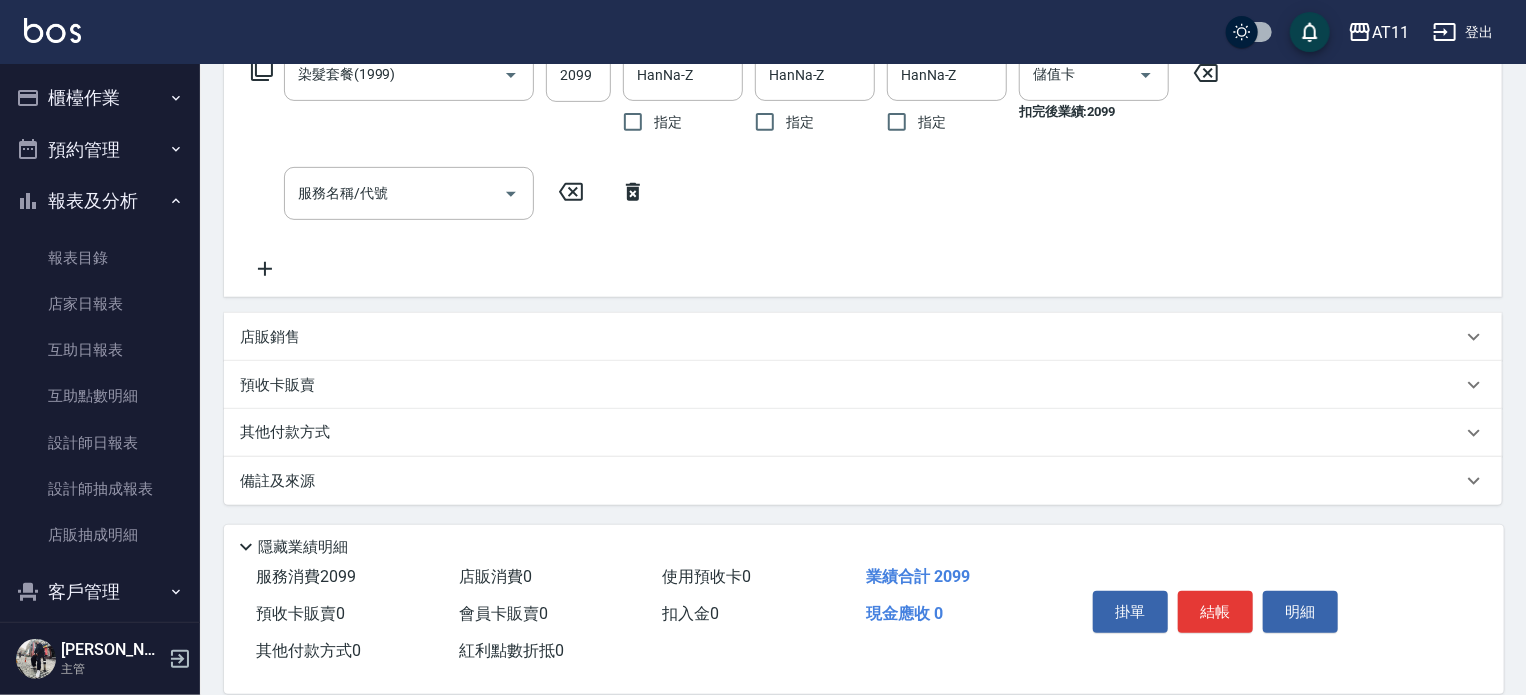 click on "店販銷售" at bounding box center [851, 337] 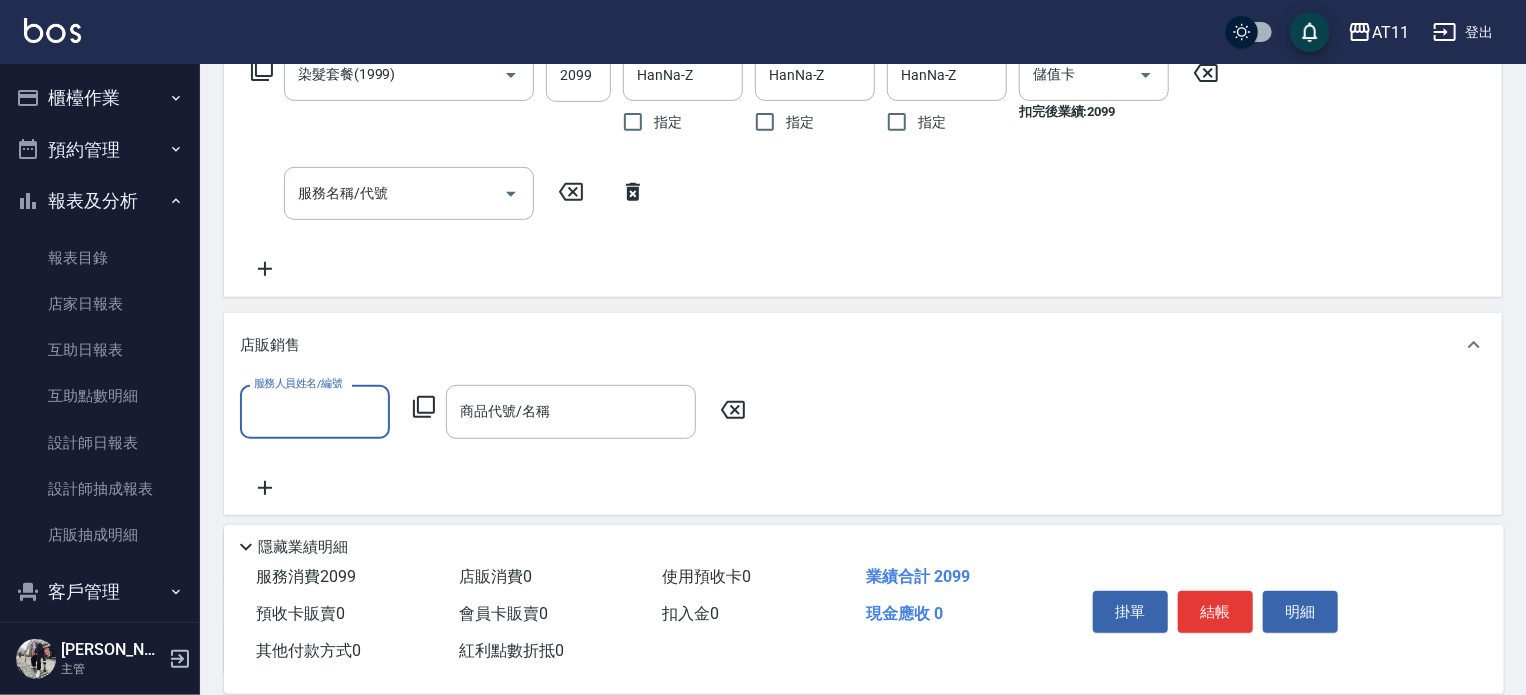 scroll, scrollTop: 0, scrollLeft: 0, axis: both 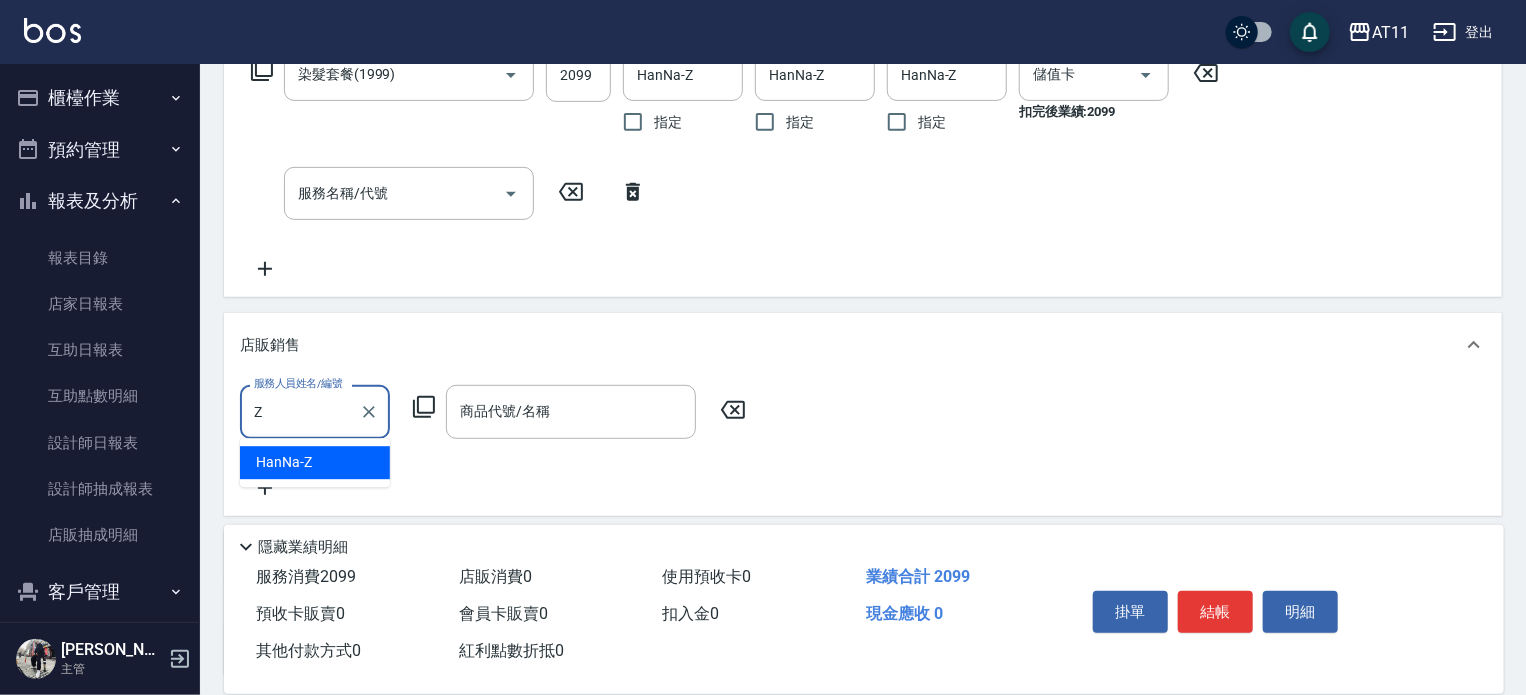 type on "HanNa-Z" 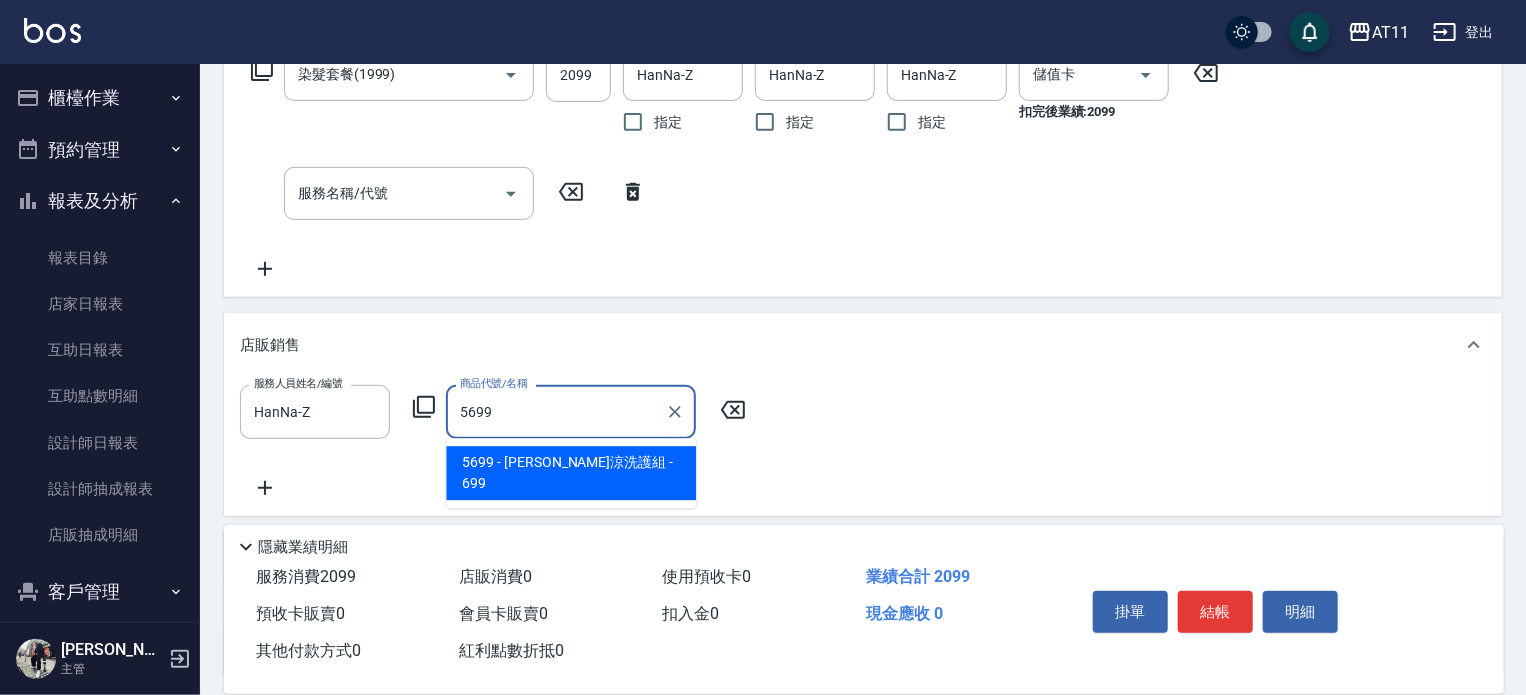 type on "水水沁涼洗護組" 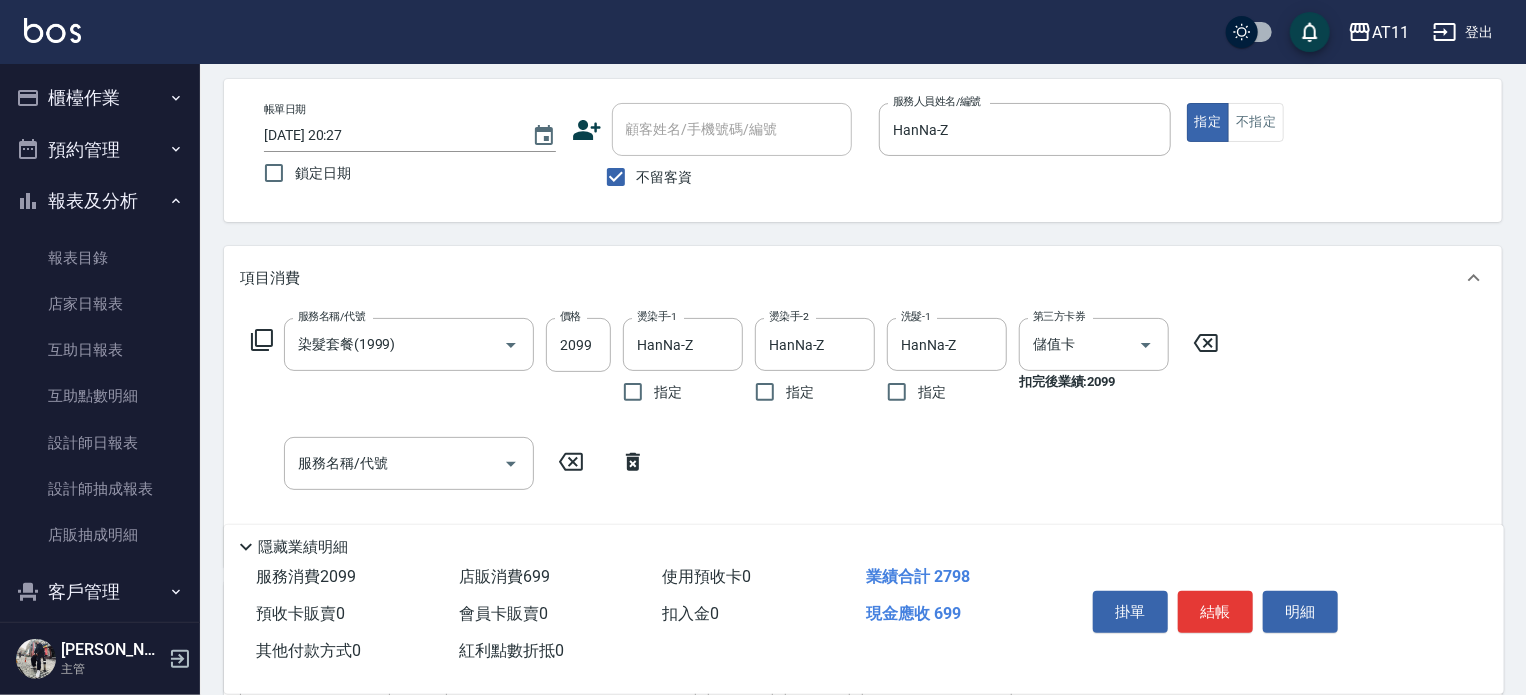 scroll, scrollTop: 0, scrollLeft: 0, axis: both 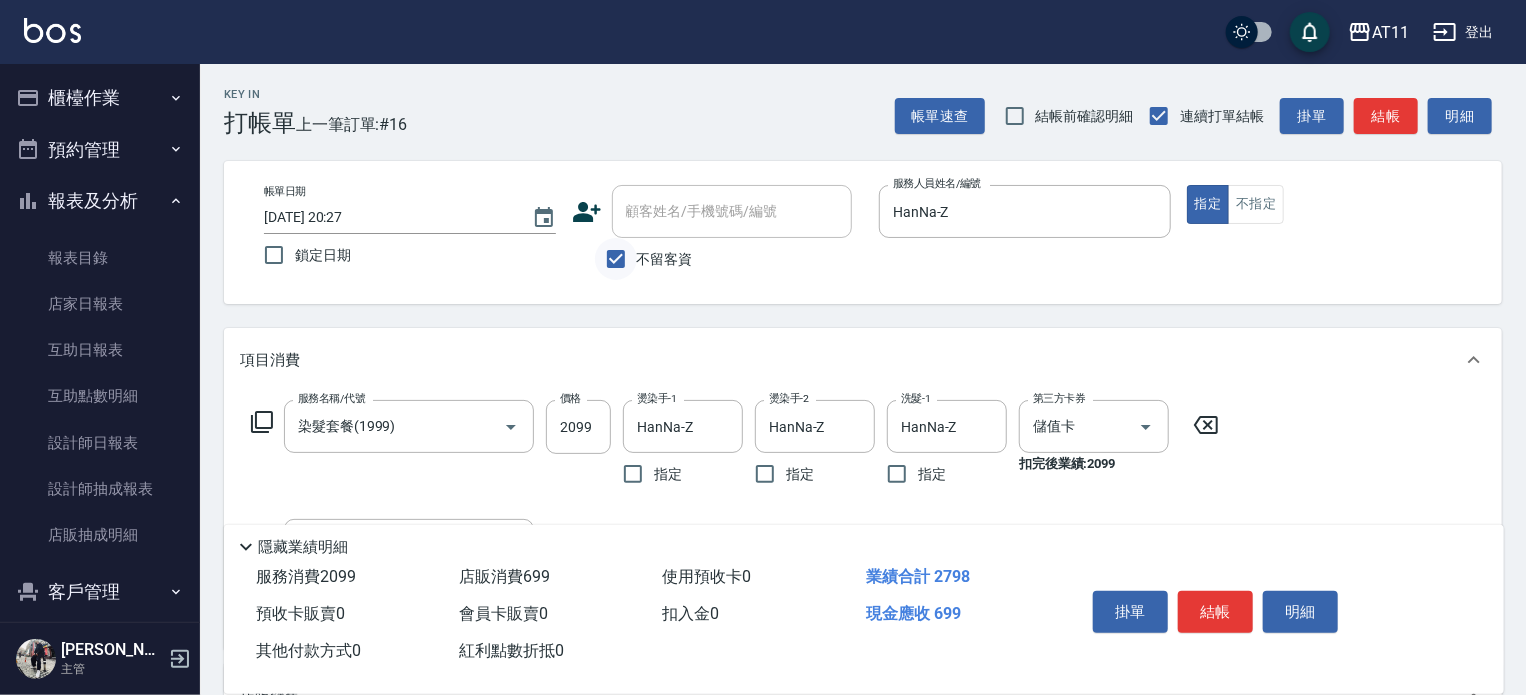 click on "不留客資" at bounding box center (616, 259) 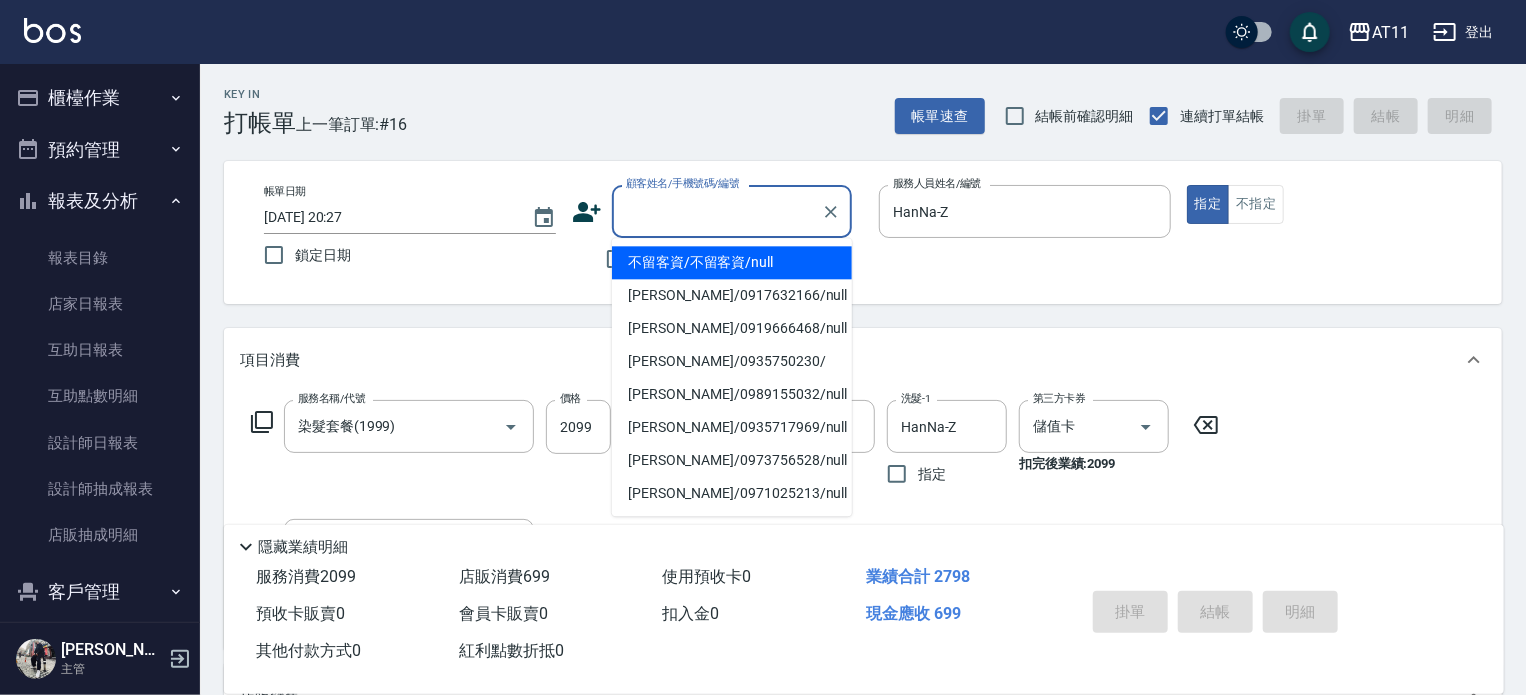 click on "顧客姓名/手機號碼/編號" at bounding box center (717, 211) 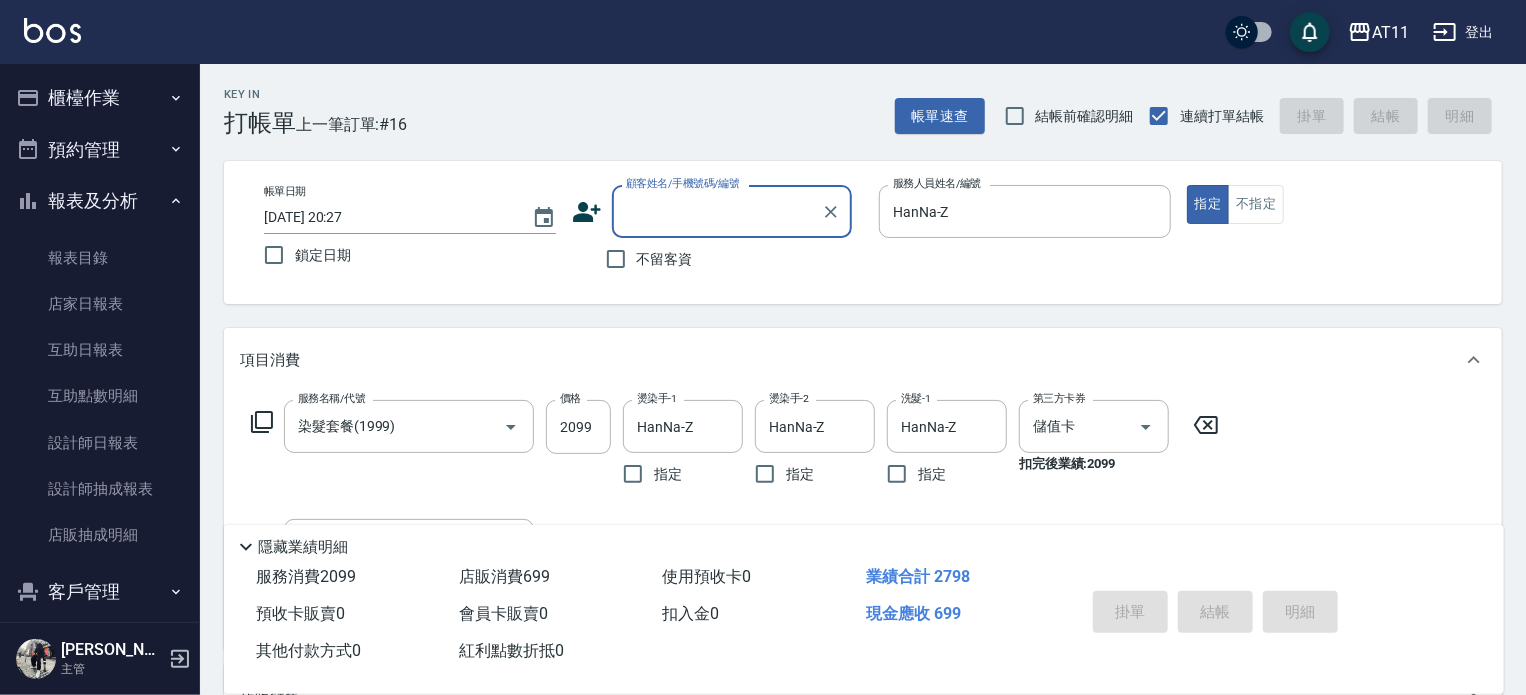 paste on "[PERSON_NAME]" 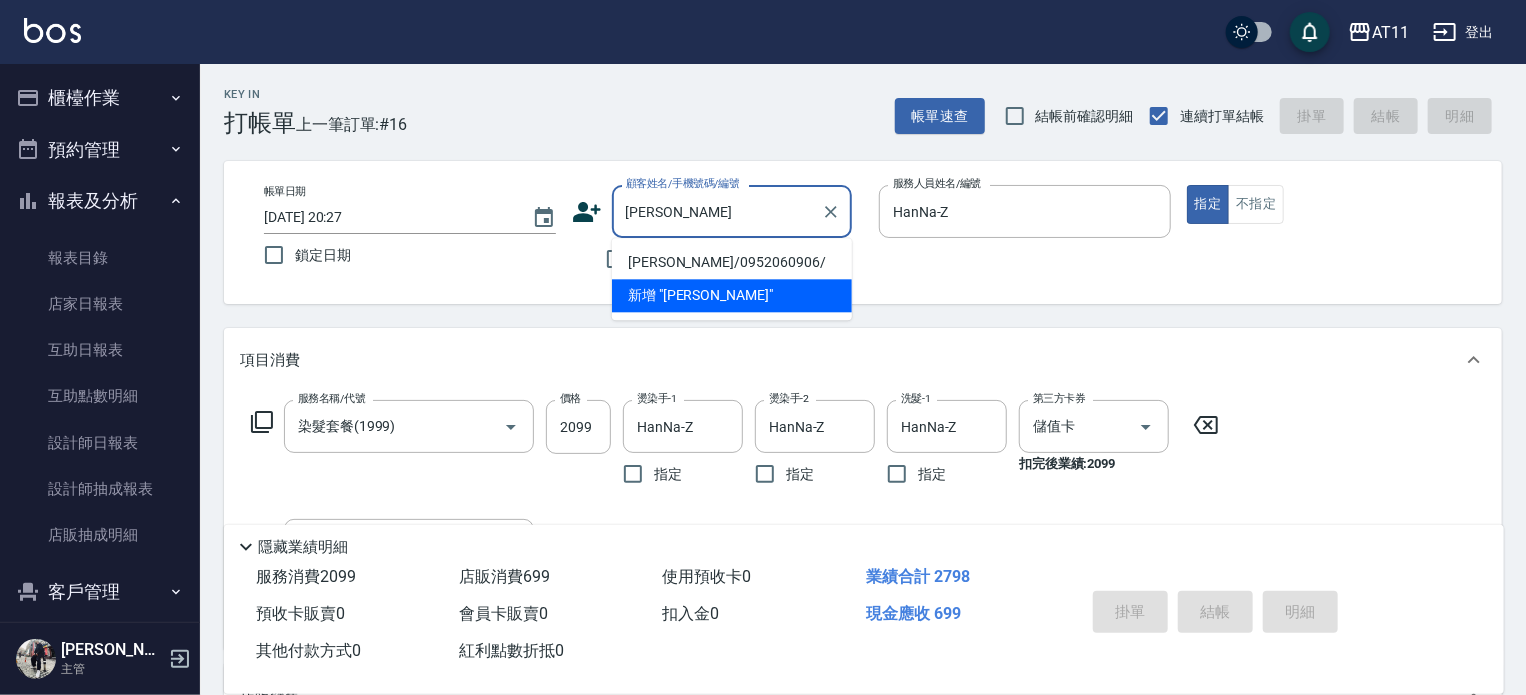 click on "[PERSON_NAME]/0952060906/" at bounding box center (732, 262) 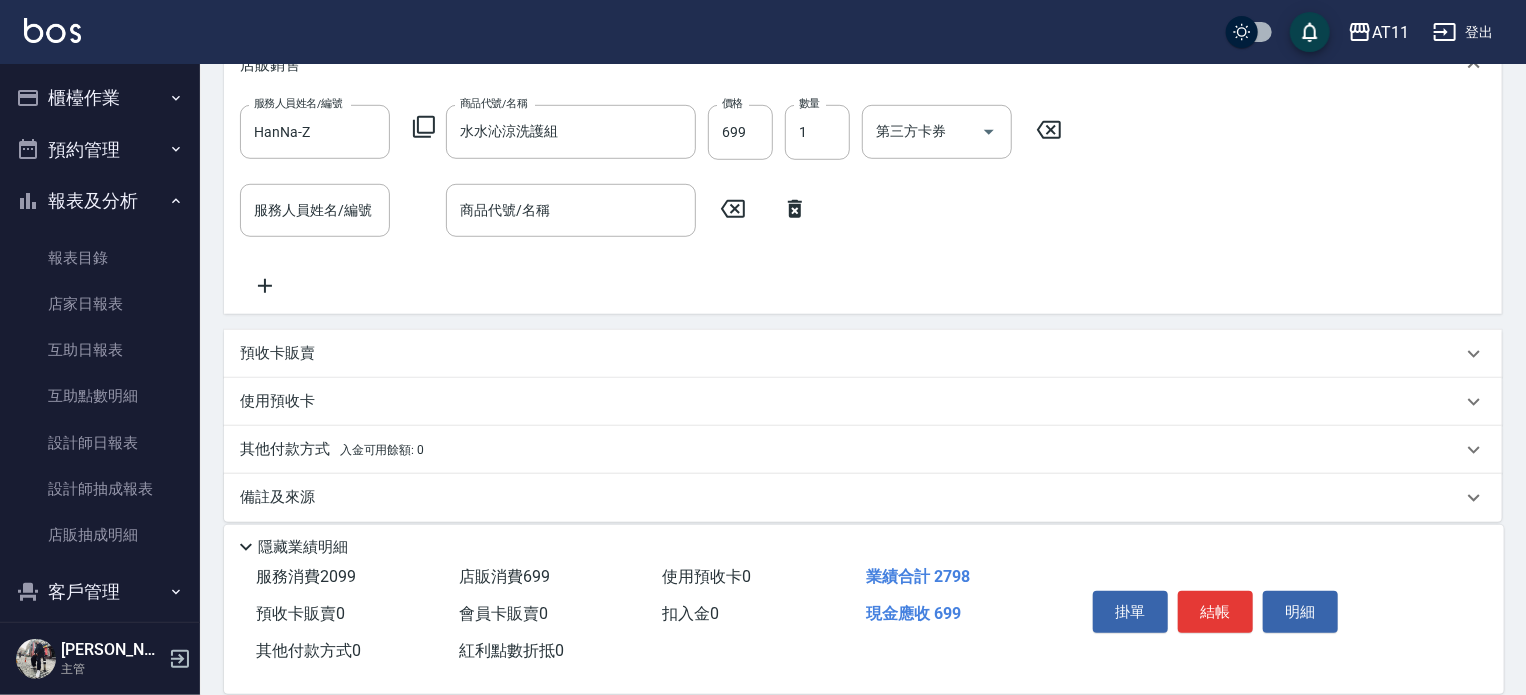 scroll, scrollTop: 648, scrollLeft: 0, axis: vertical 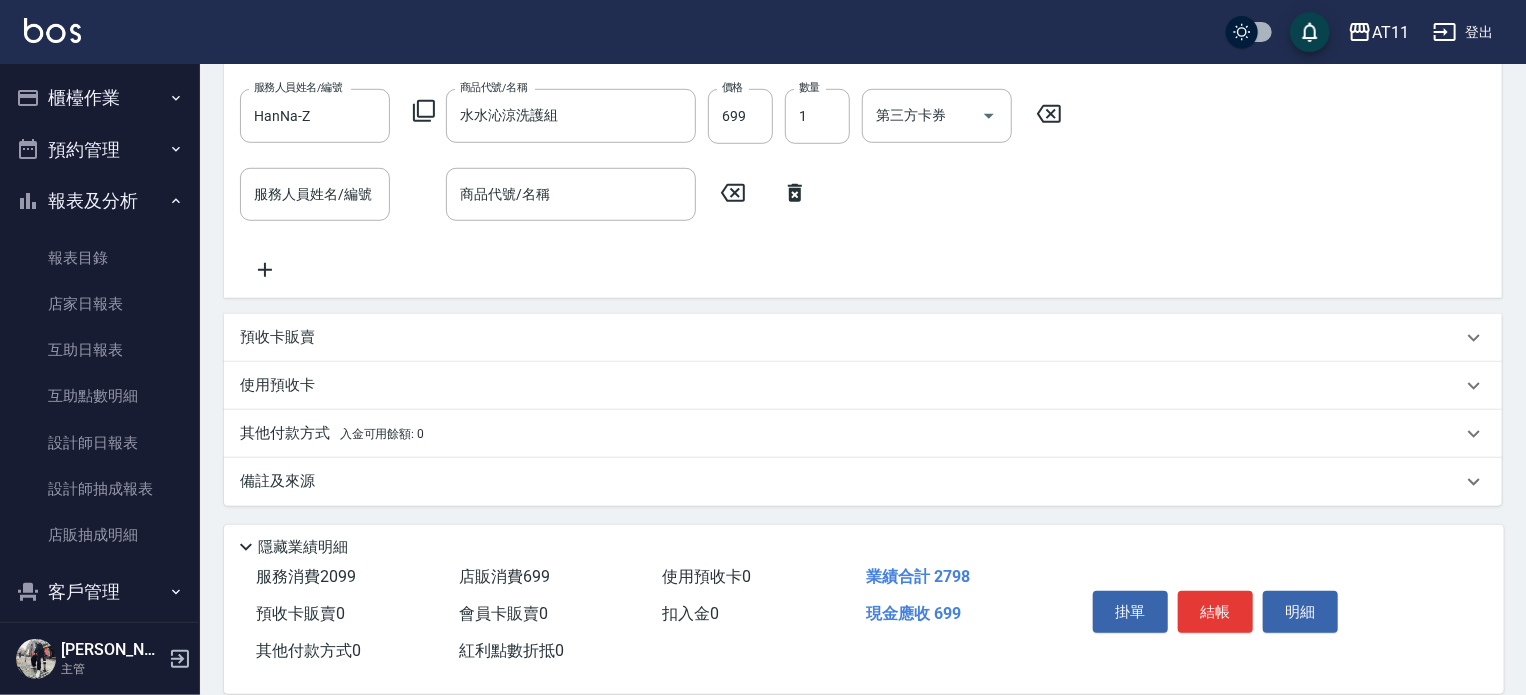 click on "其他付款方式 入金可用餘額: 0" at bounding box center (851, 434) 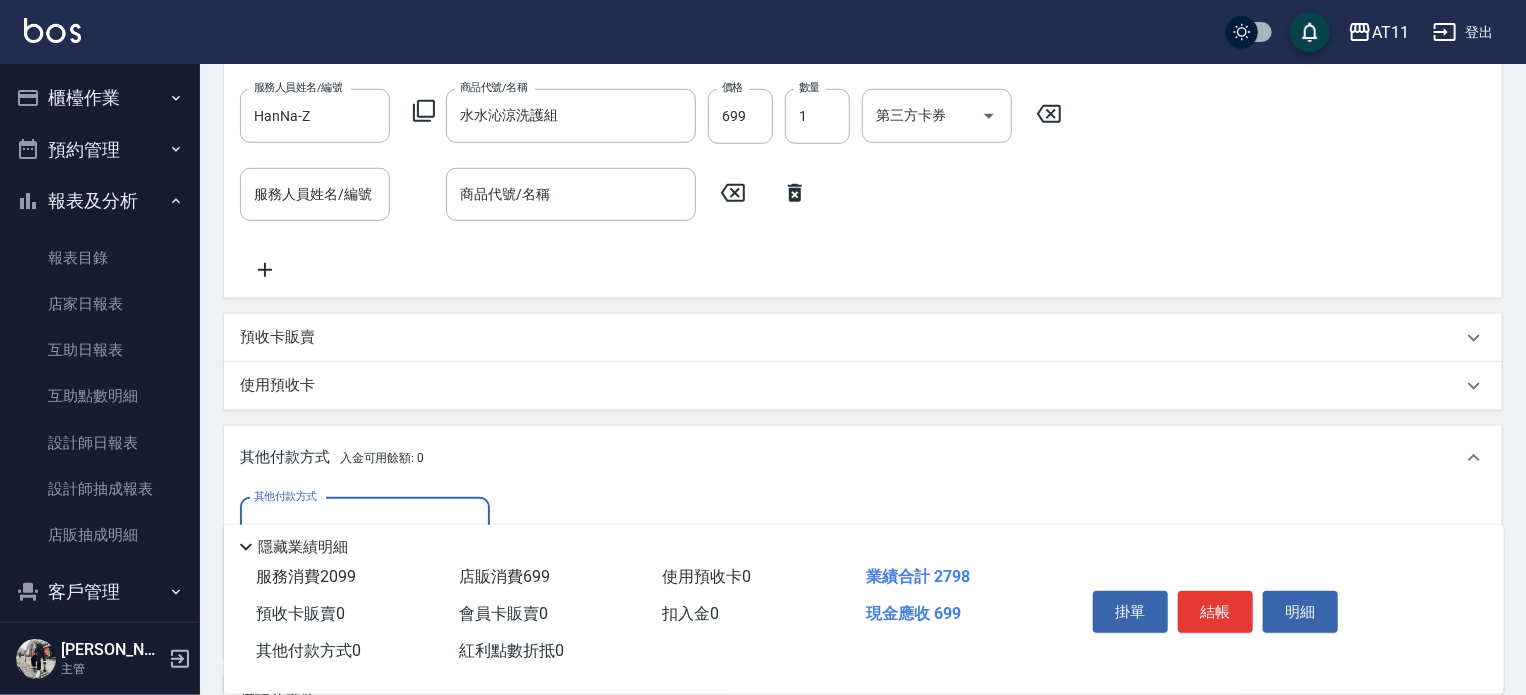 scroll, scrollTop: 0, scrollLeft: 0, axis: both 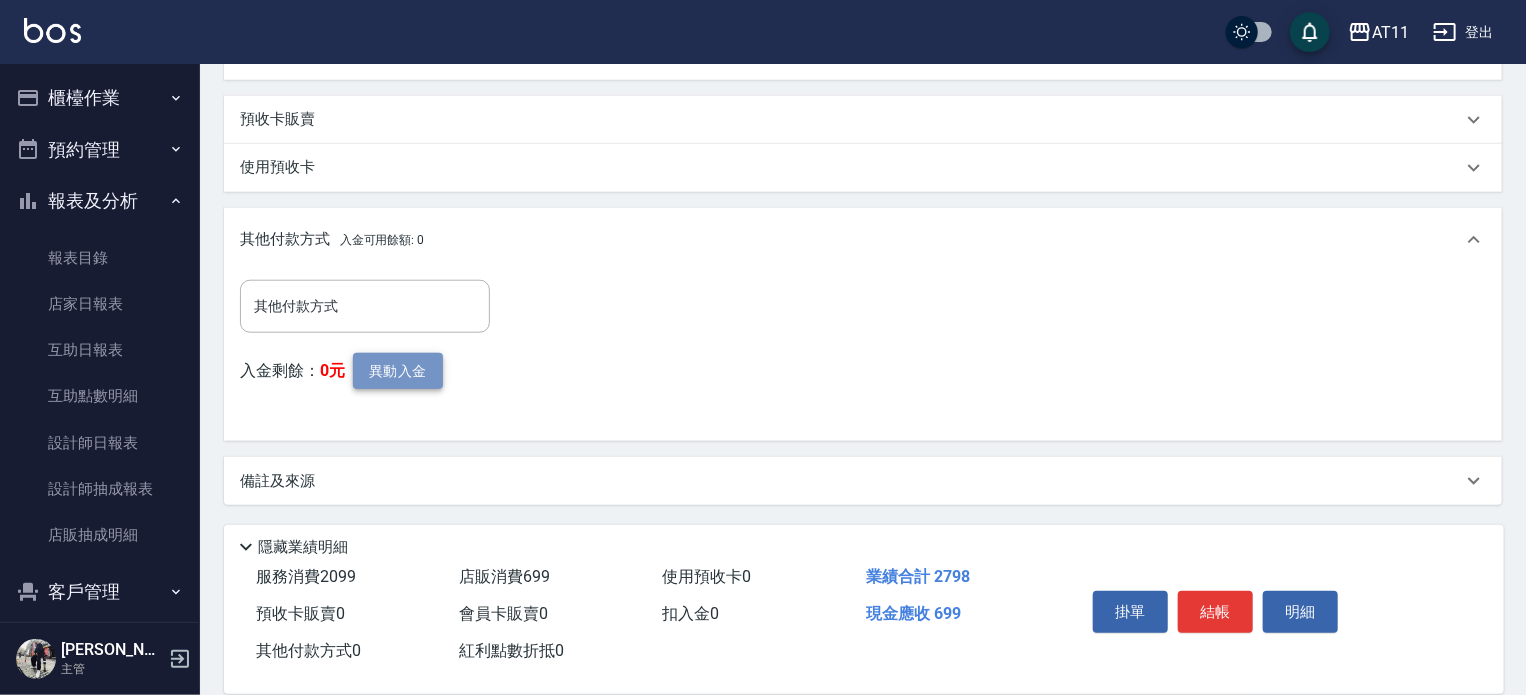 click on "異動入金" at bounding box center (398, 371) 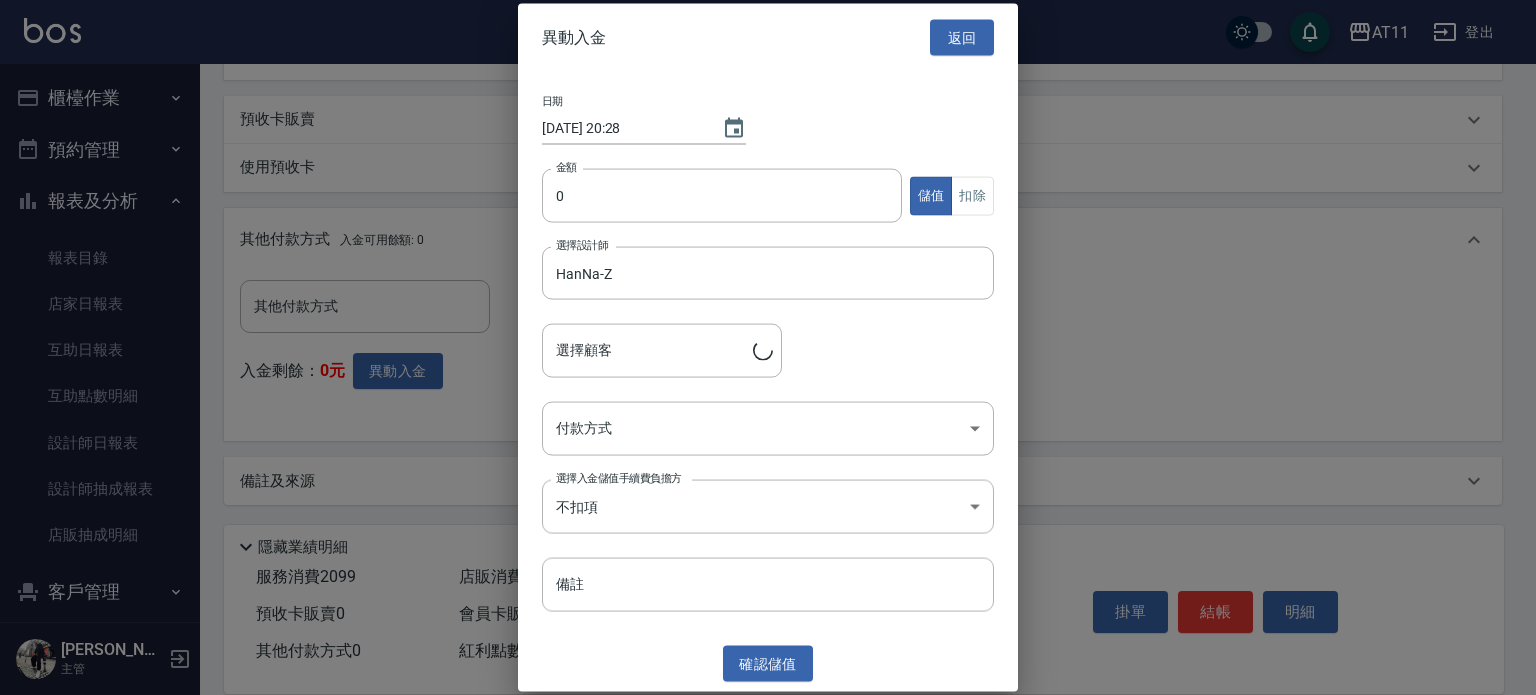 type on "[PERSON_NAME]/0952060906/" 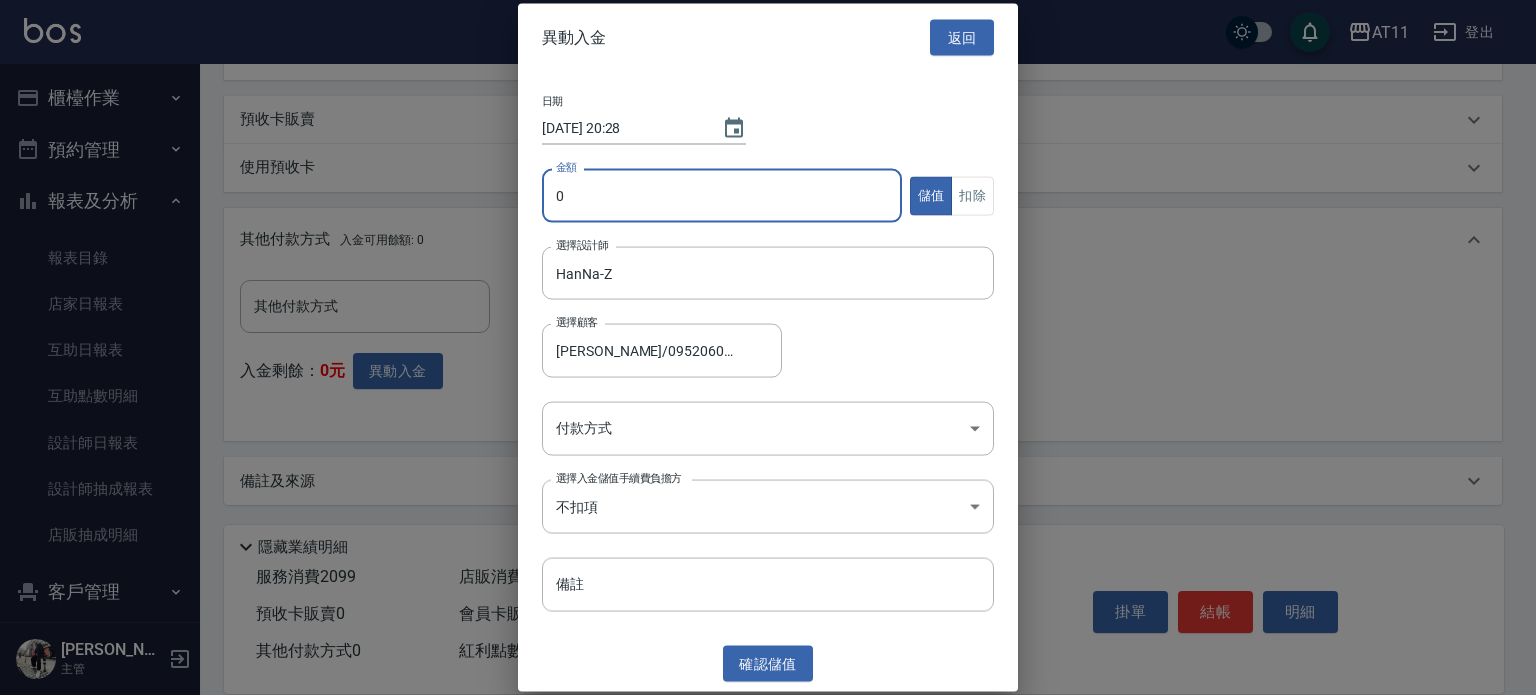 click on "0" at bounding box center (722, 196) 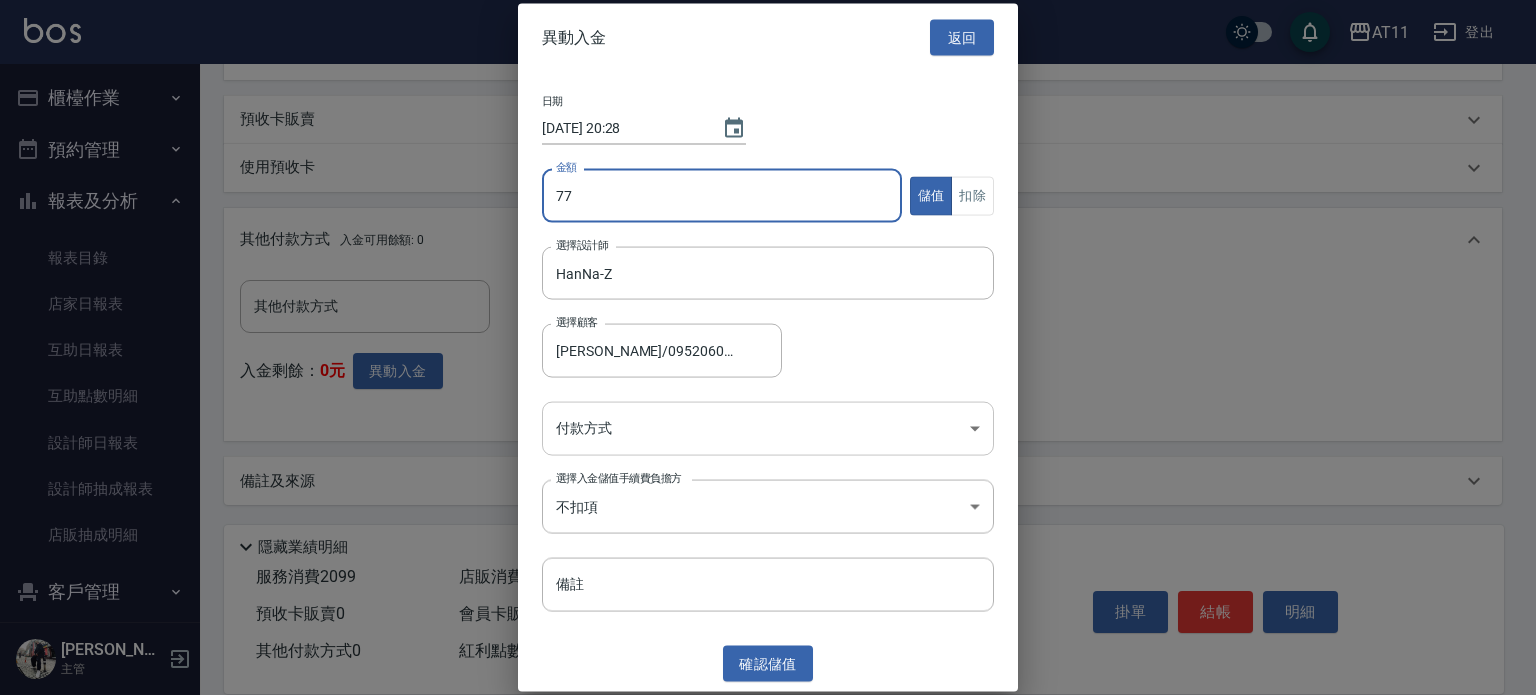 type on "77" 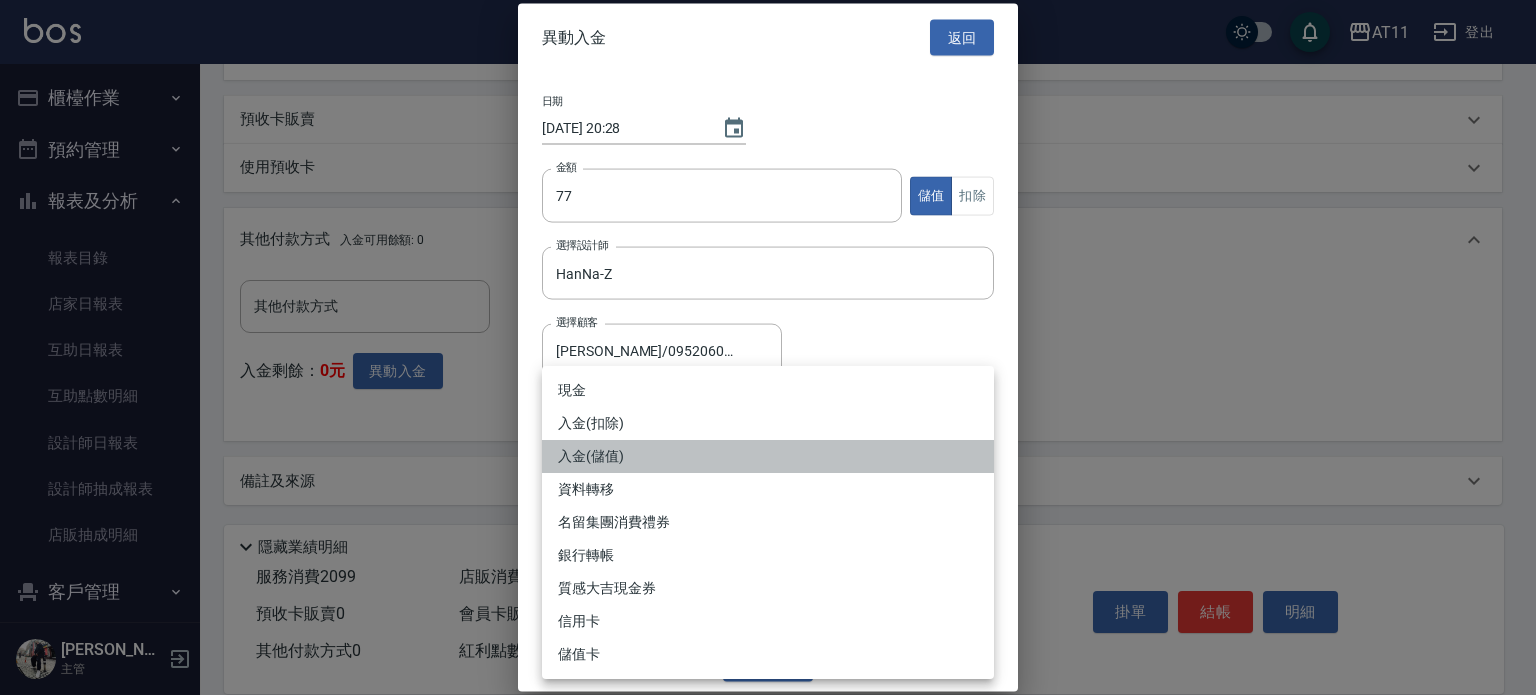 click on "入金(儲值)" at bounding box center (768, 456) 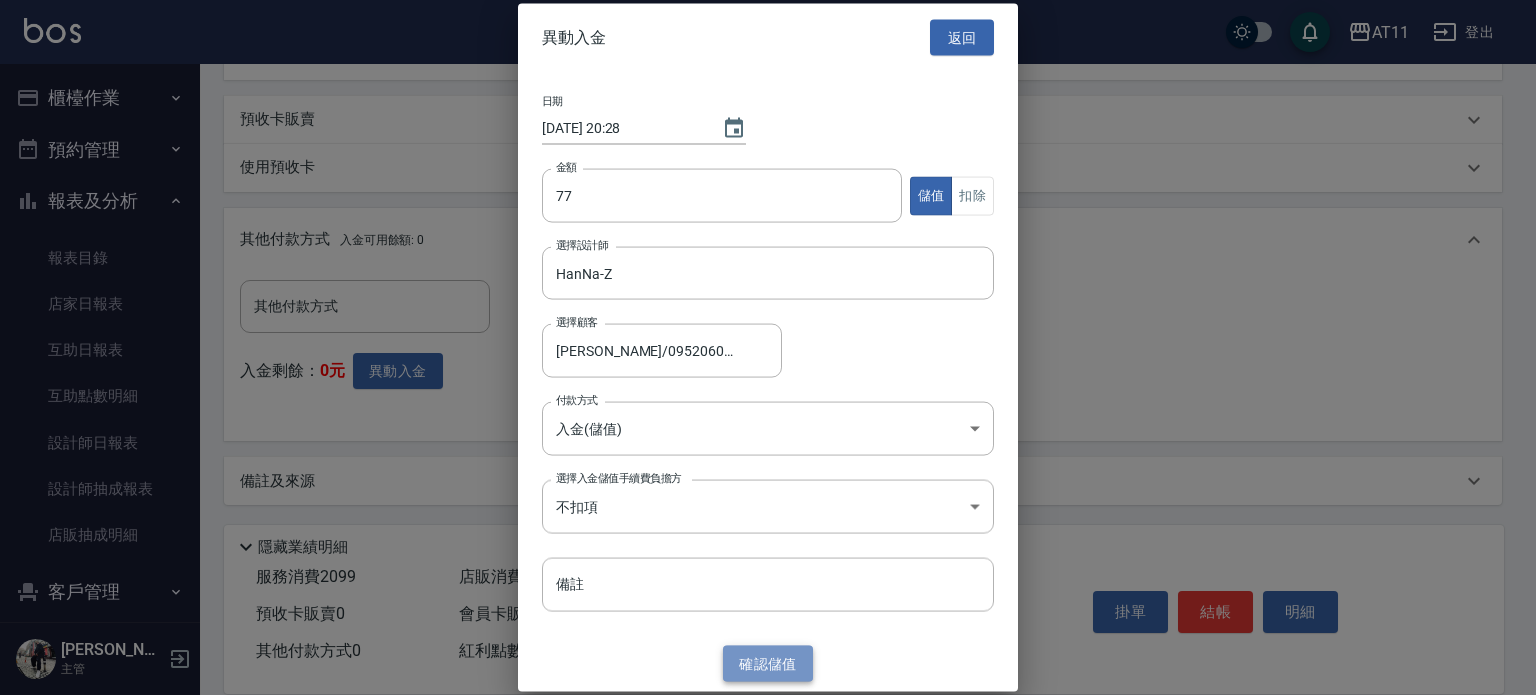 click on "確認 儲值" at bounding box center (768, 663) 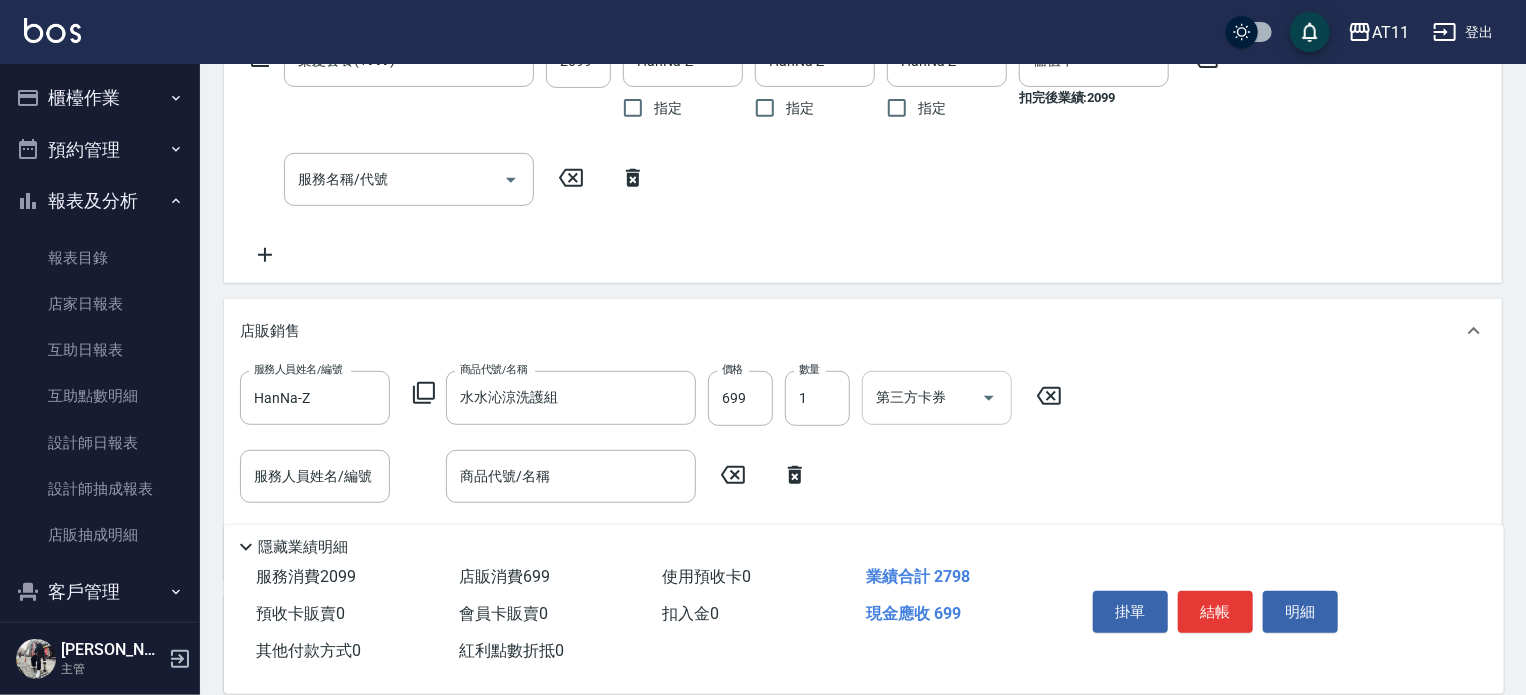 scroll, scrollTop: 0, scrollLeft: 0, axis: both 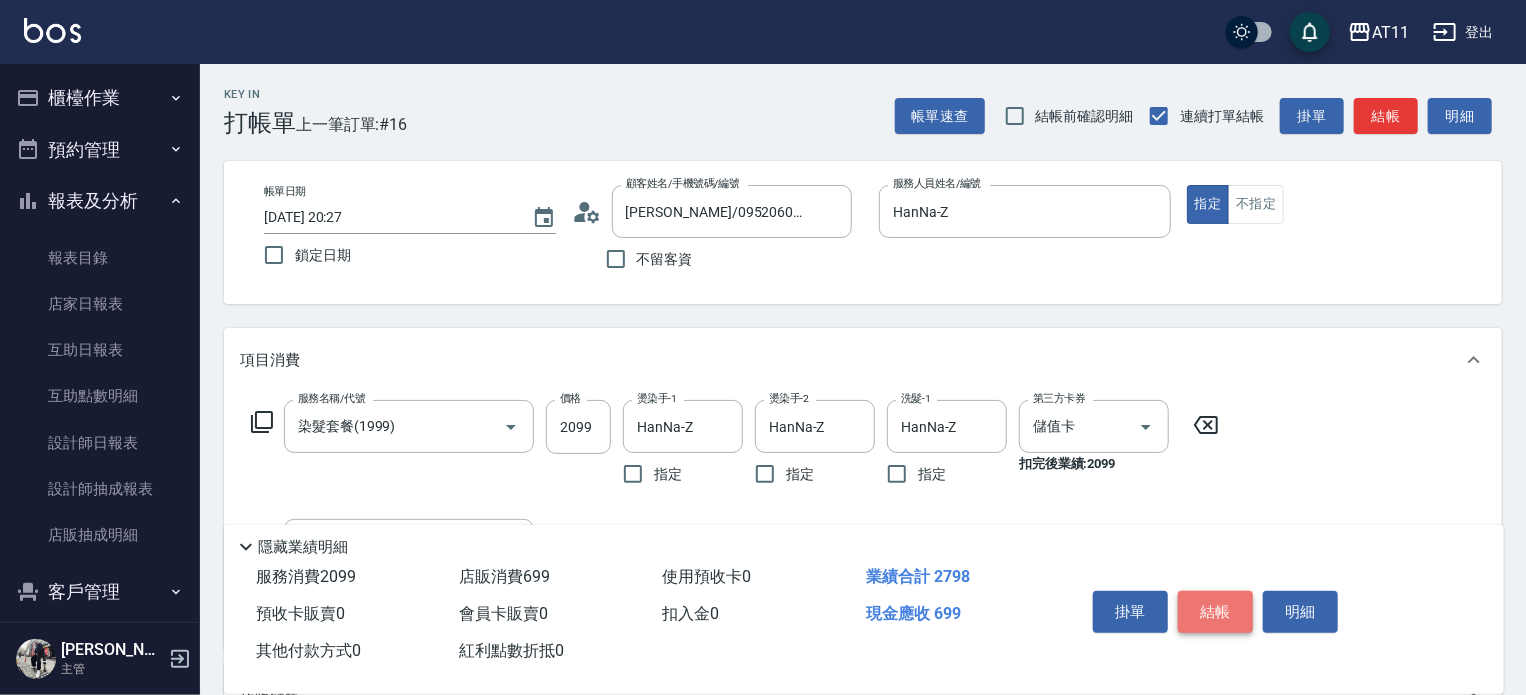 click on "結帳" at bounding box center (1215, 612) 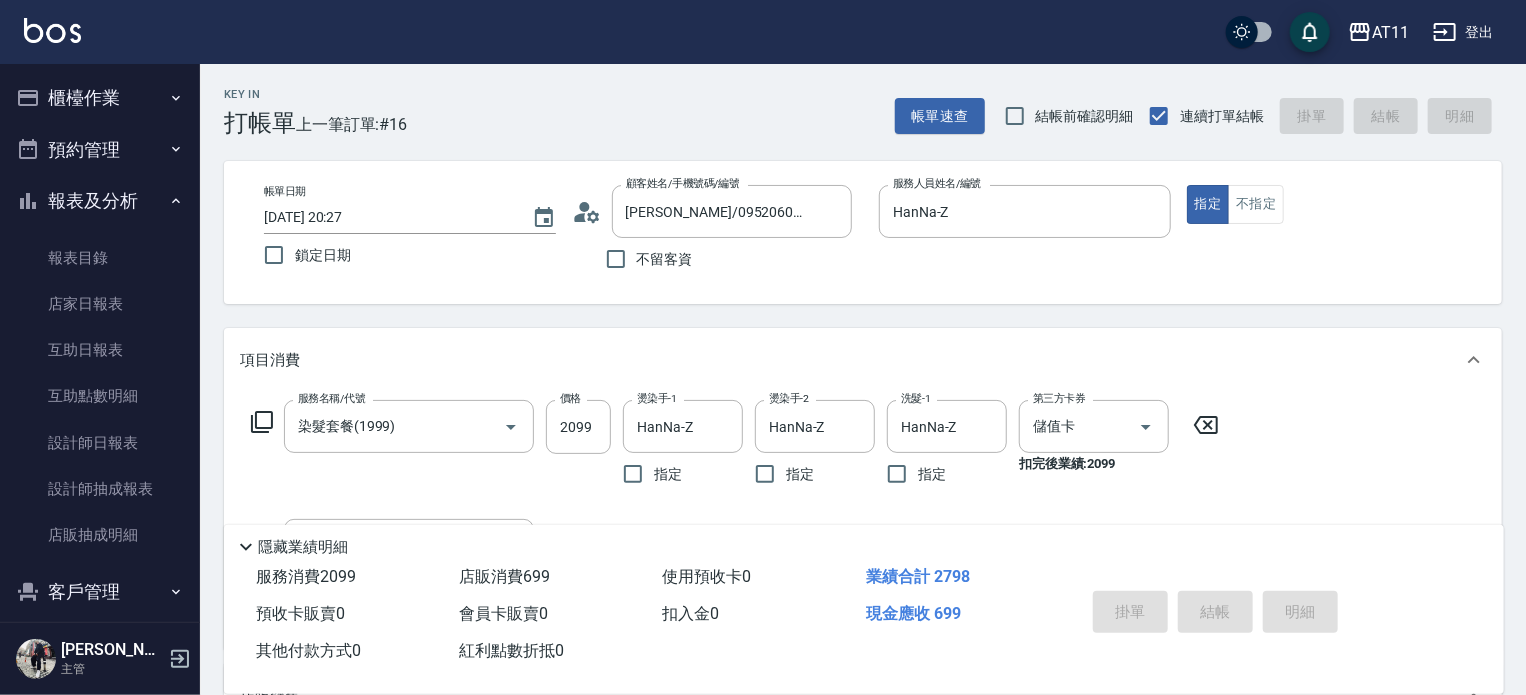 type on "[DATE] 20:28" 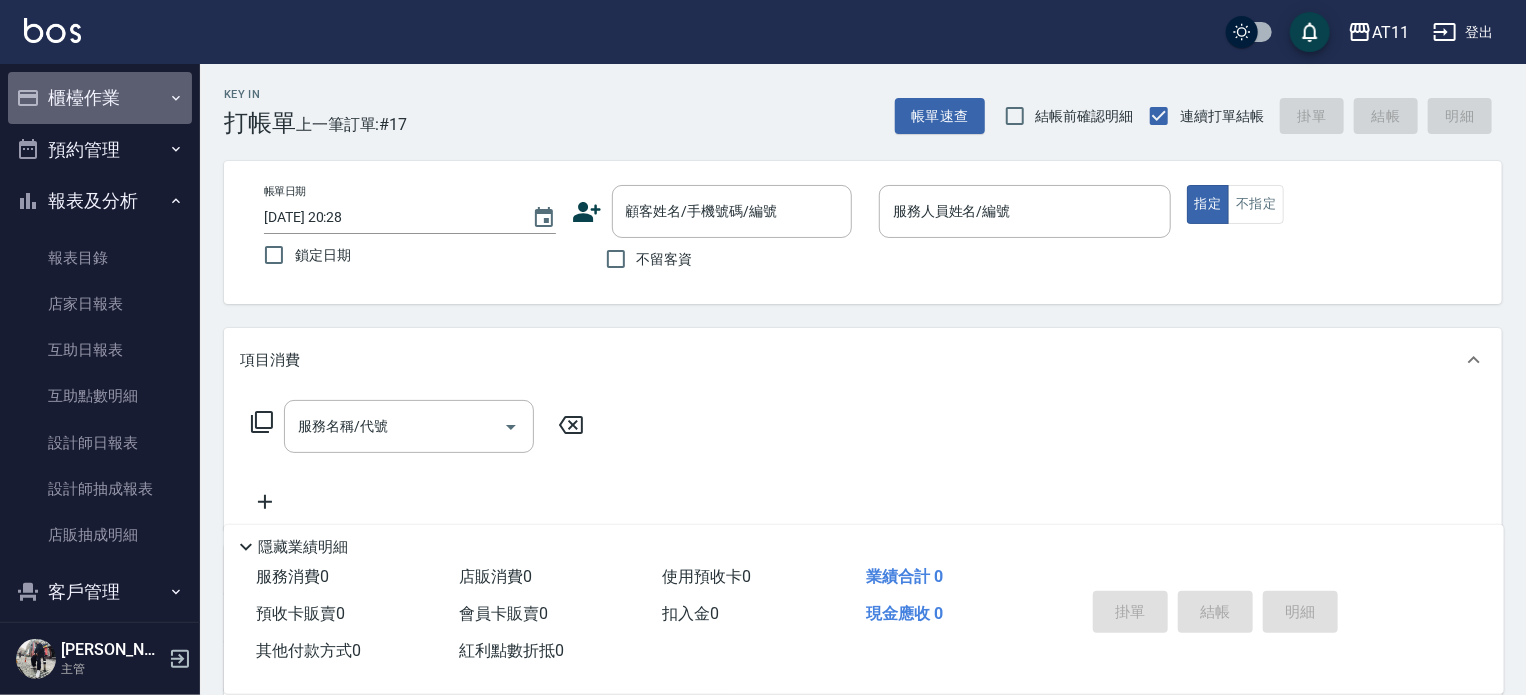 click on "櫃檯作業" at bounding box center (100, 98) 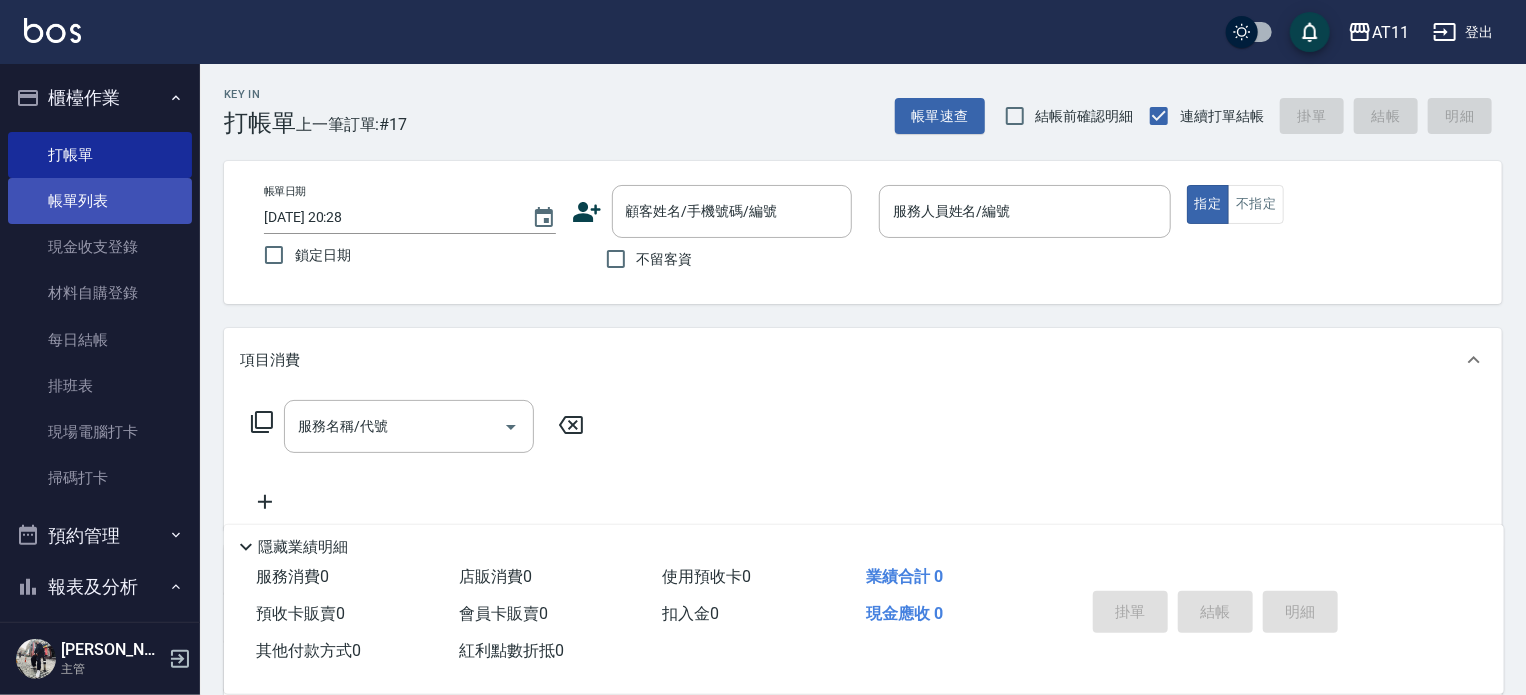 click on "帳單列表" at bounding box center [100, 201] 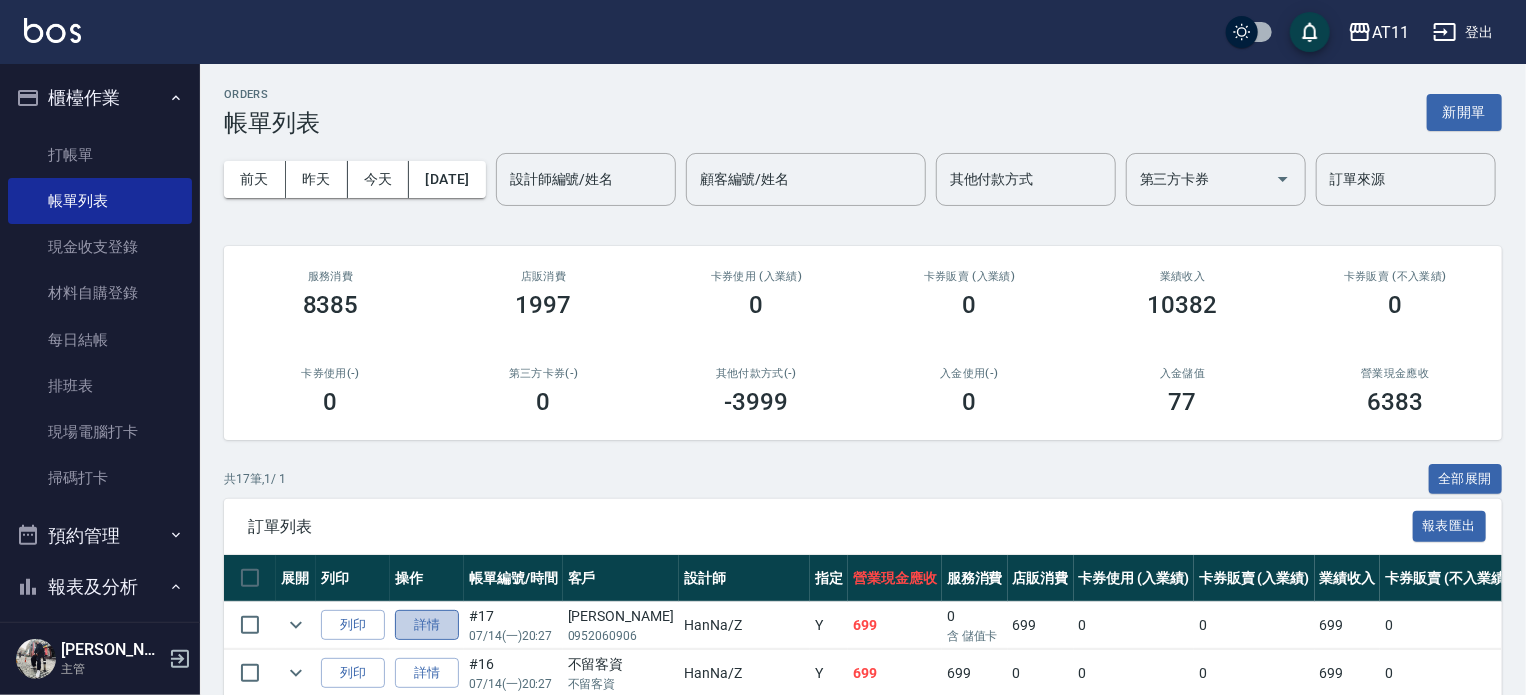 click on "詳情" at bounding box center [427, 625] 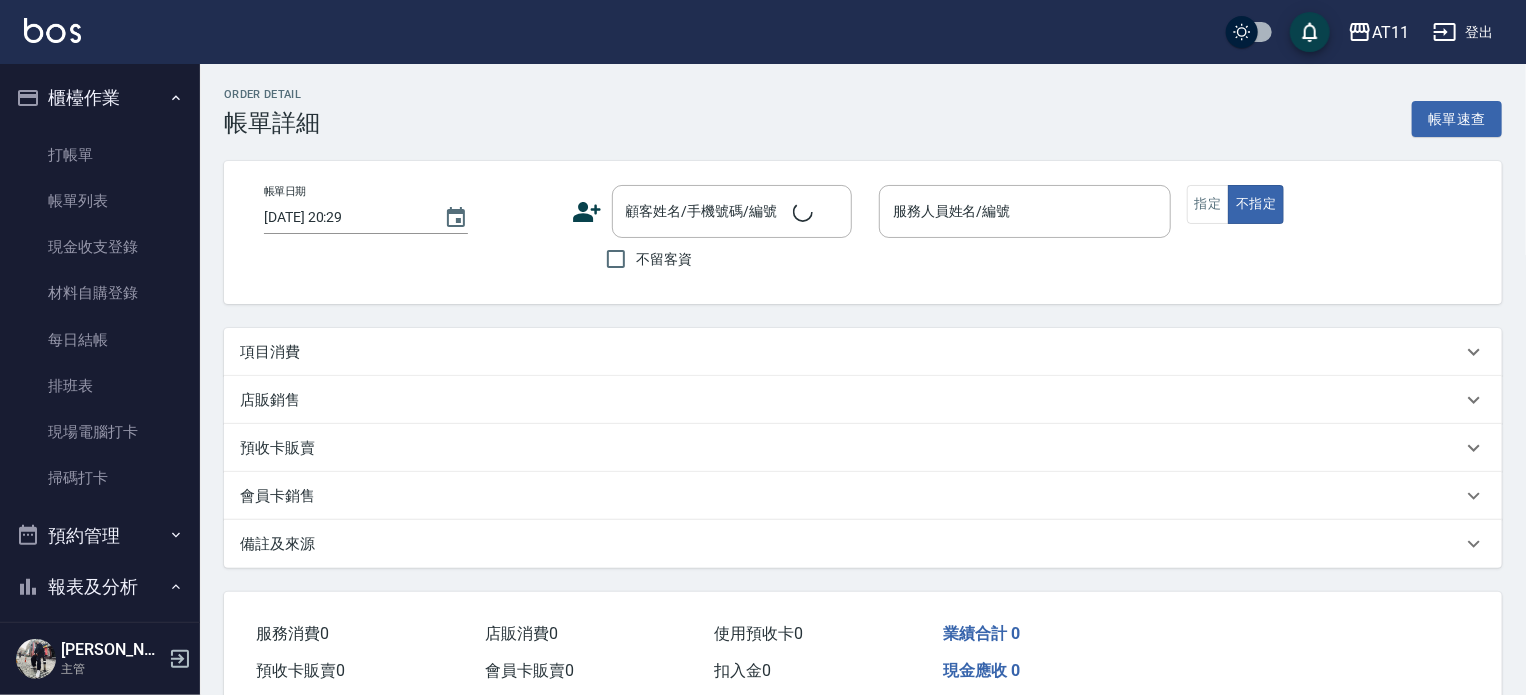 type on "[DATE] 20:27" 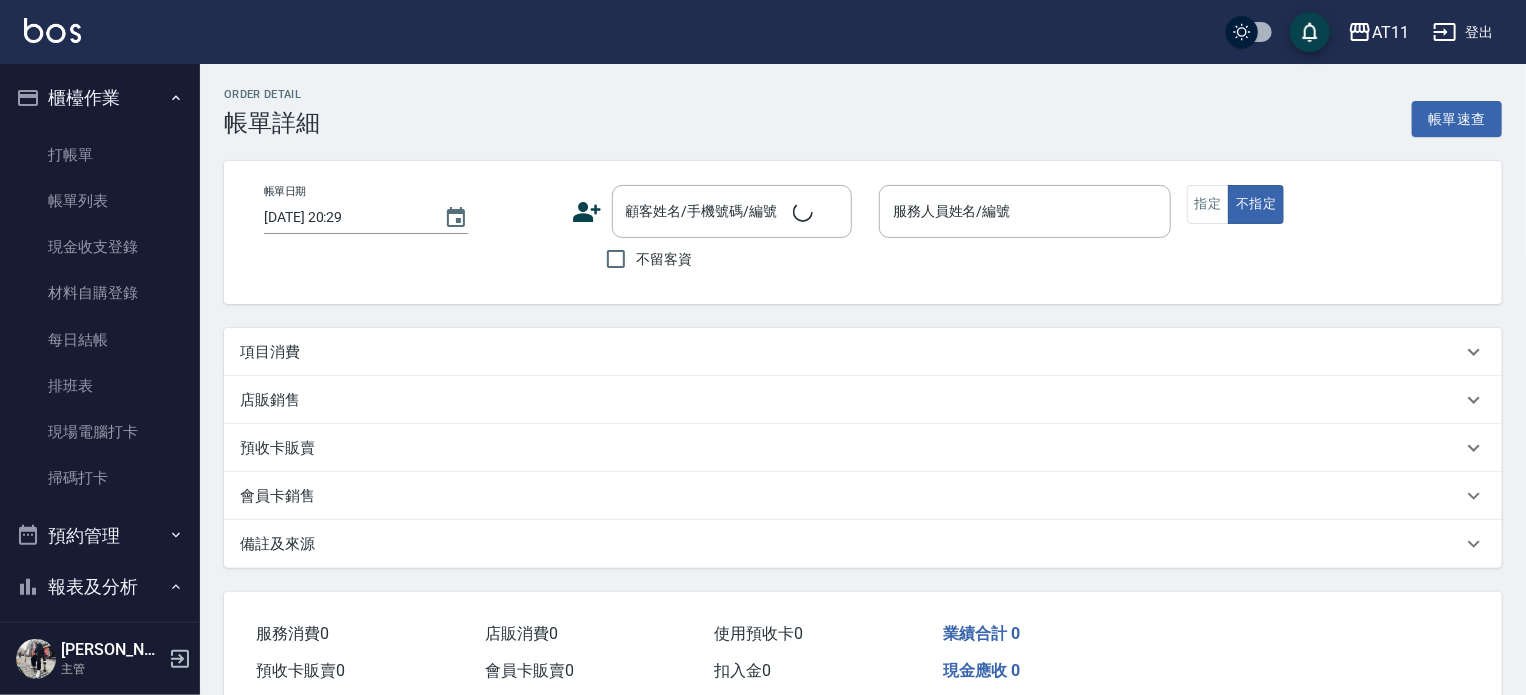 type on "HanNa-Z" 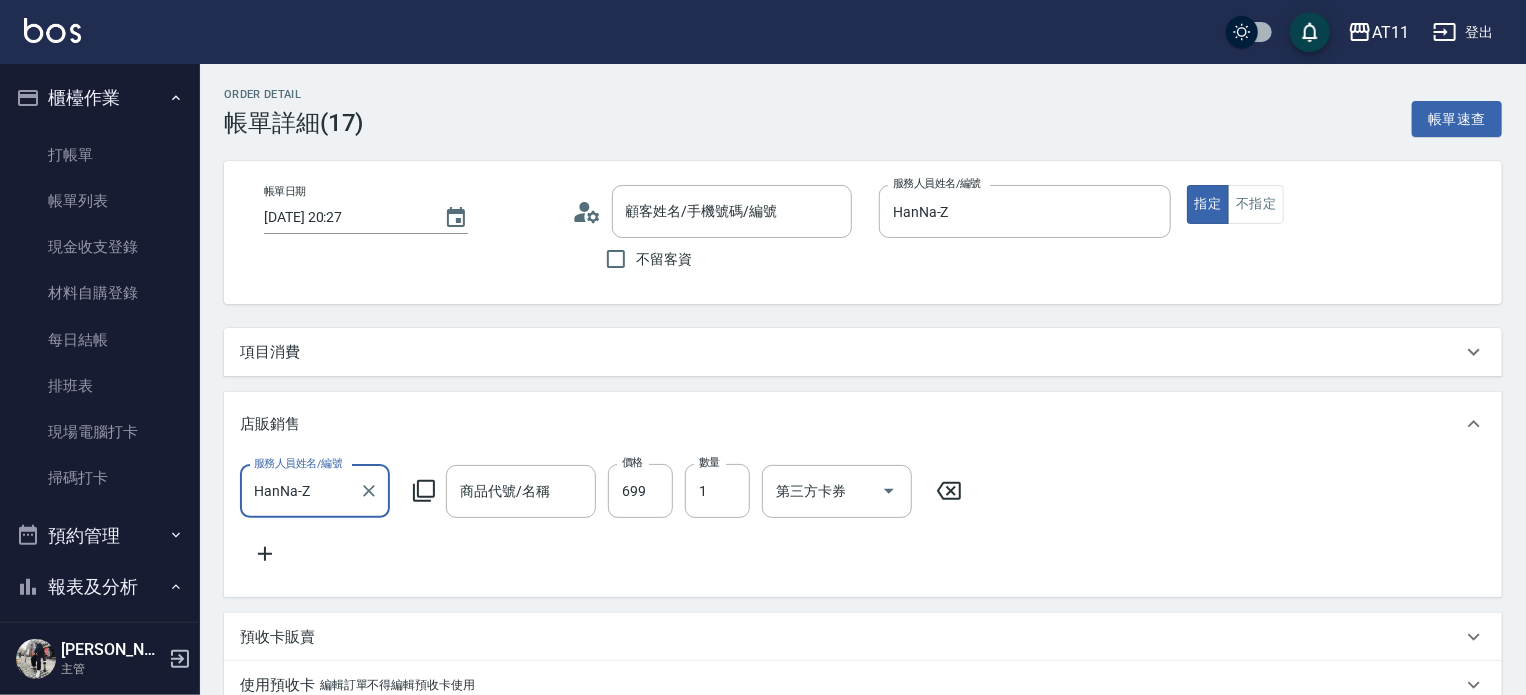 scroll, scrollTop: 0, scrollLeft: 0, axis: both 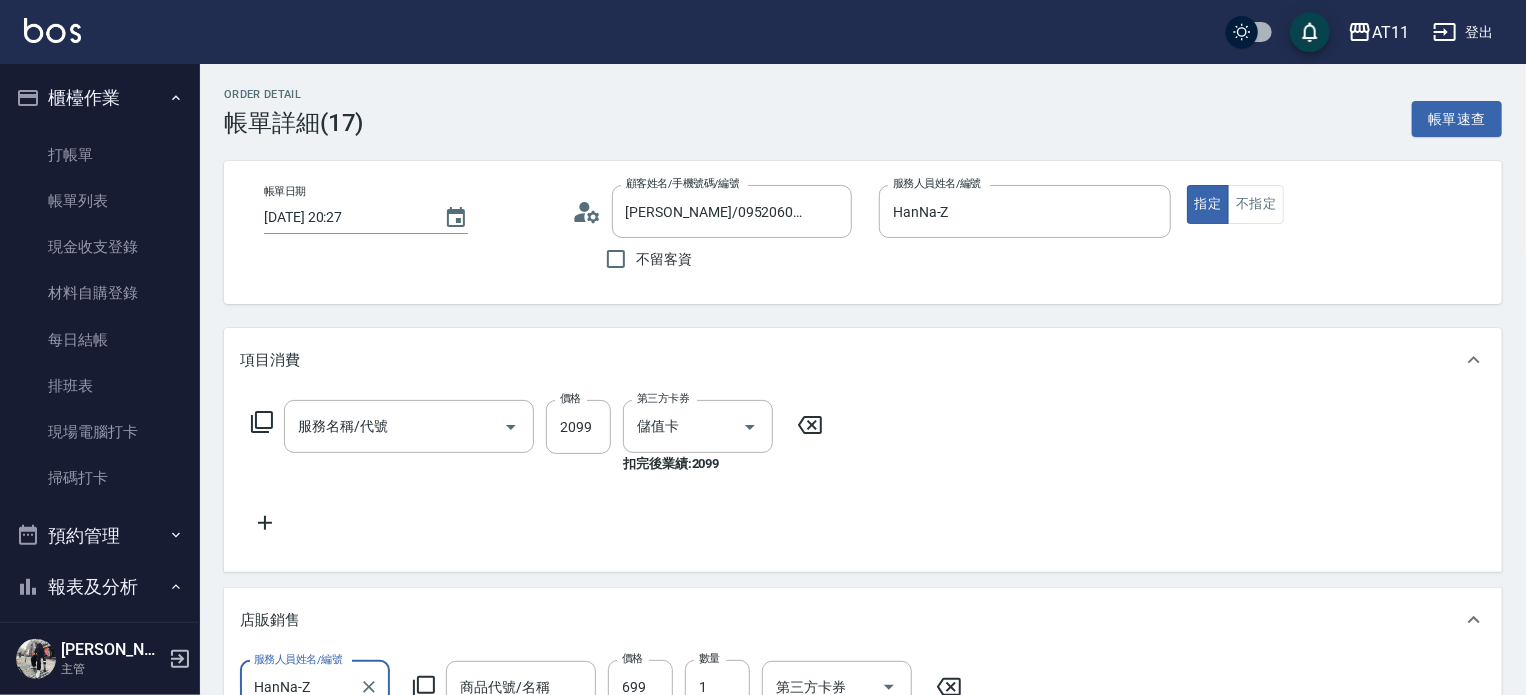 type on "[PERSON_NAME]/0952060906/" 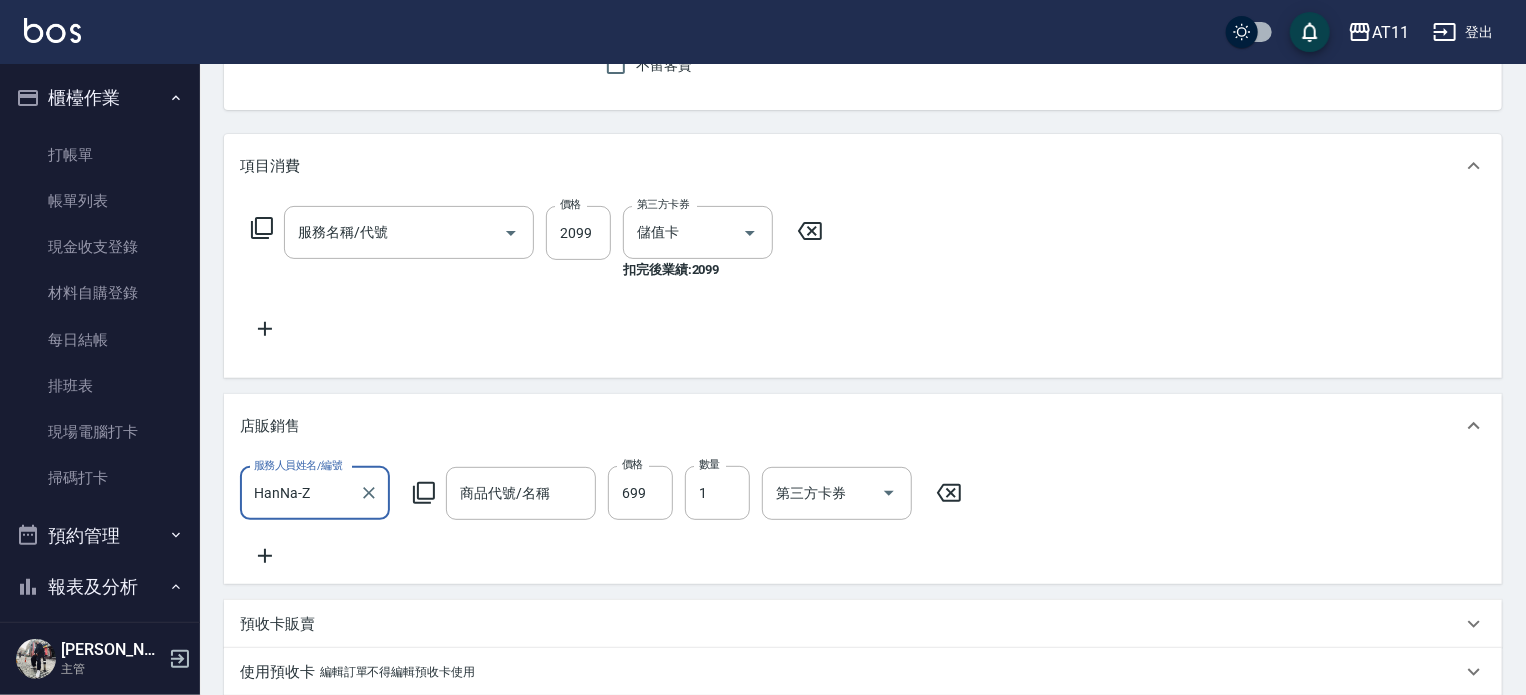type on "水水沁涼洗護組" 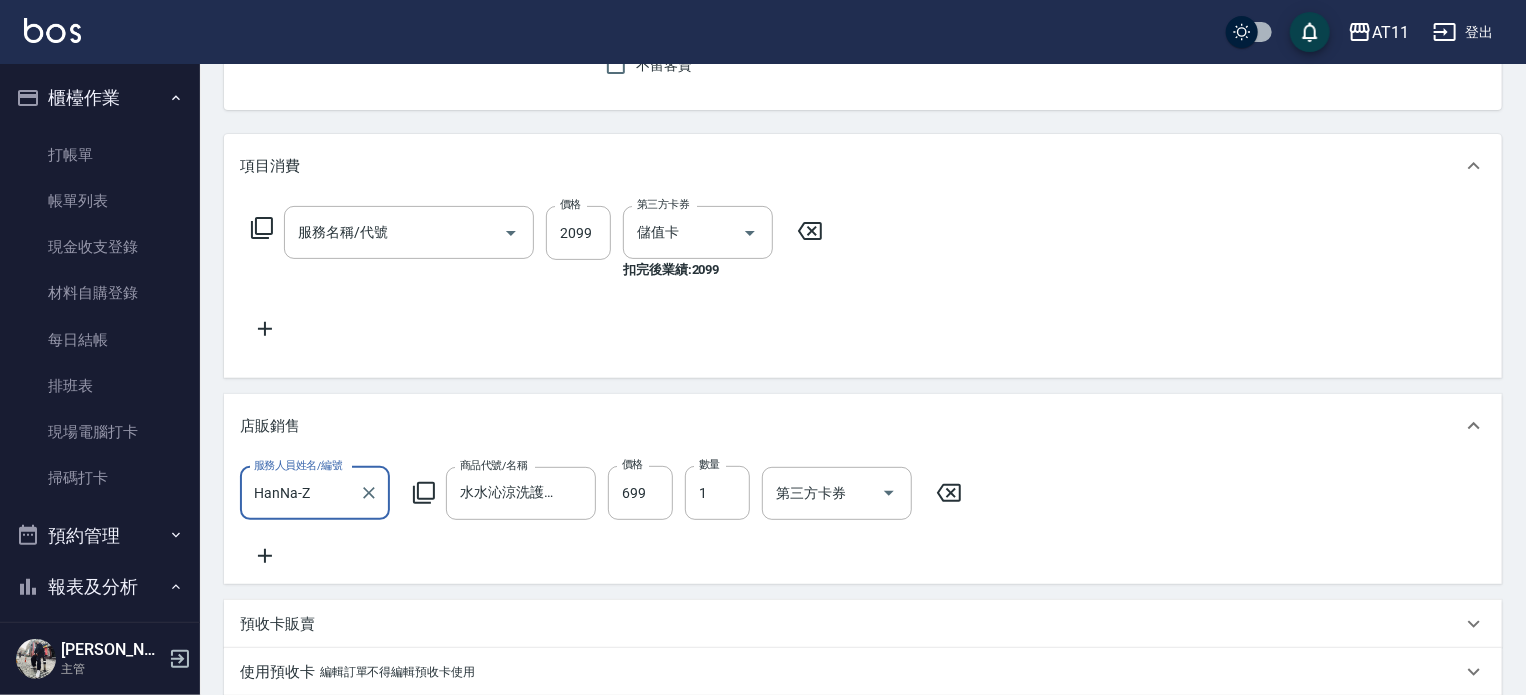 type on "染髮套餐(1999)" 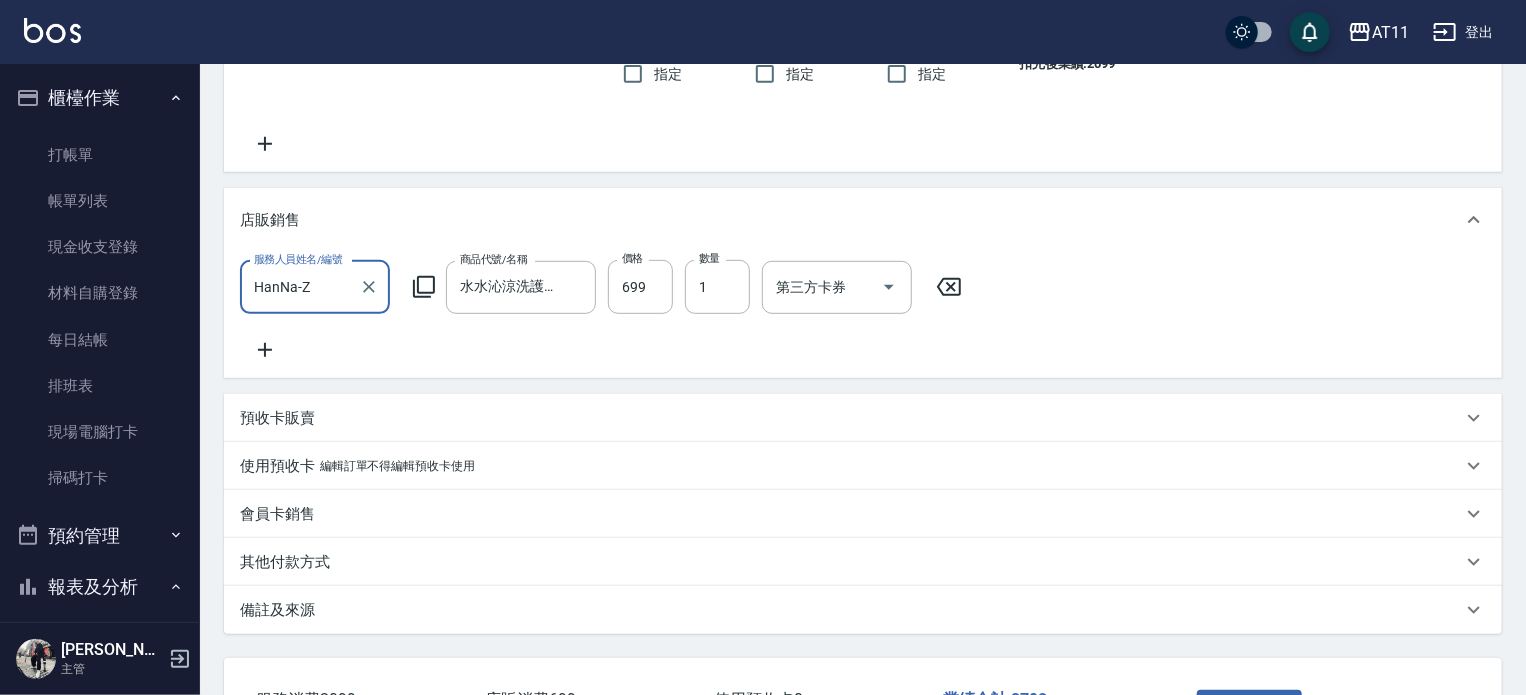 scroll, scrollTop: 500, scrollLeft: 0, axis: vertical 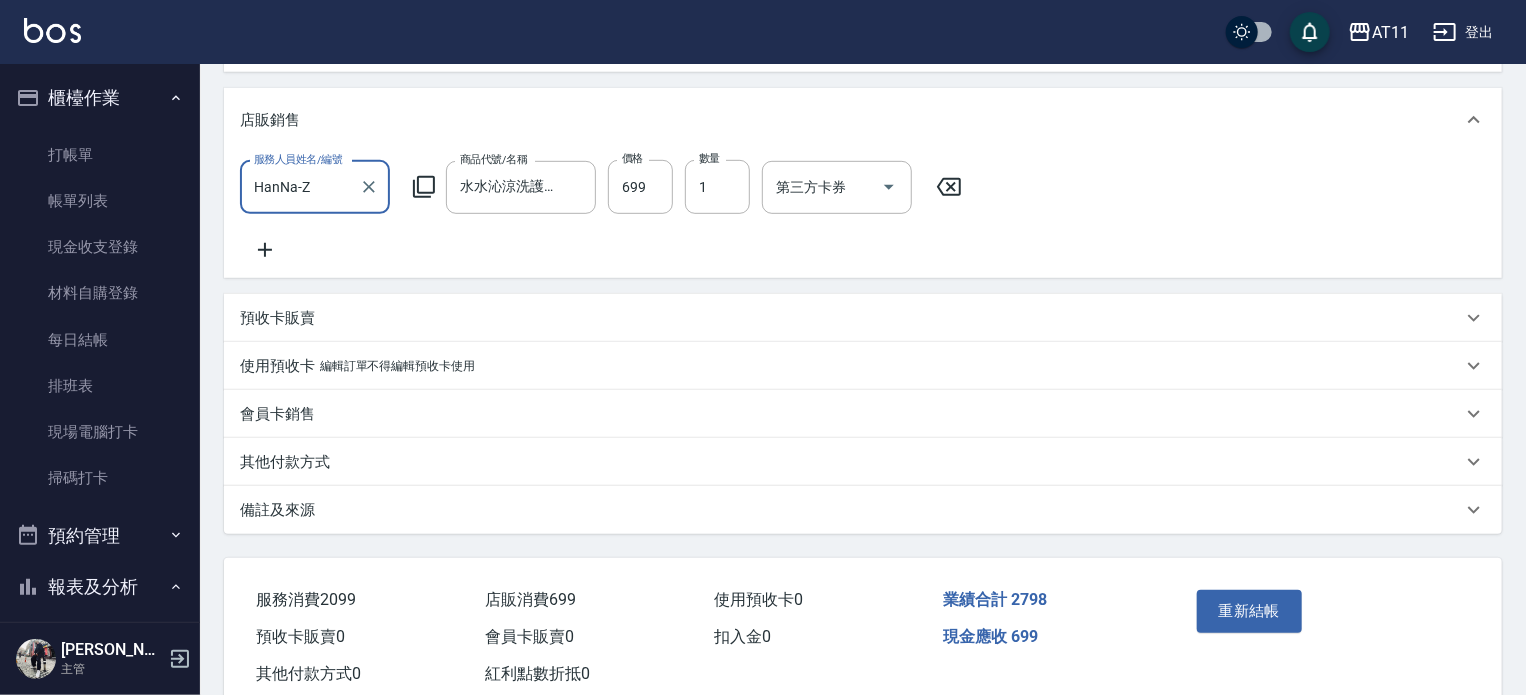 click on "其他付款方式" at bounding box center (851, 462) 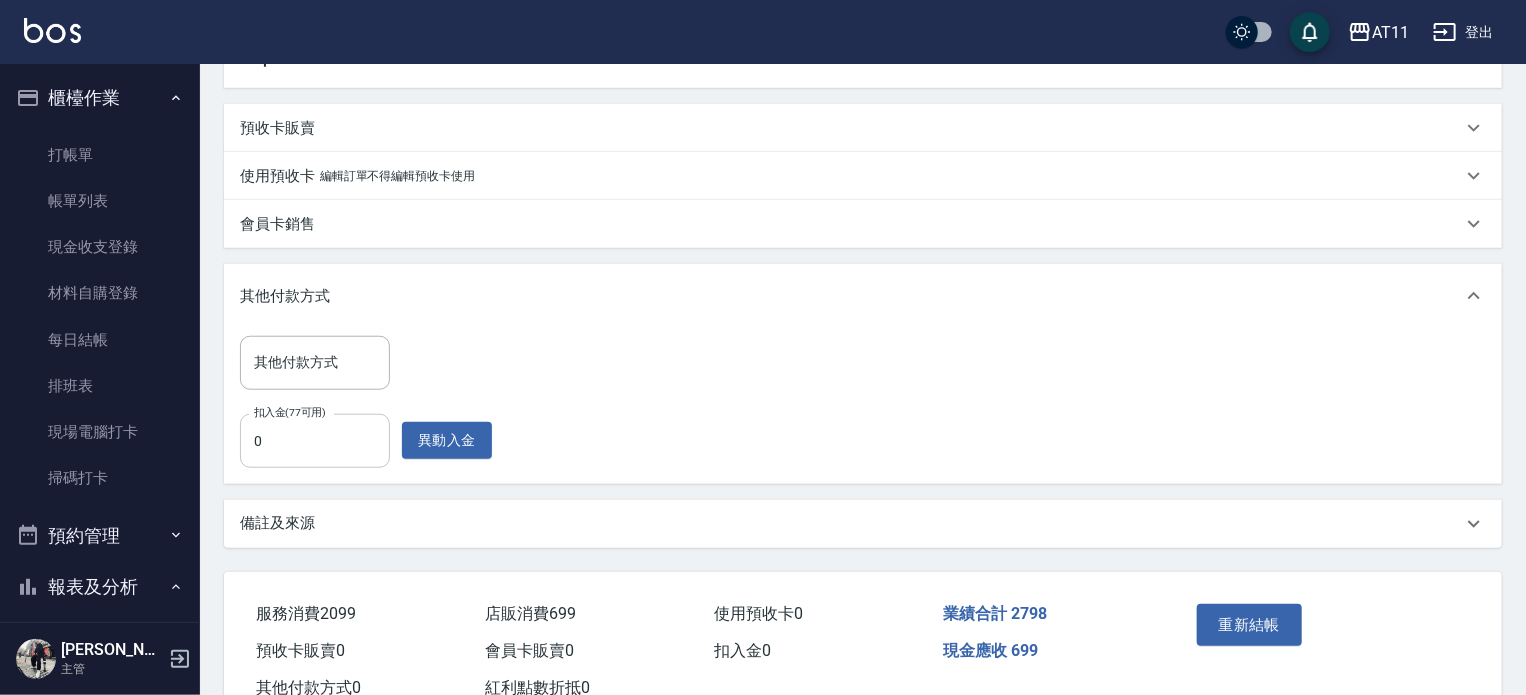 scroll, scrollTop: 700, scrollLeft: 0, axis: vertical 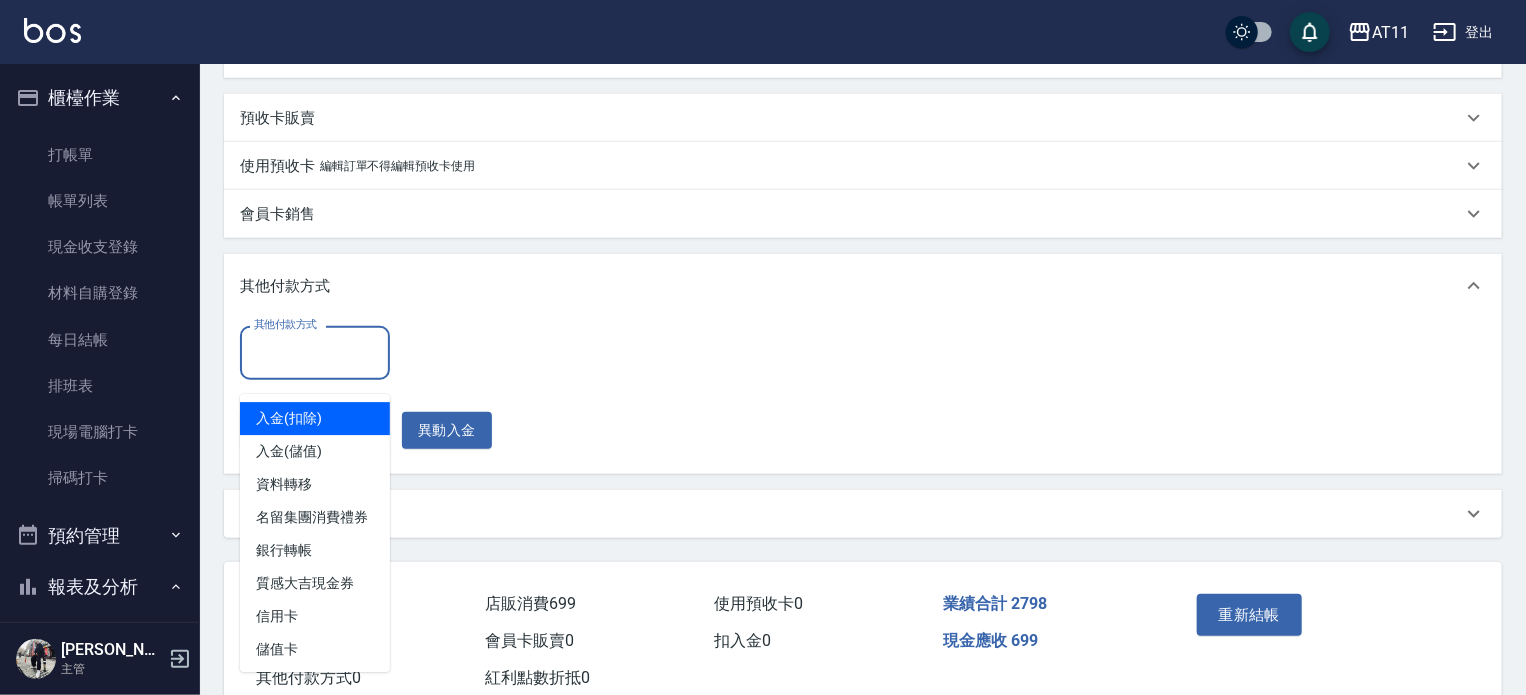 click on "其他付款方式" at bounding box center (315, 352) 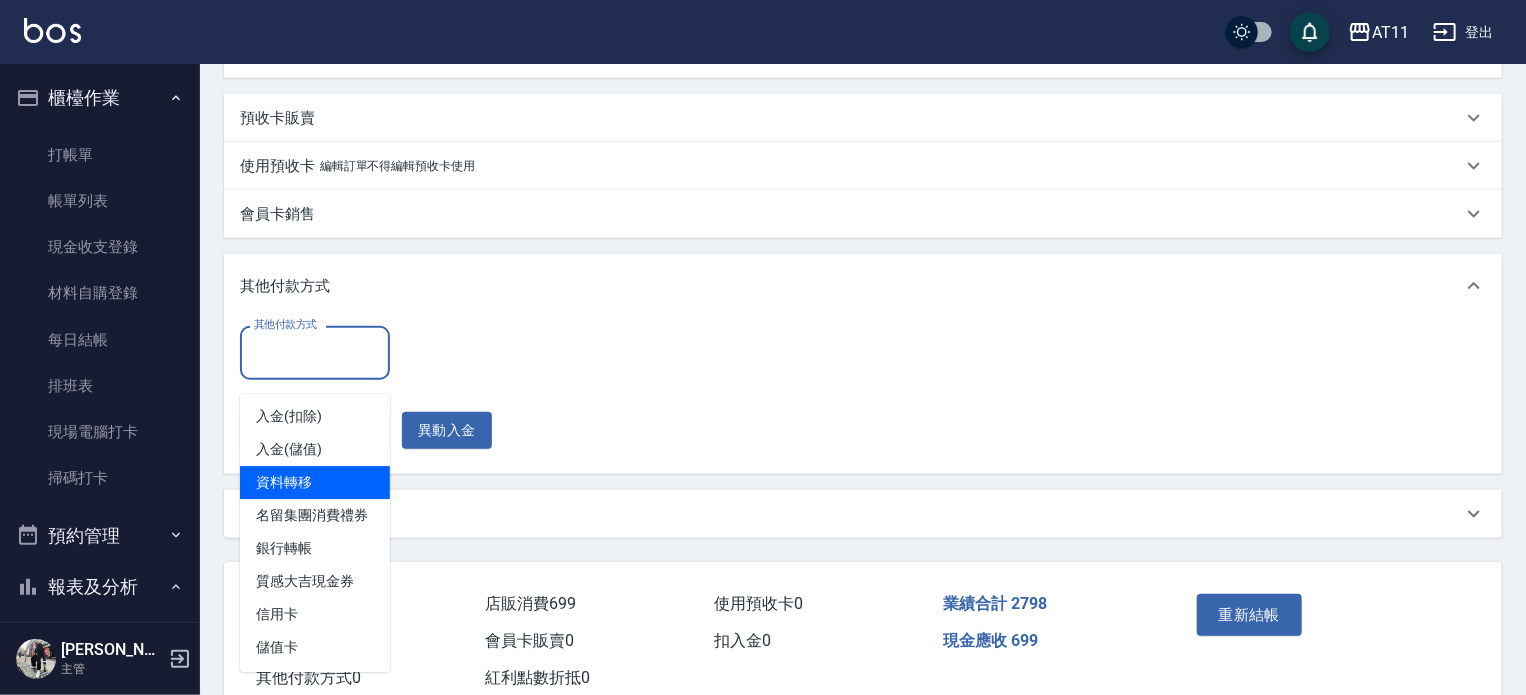 scroll, scrollTop: 22, scrollLeft: 0, axis: vertical 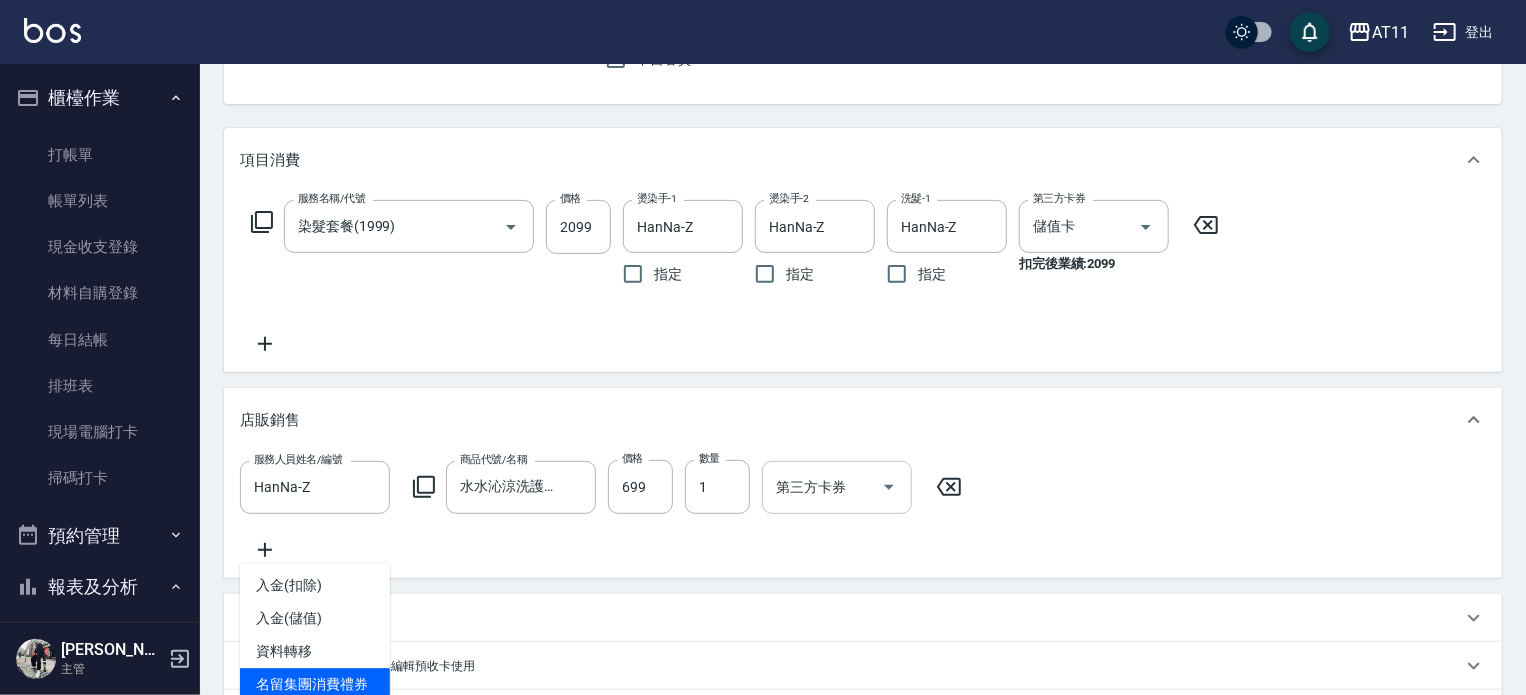 click 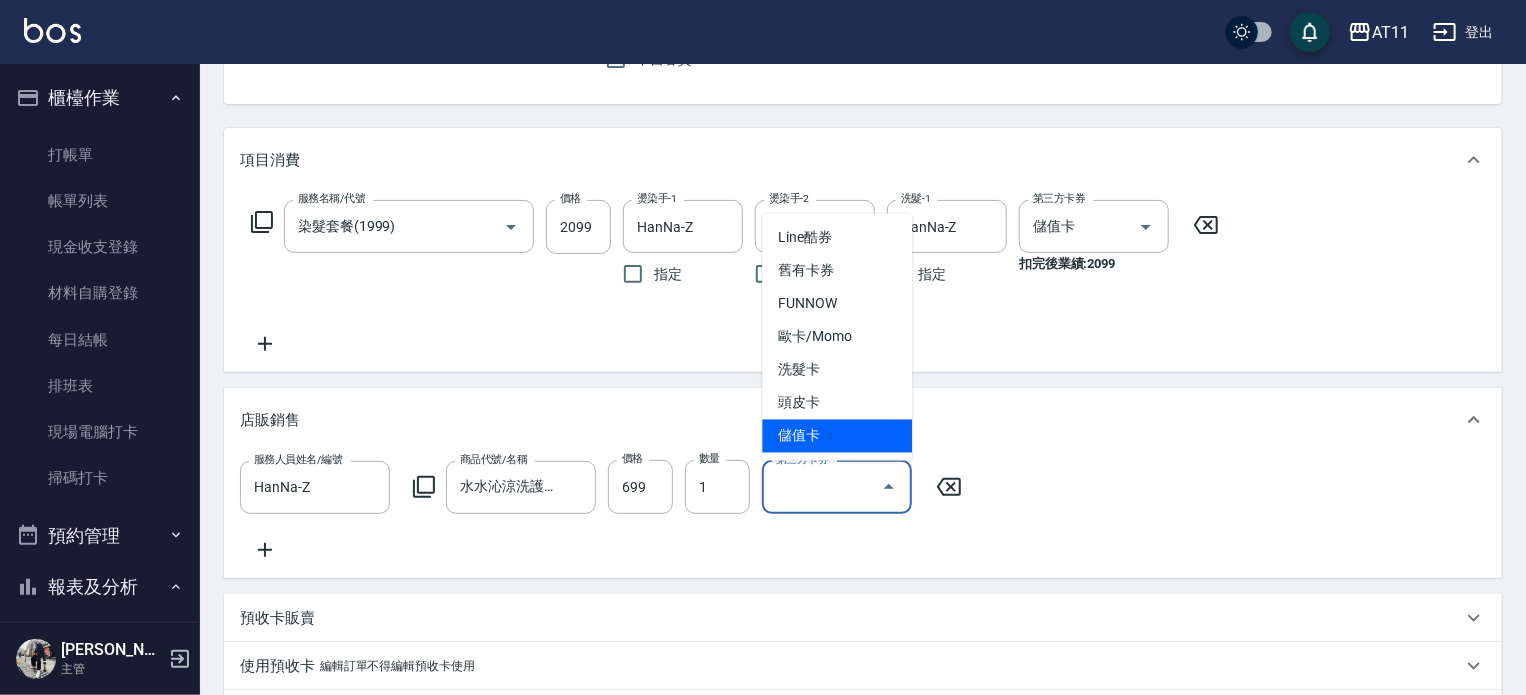 click on "儲值卡" at bounding box center [837, 436] 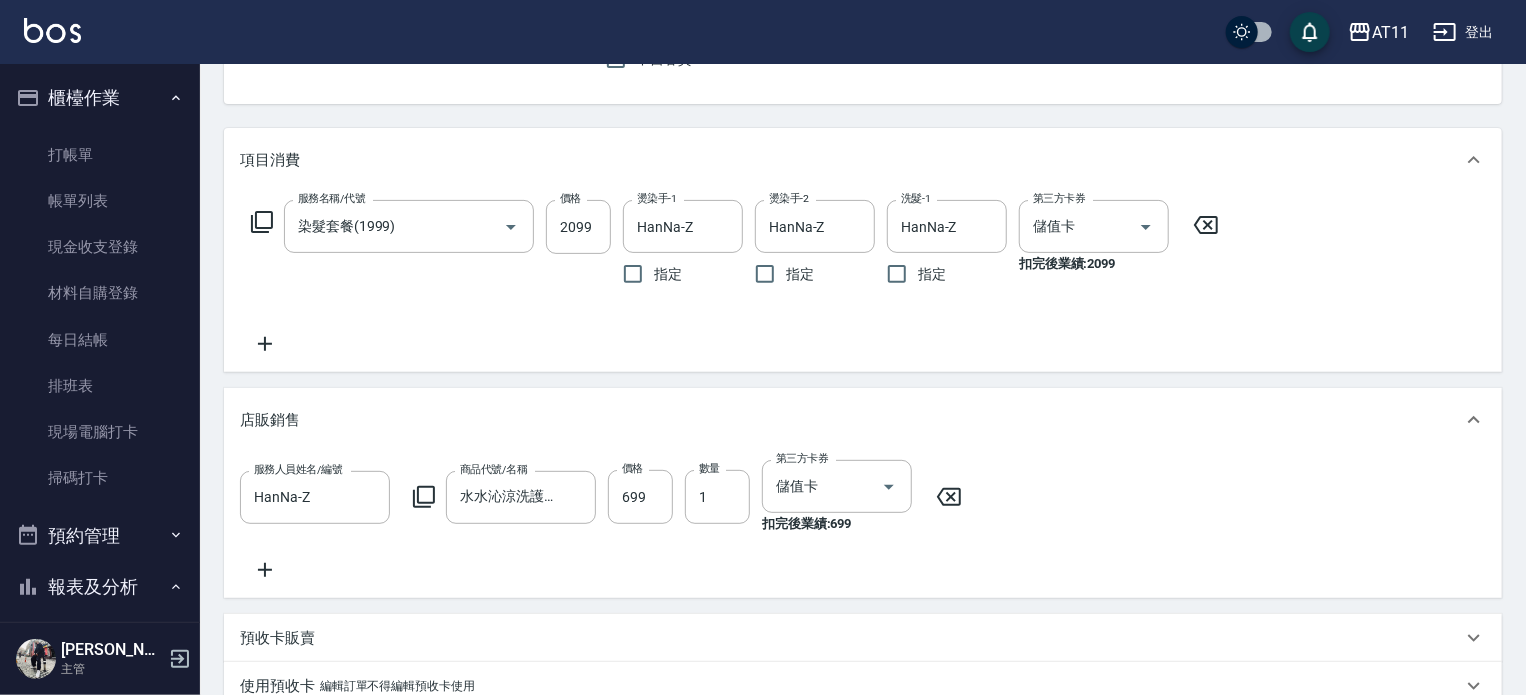 click 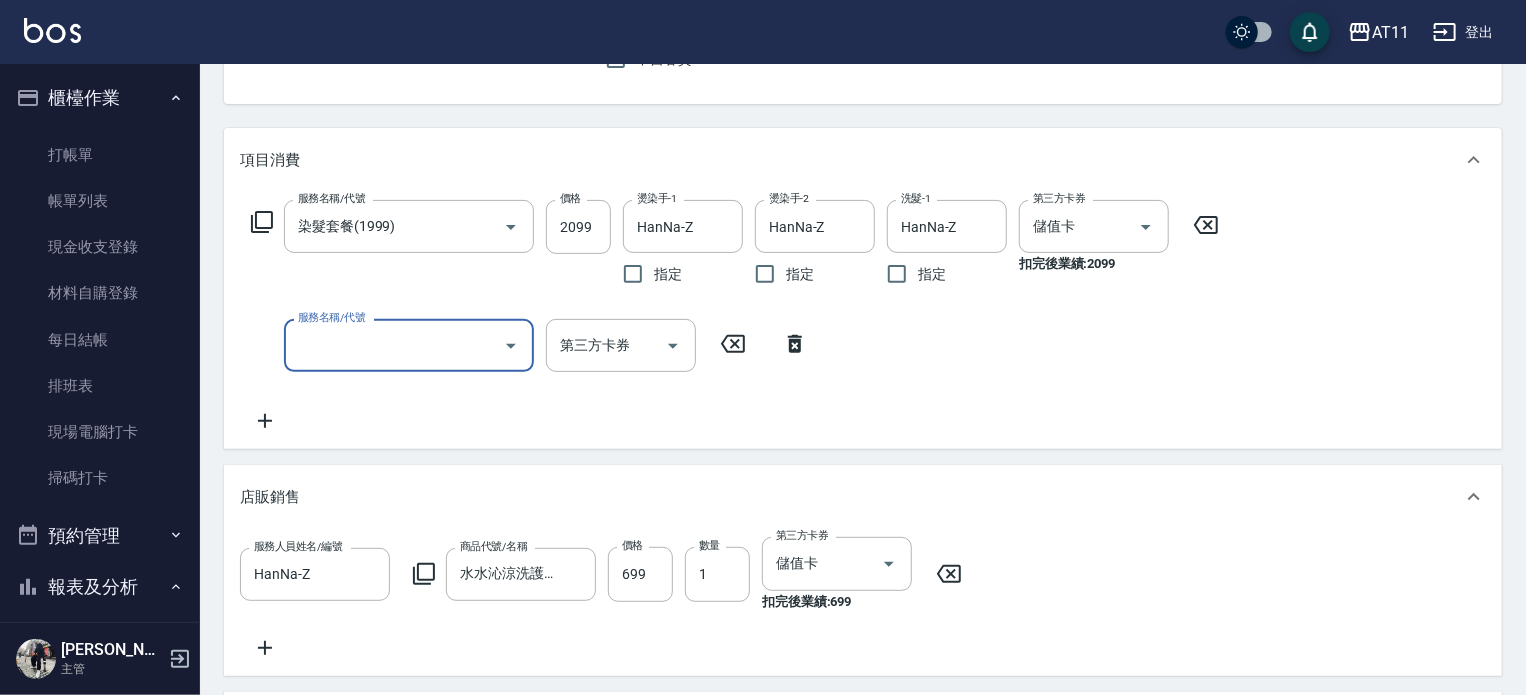 type on "6" 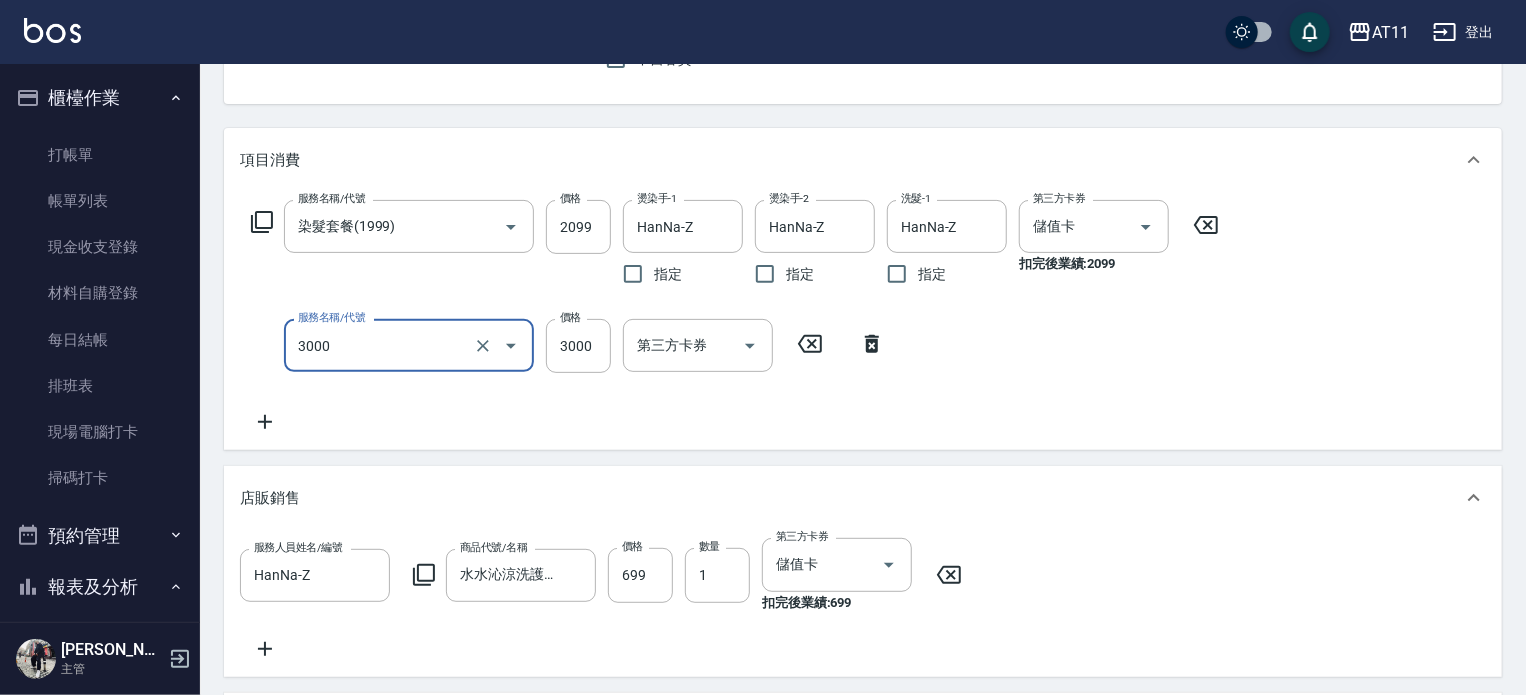 type on "頂級豪華OVC3(3000)" 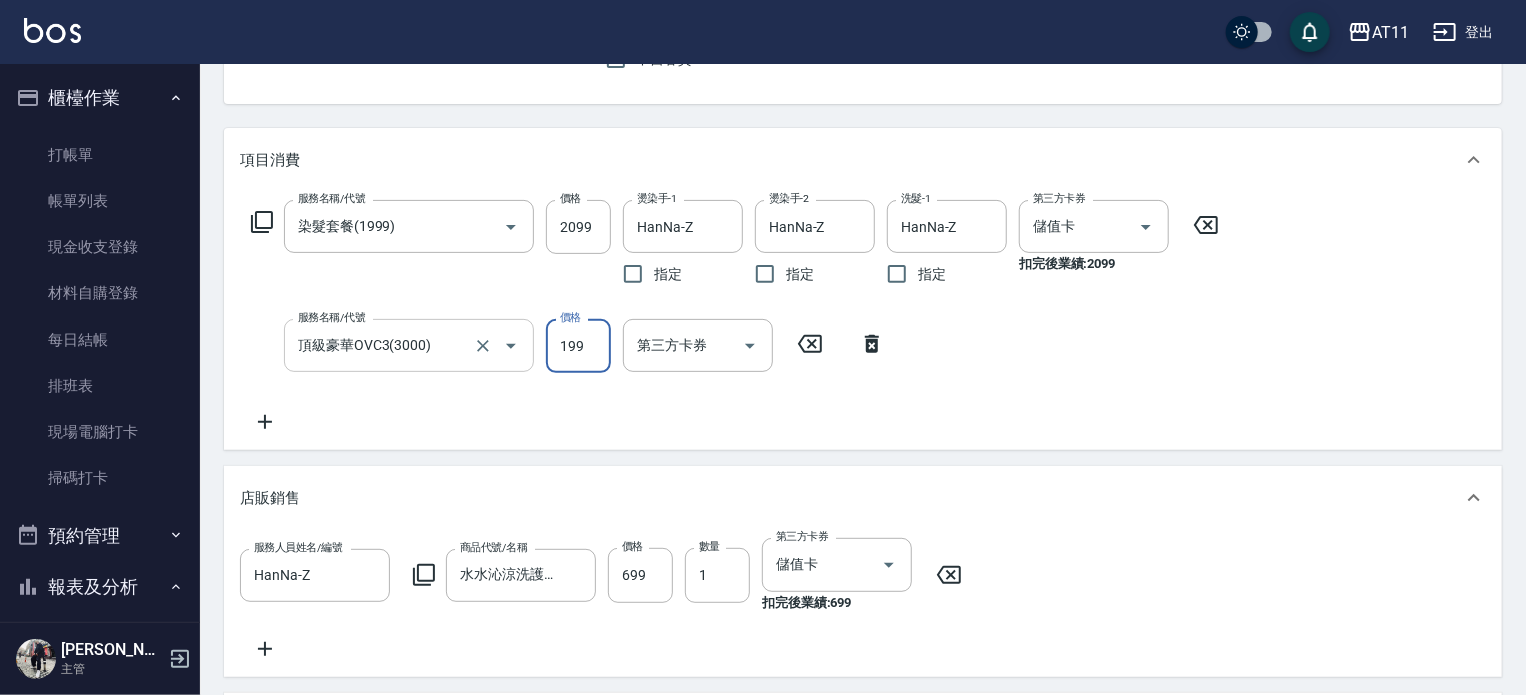 type on "199" 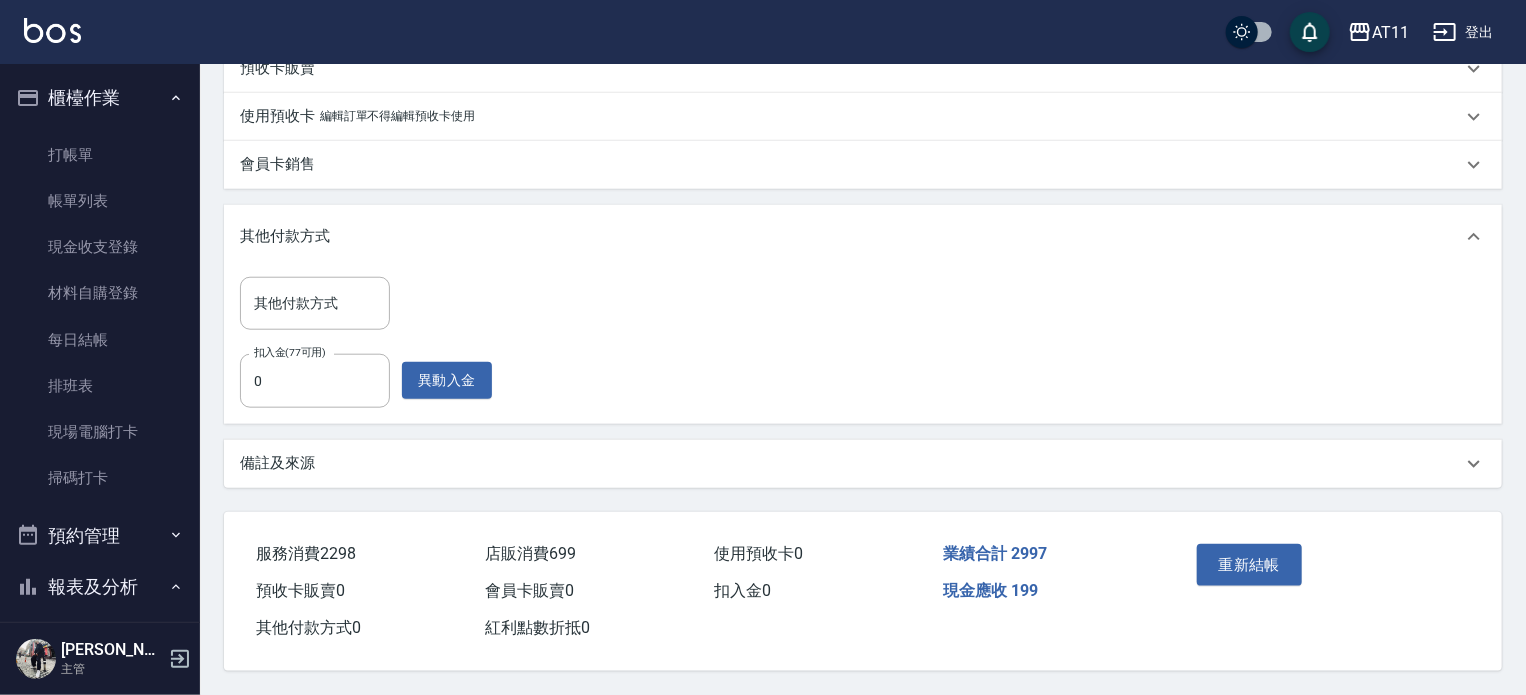 scroll, scrollTop: 869, scrollLeft: 0, axis: vertical 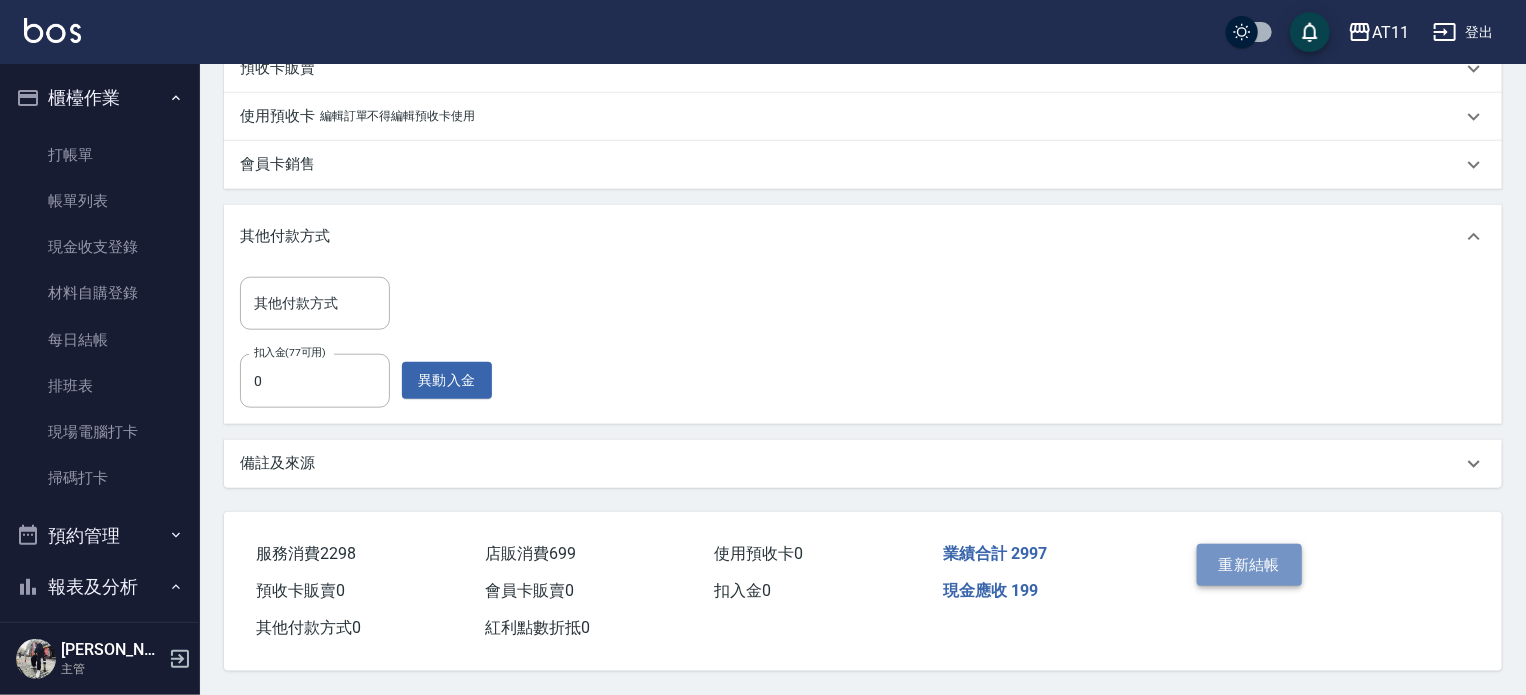 click on "重新結帳" at bounding box center [1250, 565] 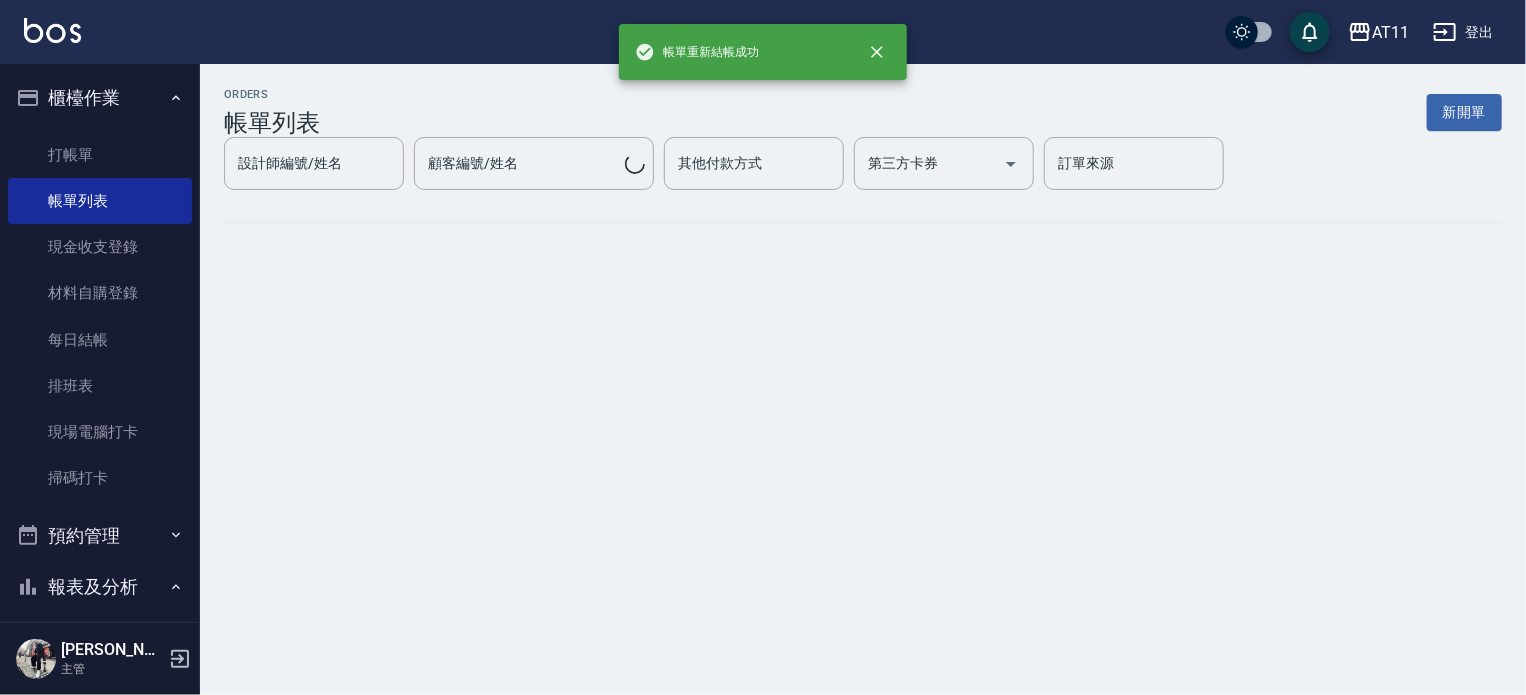 scroll, scrollTop: 0, scrollLeft: 0, axis: both 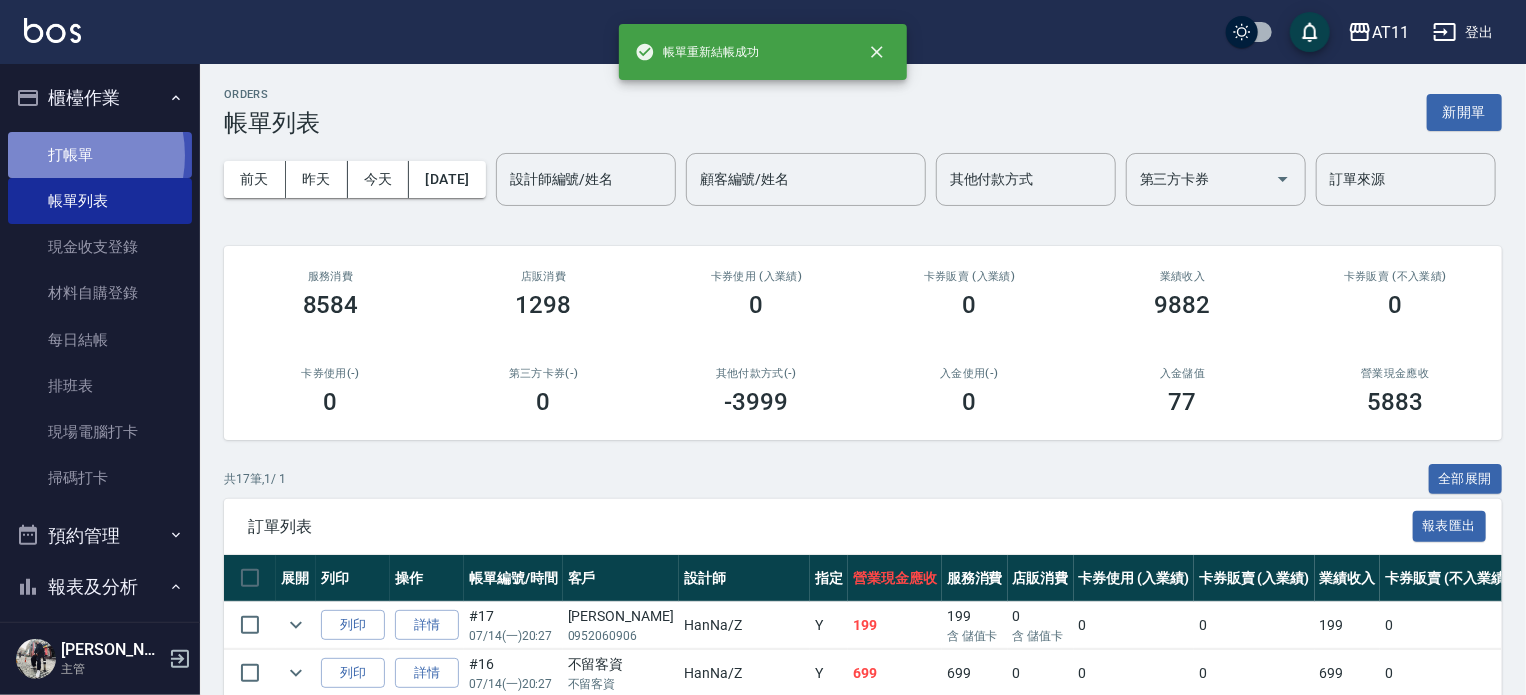 click on "打帳單" at bounding box center (100, 155) 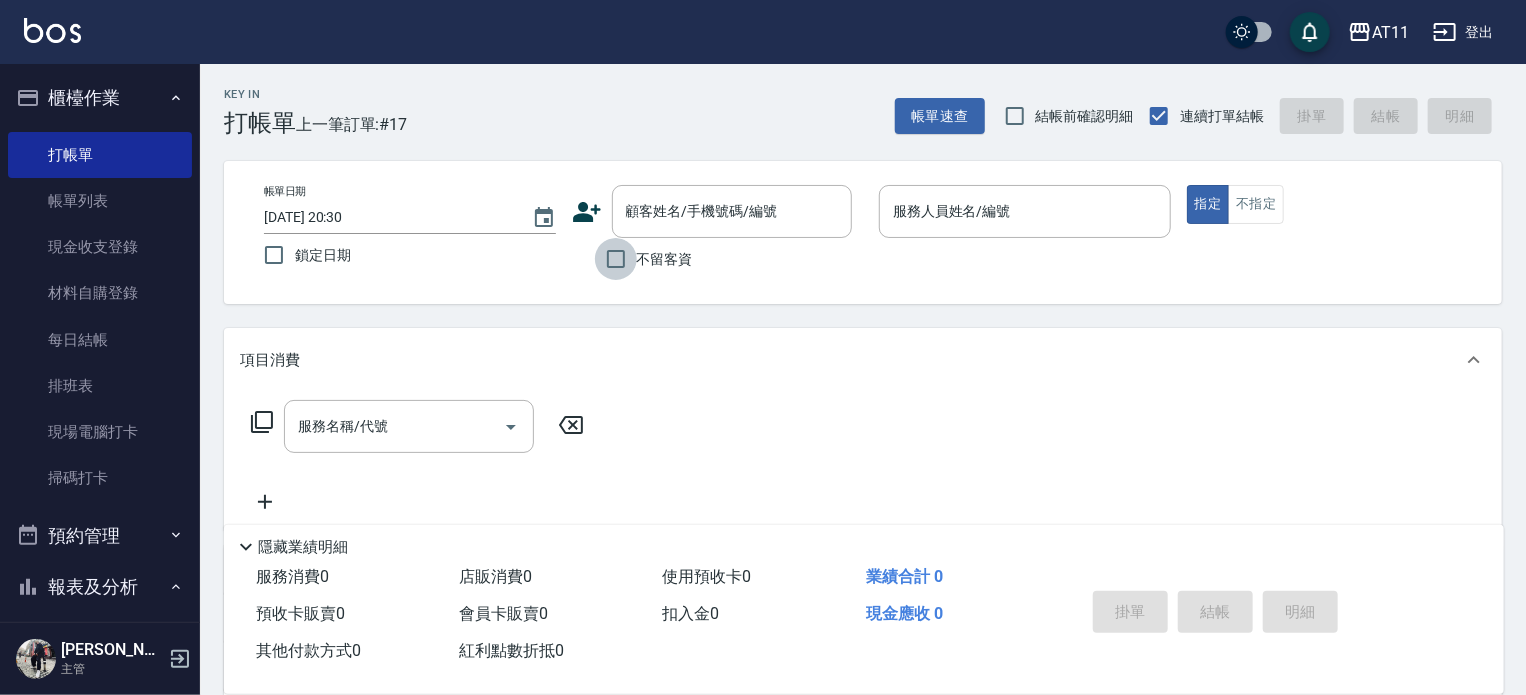 click on "不留客資" at bounding box center [616, 259] 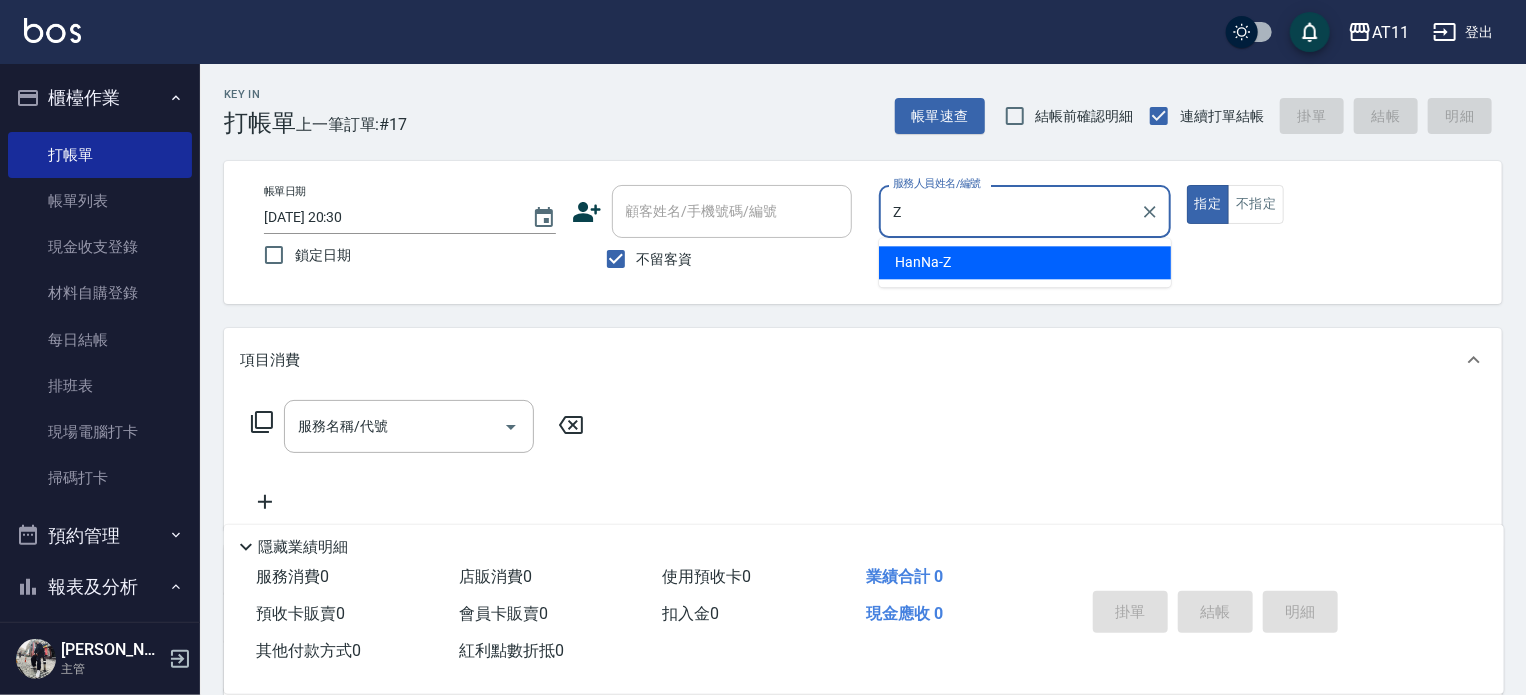 type on "HanNa-Z" 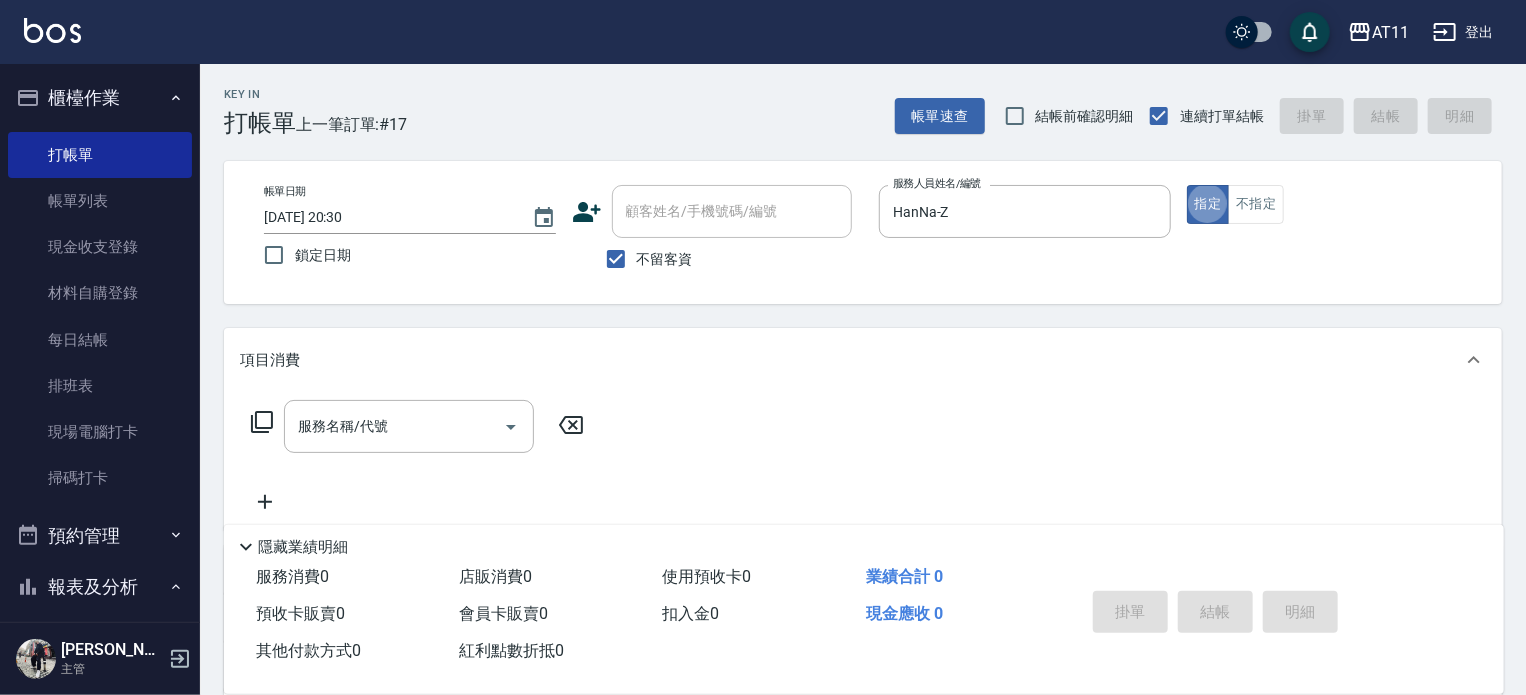 type on "true" 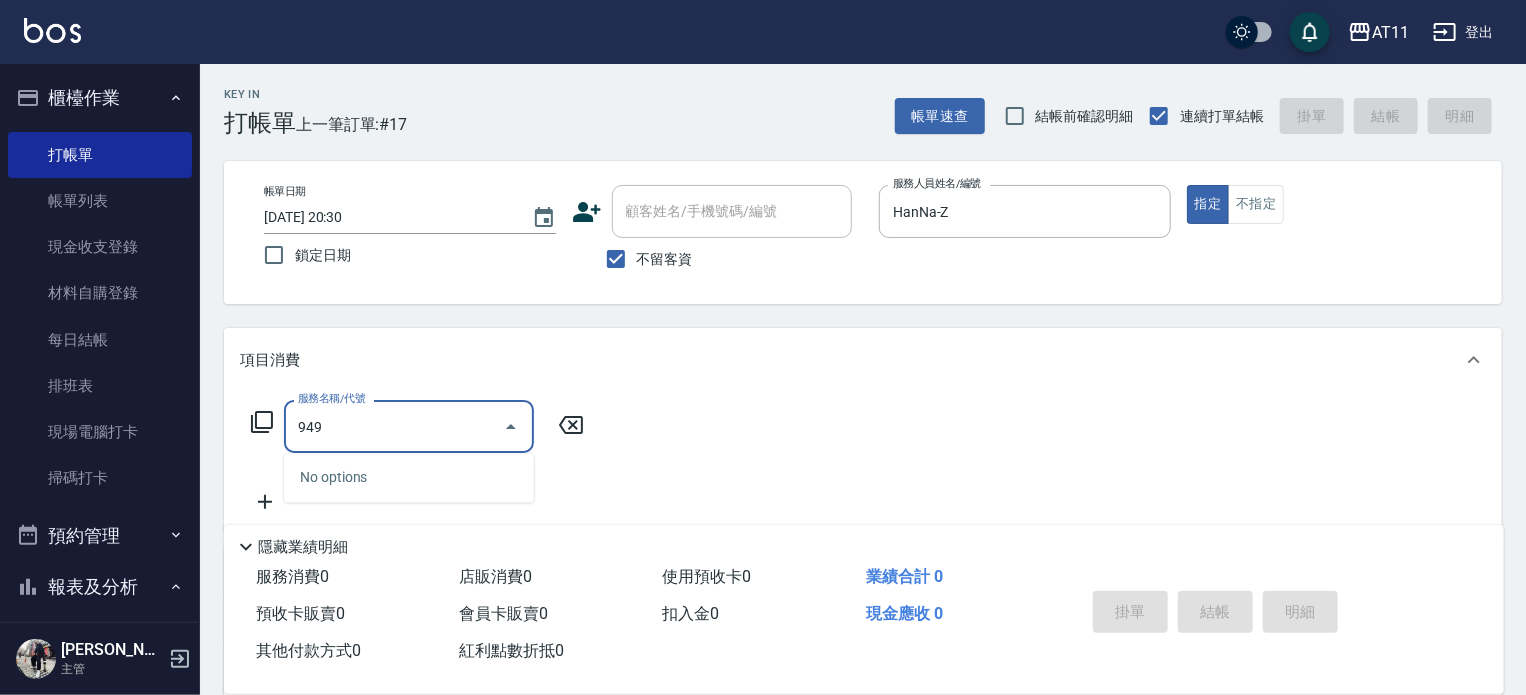 type on "9499" 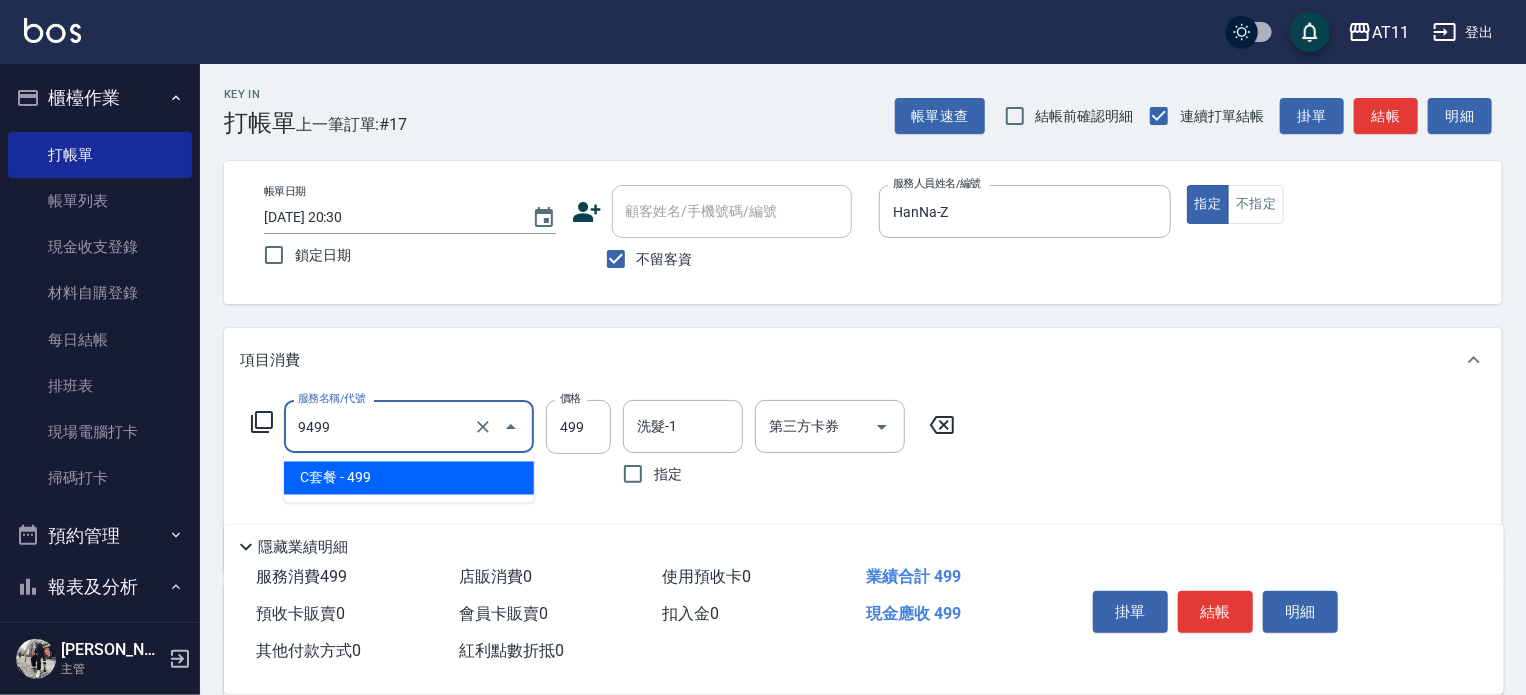 click on "9499" at bounding box center [381, 426] 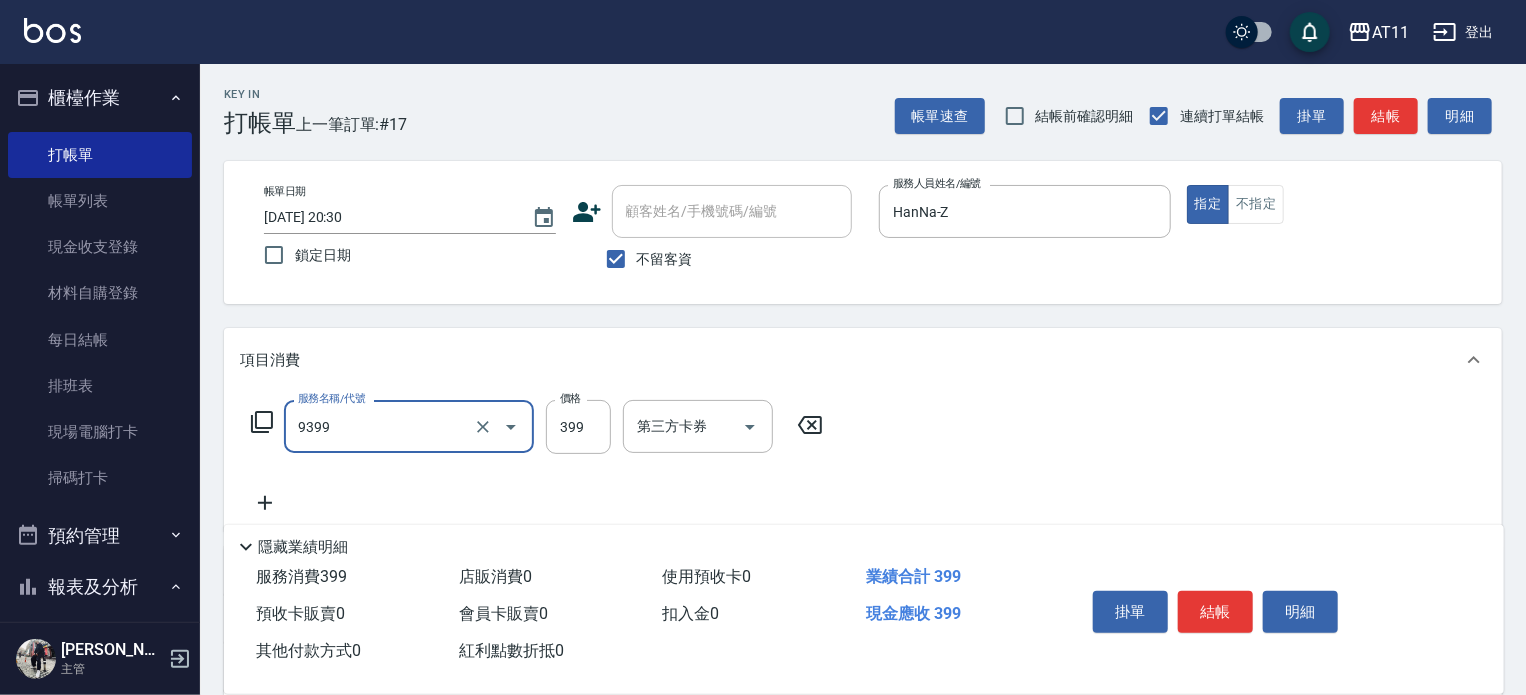 type on "D套餐(9399)" 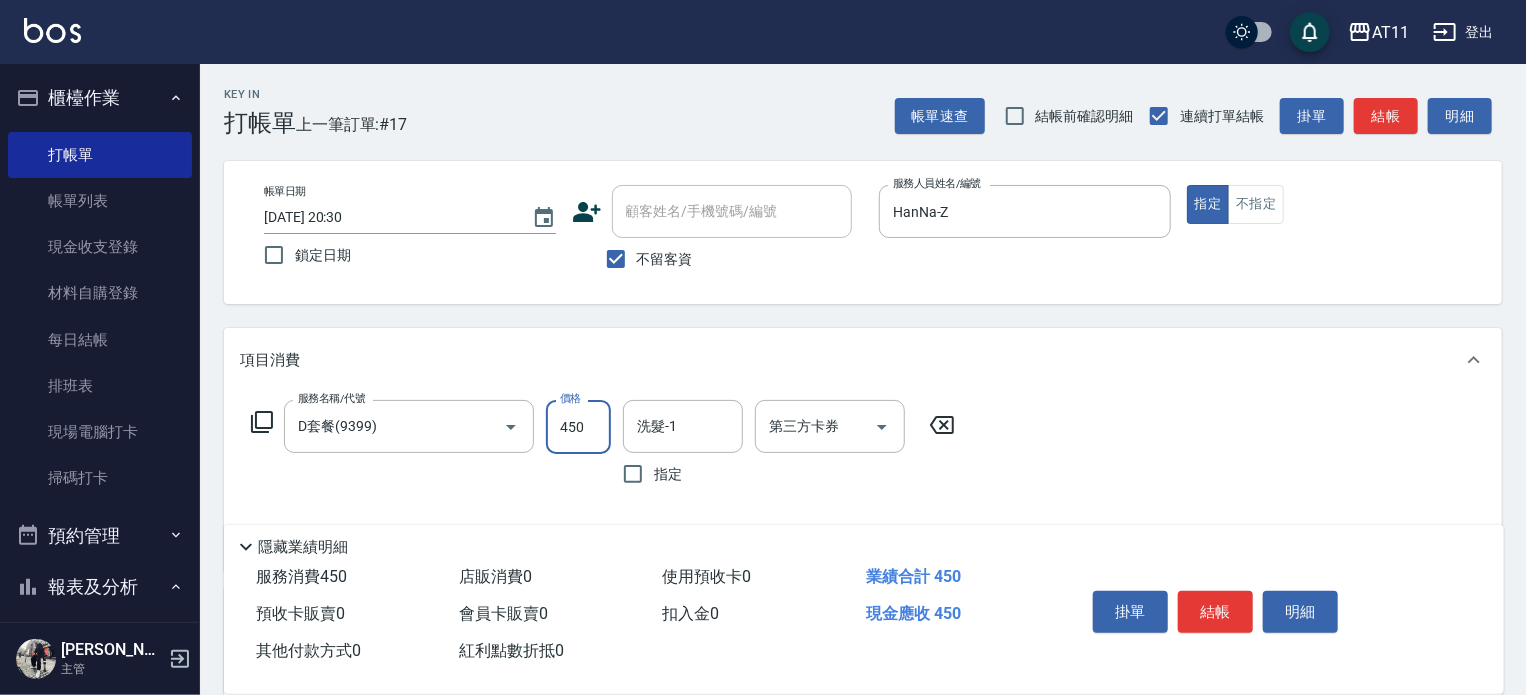 type on "450" 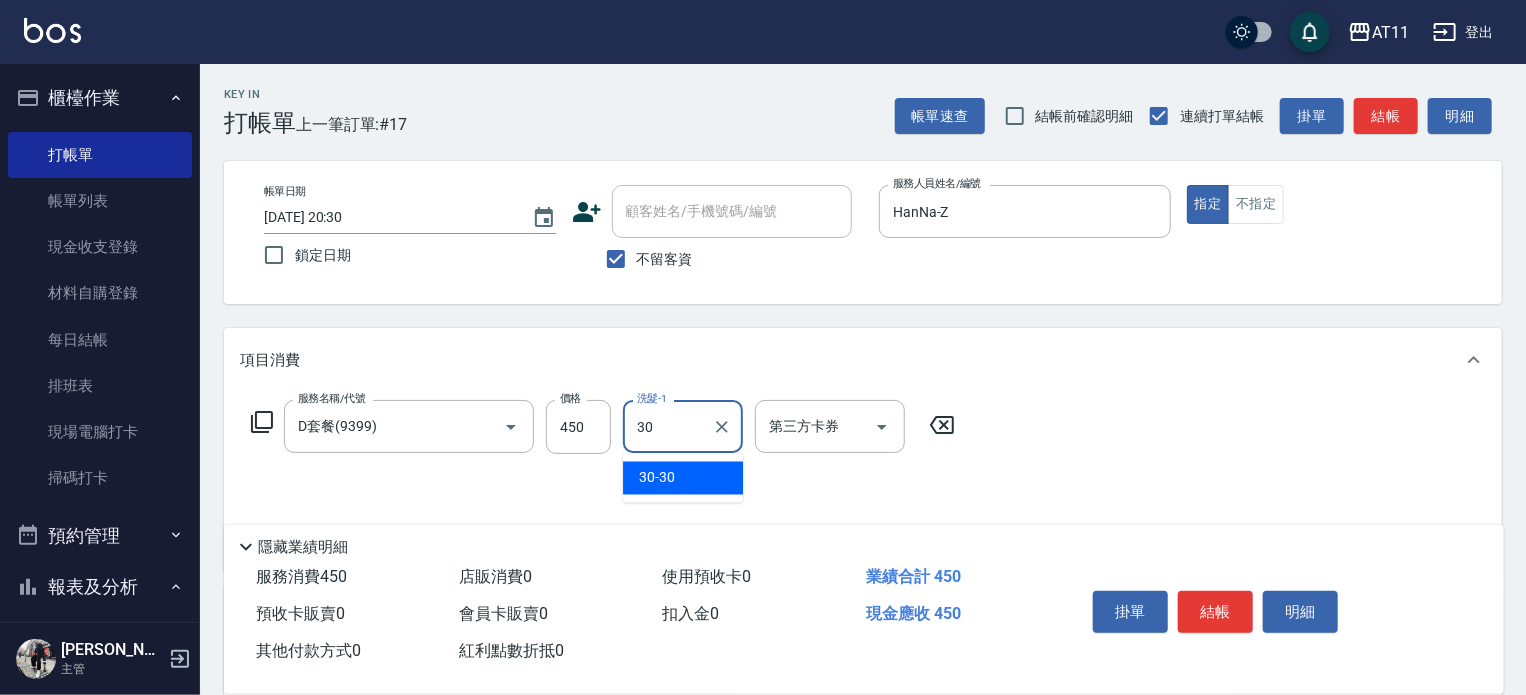 type on "30-30" 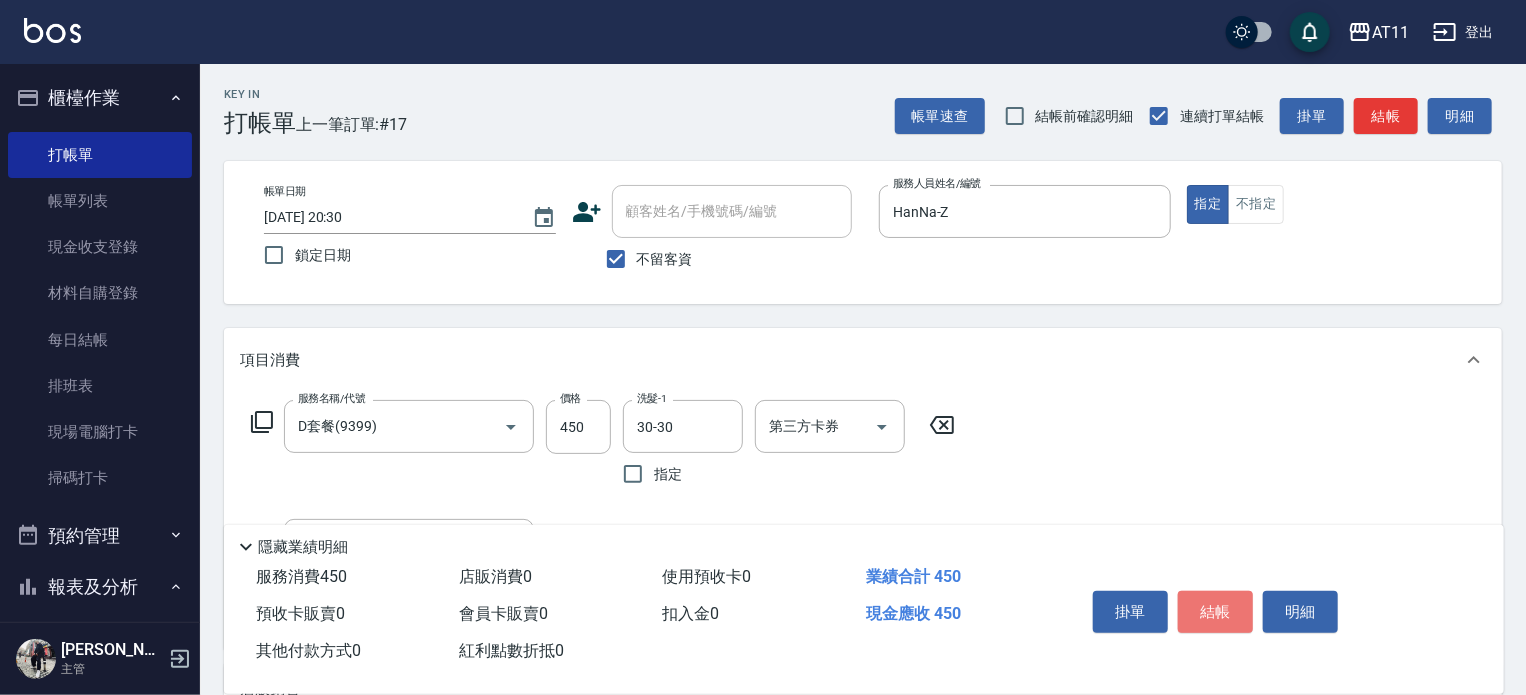 click on "結帳" at bounding box center [1215, 612] 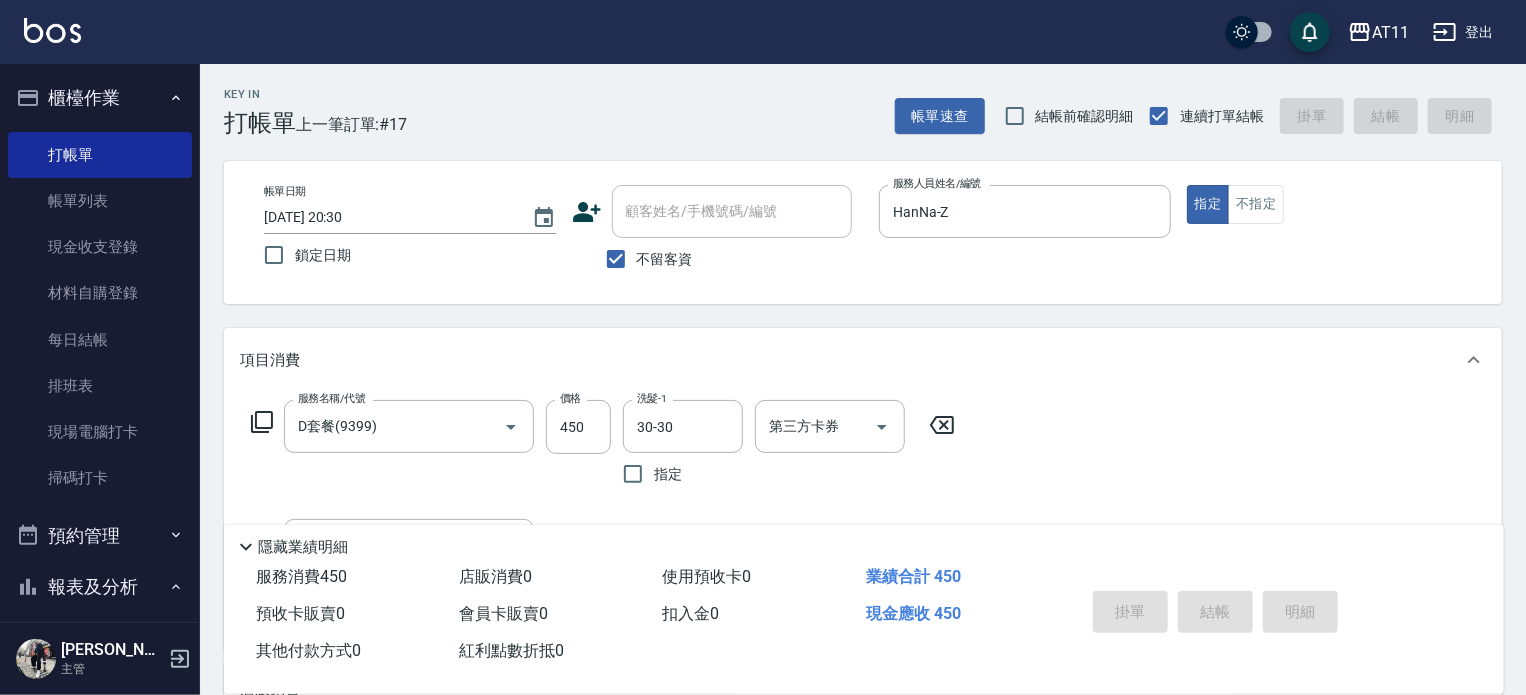 type 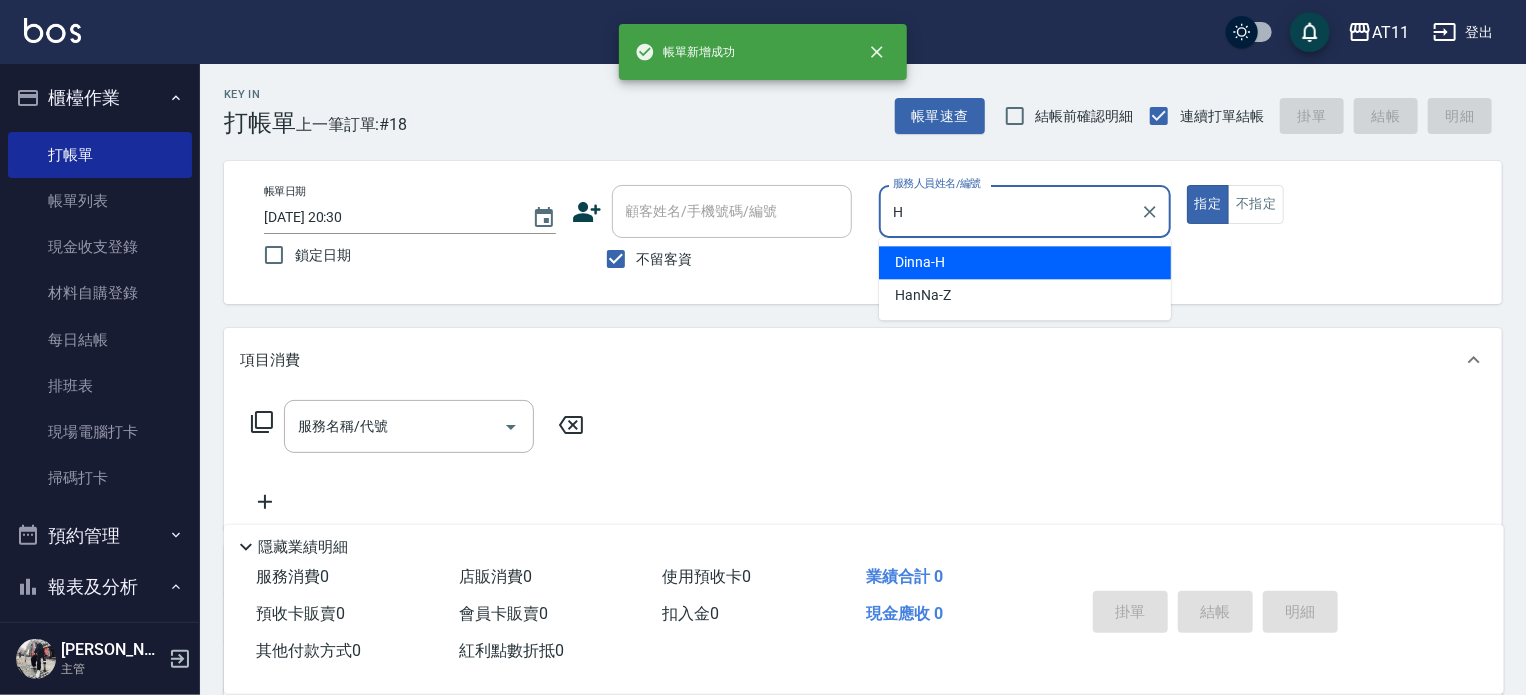 type on "Dinna-H" 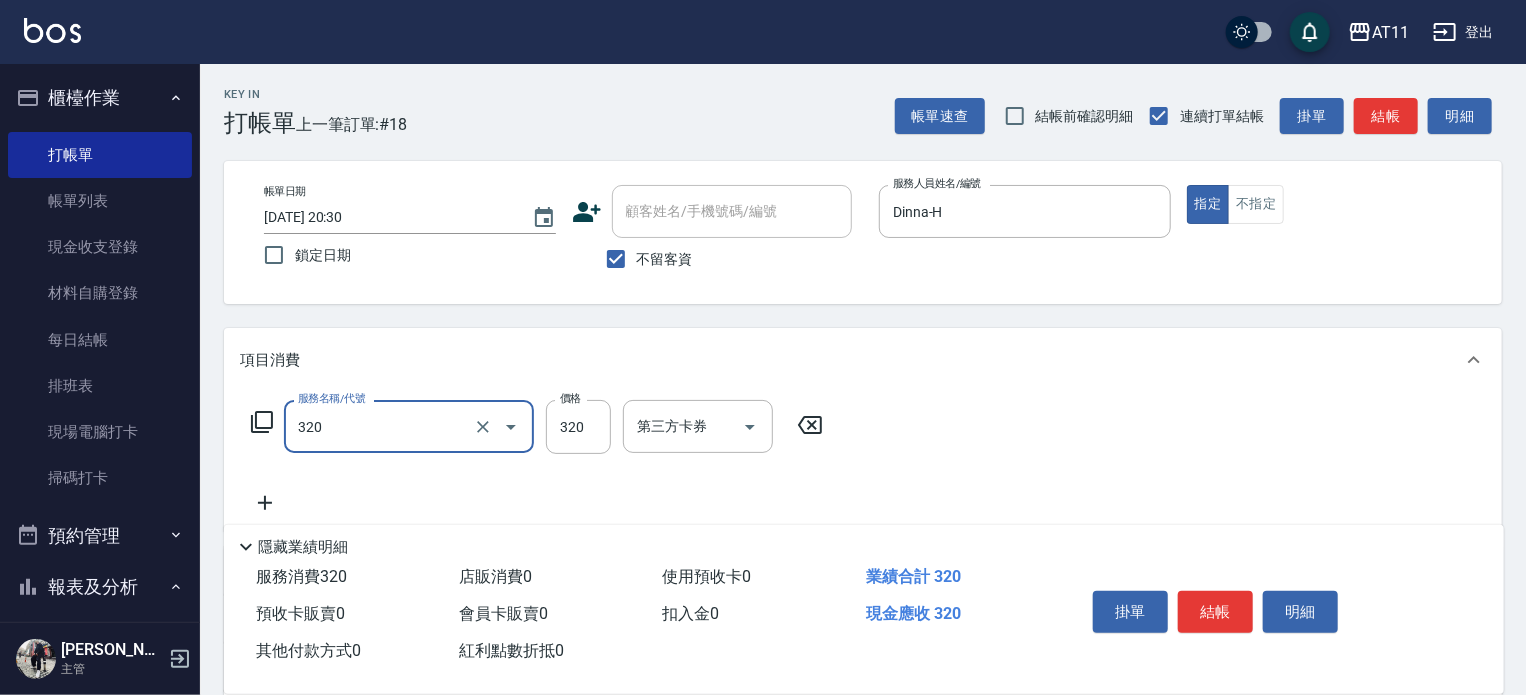 type on "洗剪(320)" 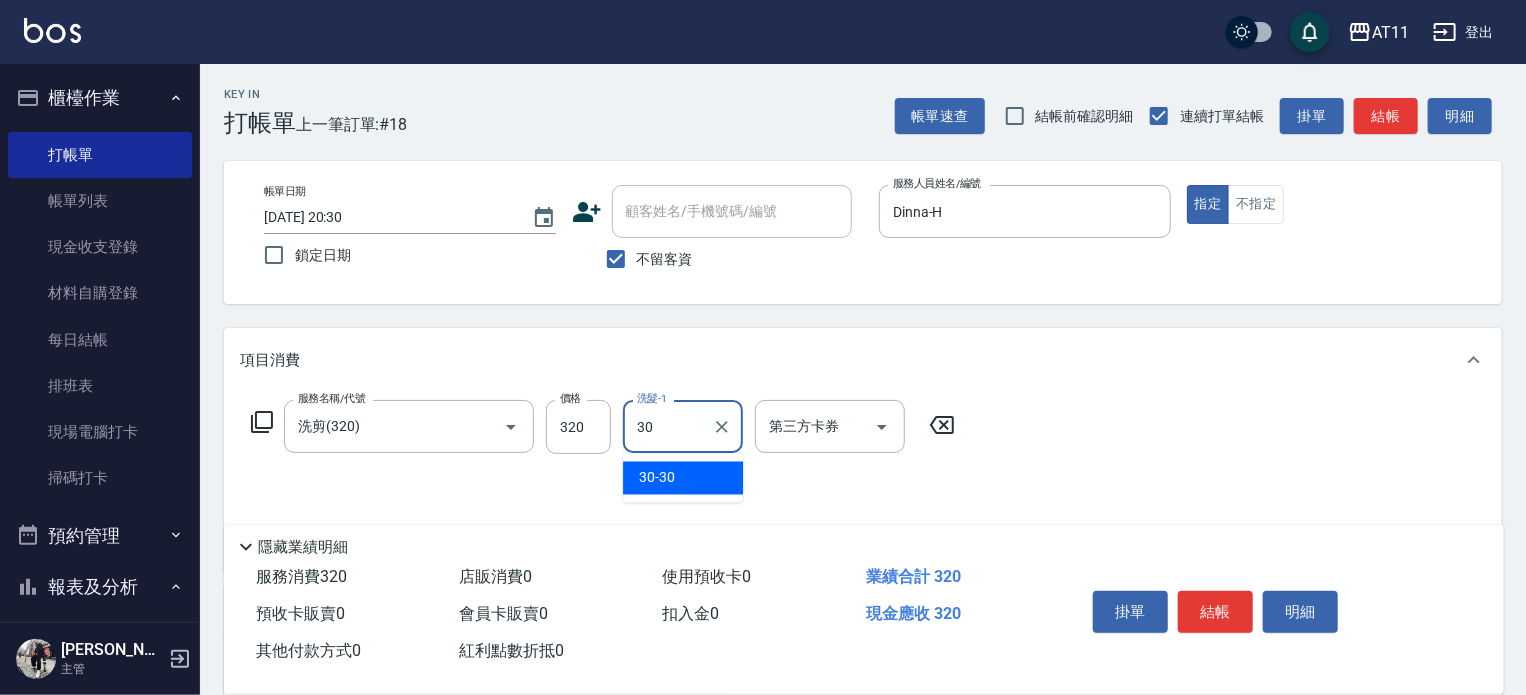 type on "30-30" 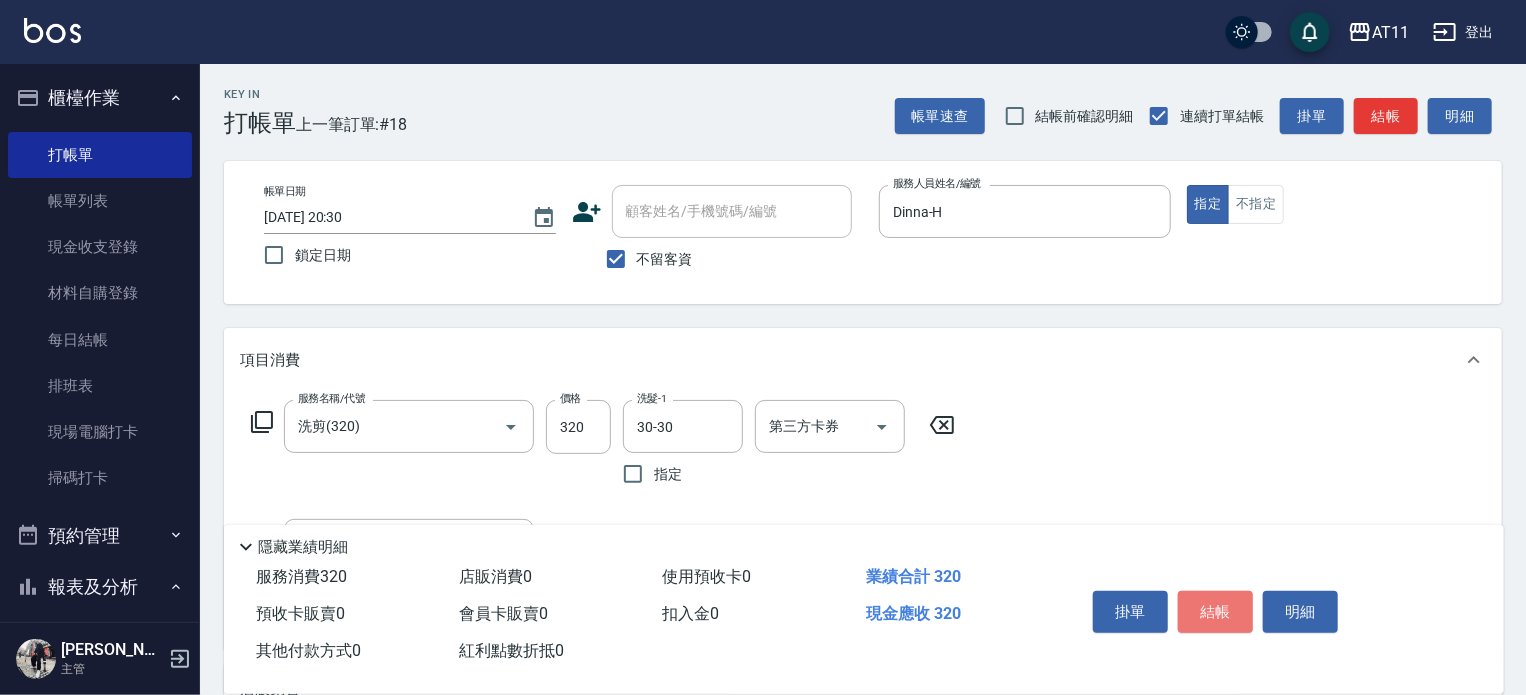 click on "結帳" at bounding box center (1215, 612) 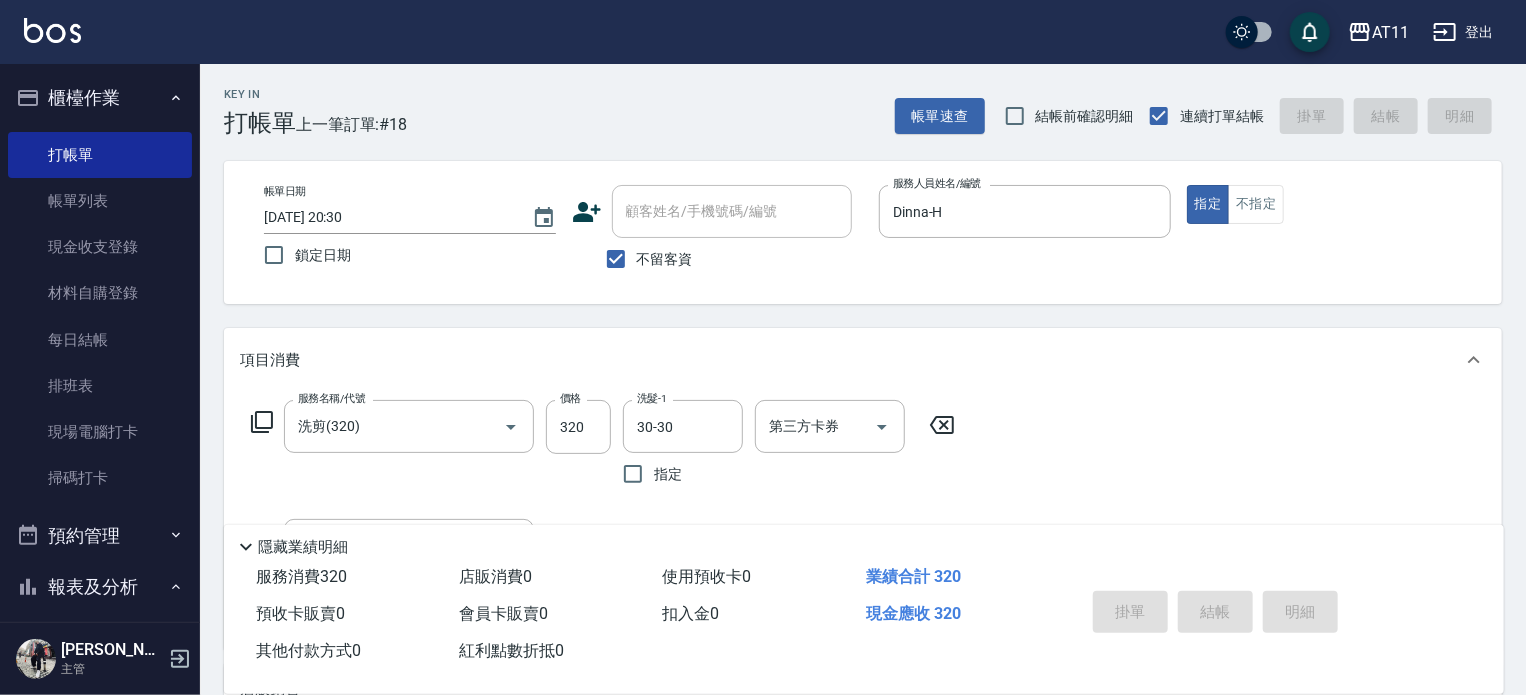 type on "[DATE] 20:31" 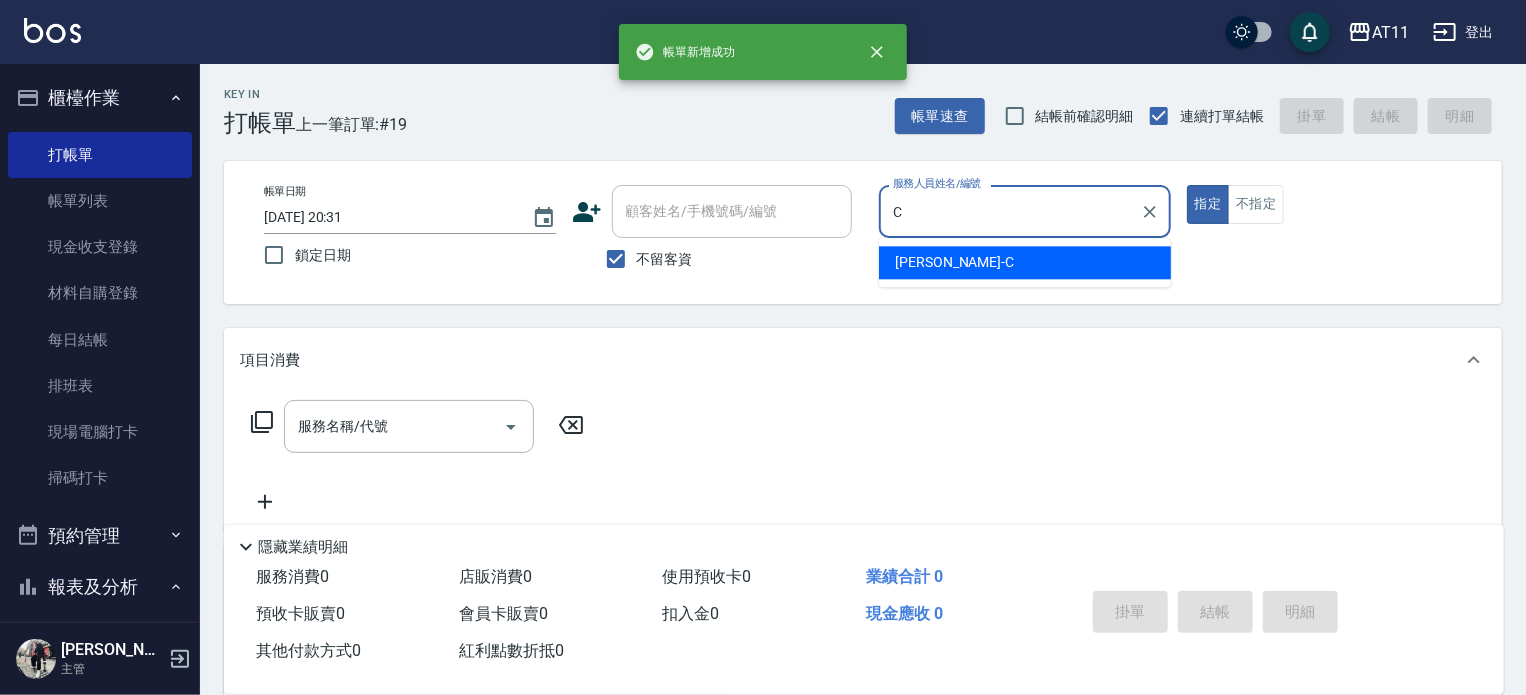 type on "[PERSON_NAME]" 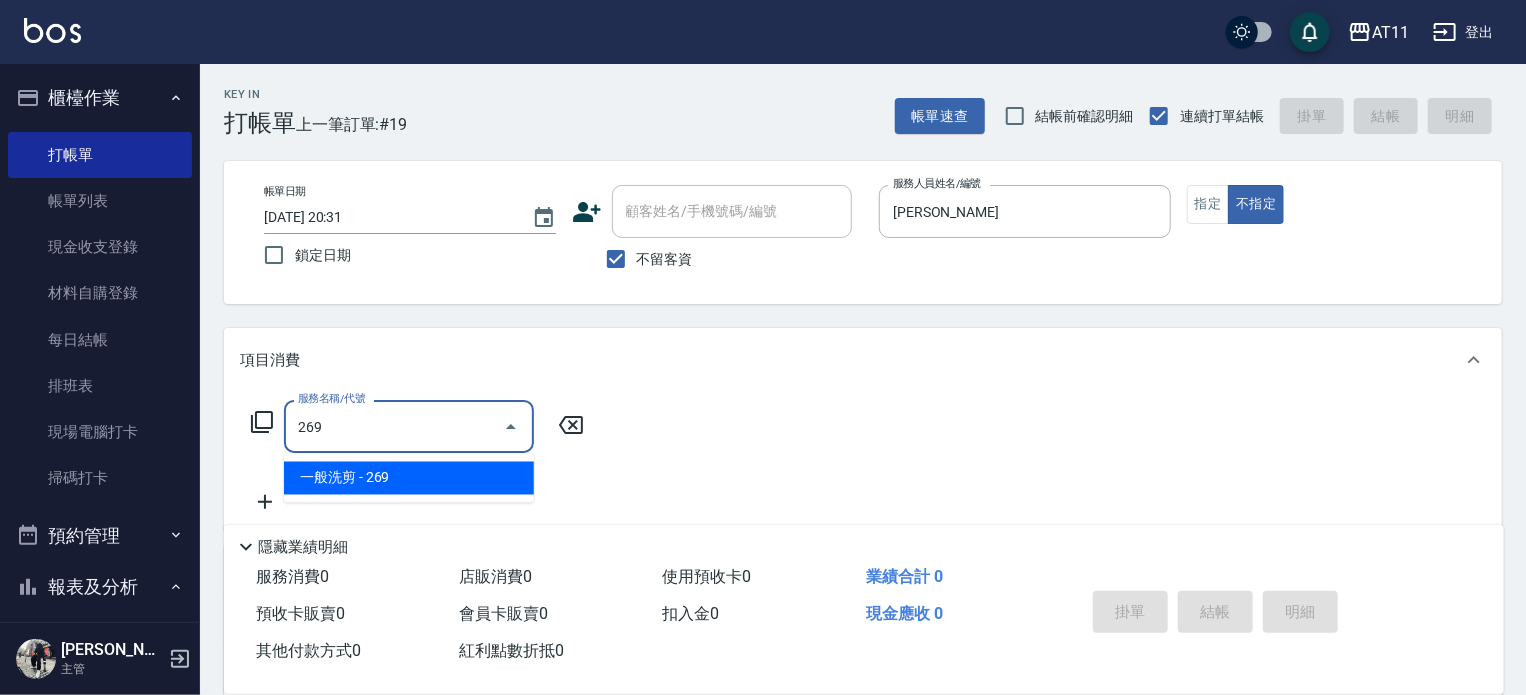 type on "一般洗剪(269)" 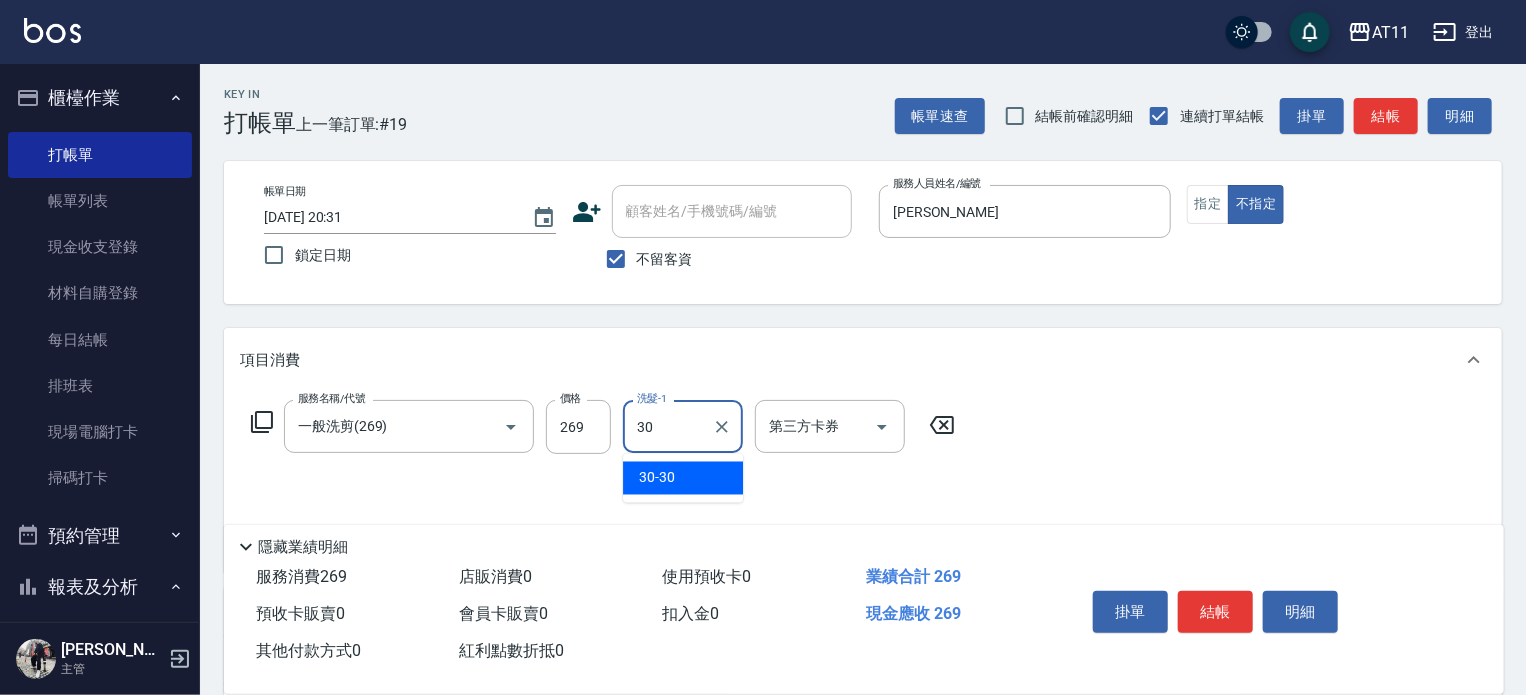 type on "30-30" 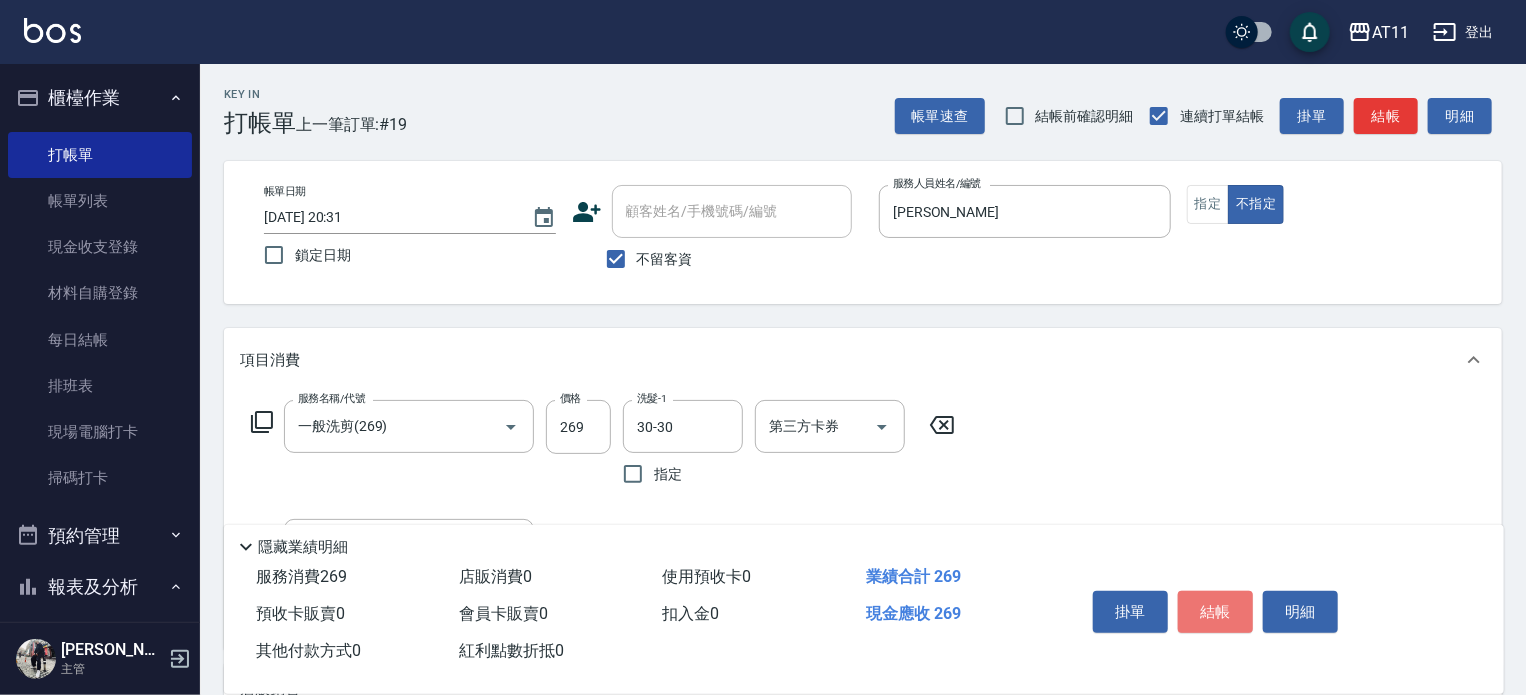 click on "結帳" at bounding box center (1215, 612) 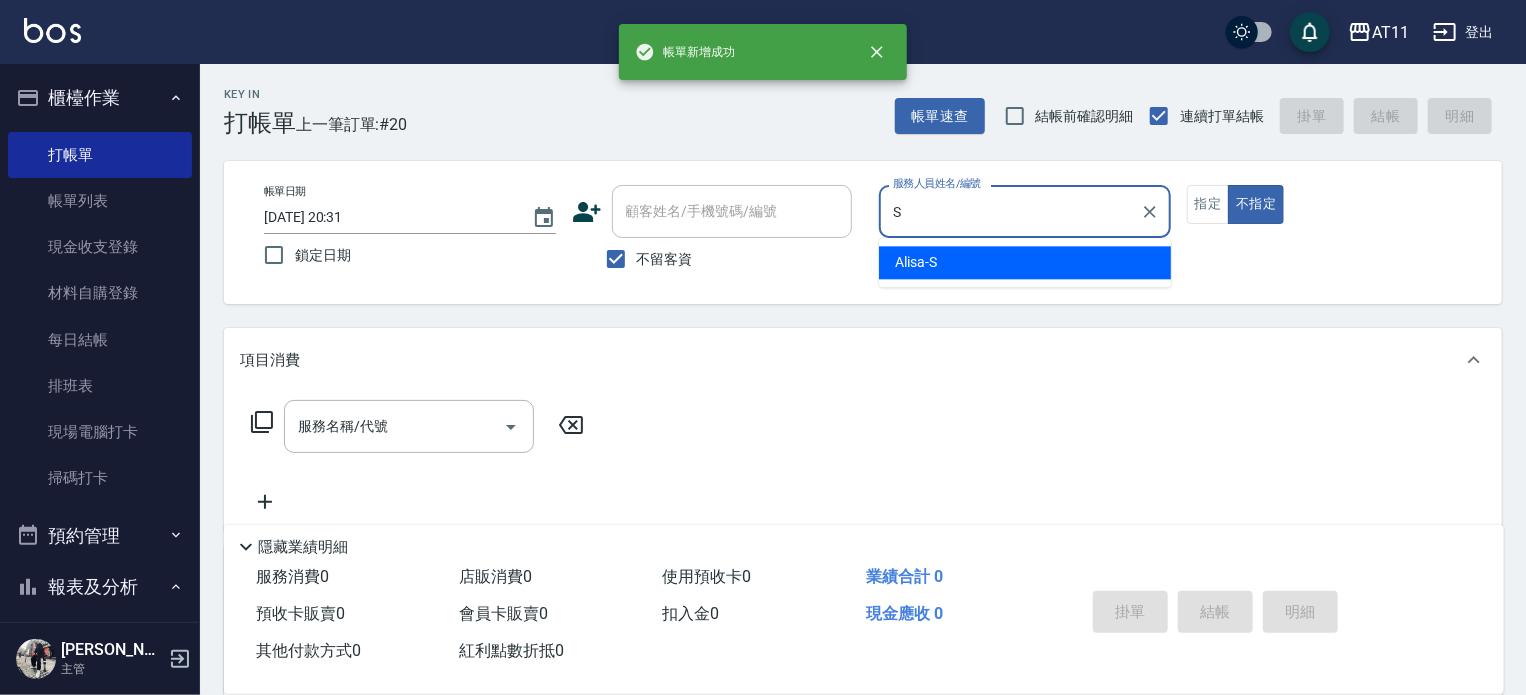 type on "Alisa-S" 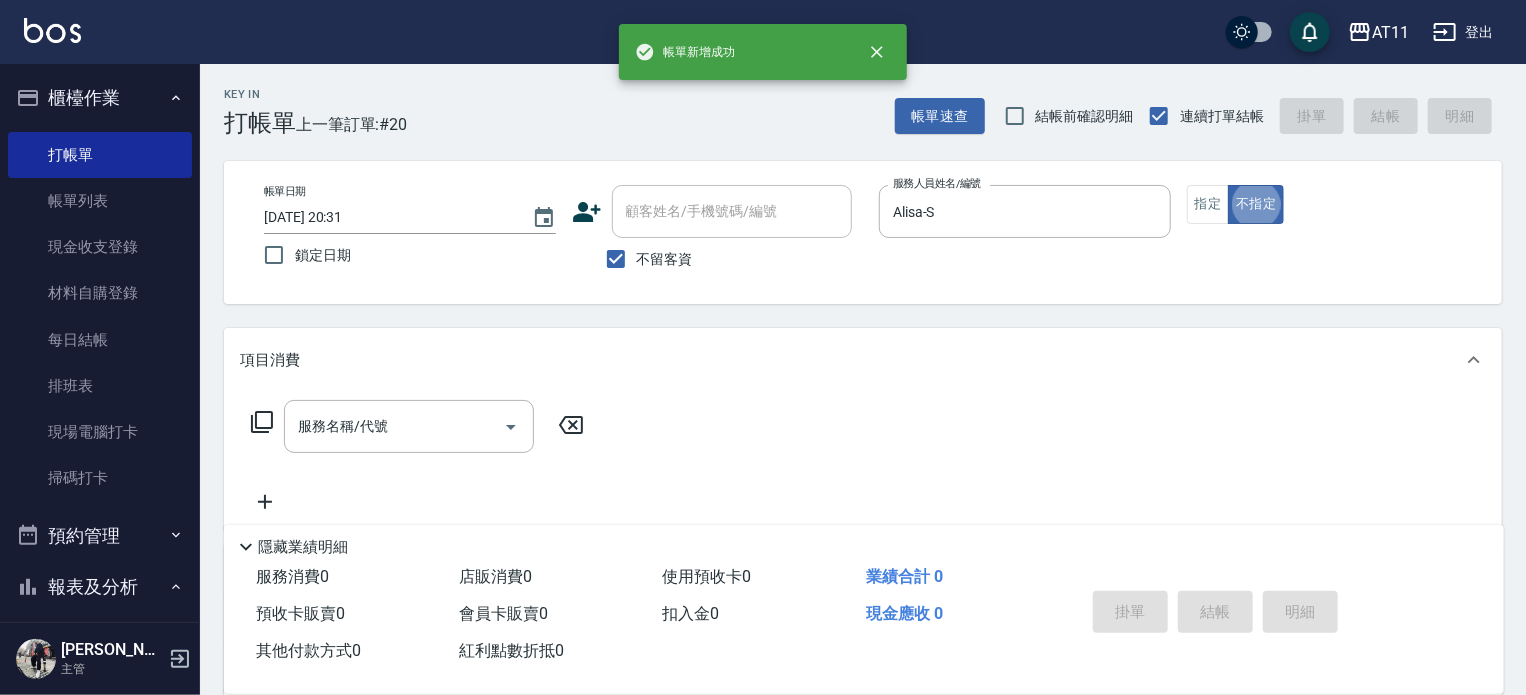 type on "false" 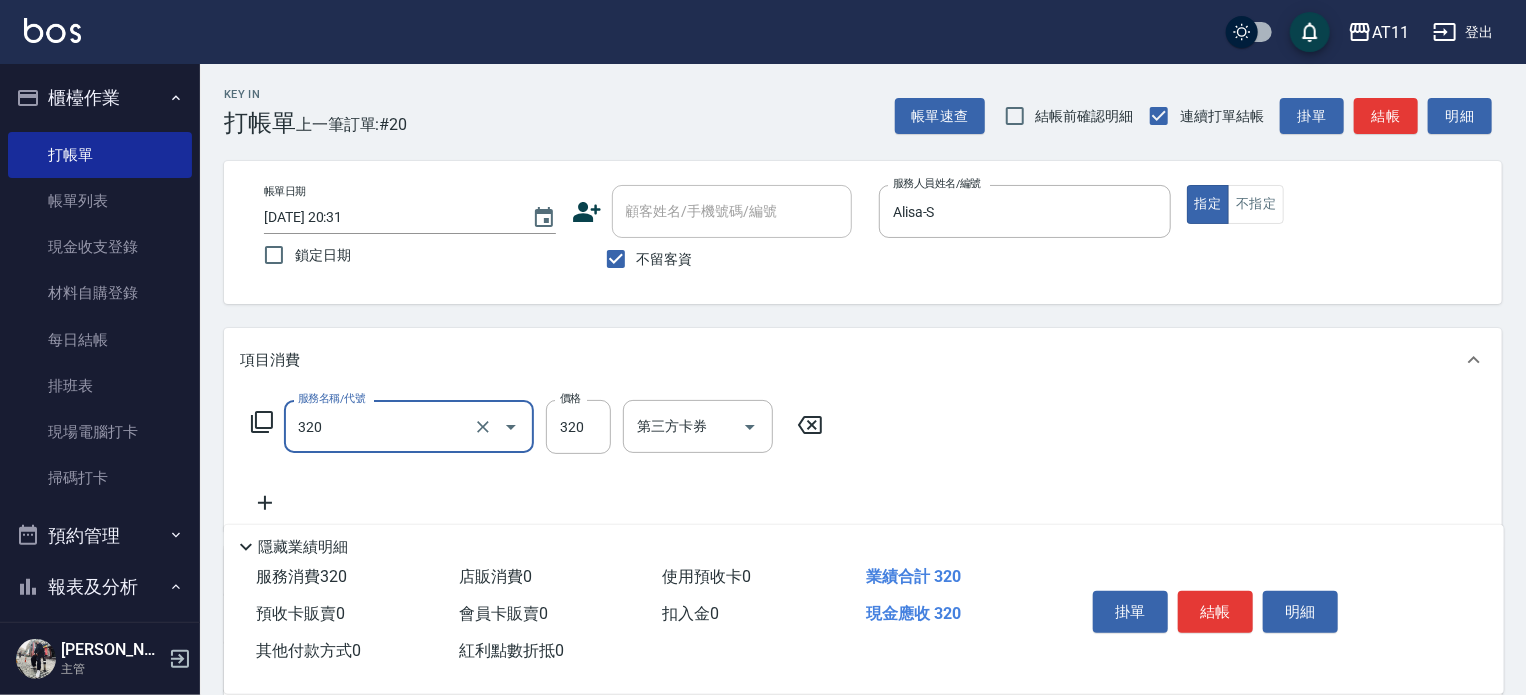 type on "洗剪(320)" 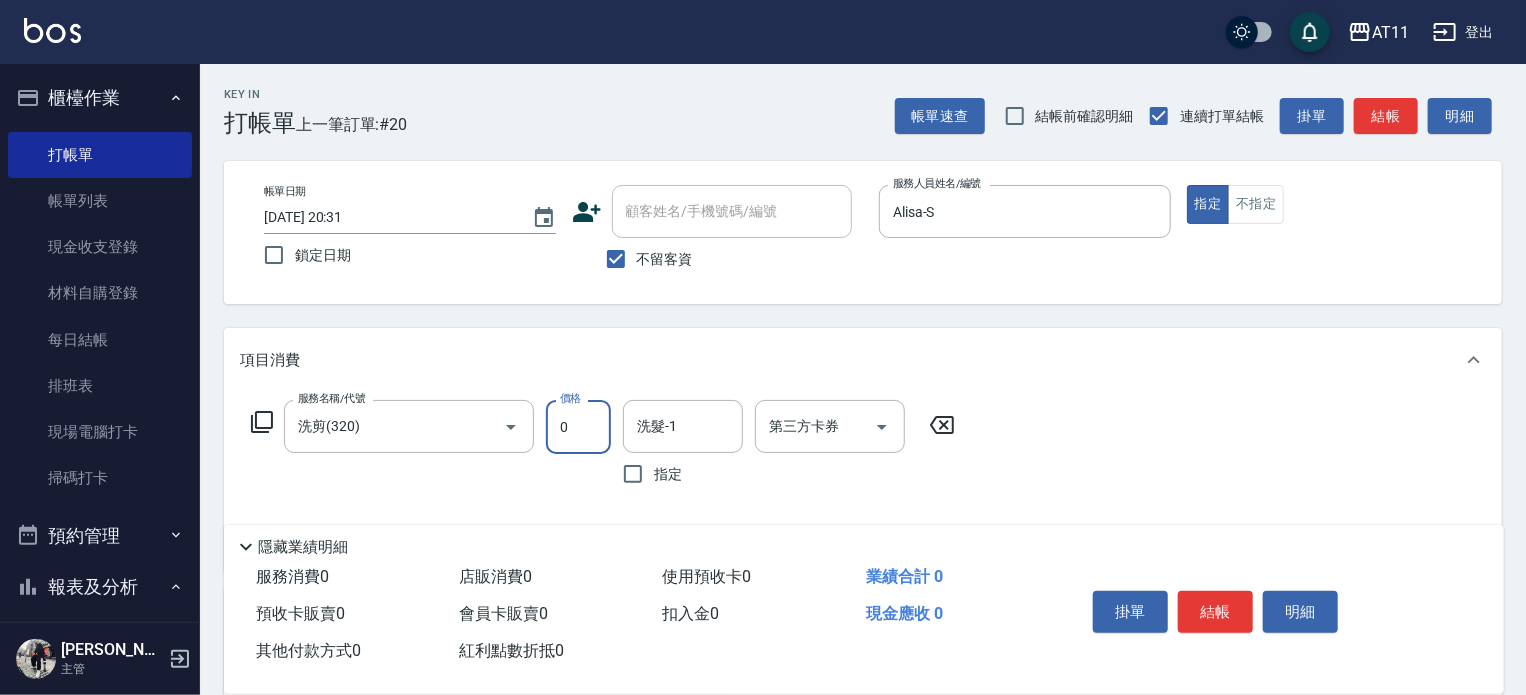 click on "0" at bounding box center (578, 427) 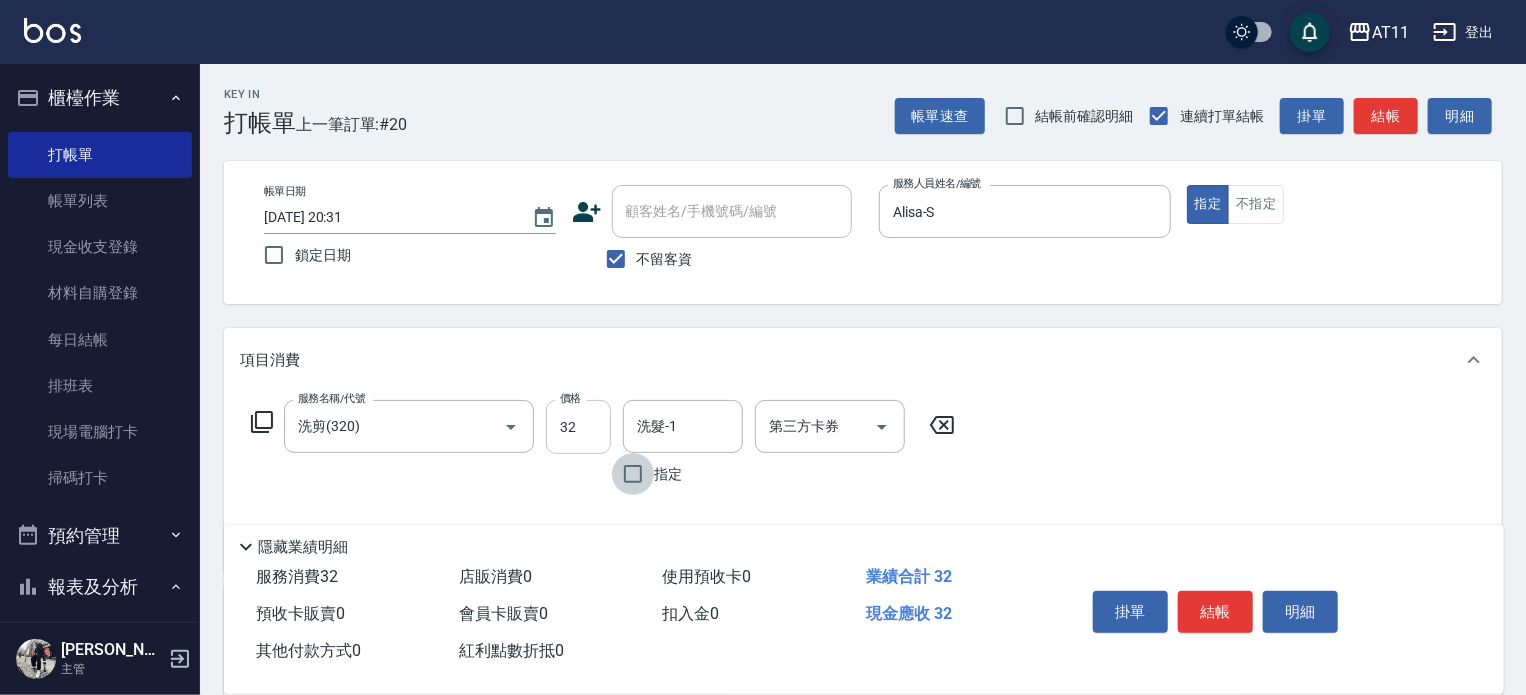 click on "32" at bounding box center (578, 427) 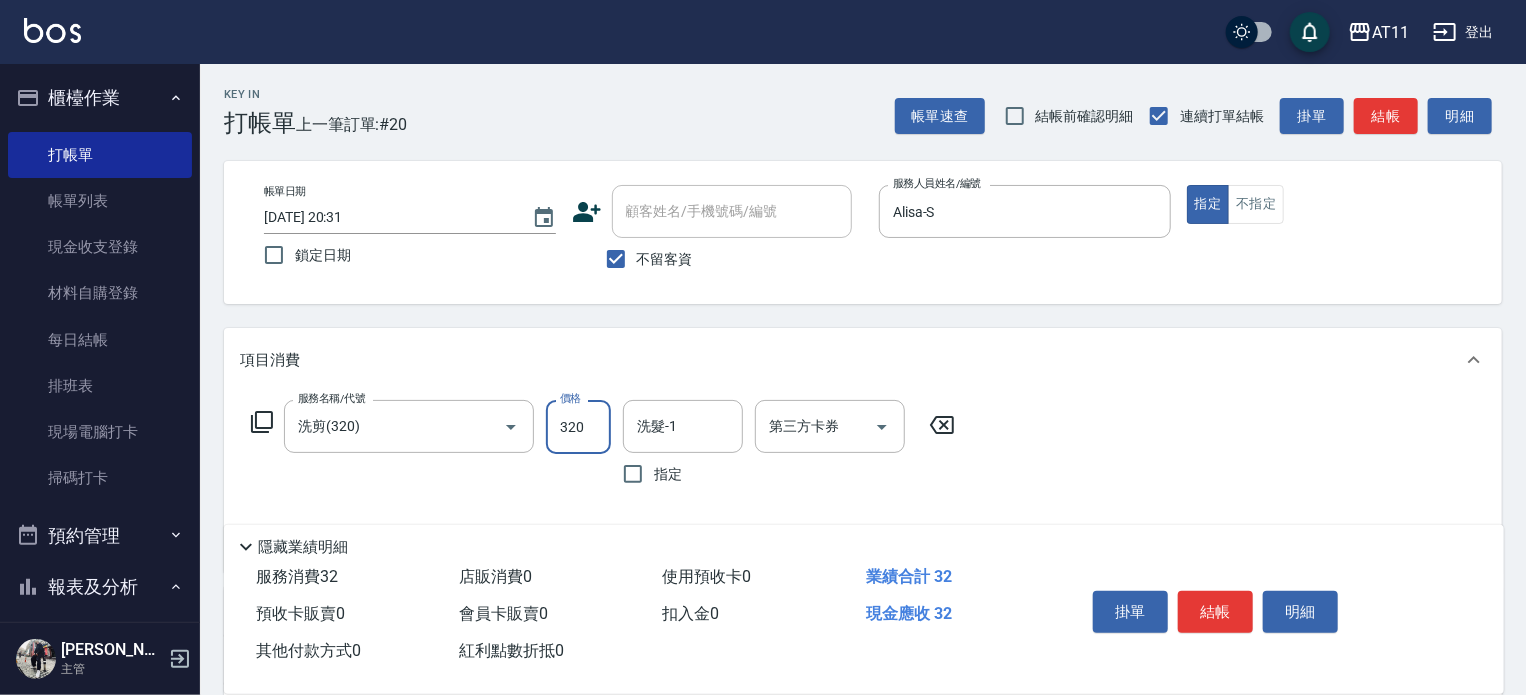 type on "320" 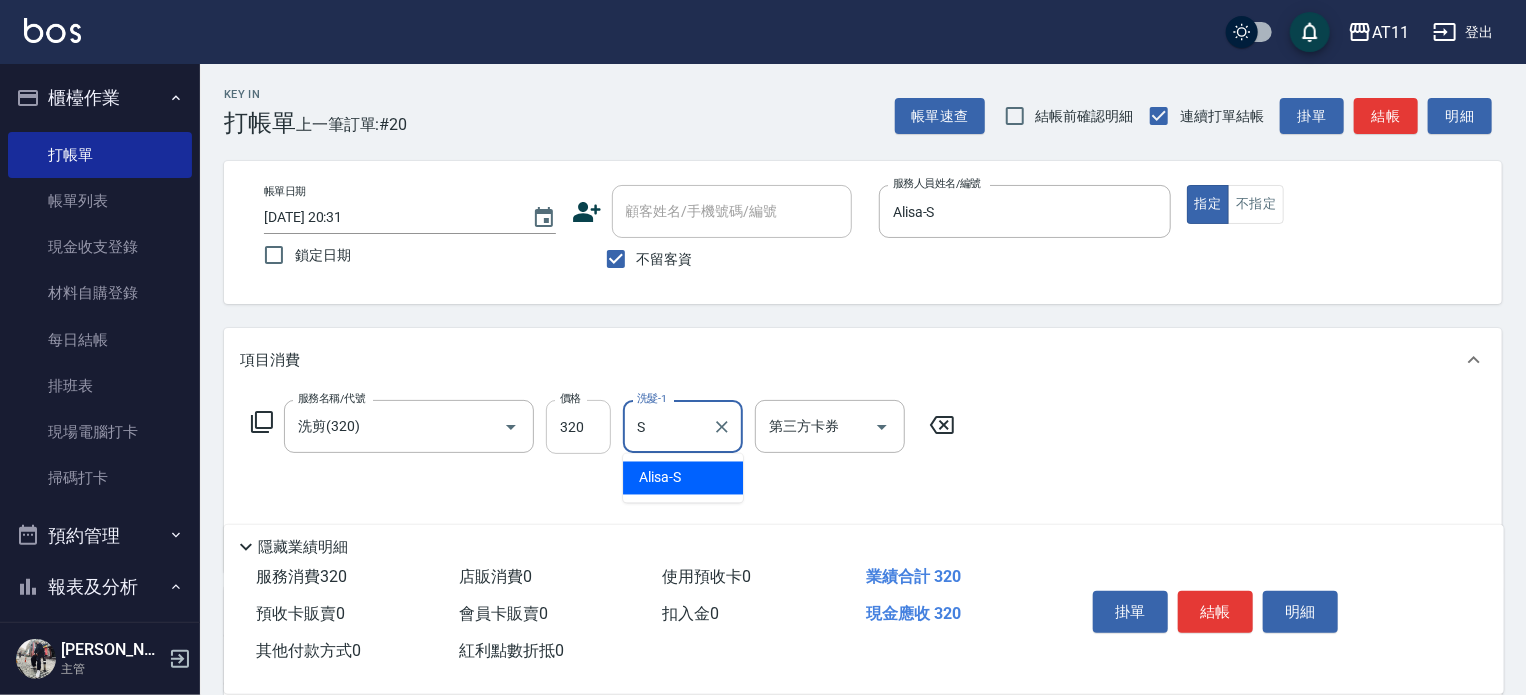 type on "Alisa-S" 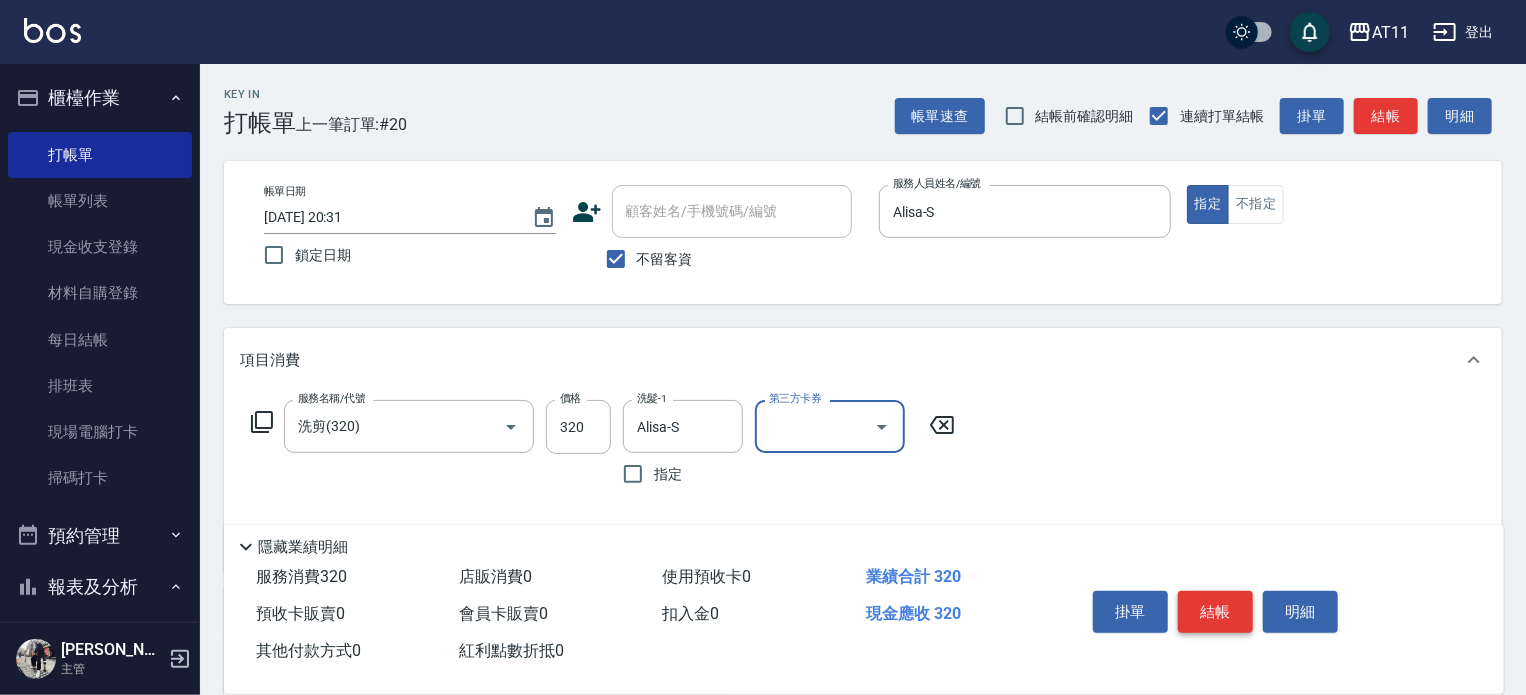 click on "結帳" at bounding box center [1215, 612] 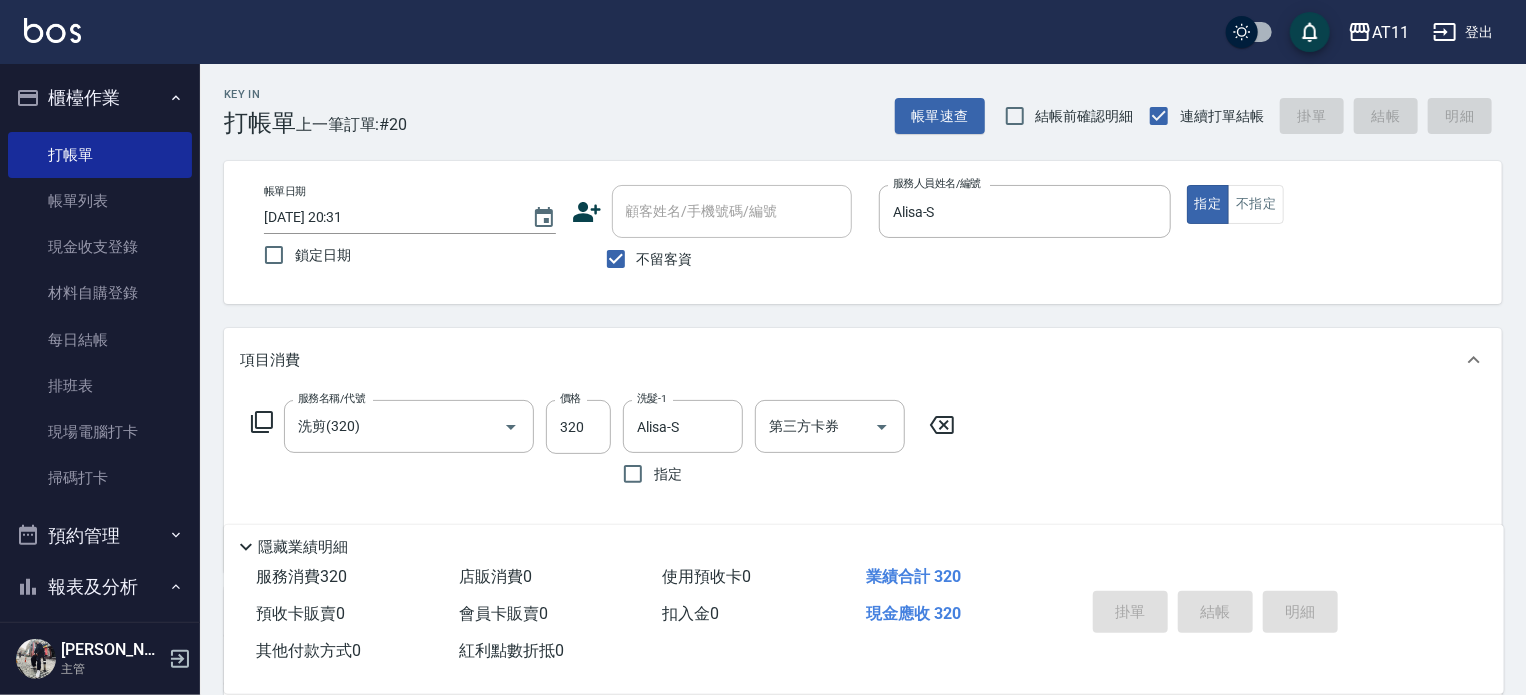 type 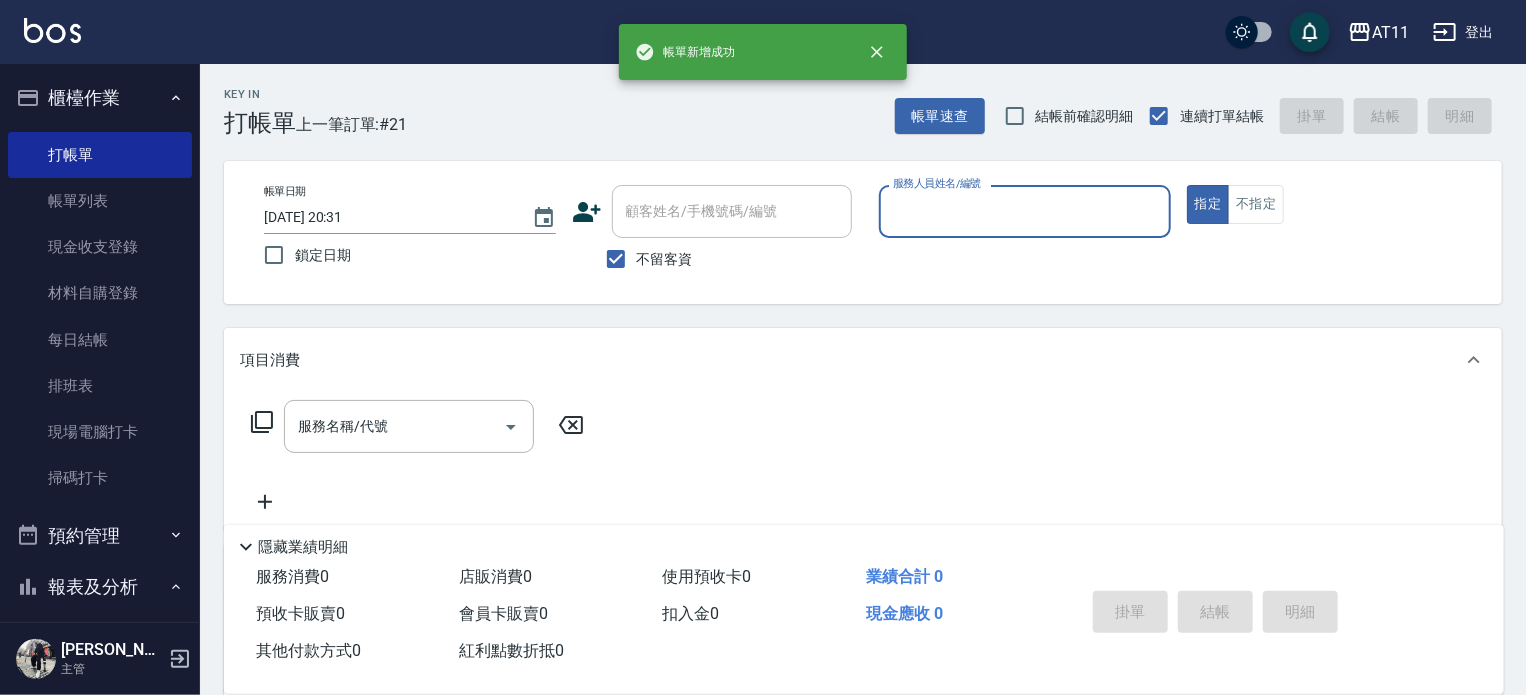 click on "櫃檯作業" at bounding box center (100, 98) 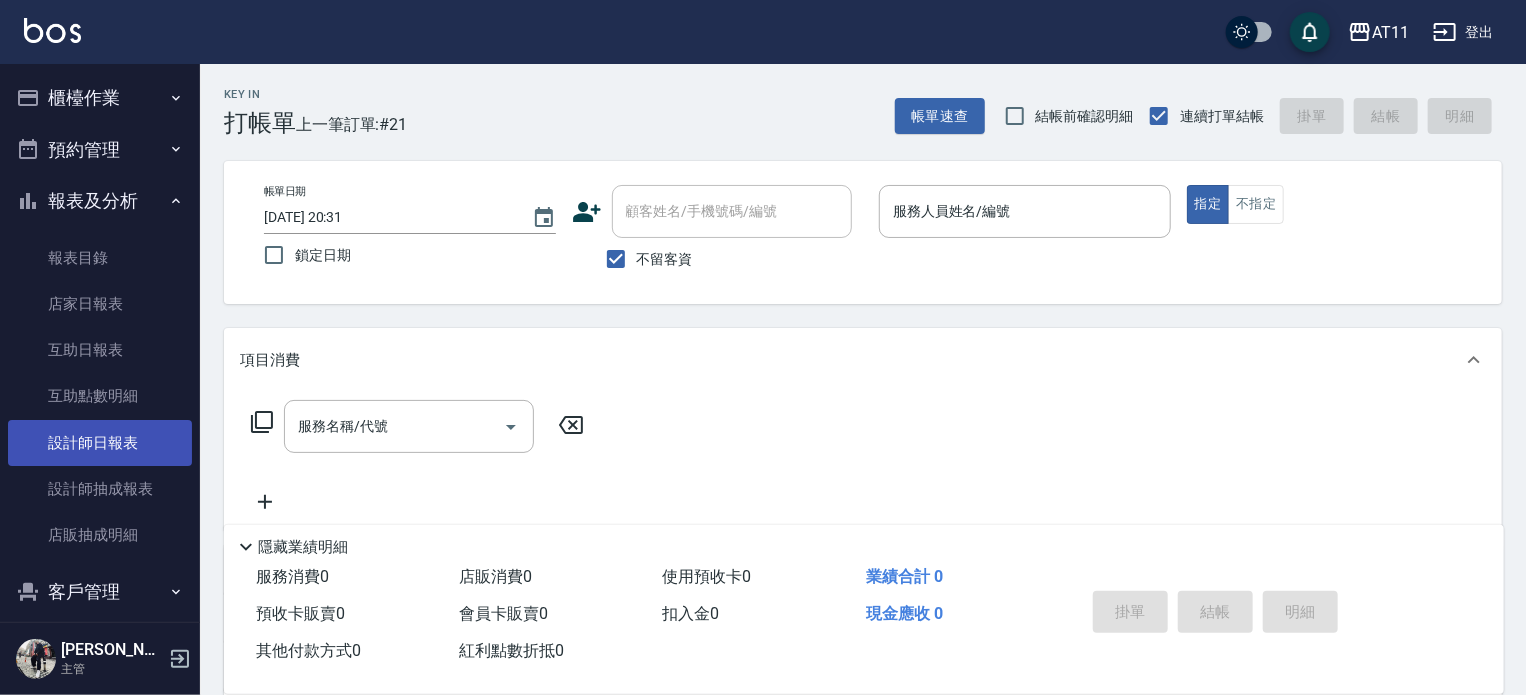 click on "設計師日報表" at bounding box center [100, 443] 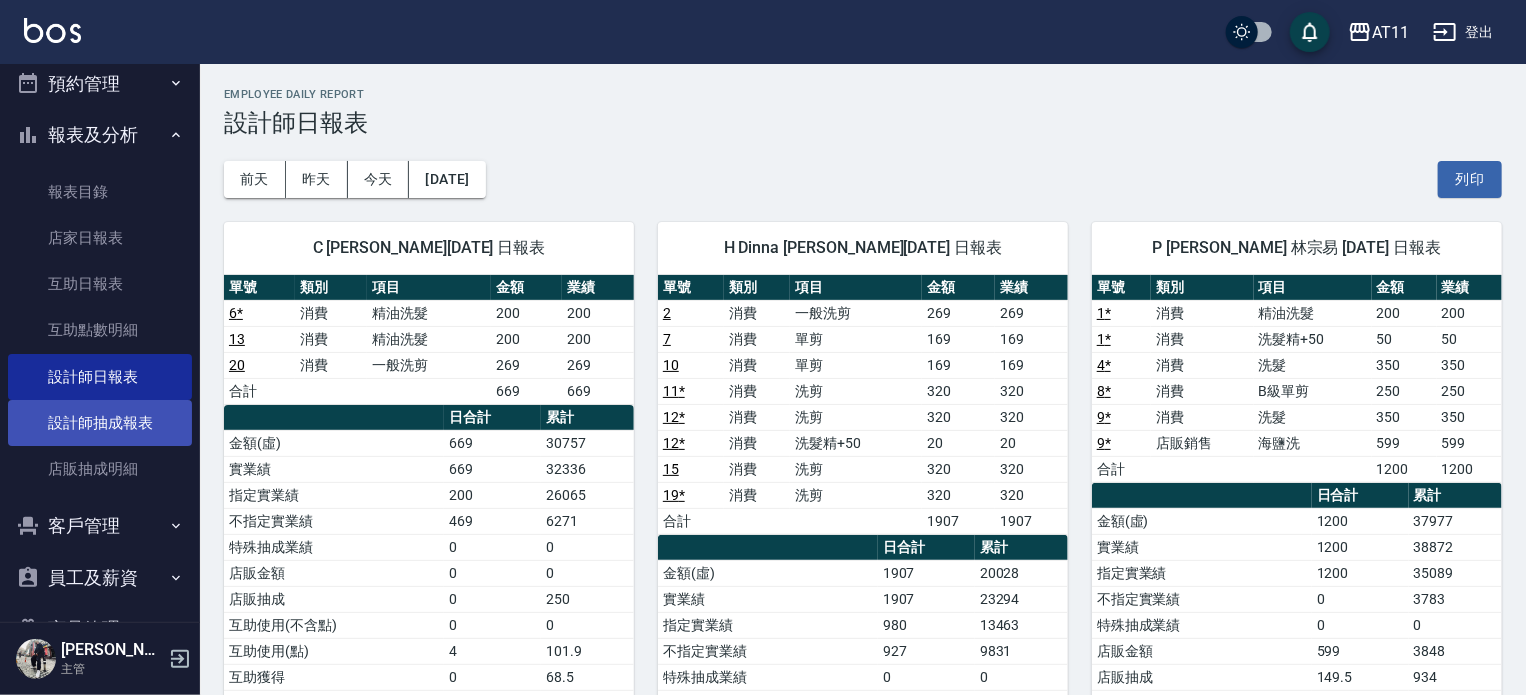 scroll, scrollTop: 100, scrollLeft: 0, axis: vertical 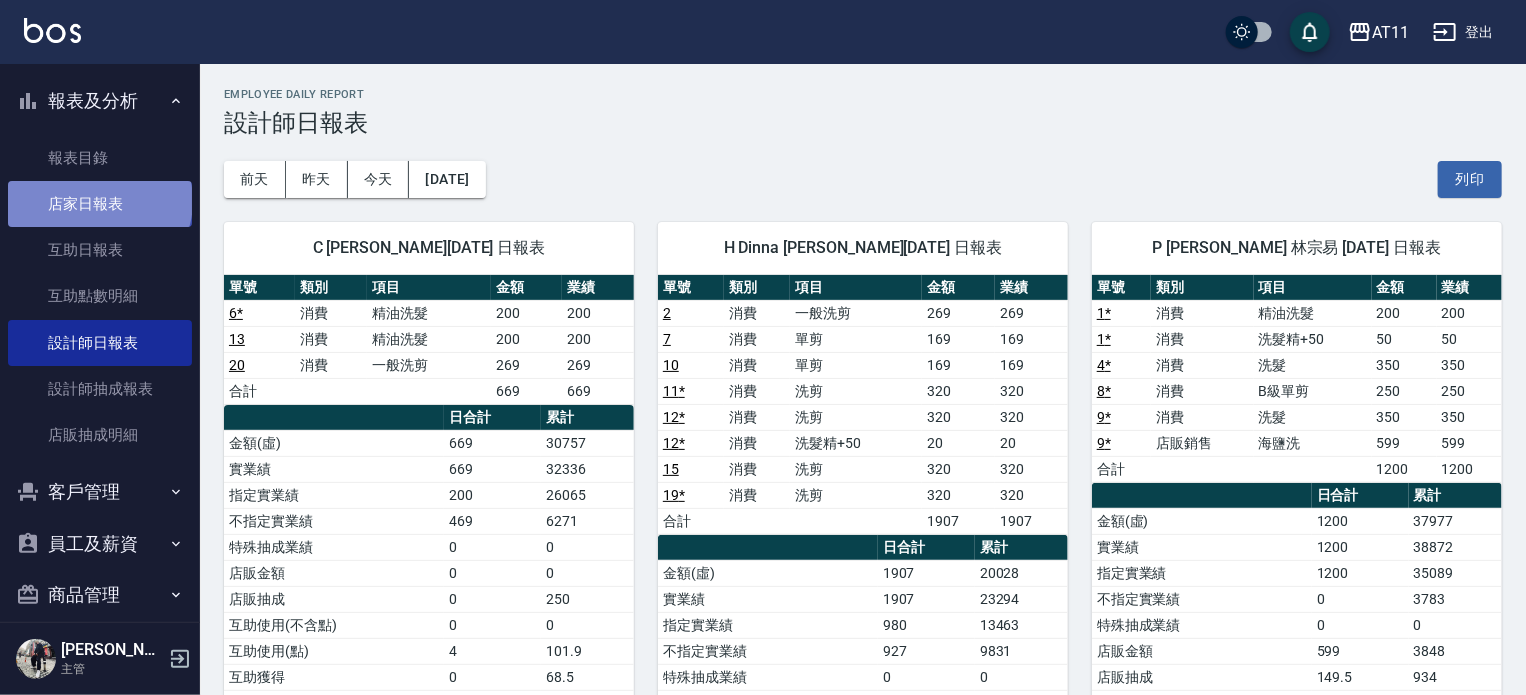 click on "店家日報表" at bounding box center [100, 204] 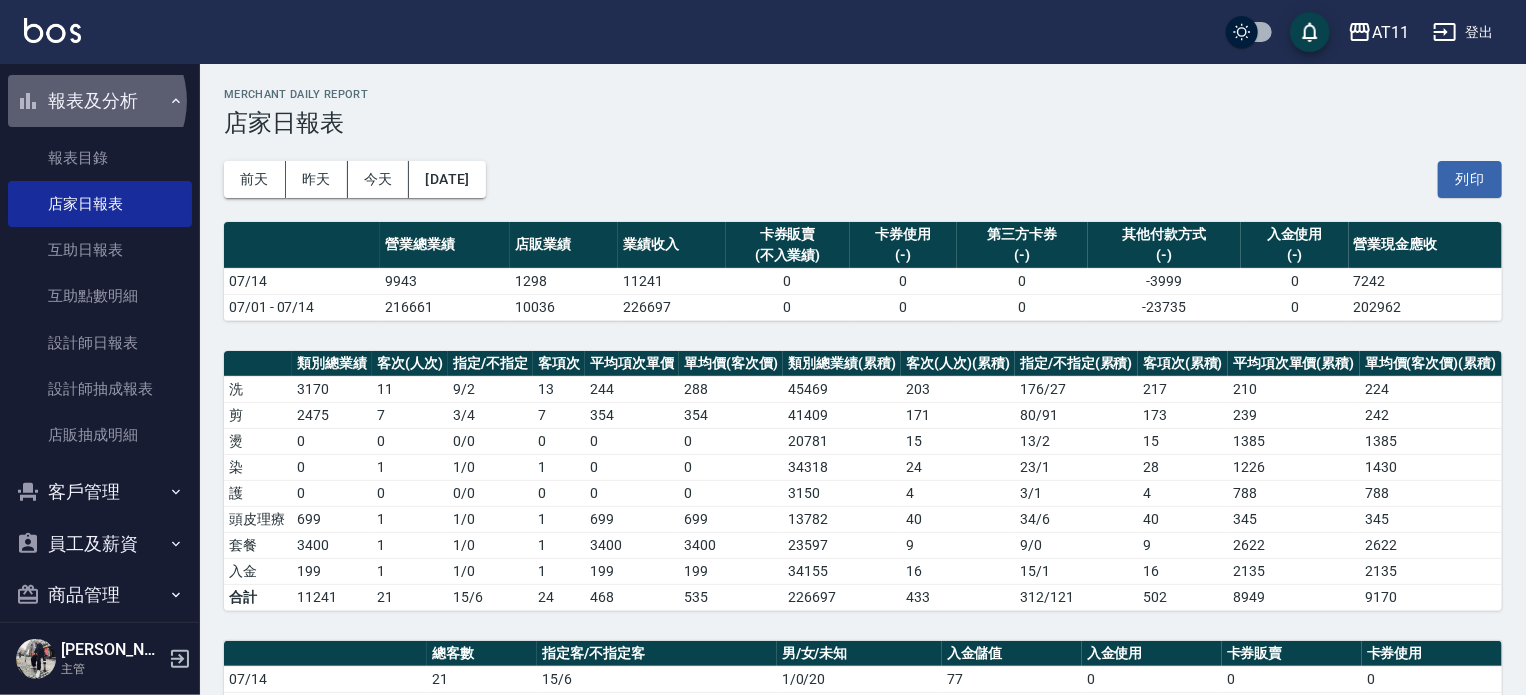 click on "報表及分析" at bounding box center (100, 101) 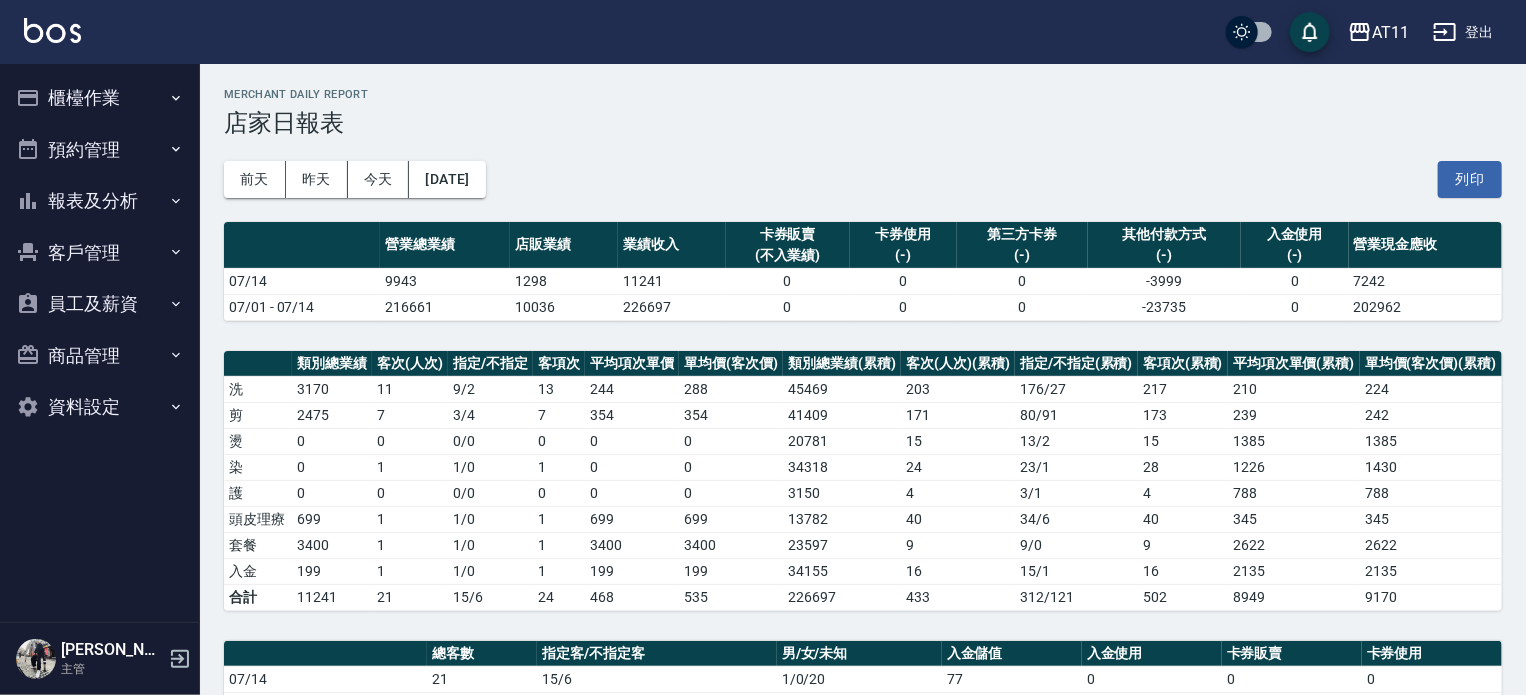 click on "報表及分析" at bounding box center [100, 201] 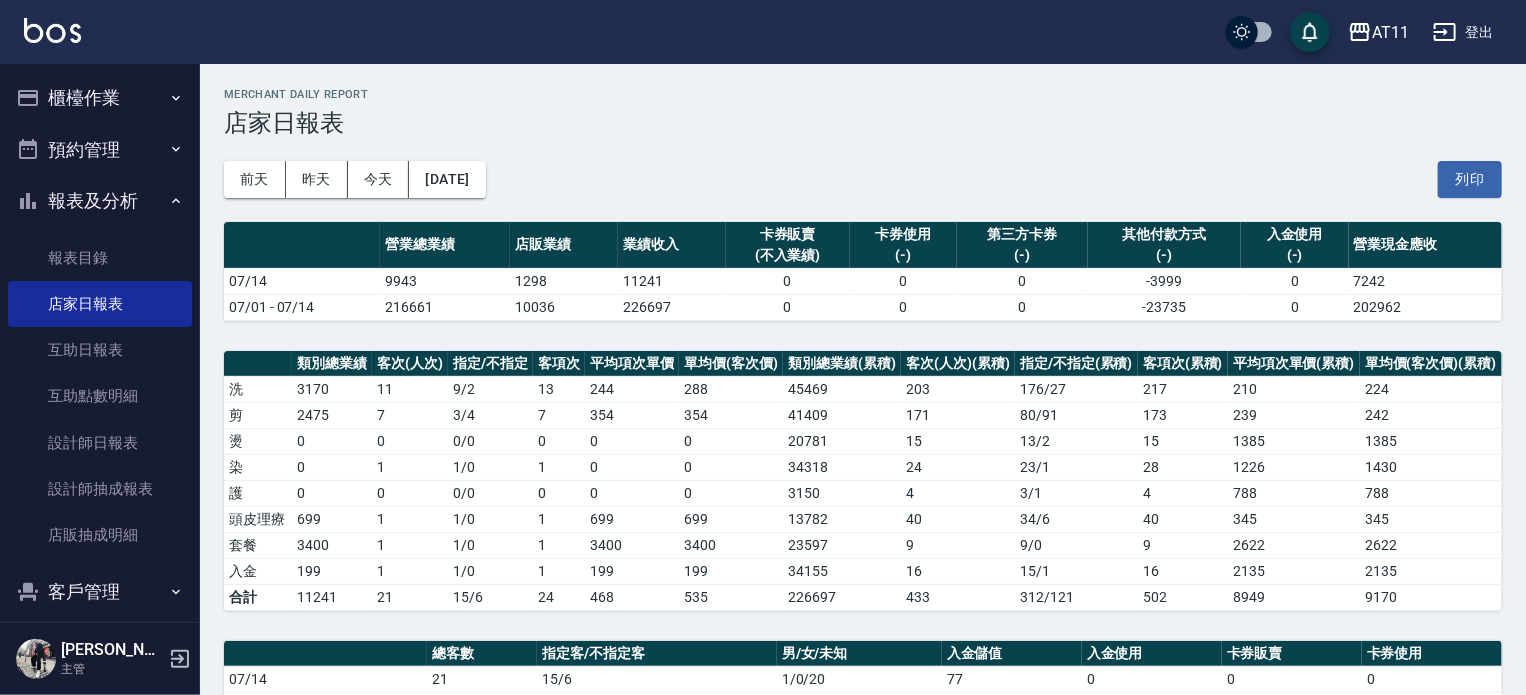 click on "櫃檯作業" at bounding box center (100, 98) 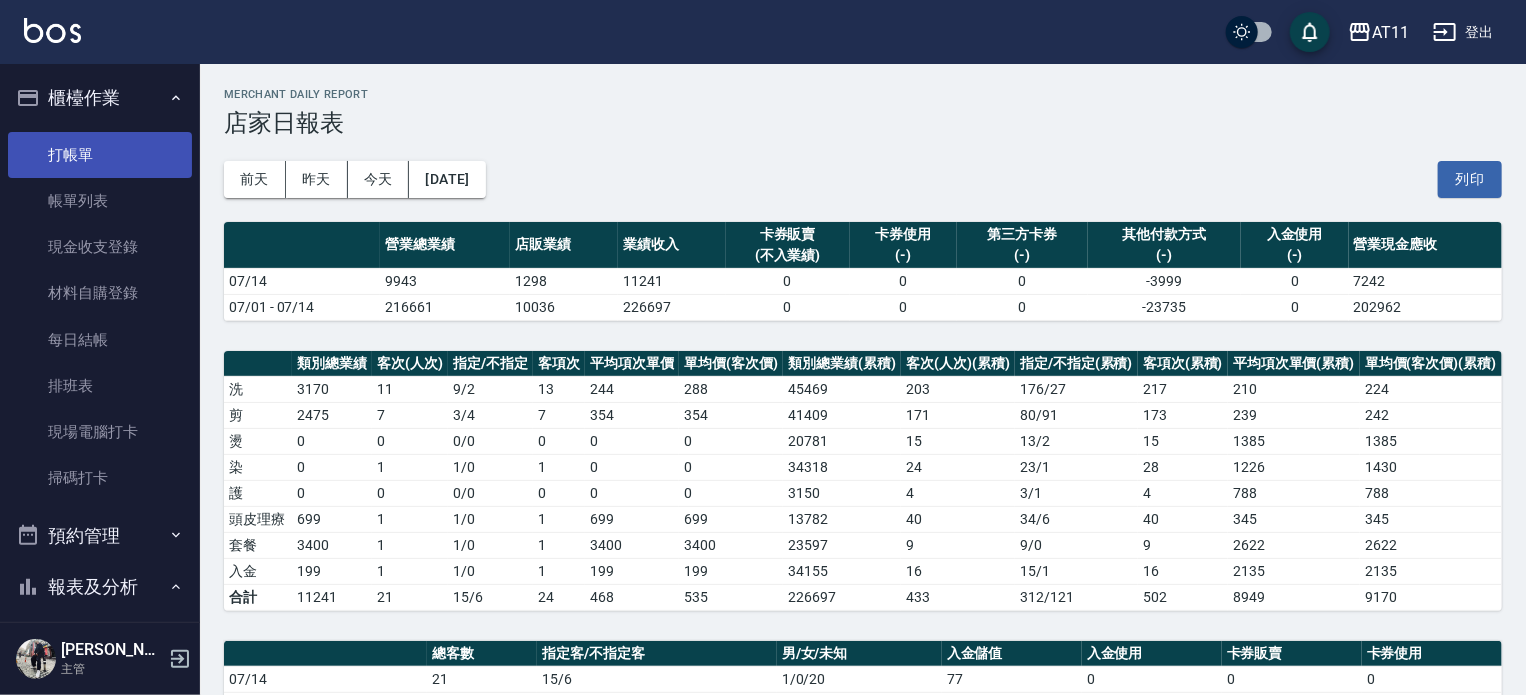 click on "打帳單" at bounding box center [100, 155] 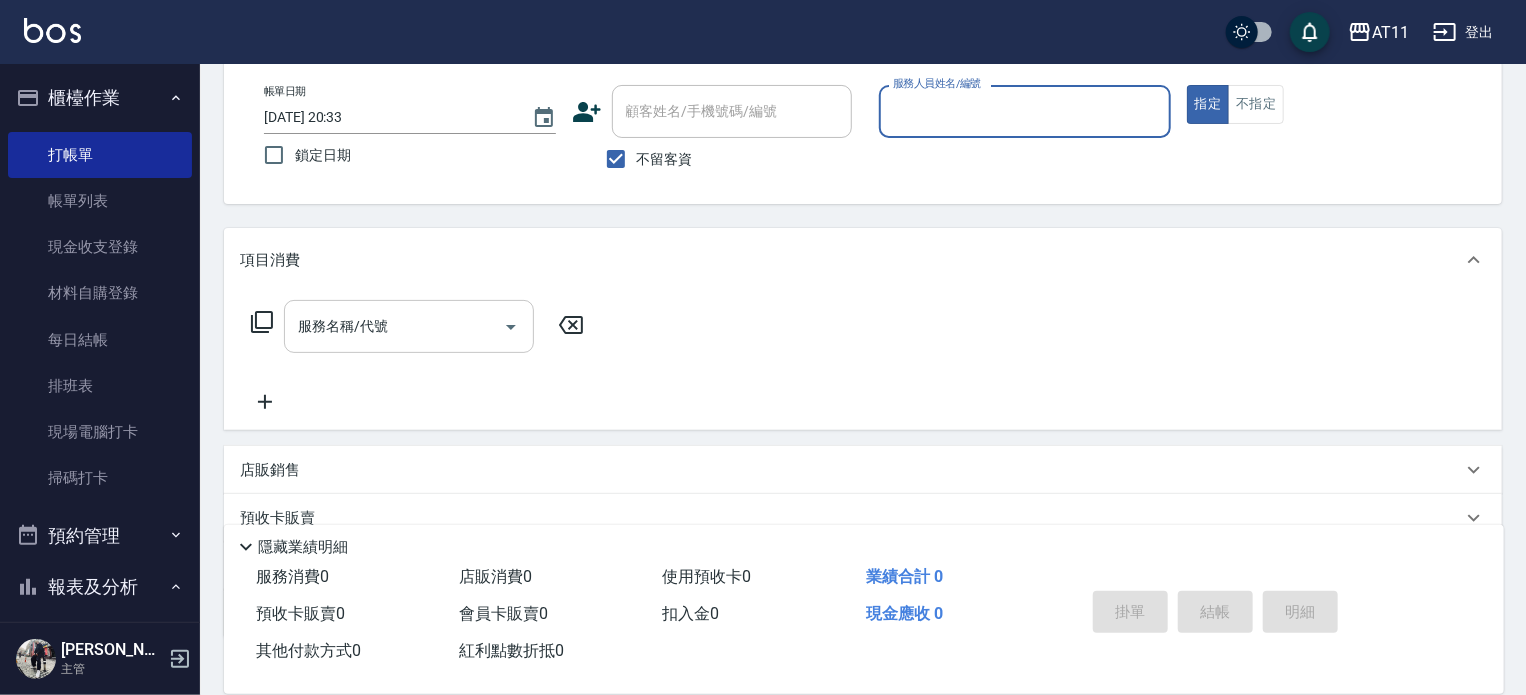 scroll, scrollTop: 0, scrollLeft: 0, axis: both 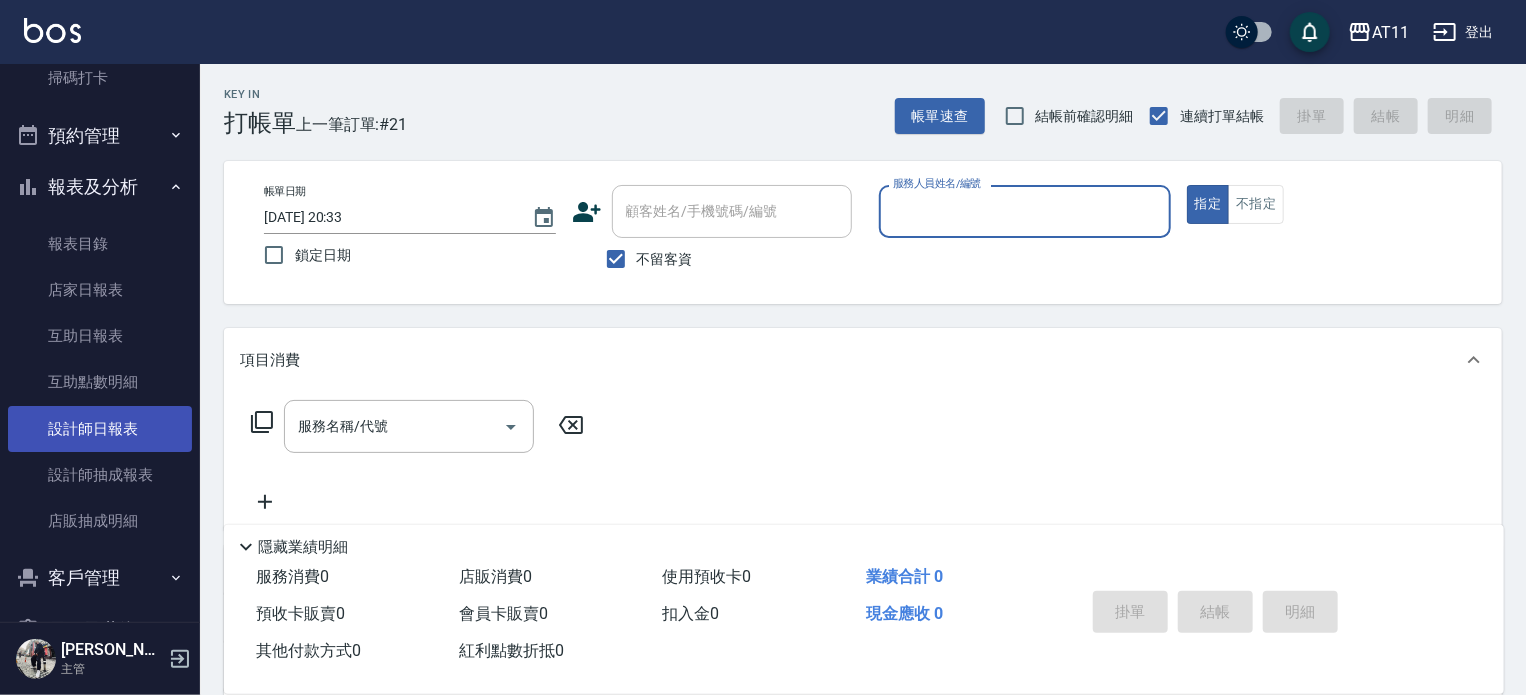 click on "設計師日報表" at bounding box center [100, 429] 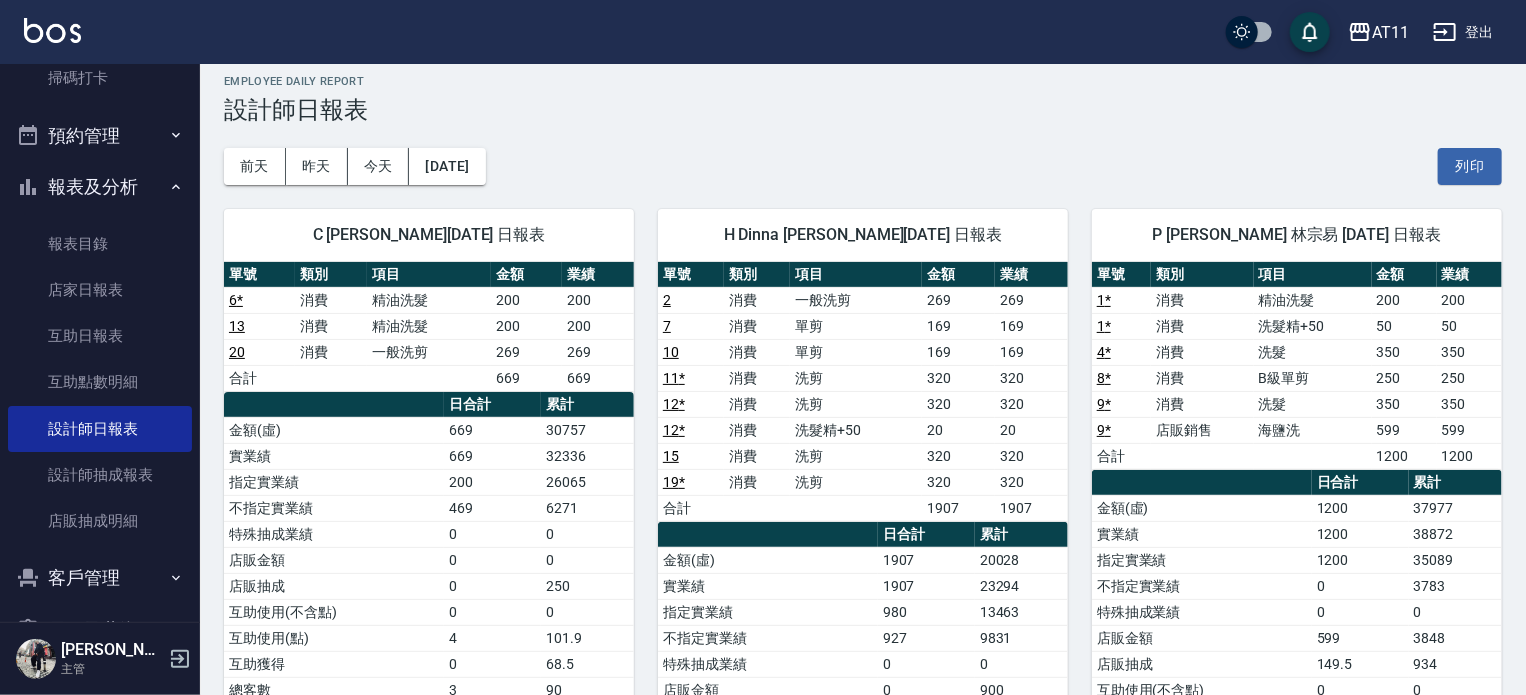 scroll, scrollTop: 100, scrollLeft: 0, axis: vertical 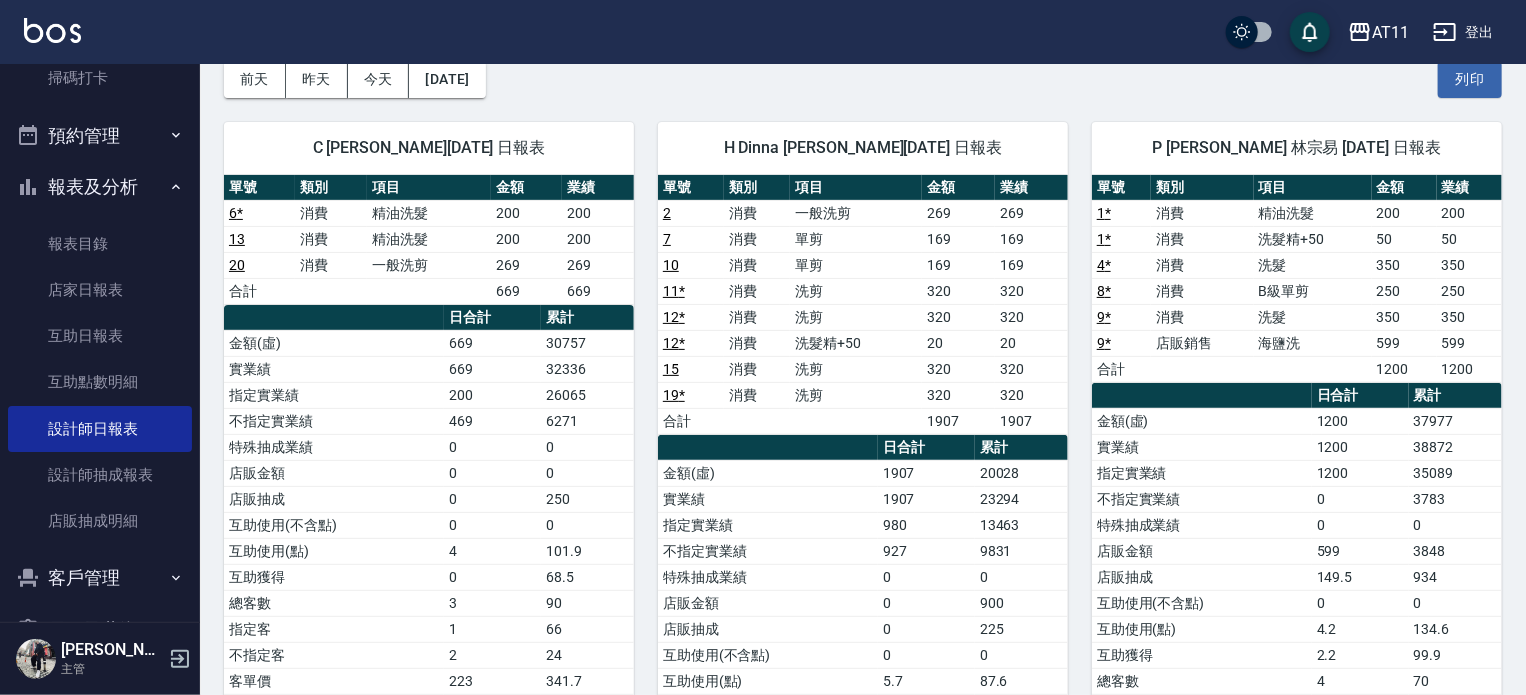 click on "[DATE] [DATE] [DATE] [DATE] 列印" at bounding box center [863, 79] 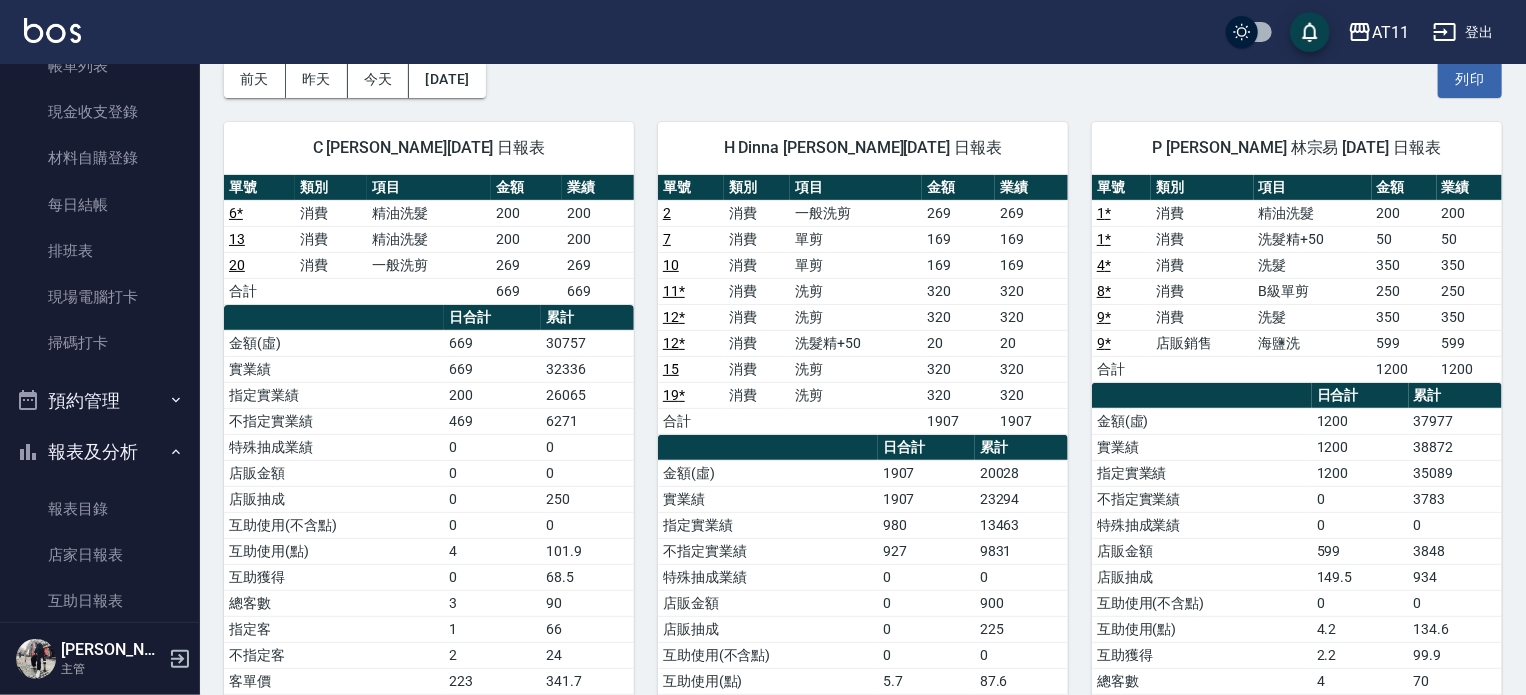 scroll, scrollTop: 0, scrollLeft: 0, axis: both 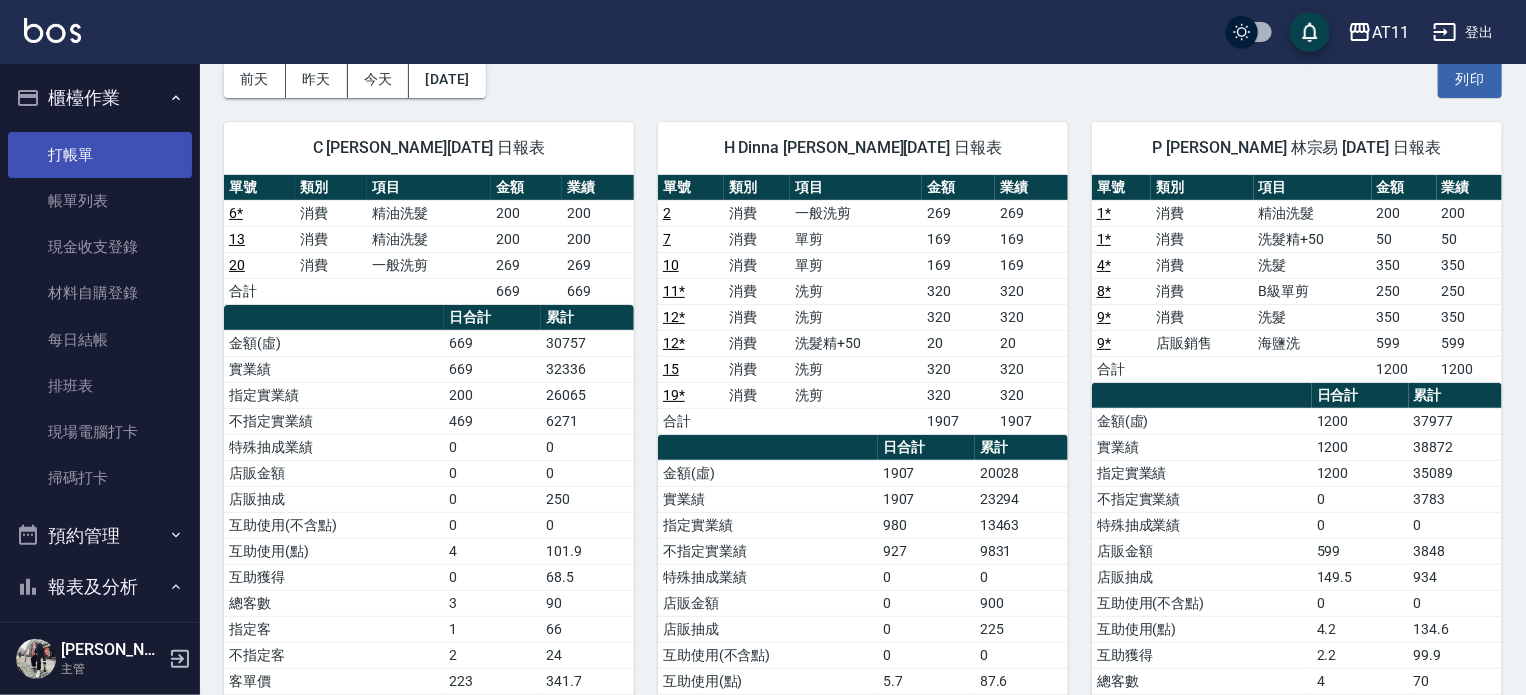 click on "打帳單" at bounding box center (100, 155) 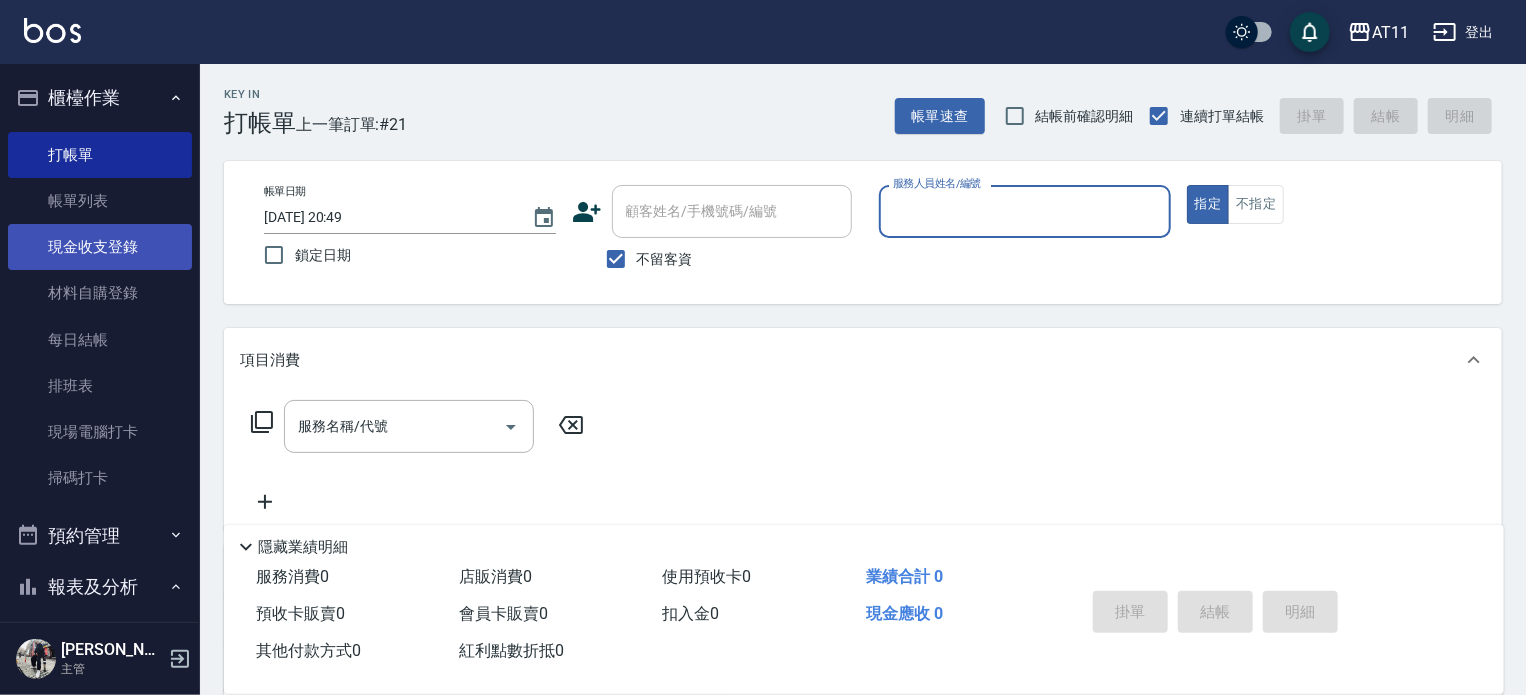 click on "現金收支登錄" at bounding box center (100, 247) 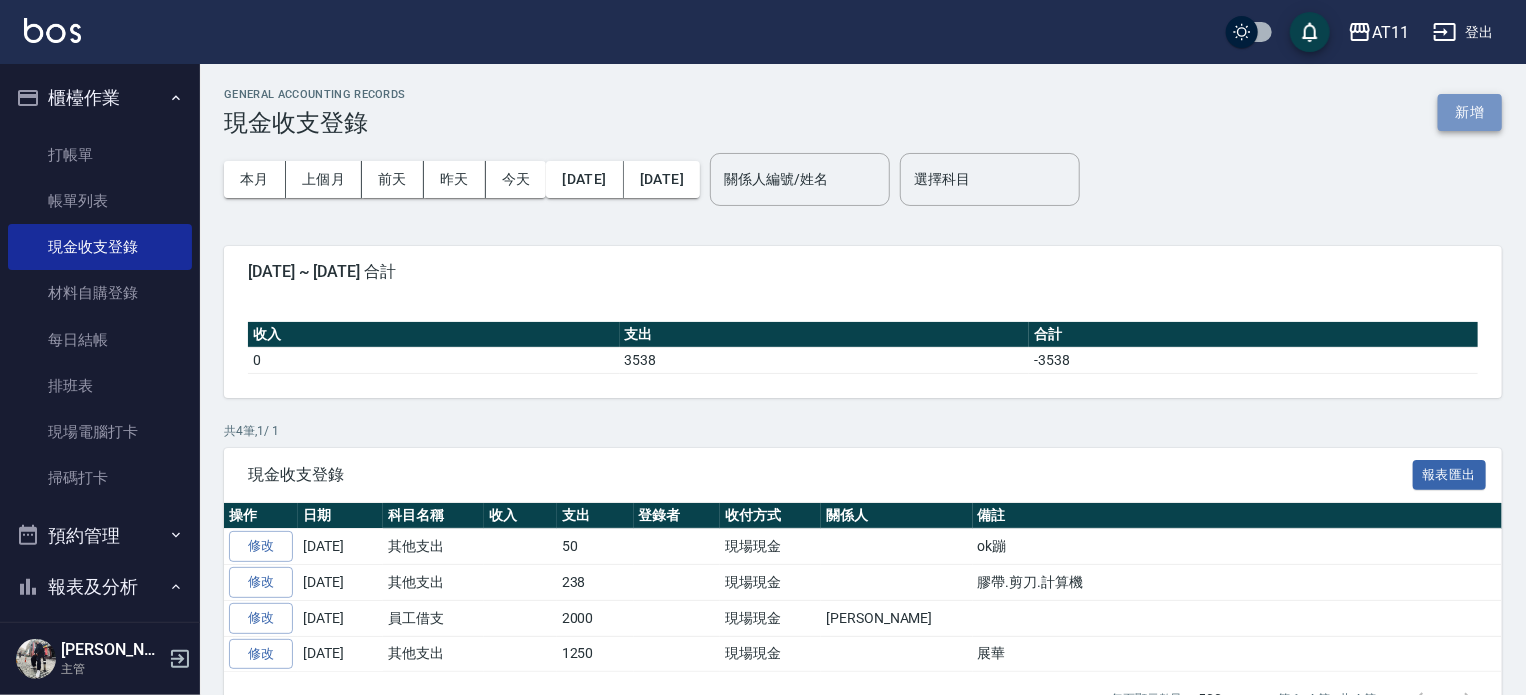 click on "新增" at bounding box center (1470, 112) 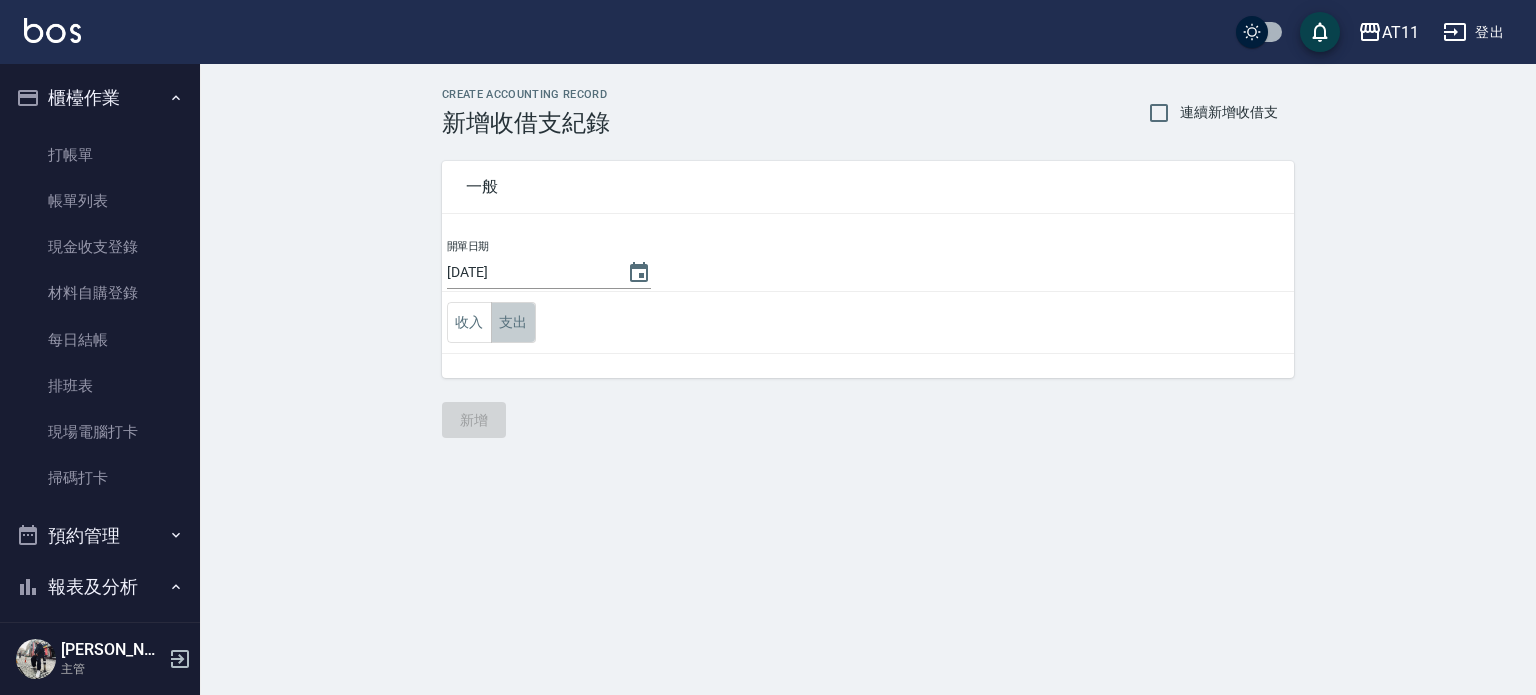 click on "支出" at bounding box center (513, 322) 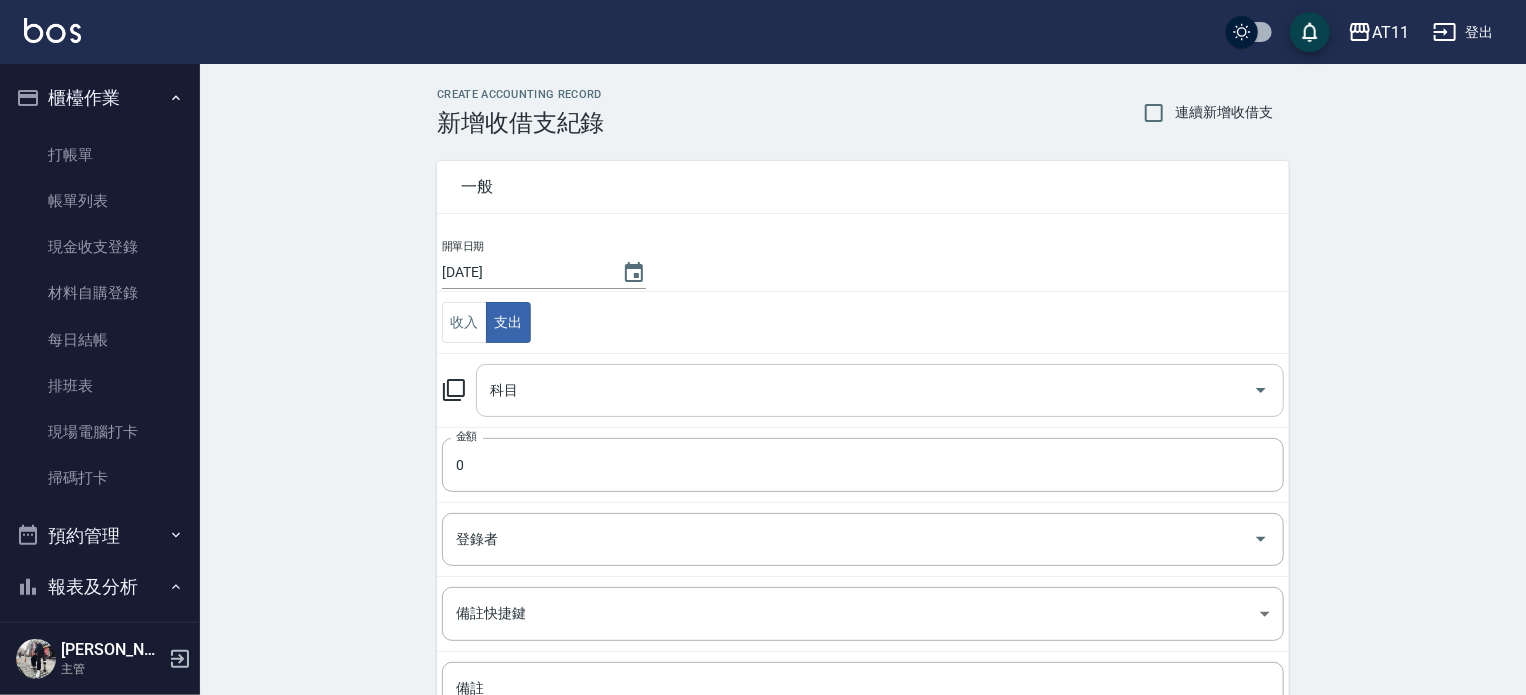 click on "科目" at bounding box center [865, 390] 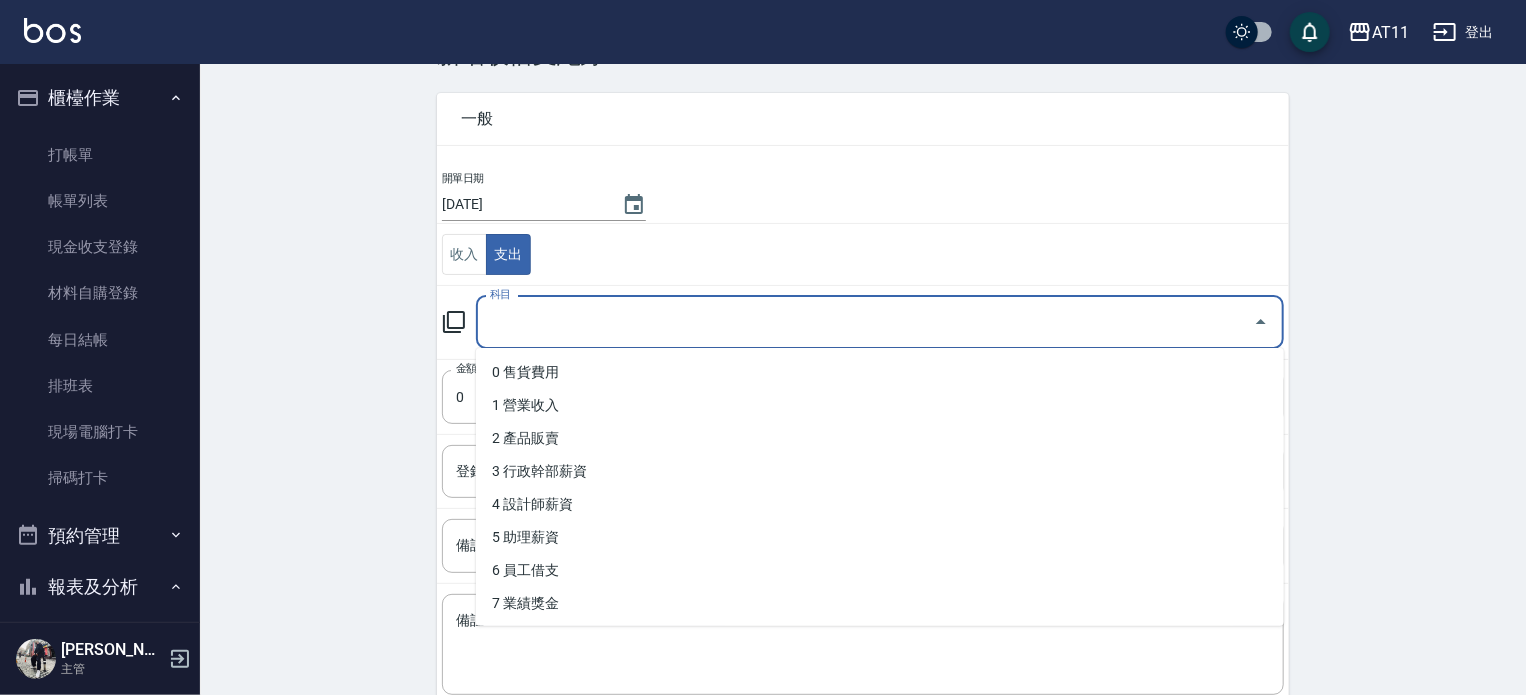 scroll, scrollTop: 185, scrollLeft: 0, axis: vertical 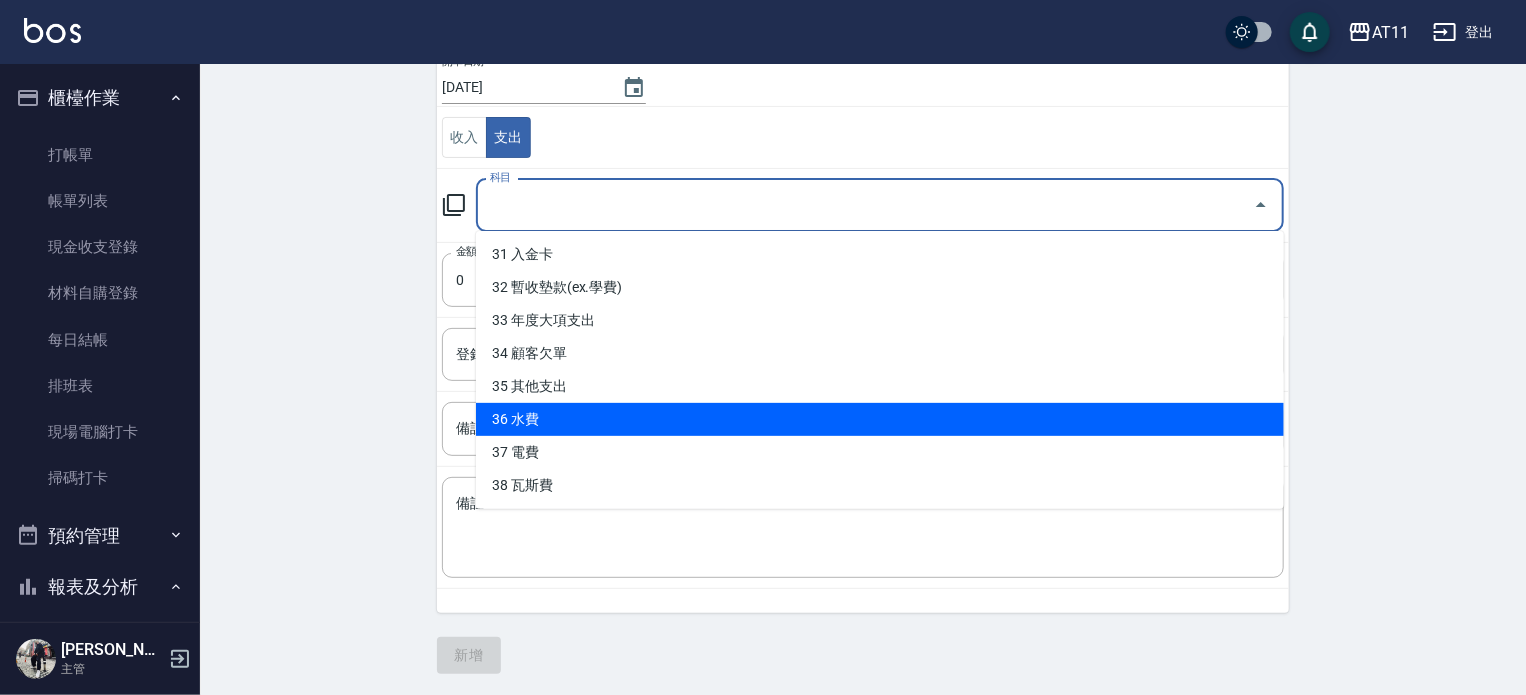 click on "36 水費" at bounding box center [880, 419] 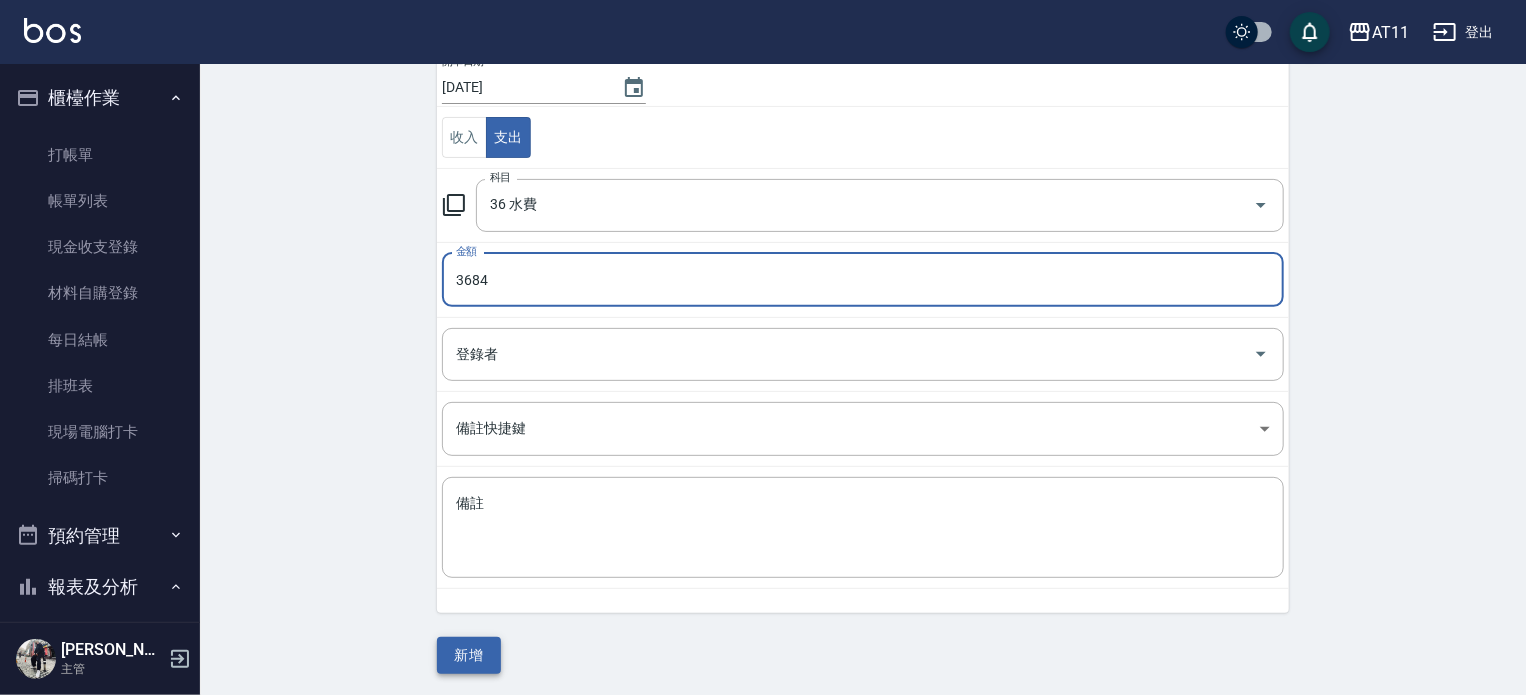 type on "3684" 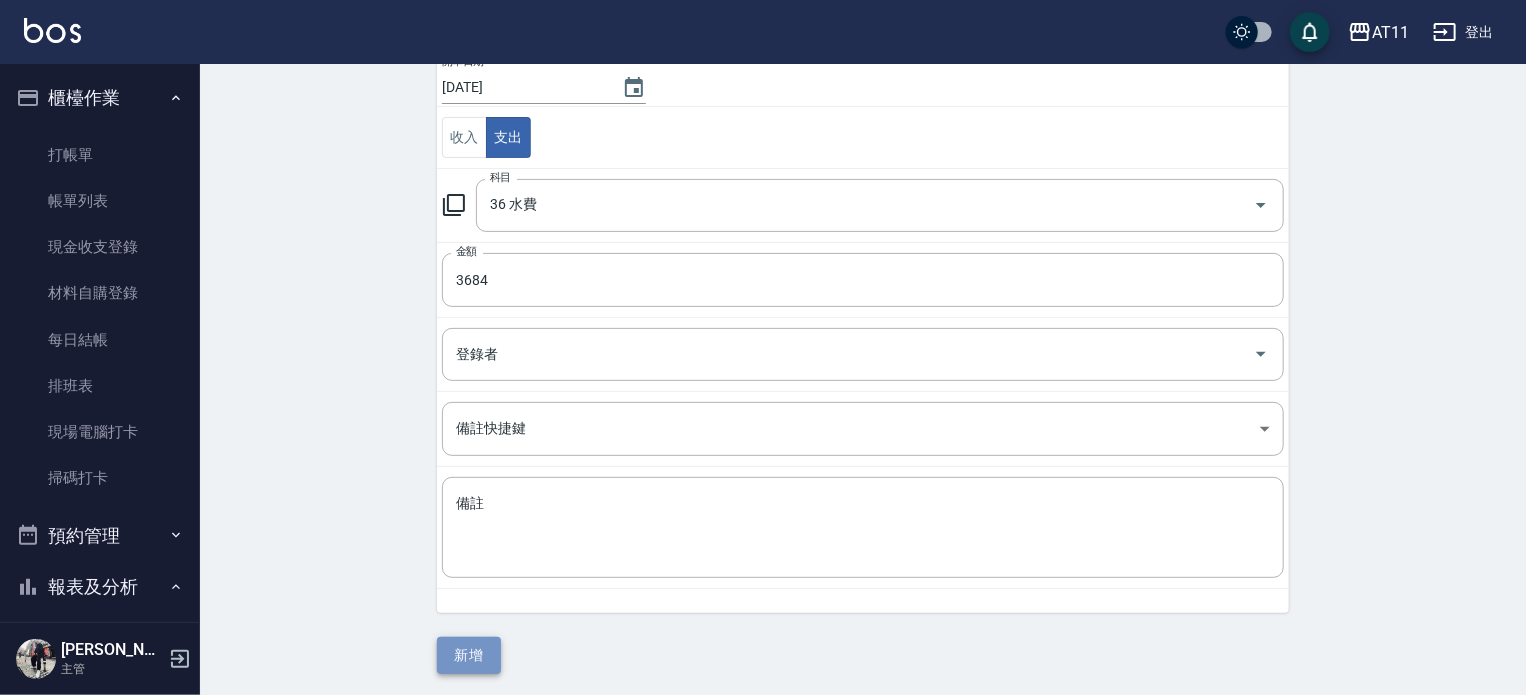 click on "新增" at bounding box center [469, 655] 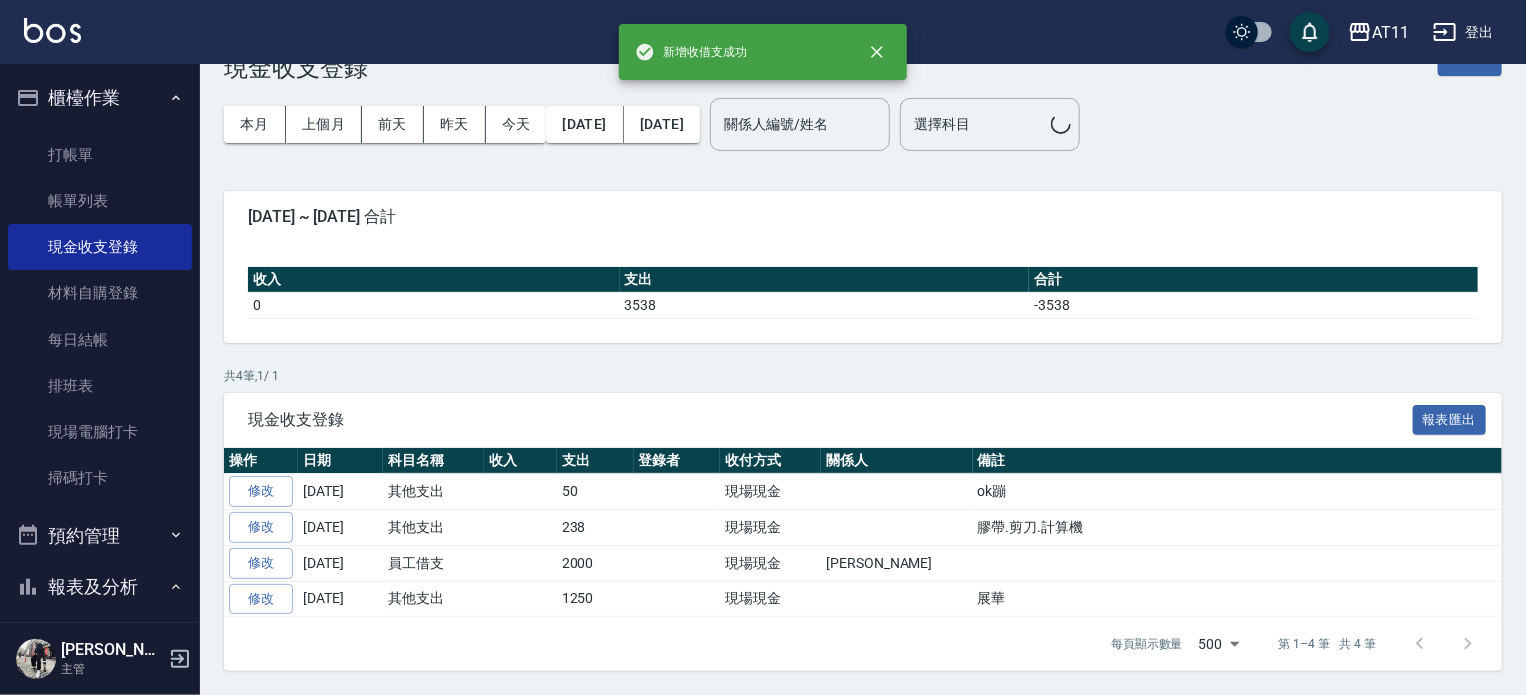 scroll, scrollTop: 0, scrollLeft: 0, axis: both 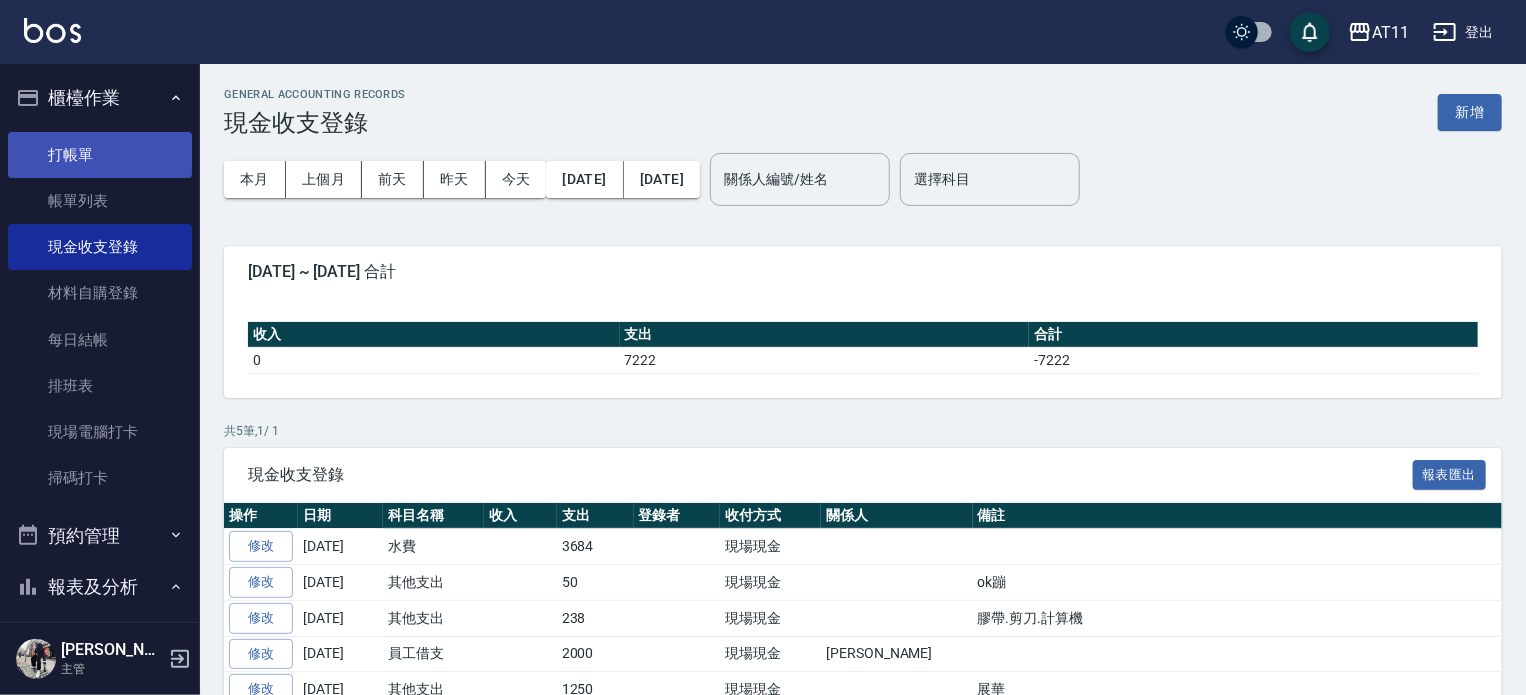 click on "打帳單" at bounding box center (100, 155) 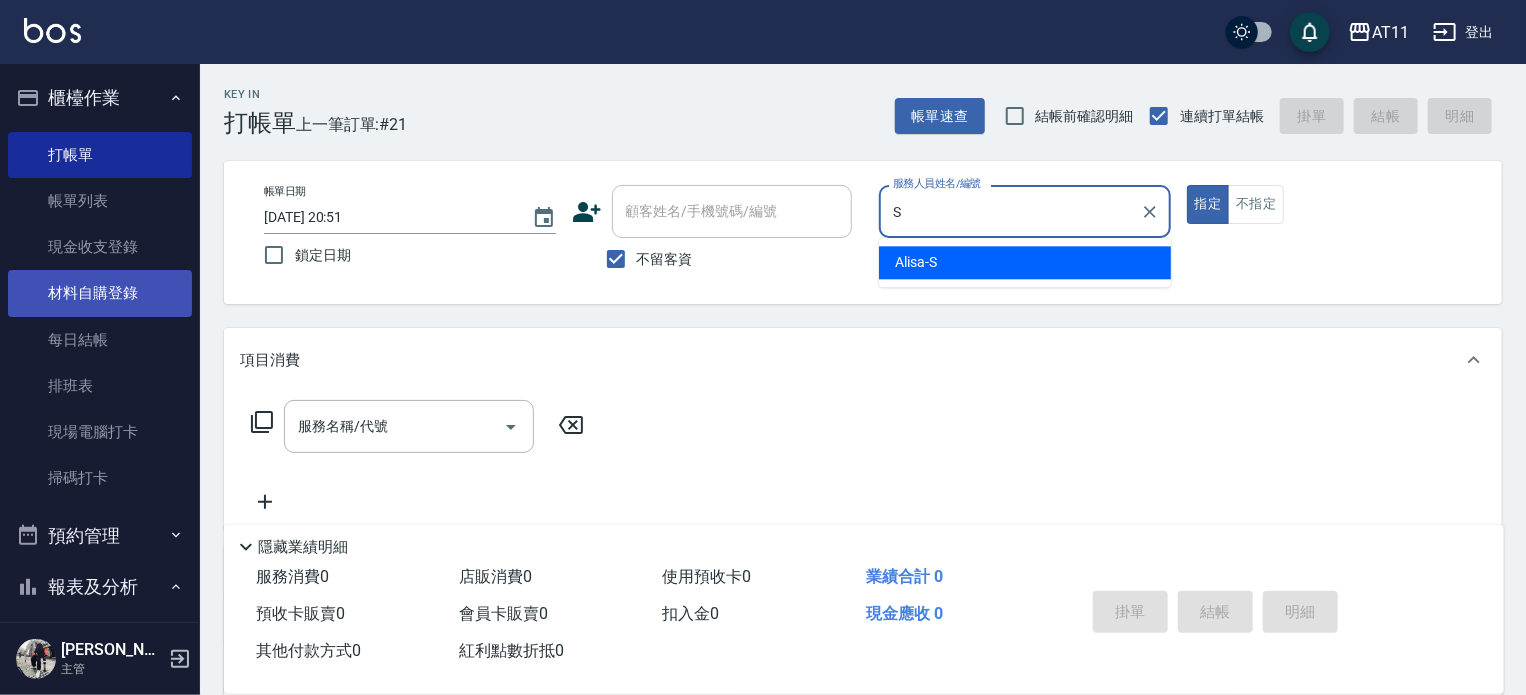 type on "Alisa-S" 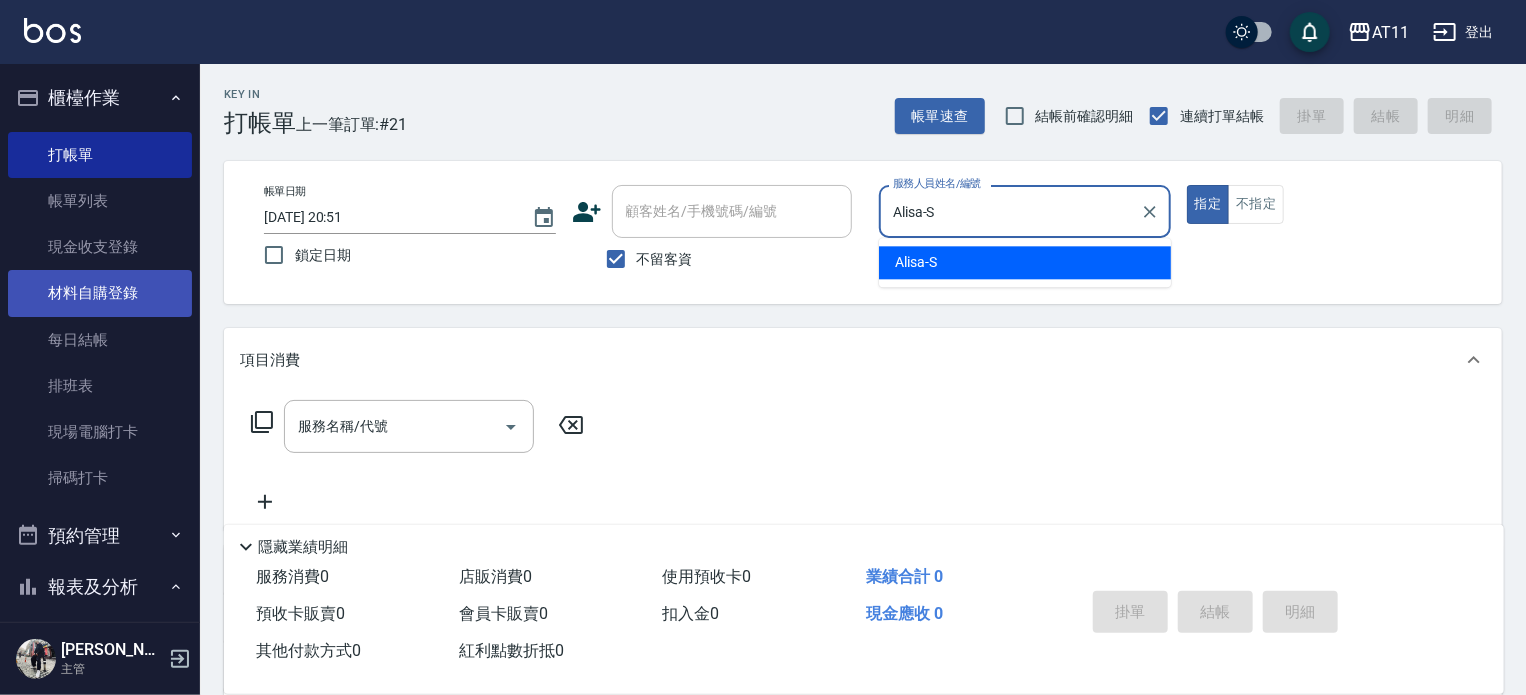 type on "true" 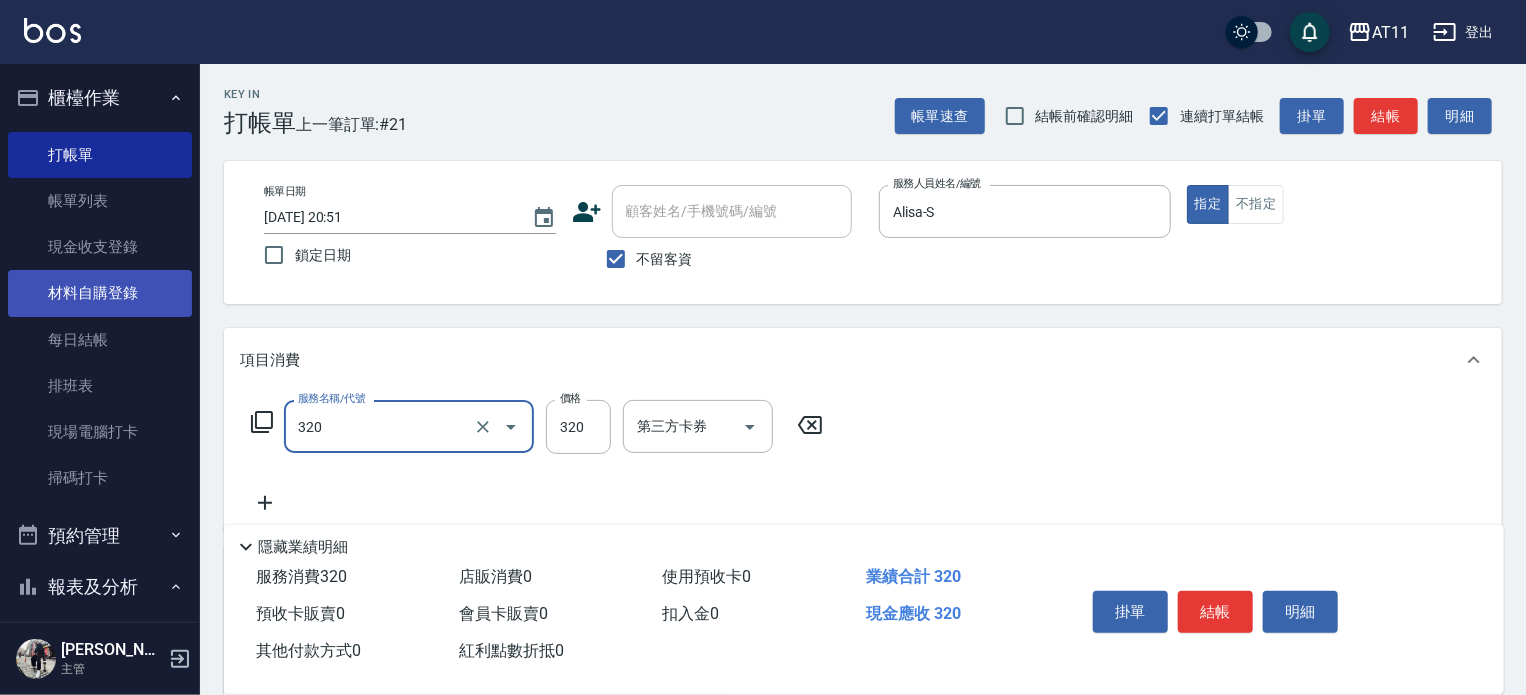 type on "洗剪(320)" 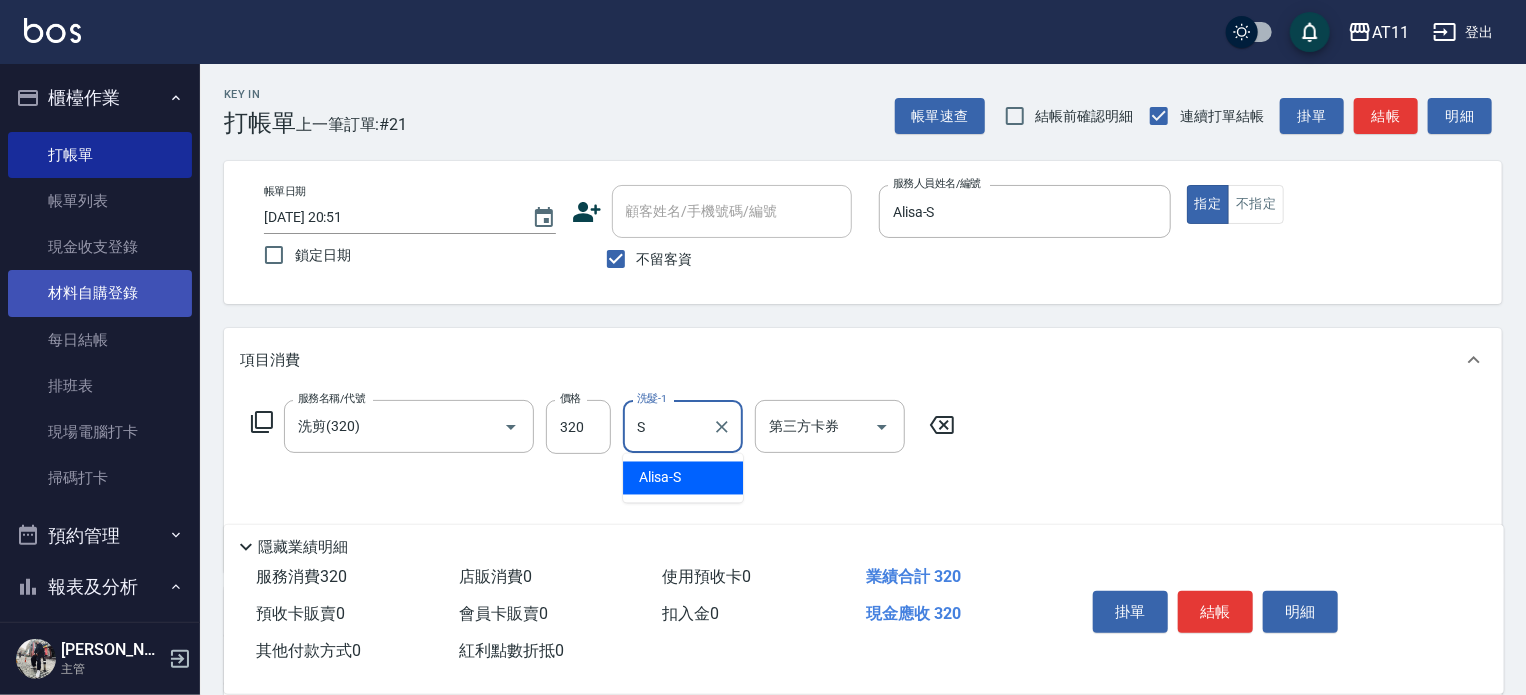 type on "Alisa-S" 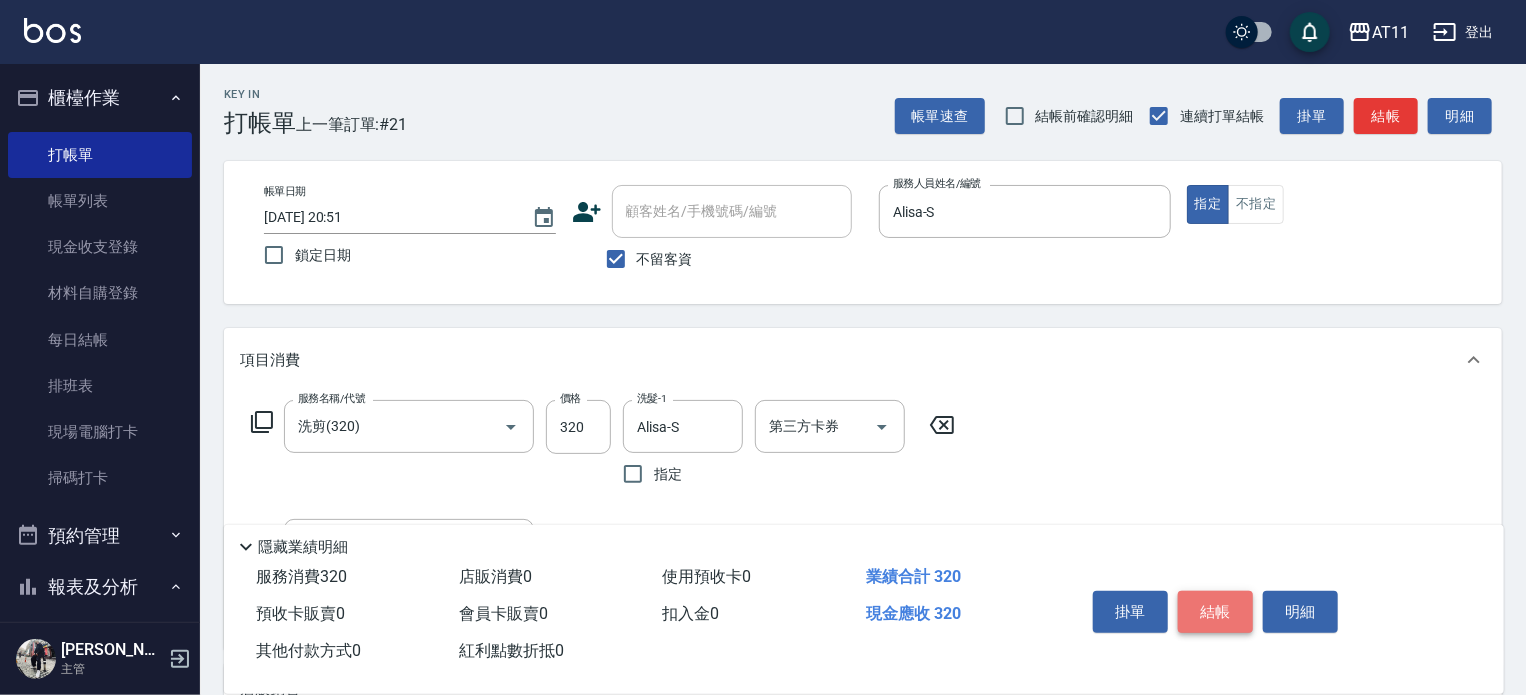 click on "結帳" at bounding box center (1215, 612) 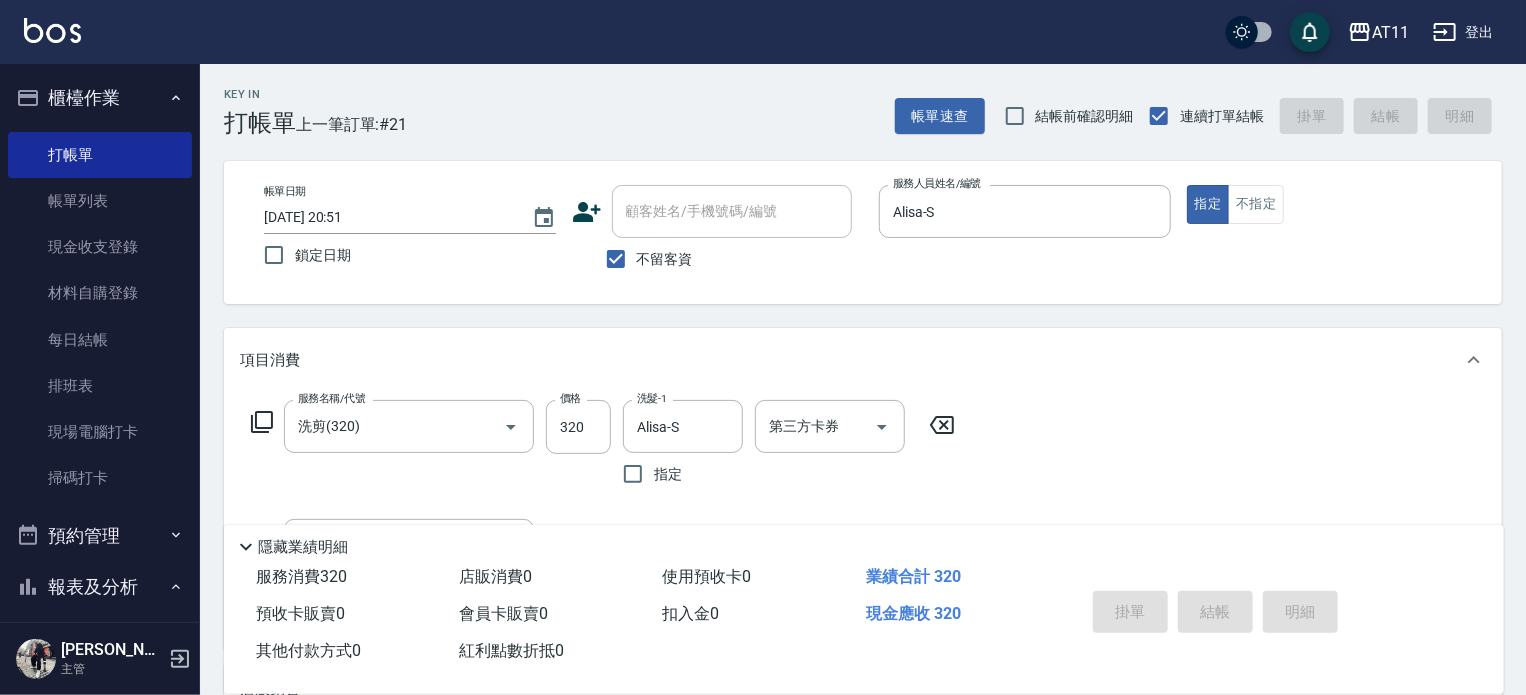 type 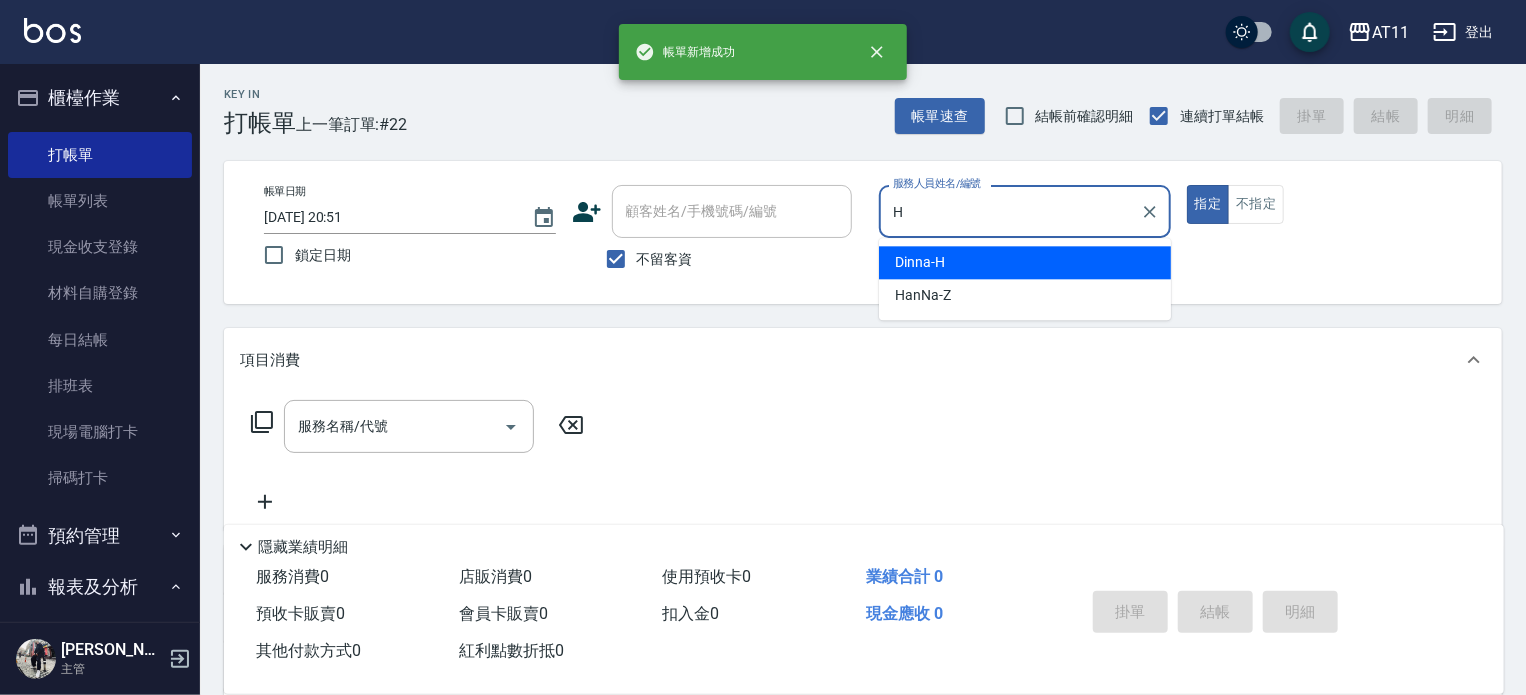 type on "Dinna-H" 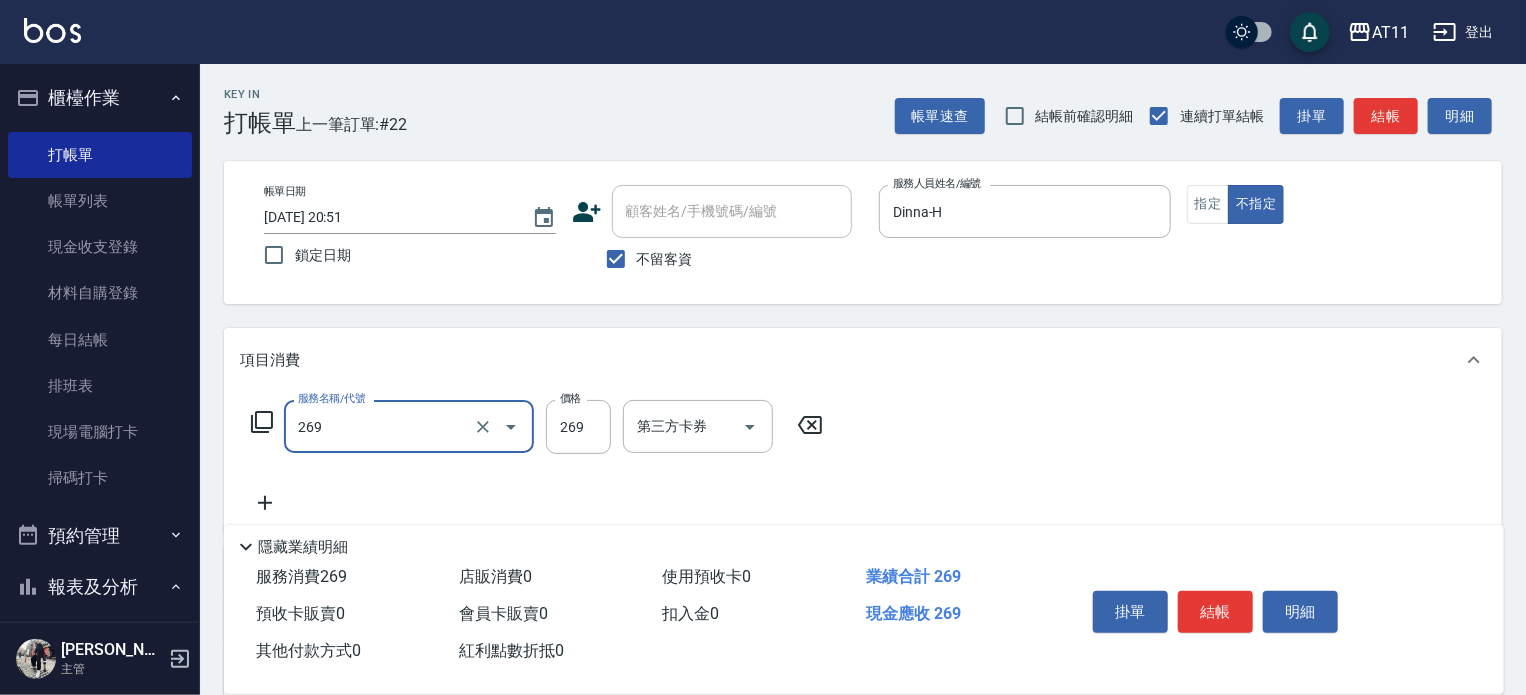 type on "一般洗剪(269)" 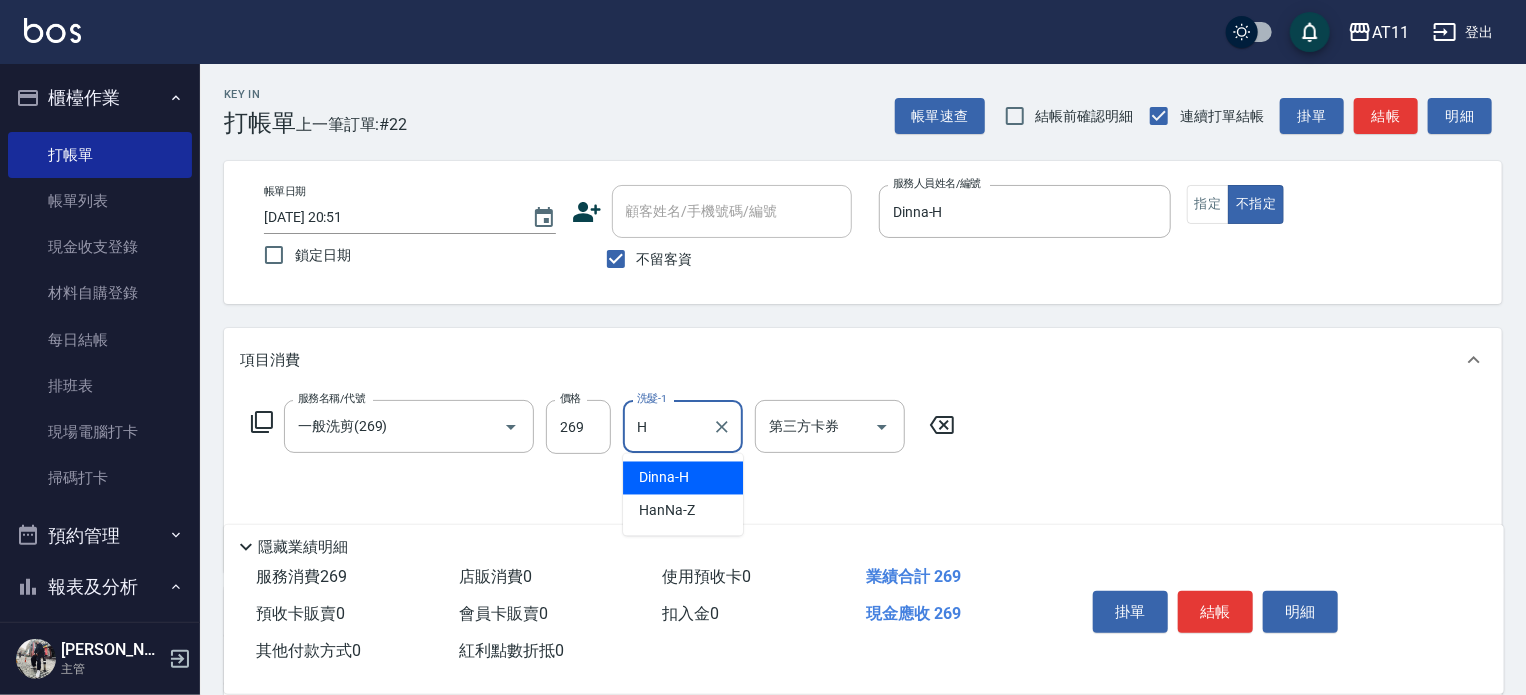 type on "Dinna-H" 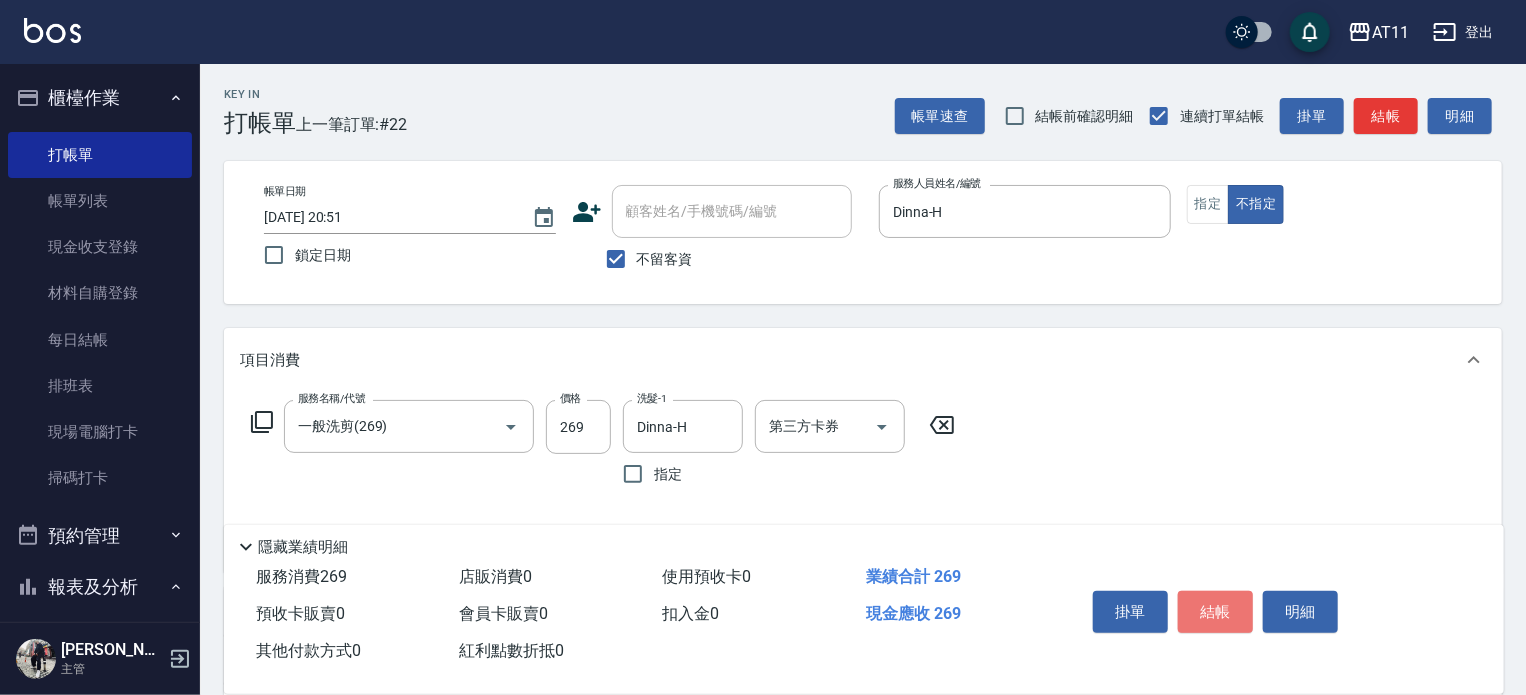 click on "結帳" at bounding box center [1215, 612] 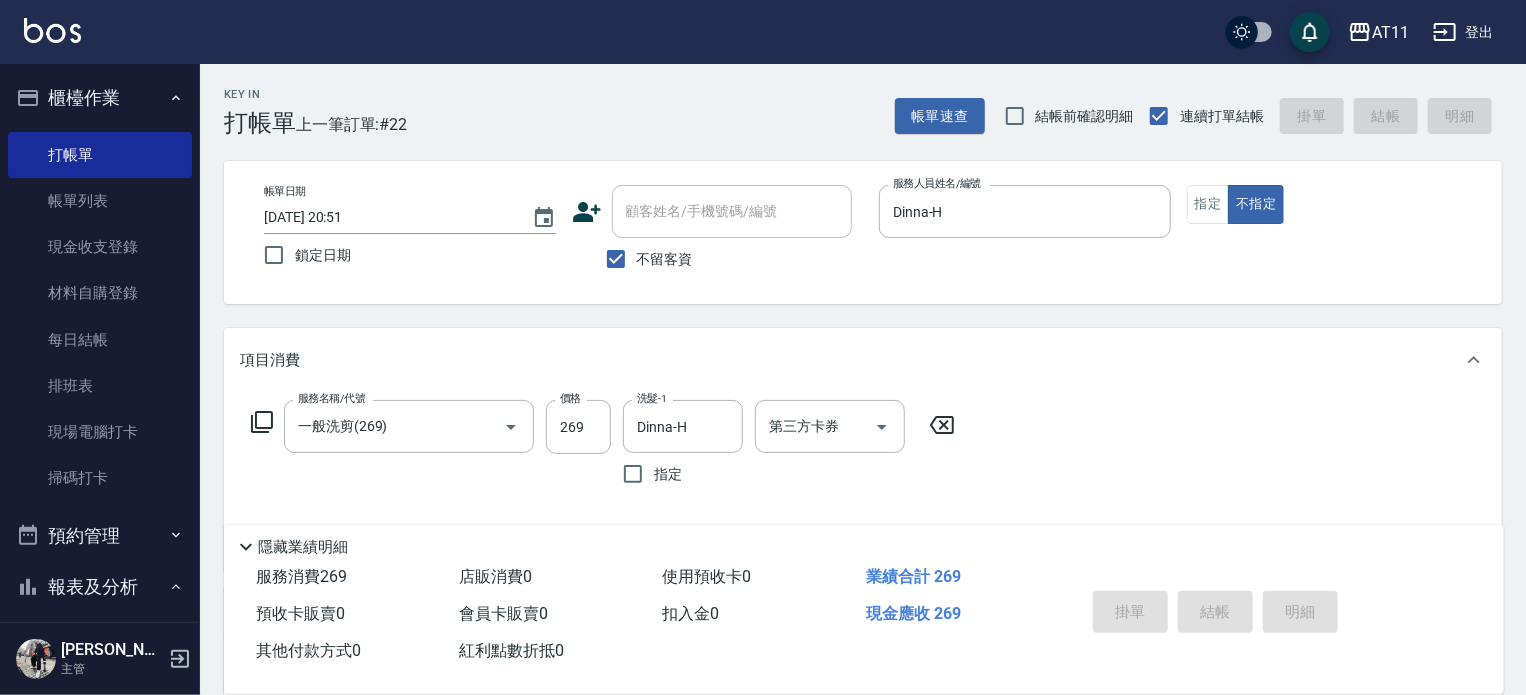 type 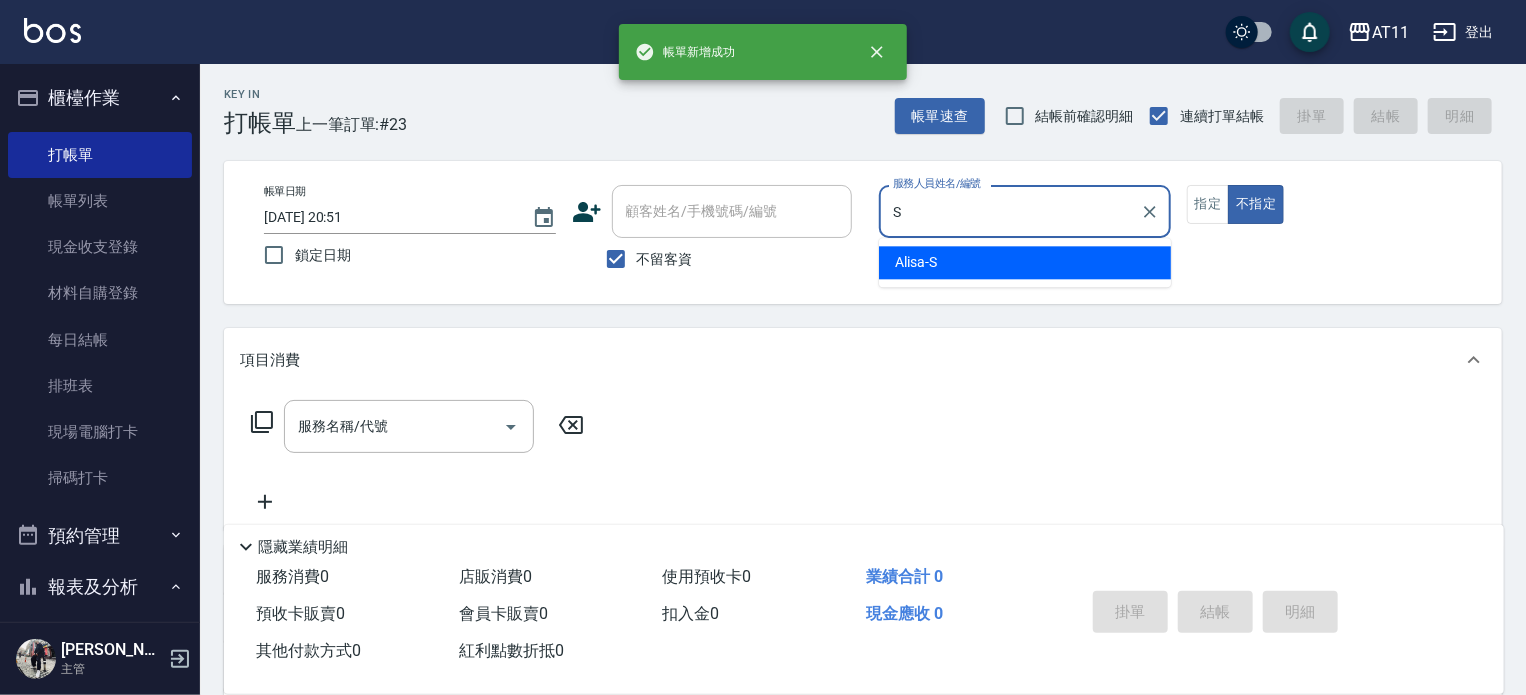 type on "Alisa-S" 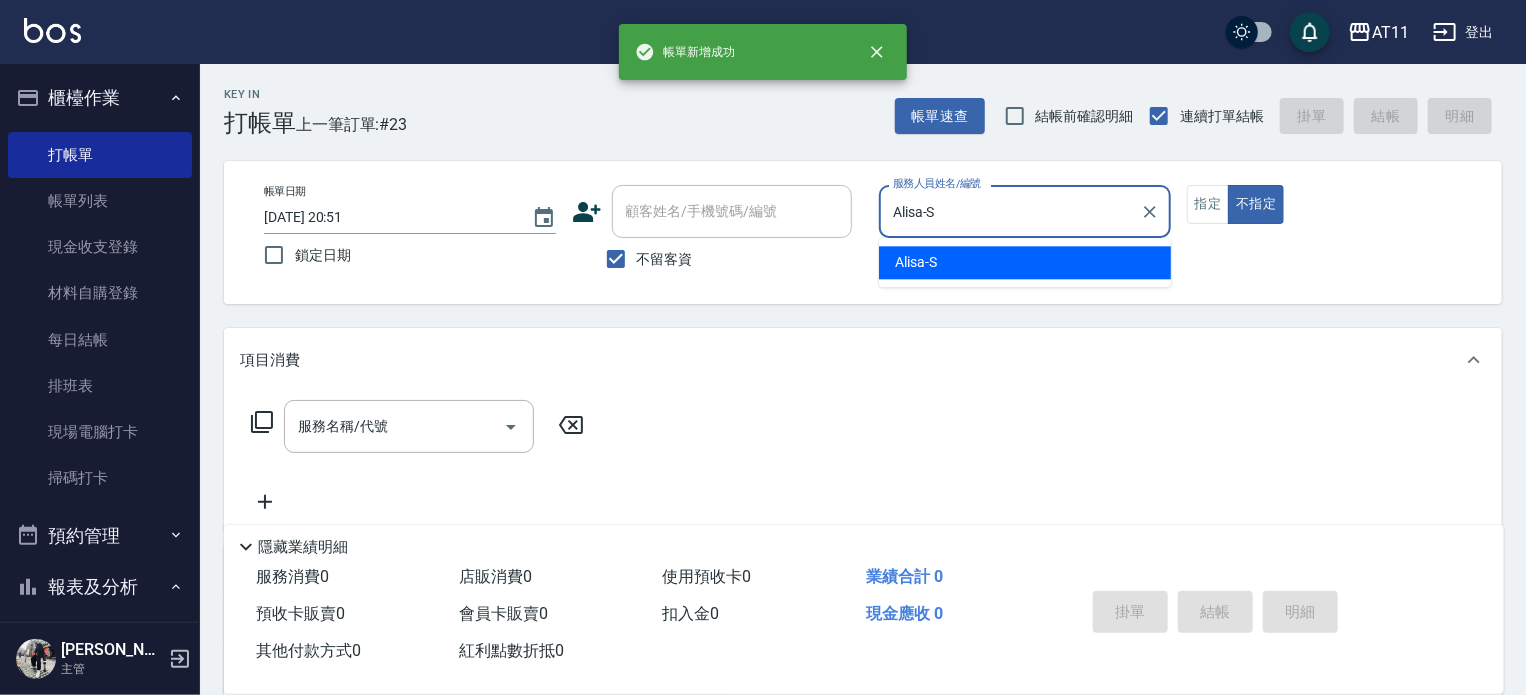 type on "false" 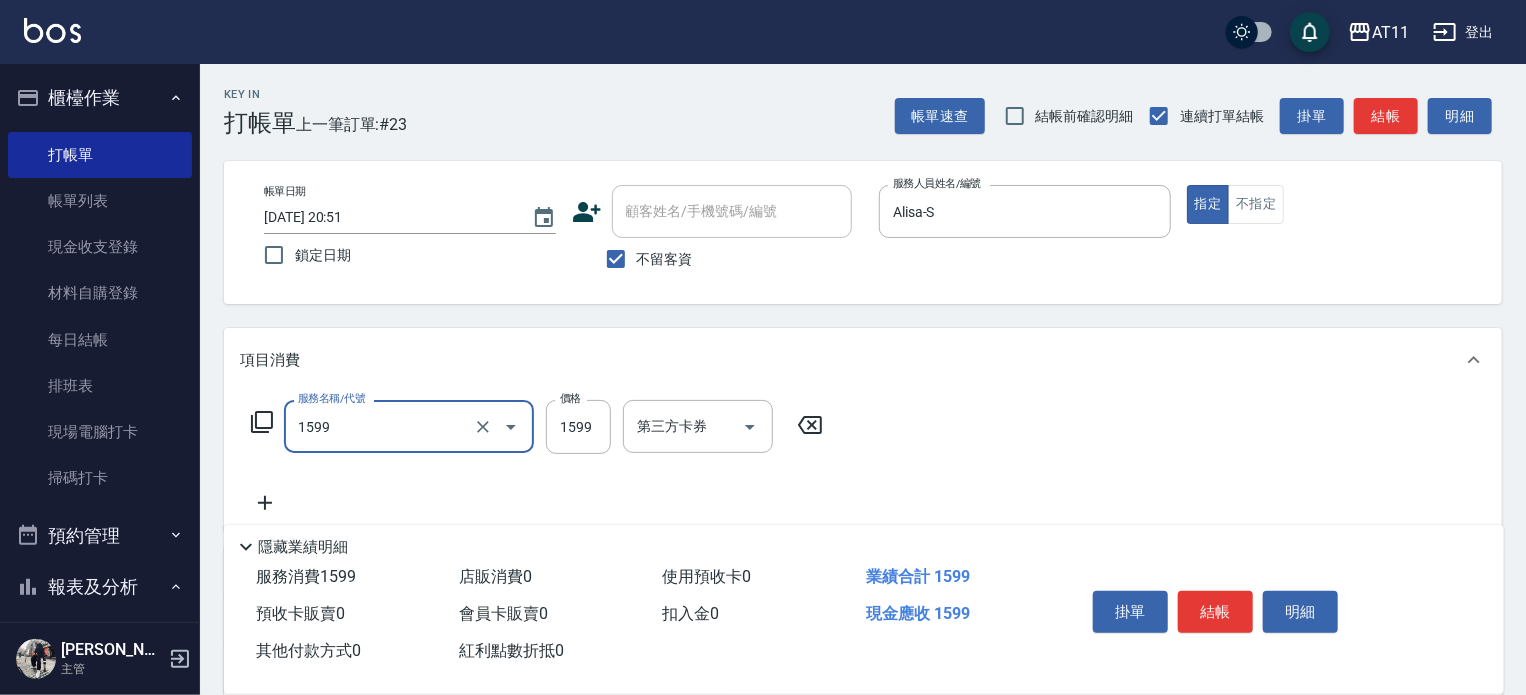 type on "染髮套餐(1599)" 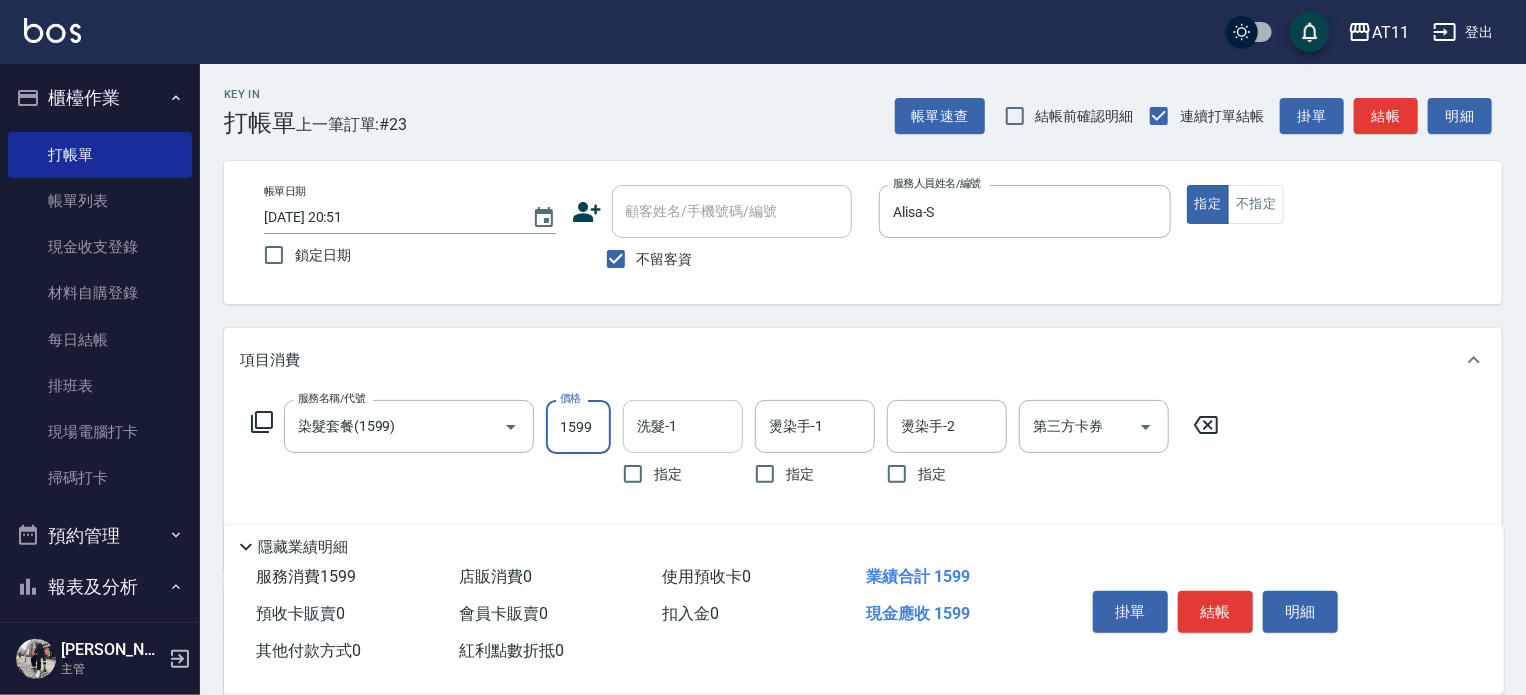 click on "洗髮-1" at bounding box center (683, 426) 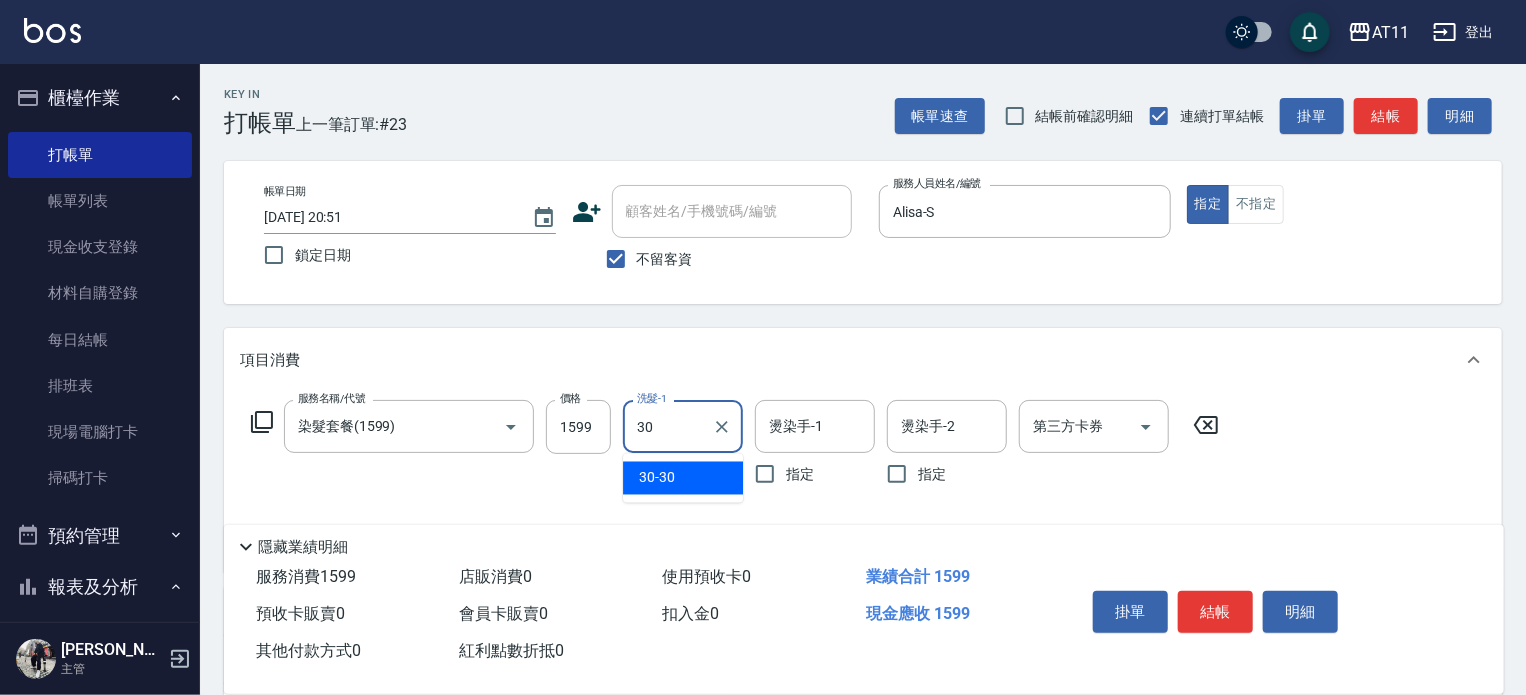 type on "30-30" 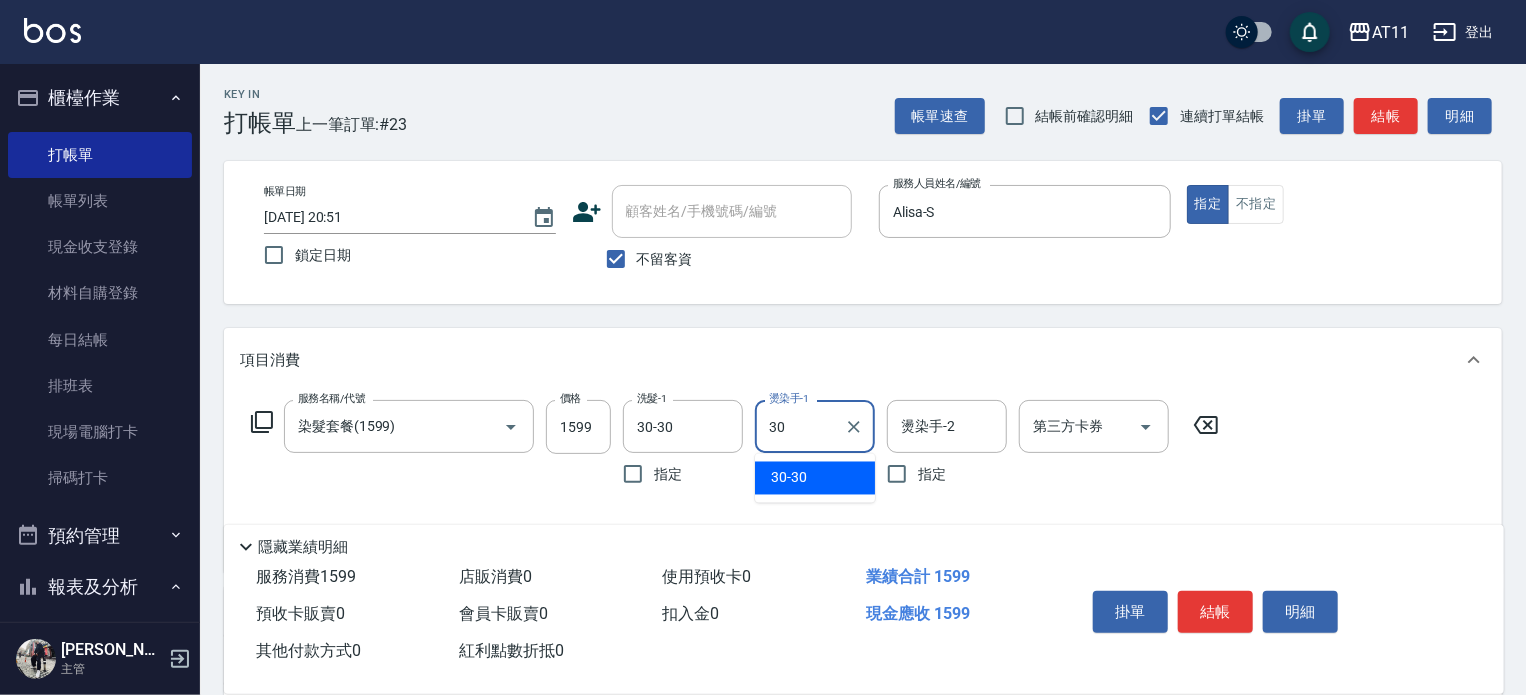 type on "30-30" 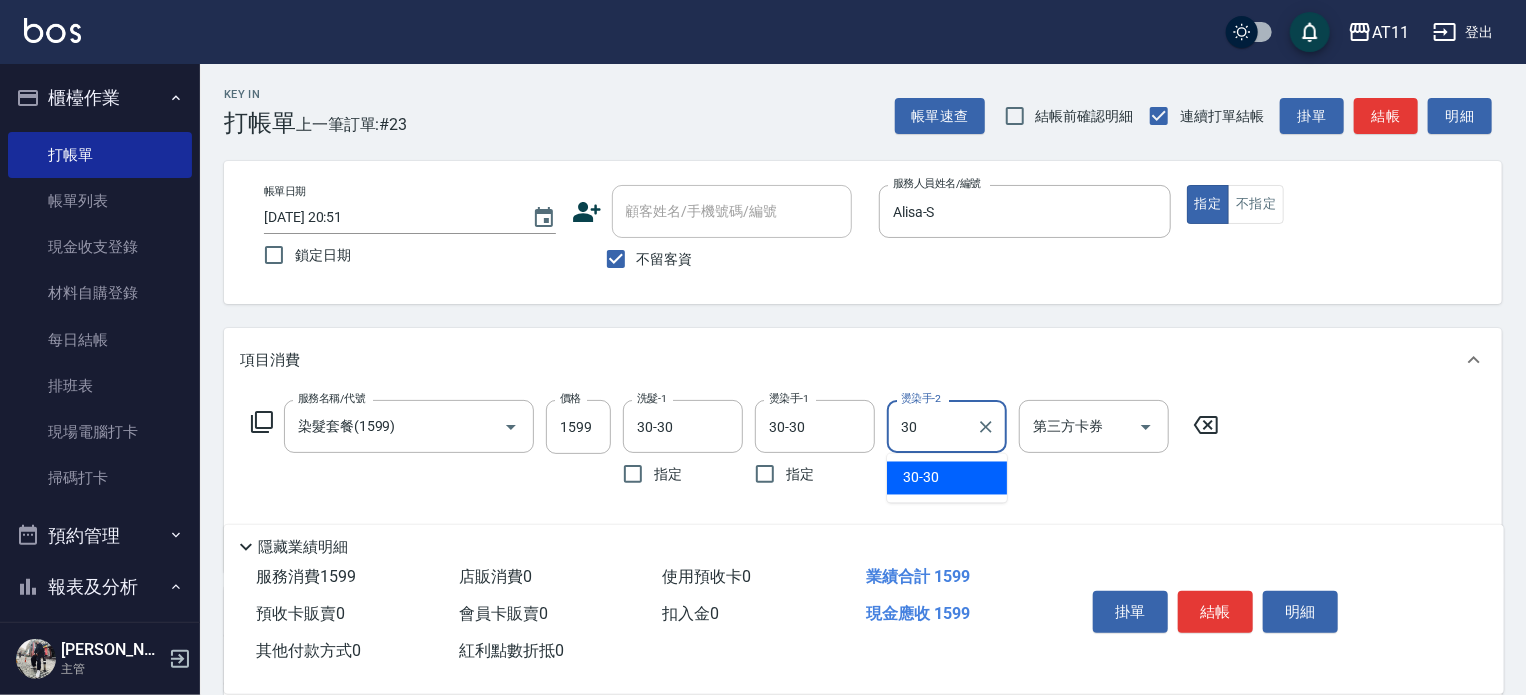 type on "30-30" 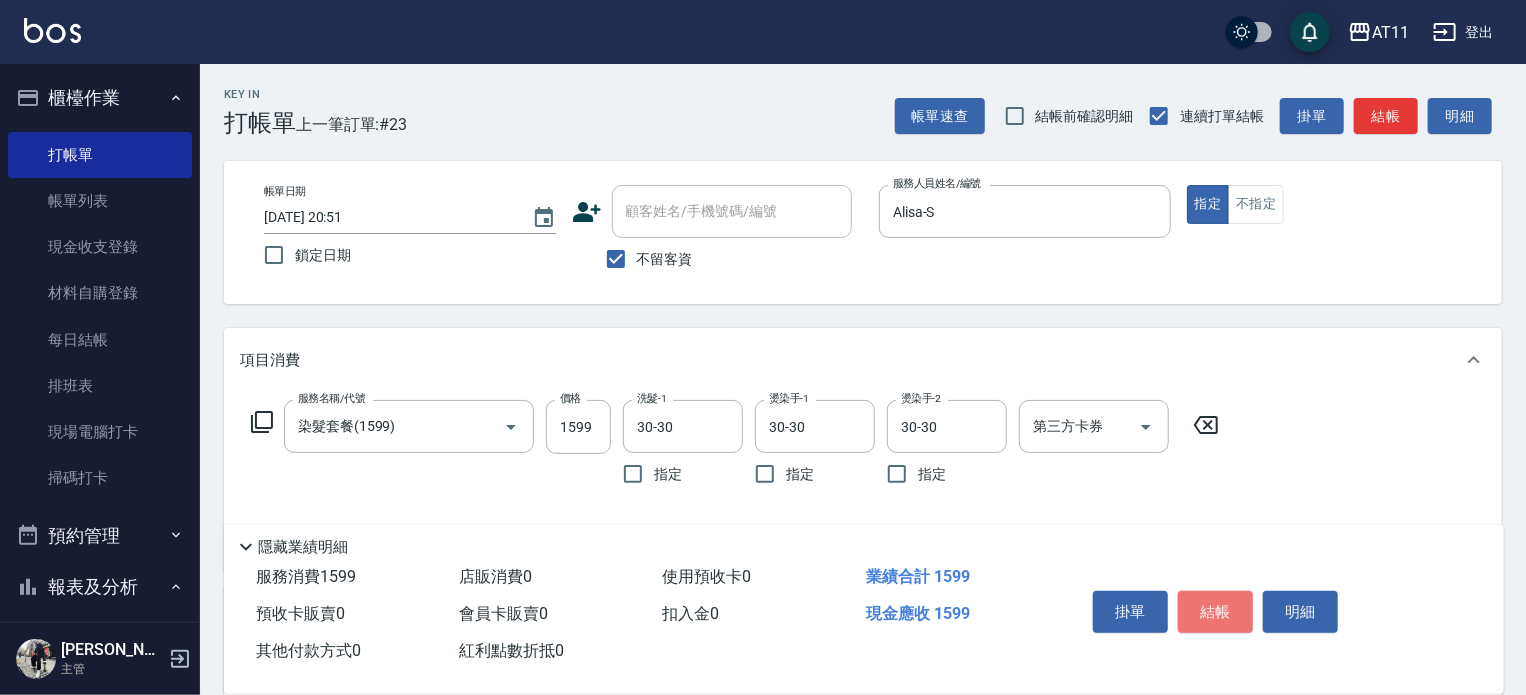 click on "結帳" at bounding box center [1215, 612] 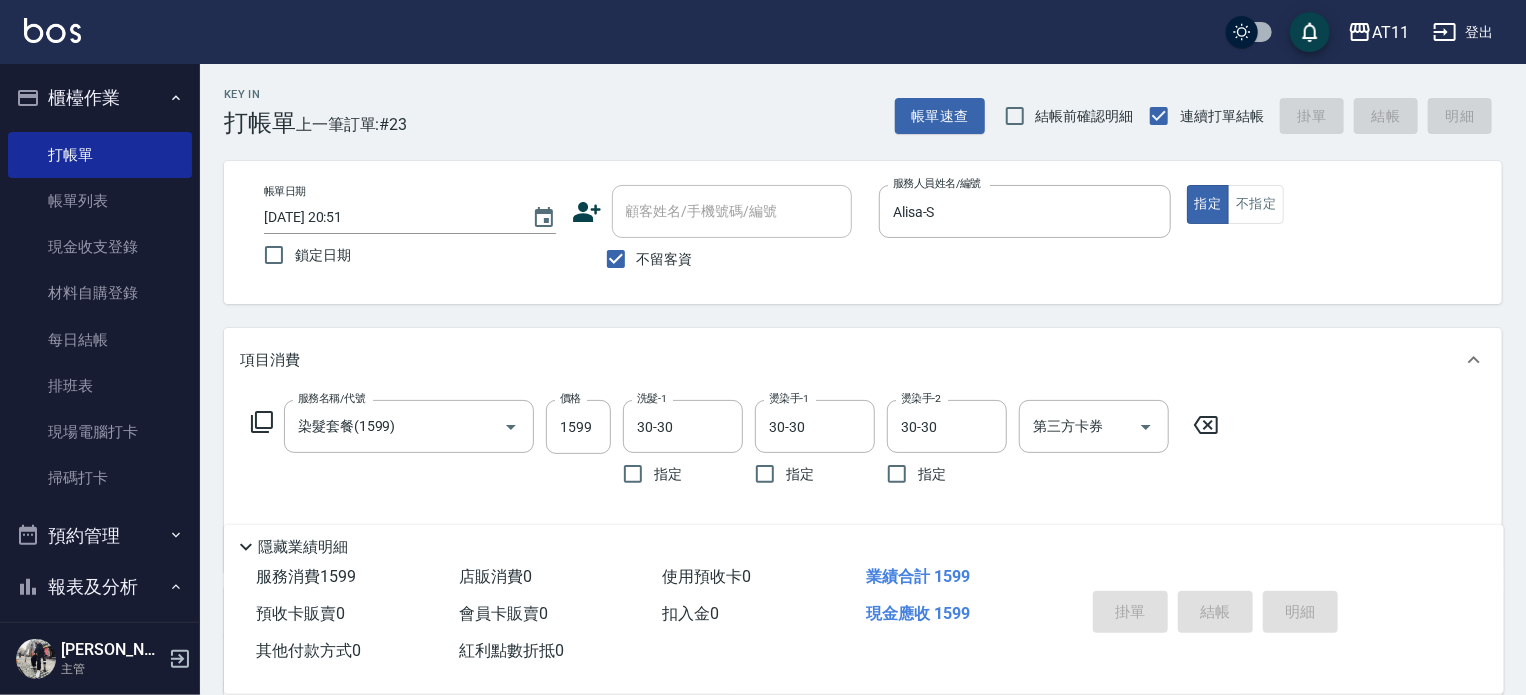 type on "[DATE] 20:52" 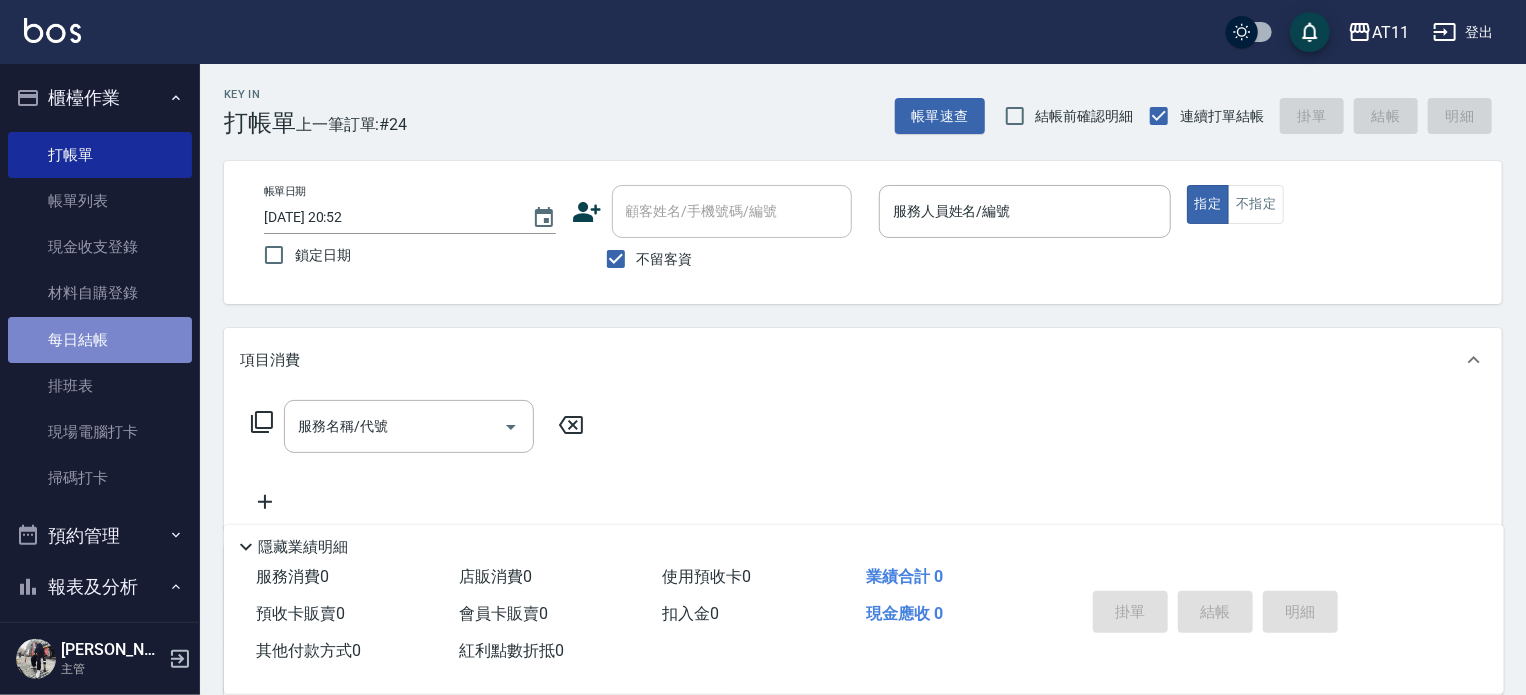 click on "每日結帳" at bounding box center (100, 340) 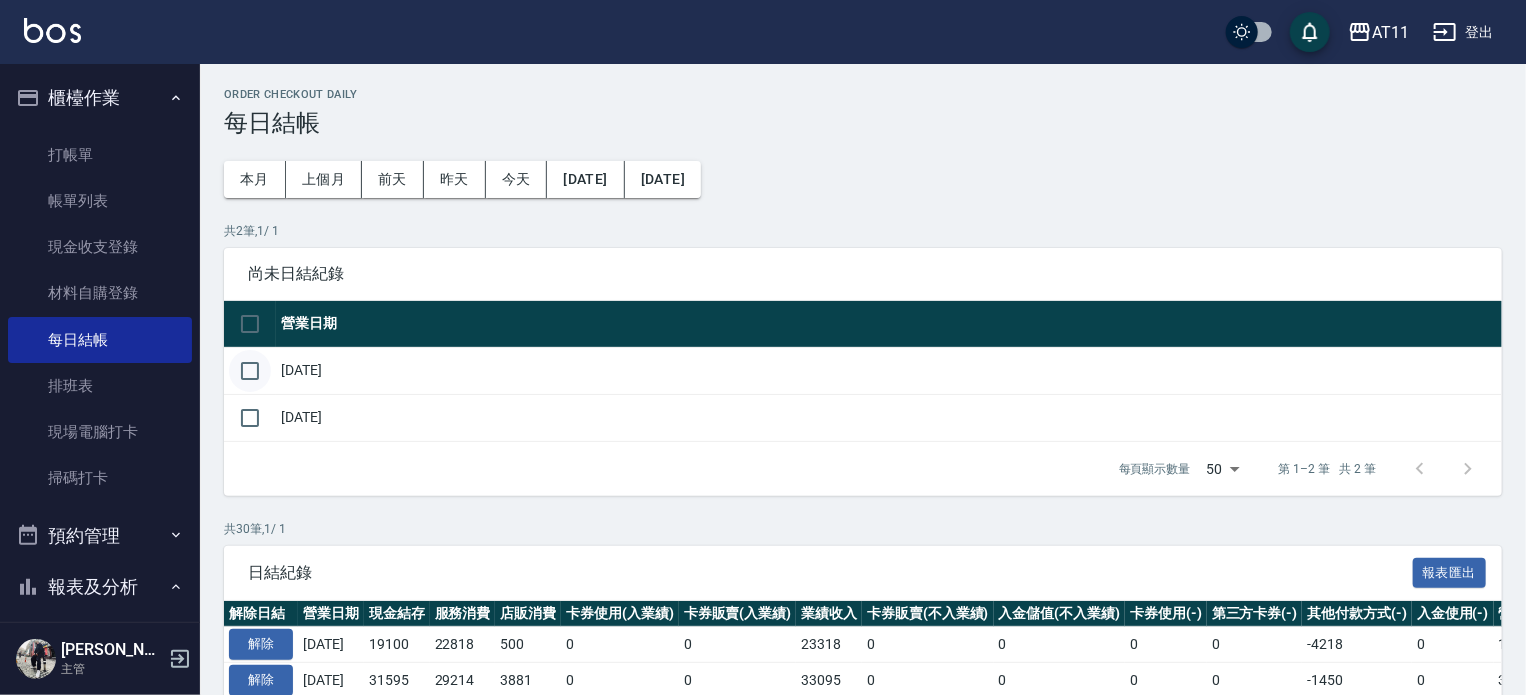 click at bounding box center [250, 371] 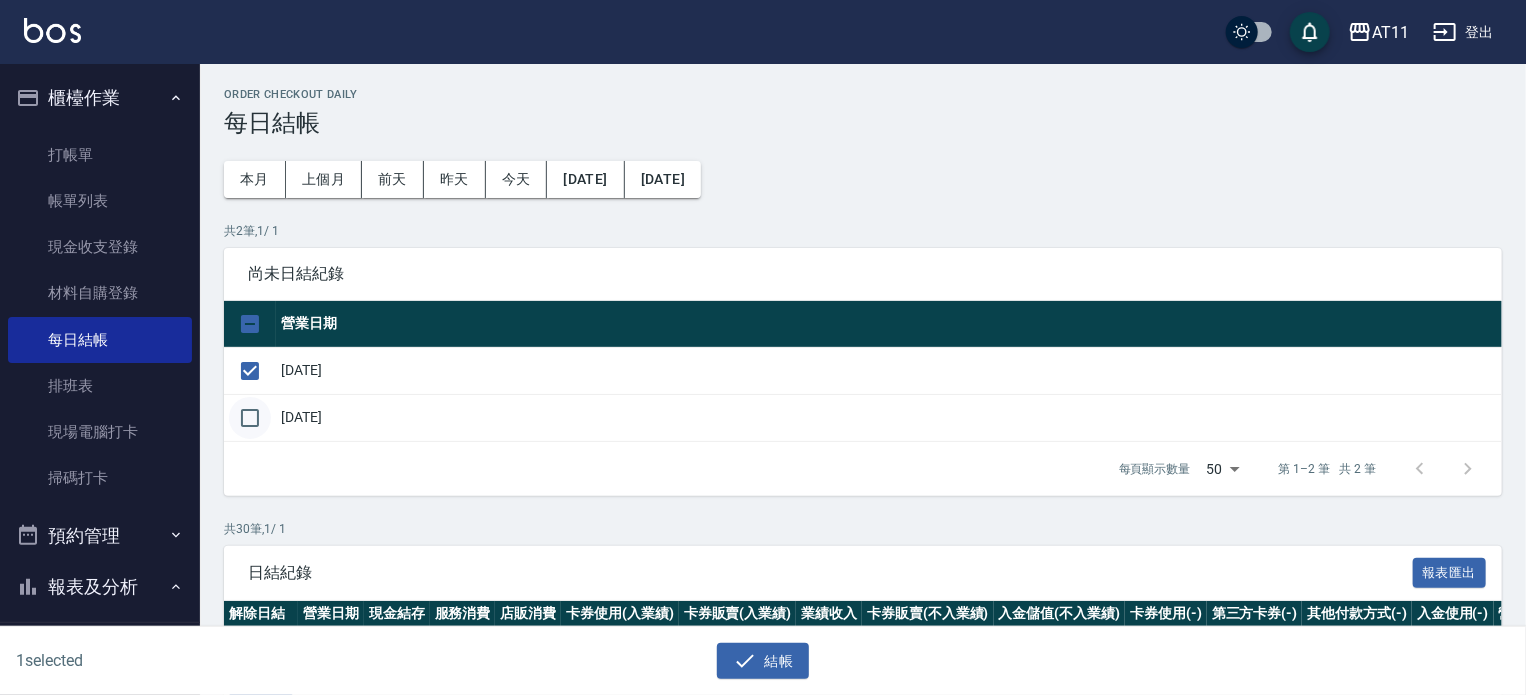 click at bounding box center [250, 418] 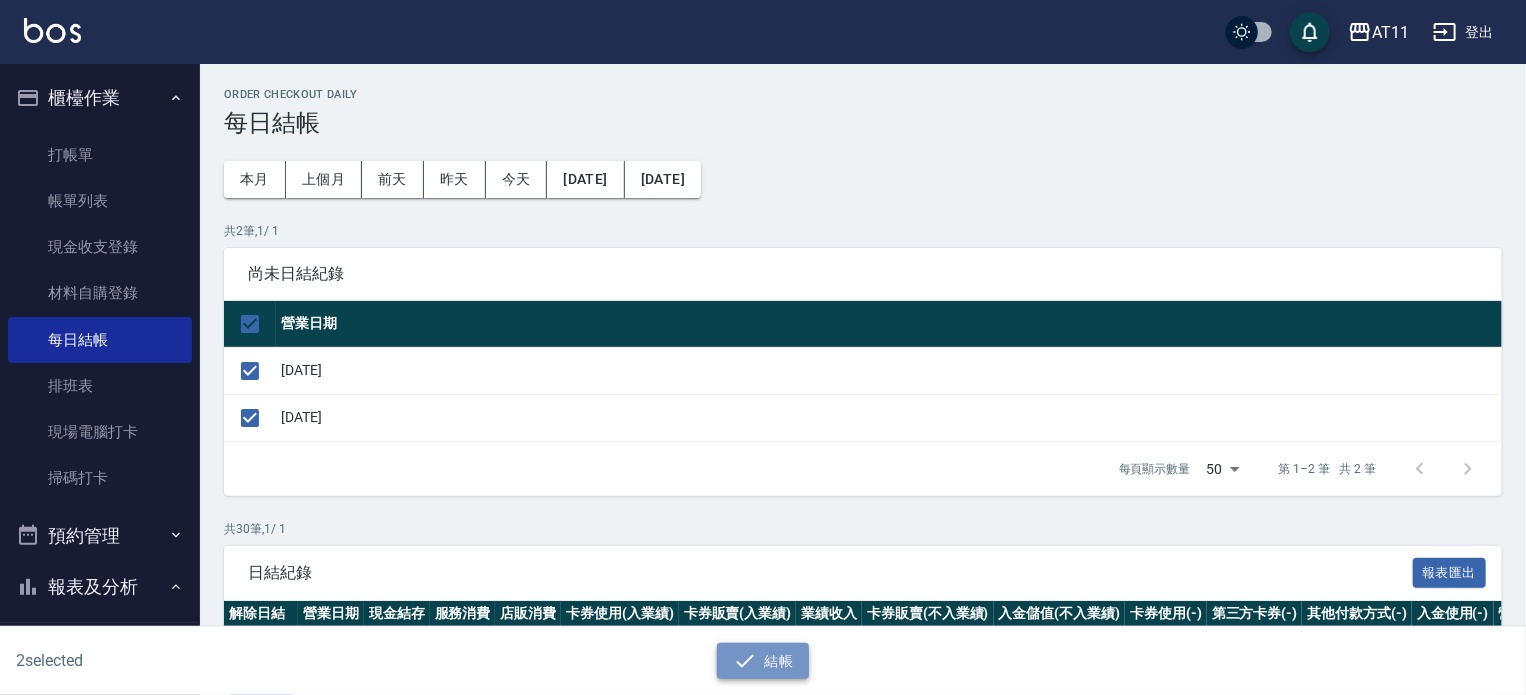 click 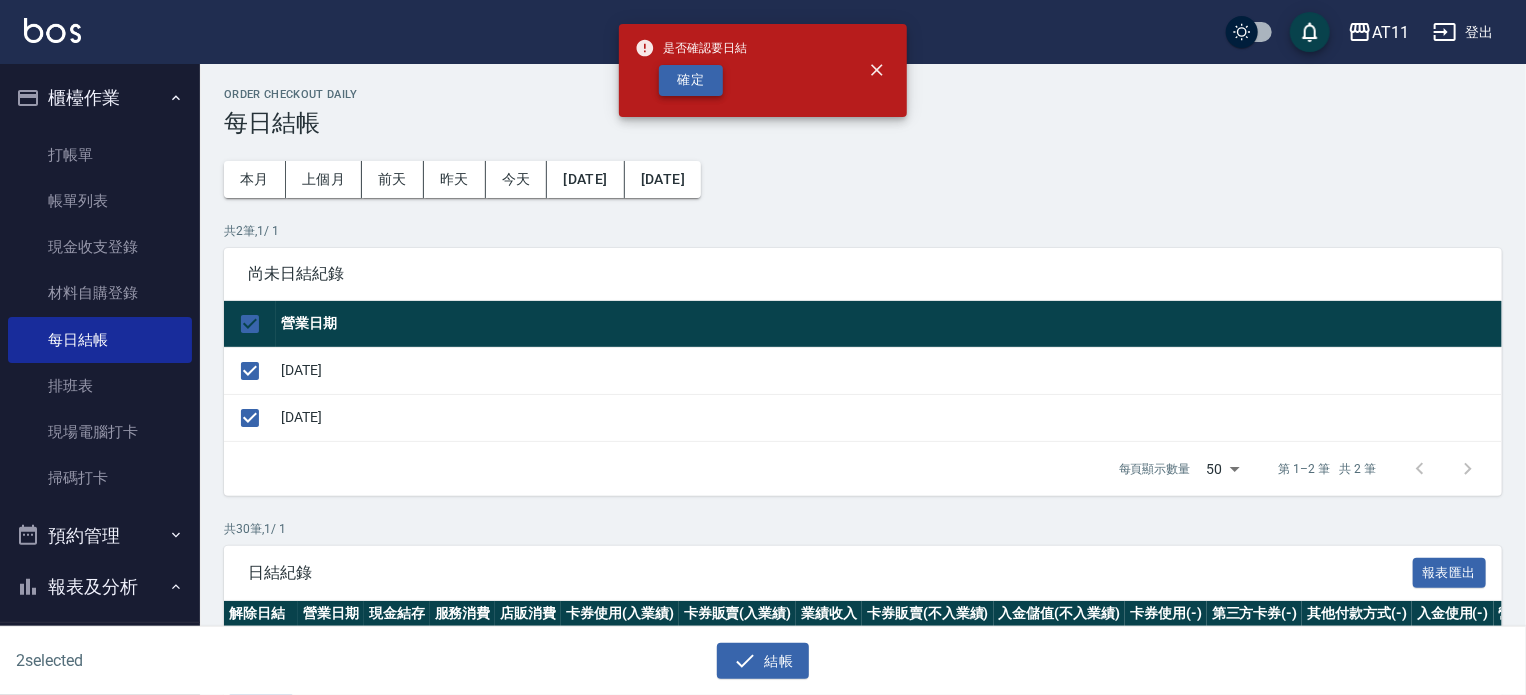 click on "確定" at bounding box center [691, 80] 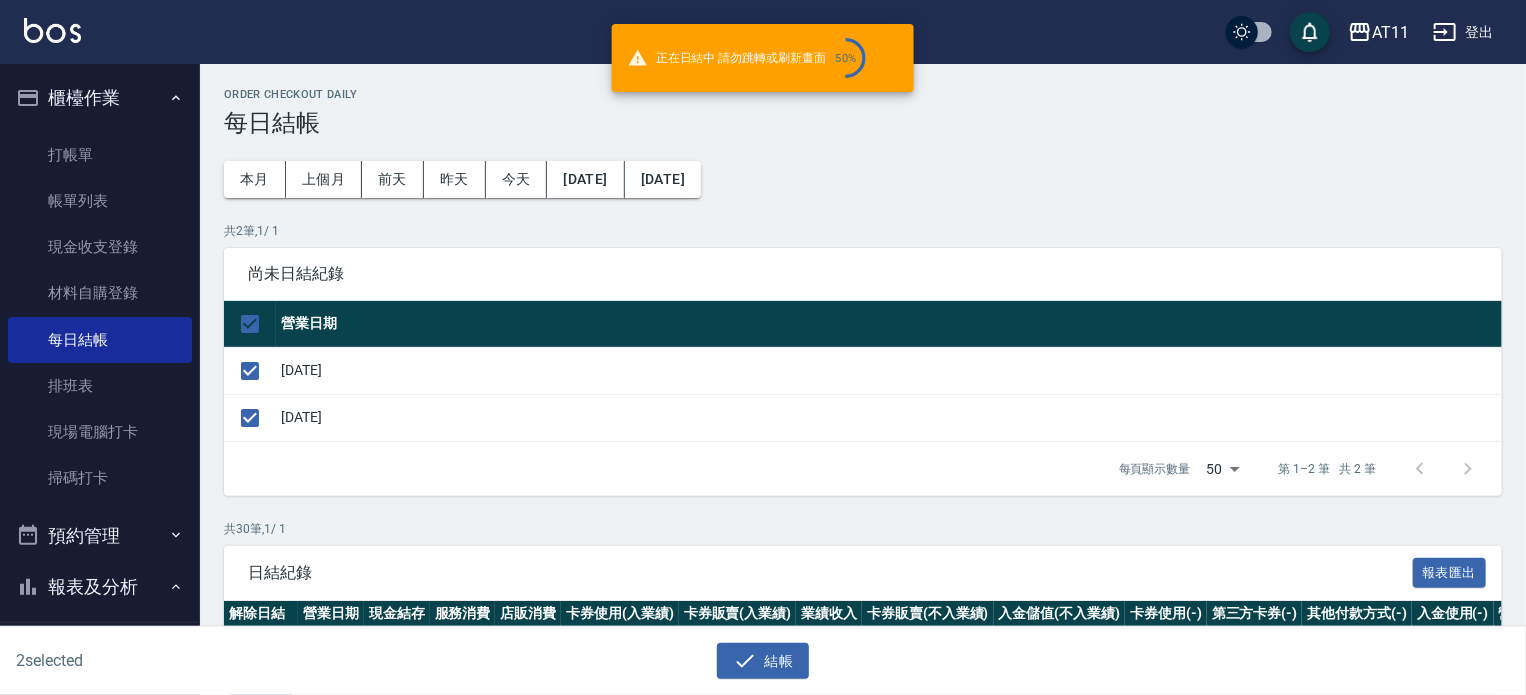 checkbox on "false" 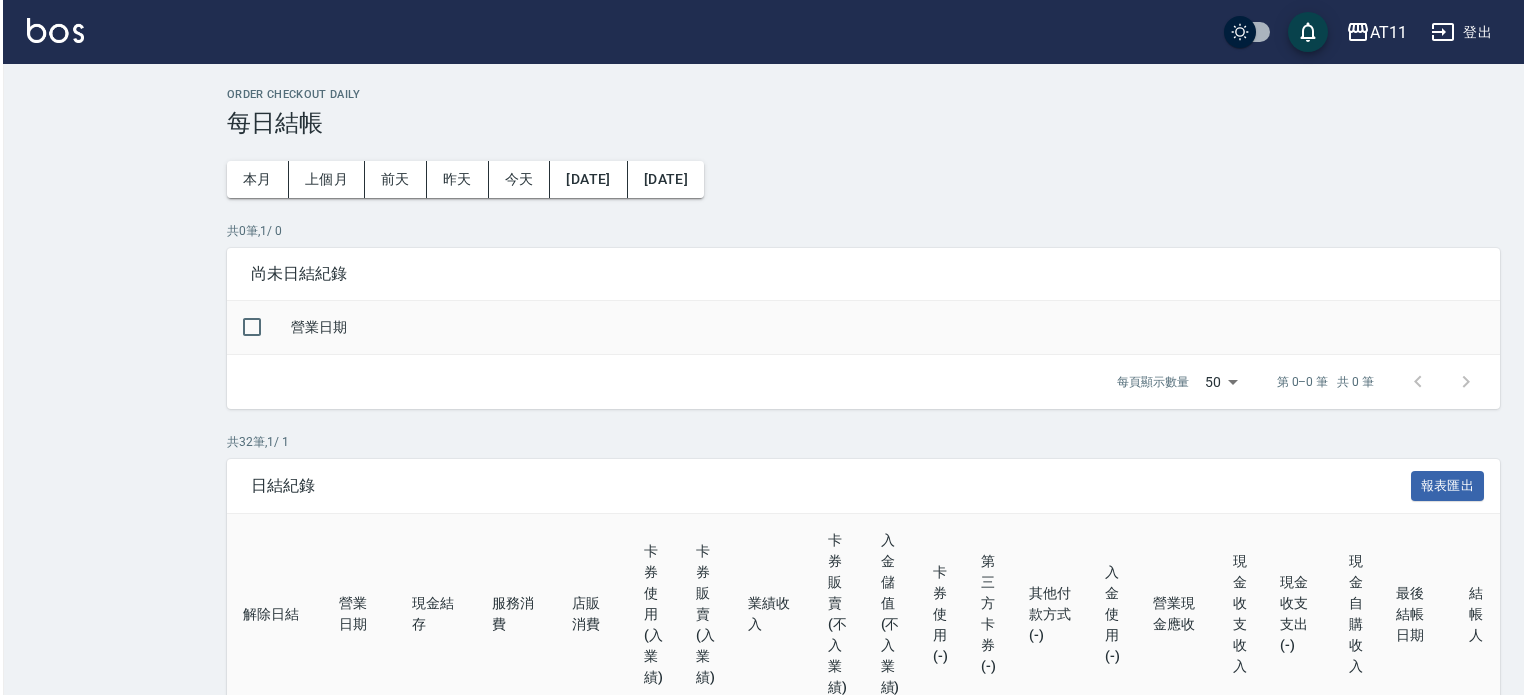 scroll, scrollTop: 0, scrollLeft: 0, axis: both 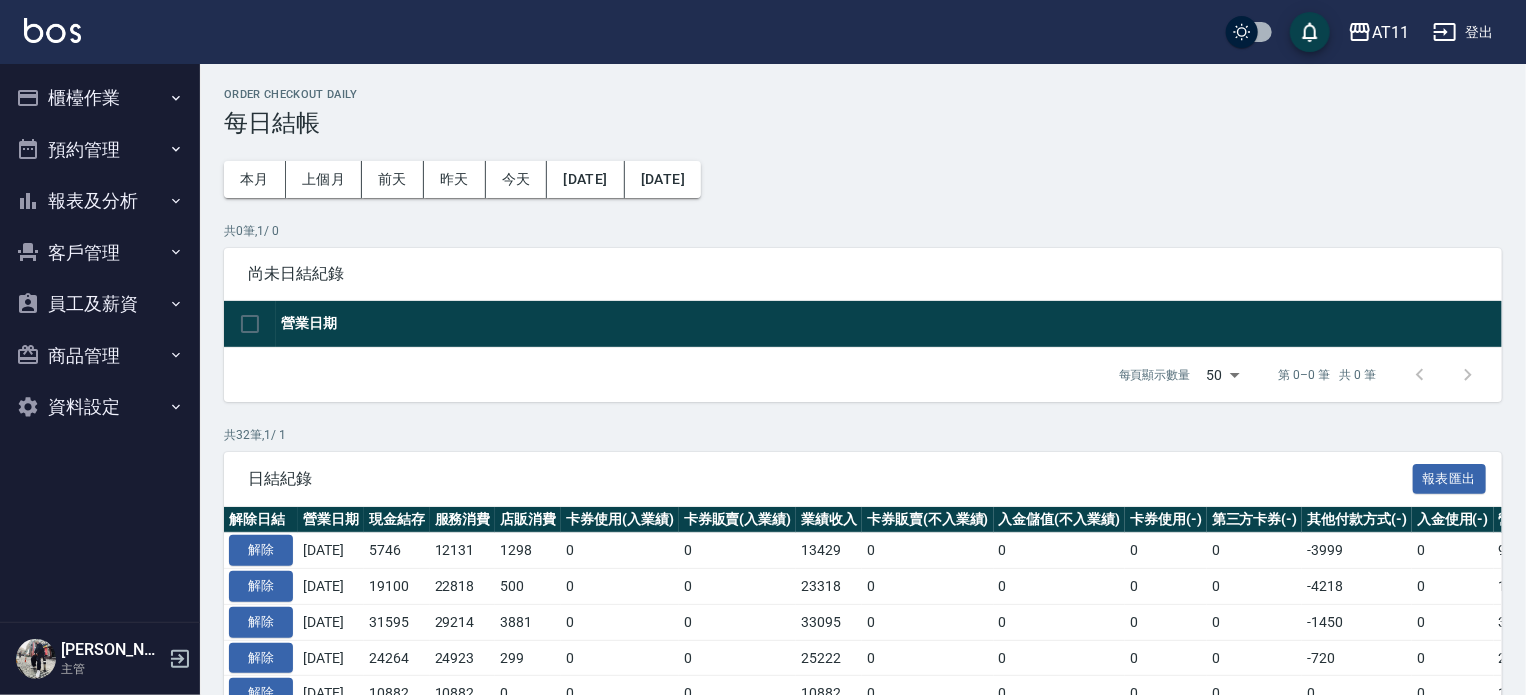 click on "報表及分析" at bounding box center [100, 201] 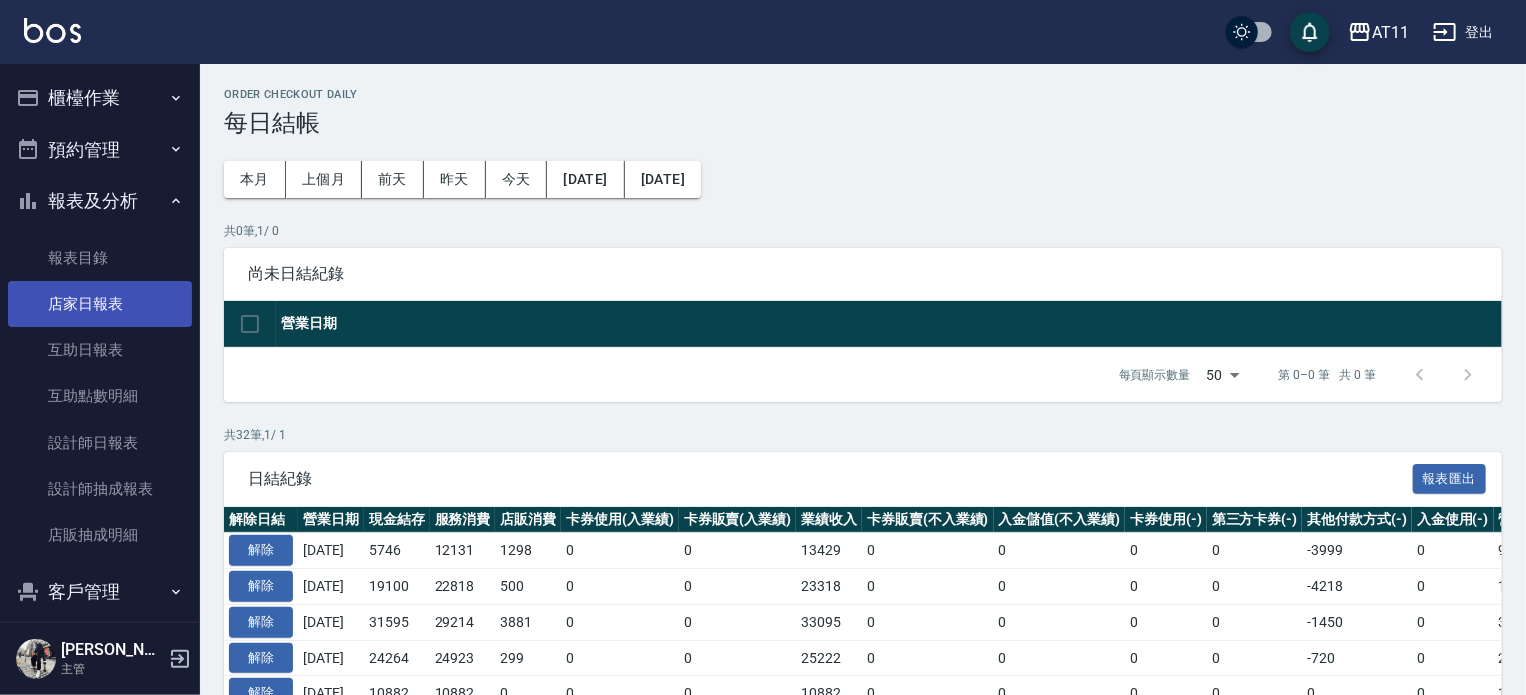 click on "店家日報表" at bounding box center [100, 304] 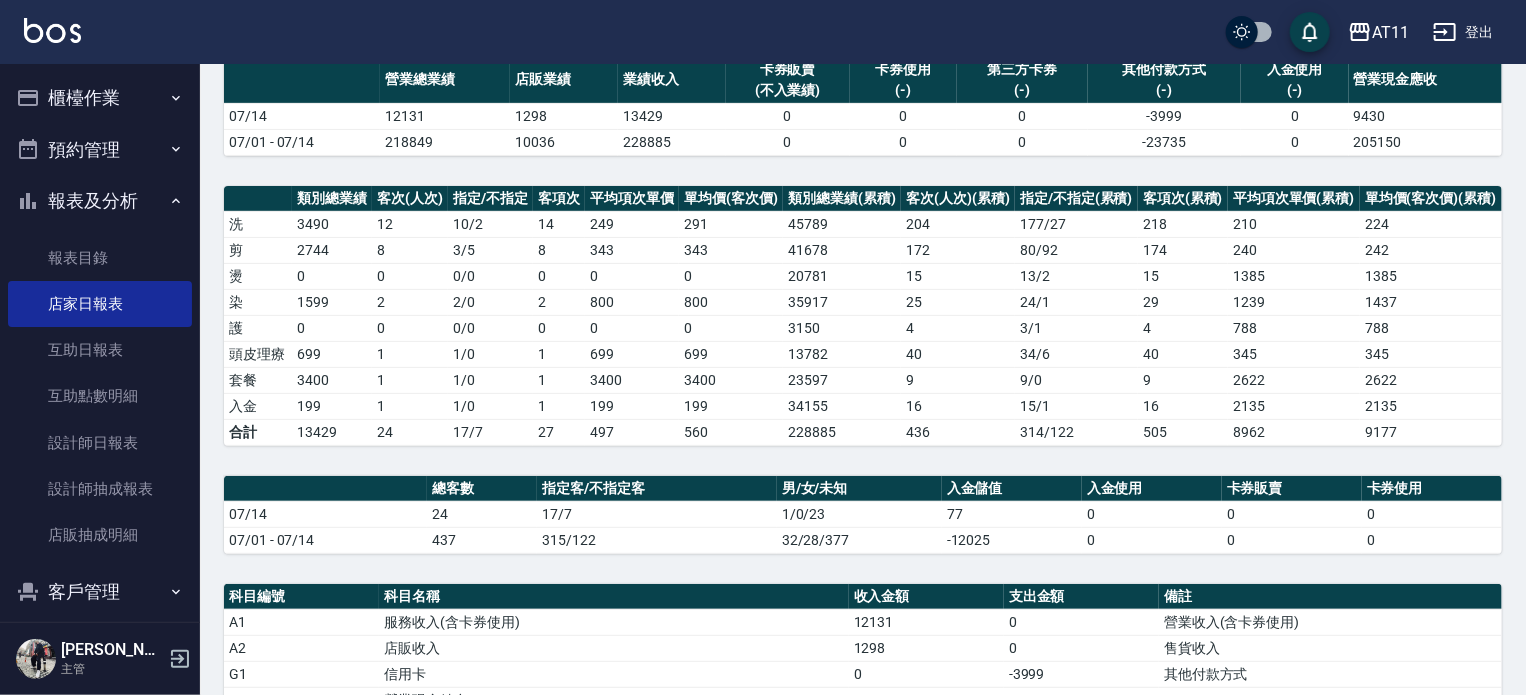 scroll, scrollTop: 200, scrollLeft: 0, axis: vertical 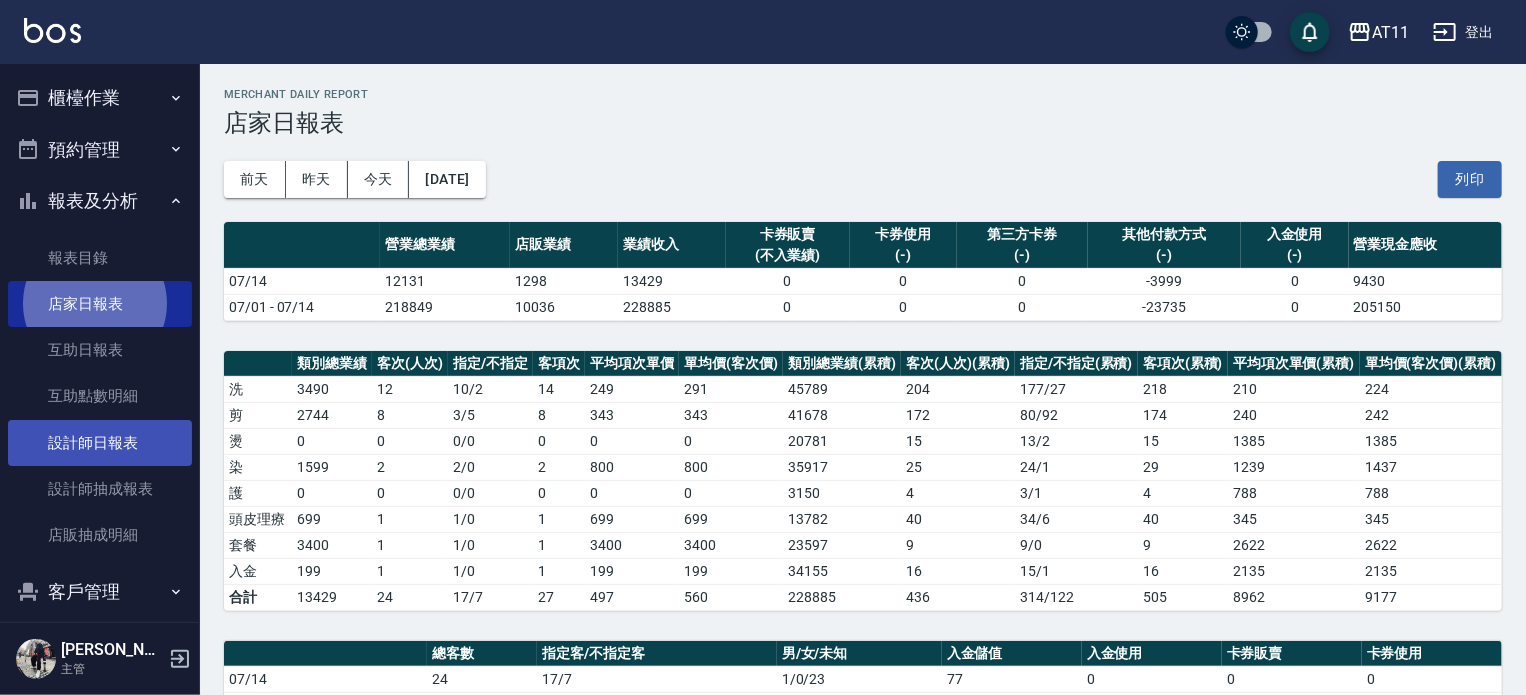 click on "設計師日報表" at bounding box center [100, 443] 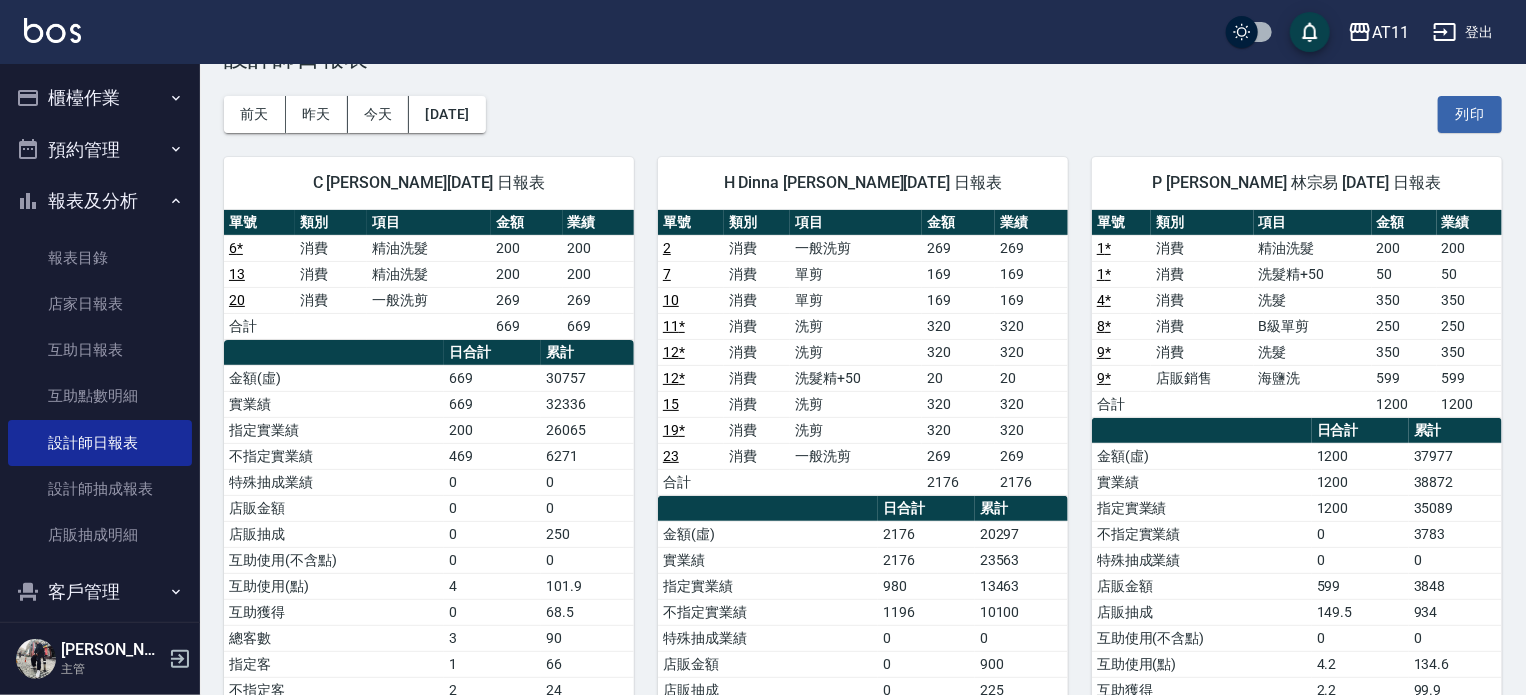 scroll, scrollTop: 100, scrollLeft: 0, axis: vertical 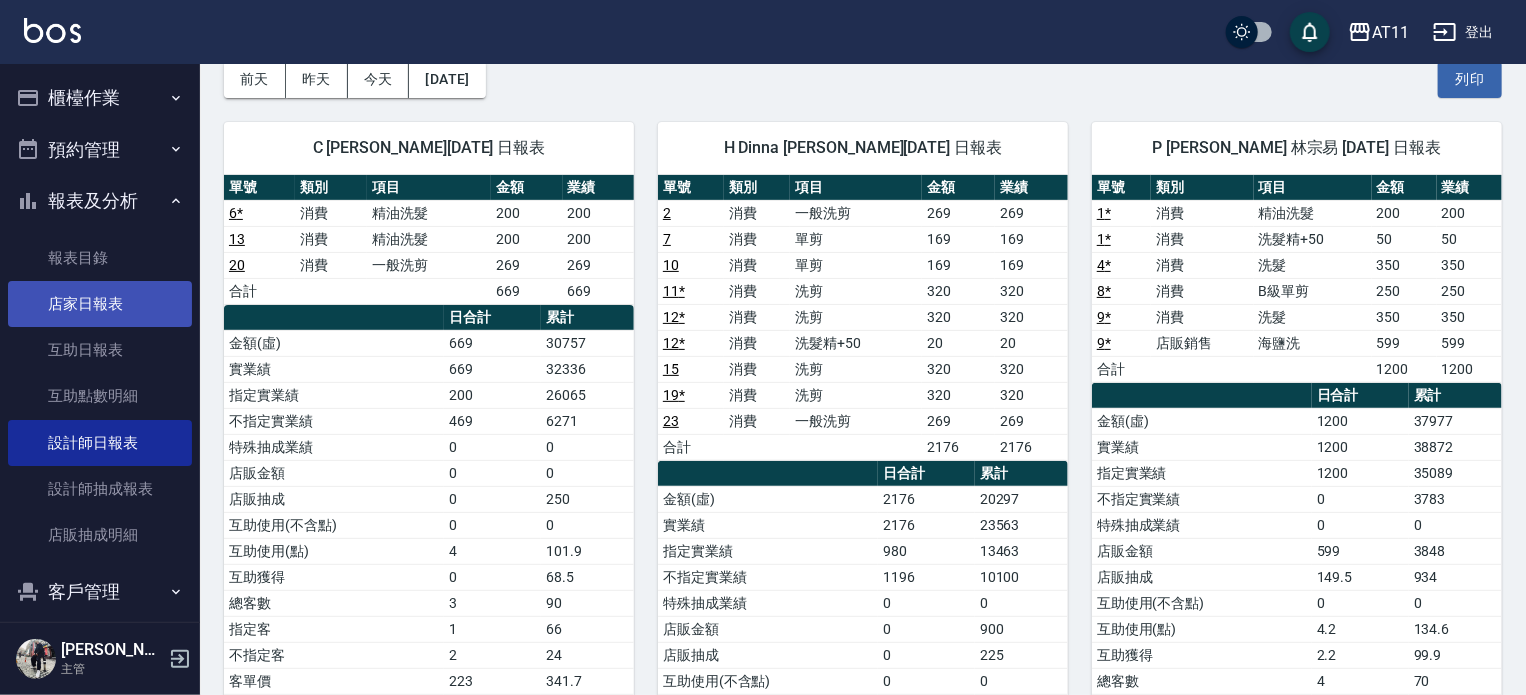 drag, startPoint x: 86, startPoint y: 305, endPoint x: 99, endPoint y: 311, distance: 14.3178215 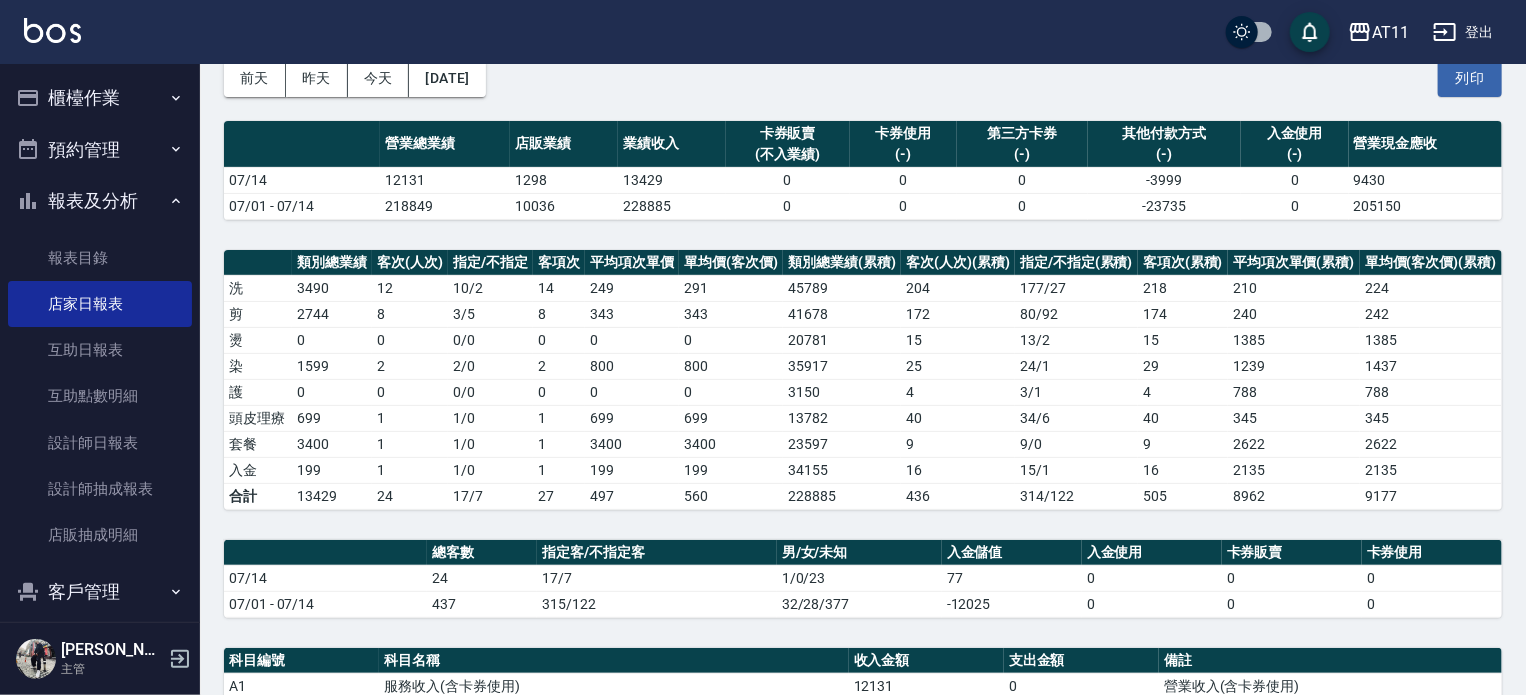 scroll, scrollTop: 0, scrollLeft: 0, axis: both 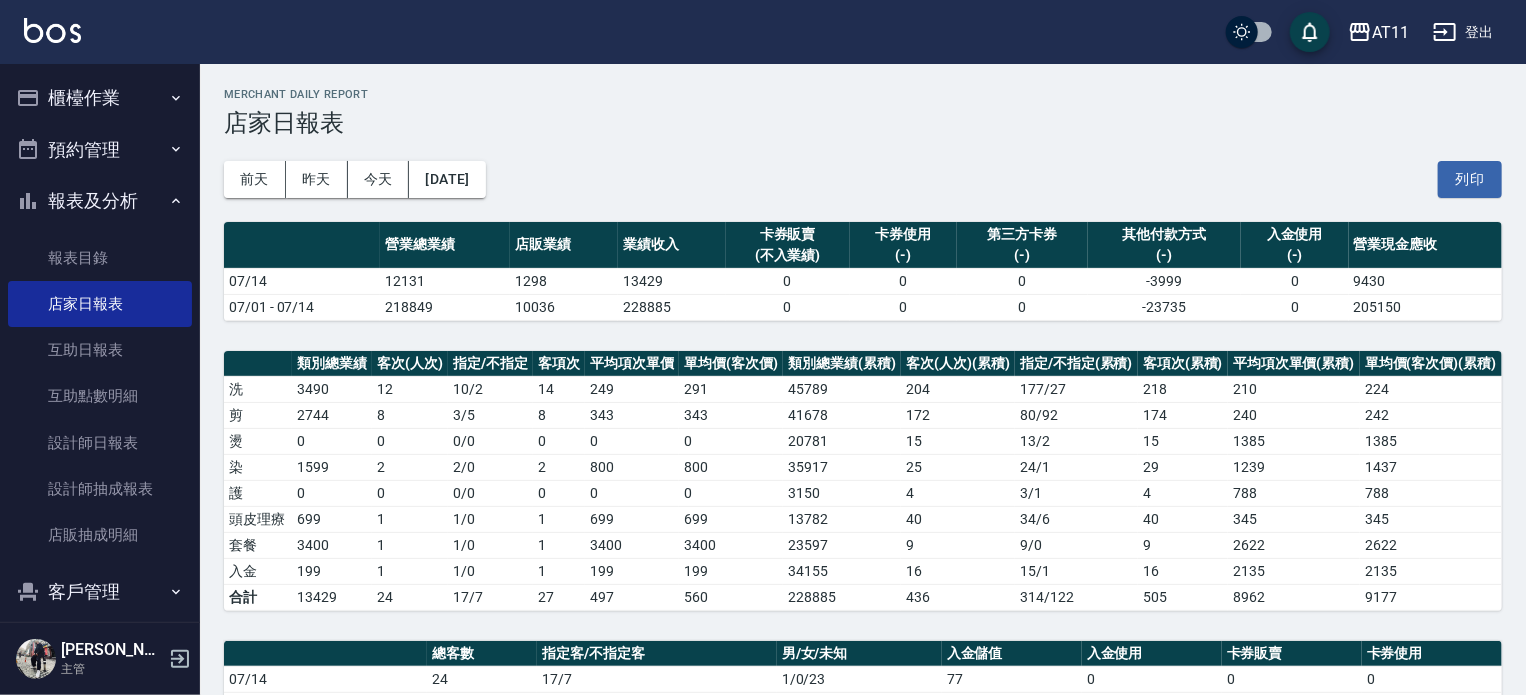 click on "AT11   2025-07-14   店家日報表 列印時間： 2025-07-14-21:00 Merchant Daily Report 店家日報表 前天 昨天 今天 2025/07/14 列印 營業總業績 店販業績 業績收入 卡券販賣 (不入業績) 卡券使用 (-) 第三方卡券 (-) 其他付款方式 (-) 入金使用 (-) 營業現金應收 07/14 12131 1298 13429 0 0 0 -3999 0 9430 07/01 - 07/14 218849 10036 228885 0 0 0 -23735 0 205150 類別總業績 客次(人次) 指定/不指定 客項次 平均項次單價 單均價(客次價) 類別總業績(累積) 客次(人次)(累積) 指定/不指定(累積) 客項次(累積) 平均項次單價(累積) 單均價(客次價)(累積) 洗 3490 12 10 / 2 14 249 291 45789 204 177 / 27 218 210 224 剪 2744 8 3 / 5 8 343 343 41678 172 80 / 92 174 240 242 燙 0 0 0 / 0 0 0 0 20781 15 13 / 2 15 1385 1385 染 1599 2 2 / 0 2 800 800 35917 25 24 / 1 29 1239 1437 護 0 0 0 / 0 0 0 0 3150 4 3 / 1 4 788 788 頭皮理療 699 1 1 / 0 1 699 699 13782 40 34 / 6 40 345 345 套餐 3400 1 1 / 0 1 3400 3400 23597 9 9" at bounding box center [863, 732] 